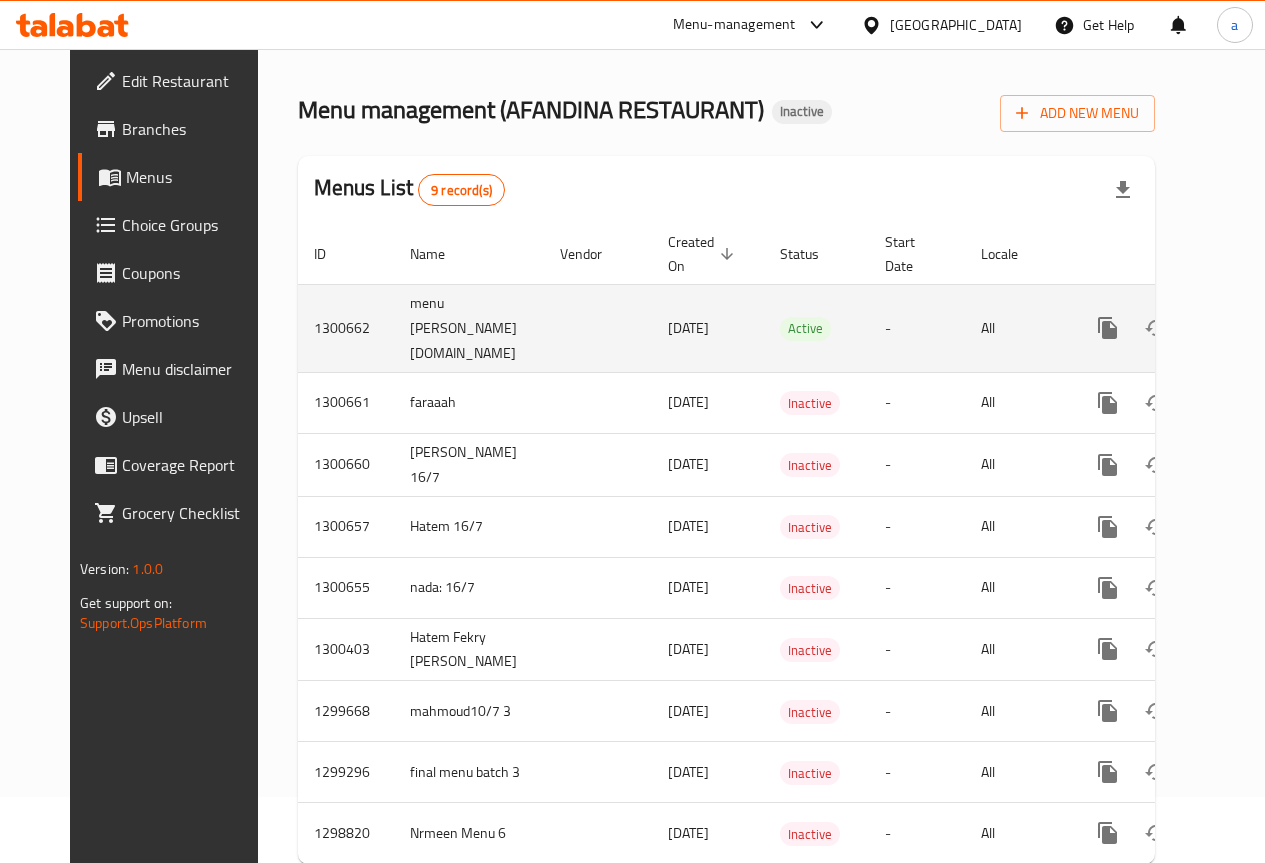 scroll, scrollTop: 0, scrollLeft: 0, axis: both 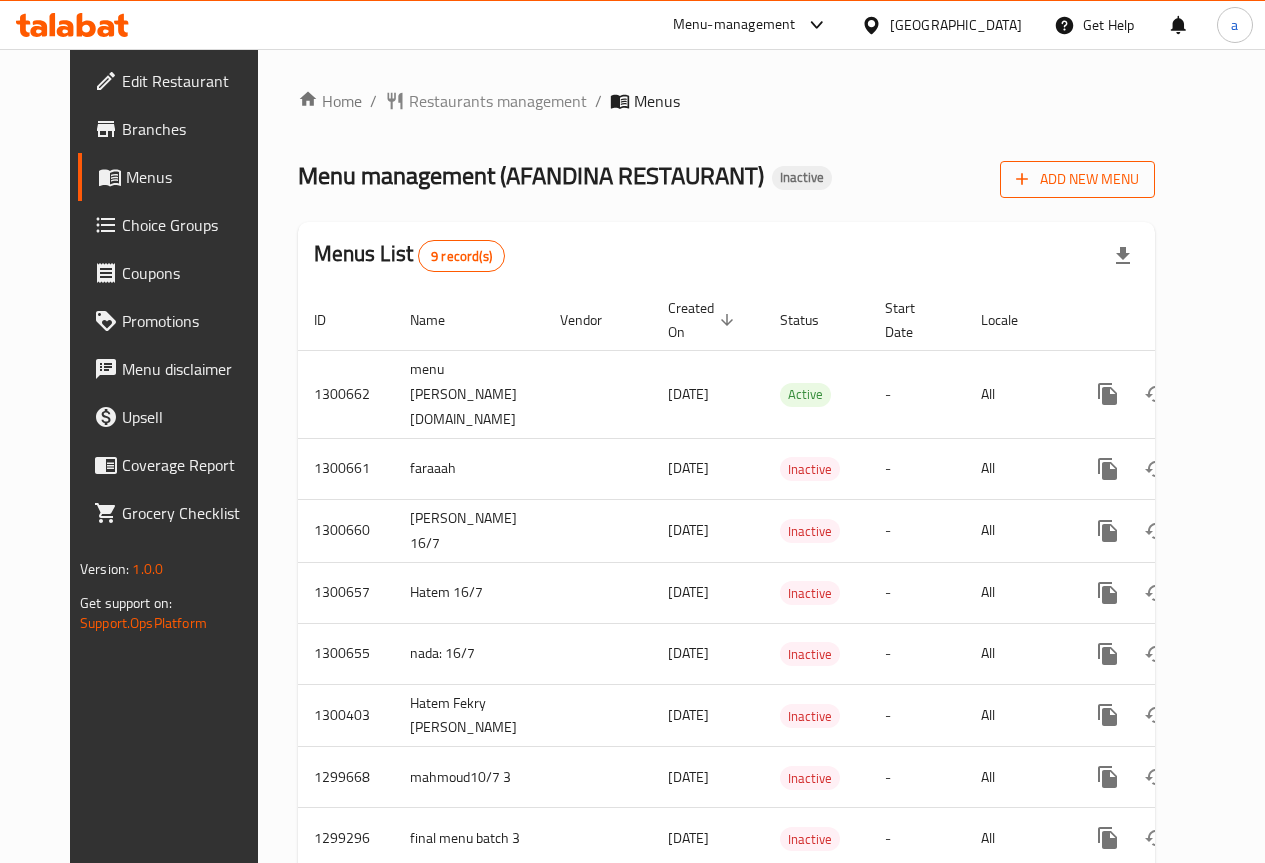 click on "Add New Menu" at bounding box center [1077, 179] 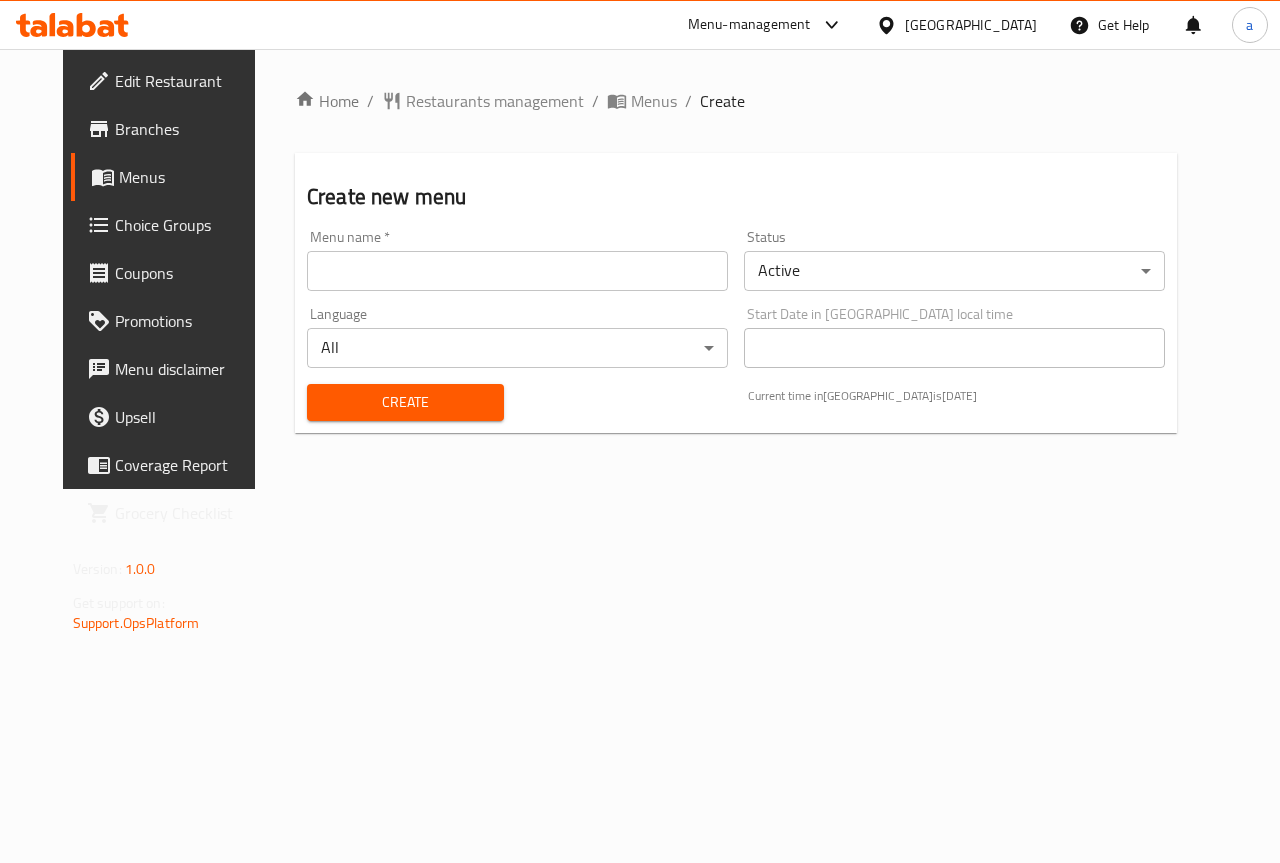 click at bounding box center [517, 271] 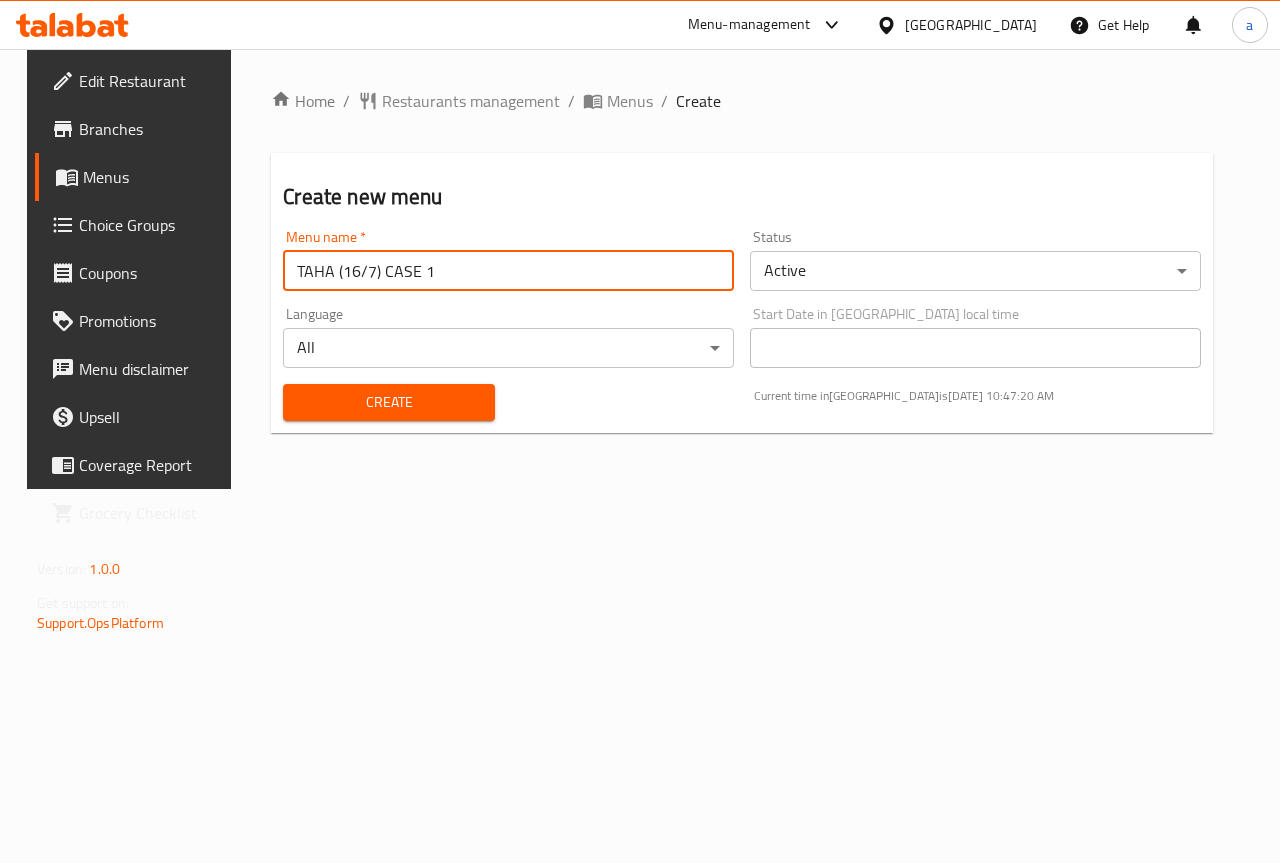 type on "TAHA (16/7) CASE 1" 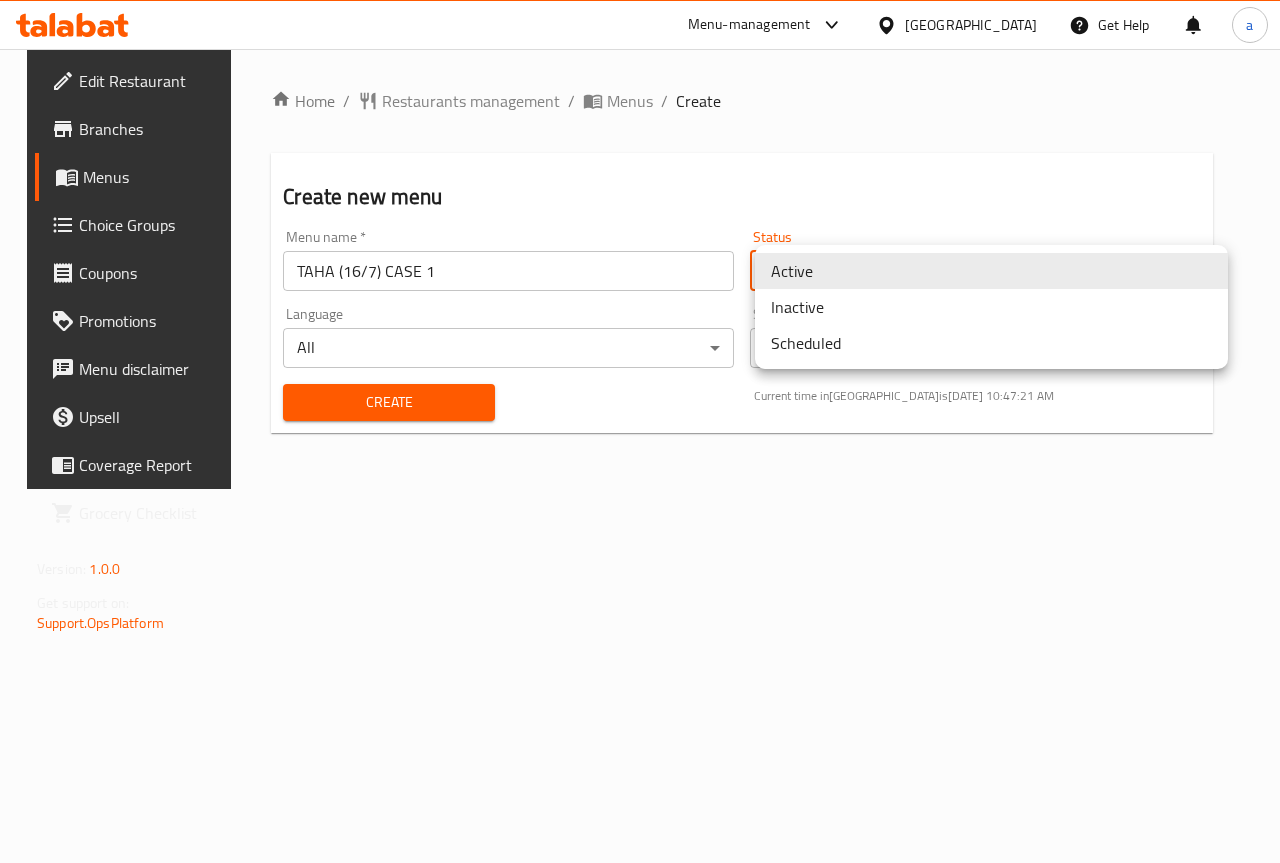 click on "Inactive" at bounding box center [991, 307] 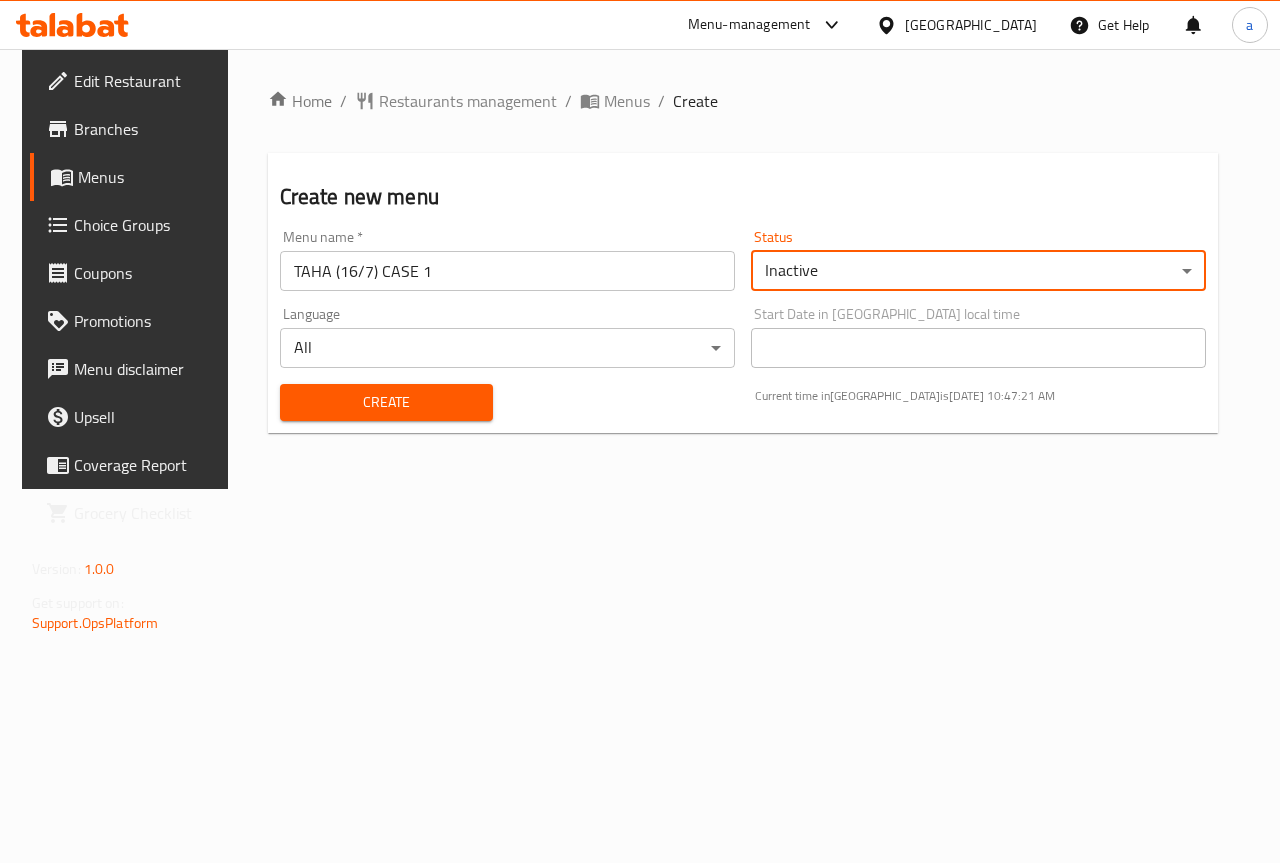 click on "Create" at bounding box center (387, 402) 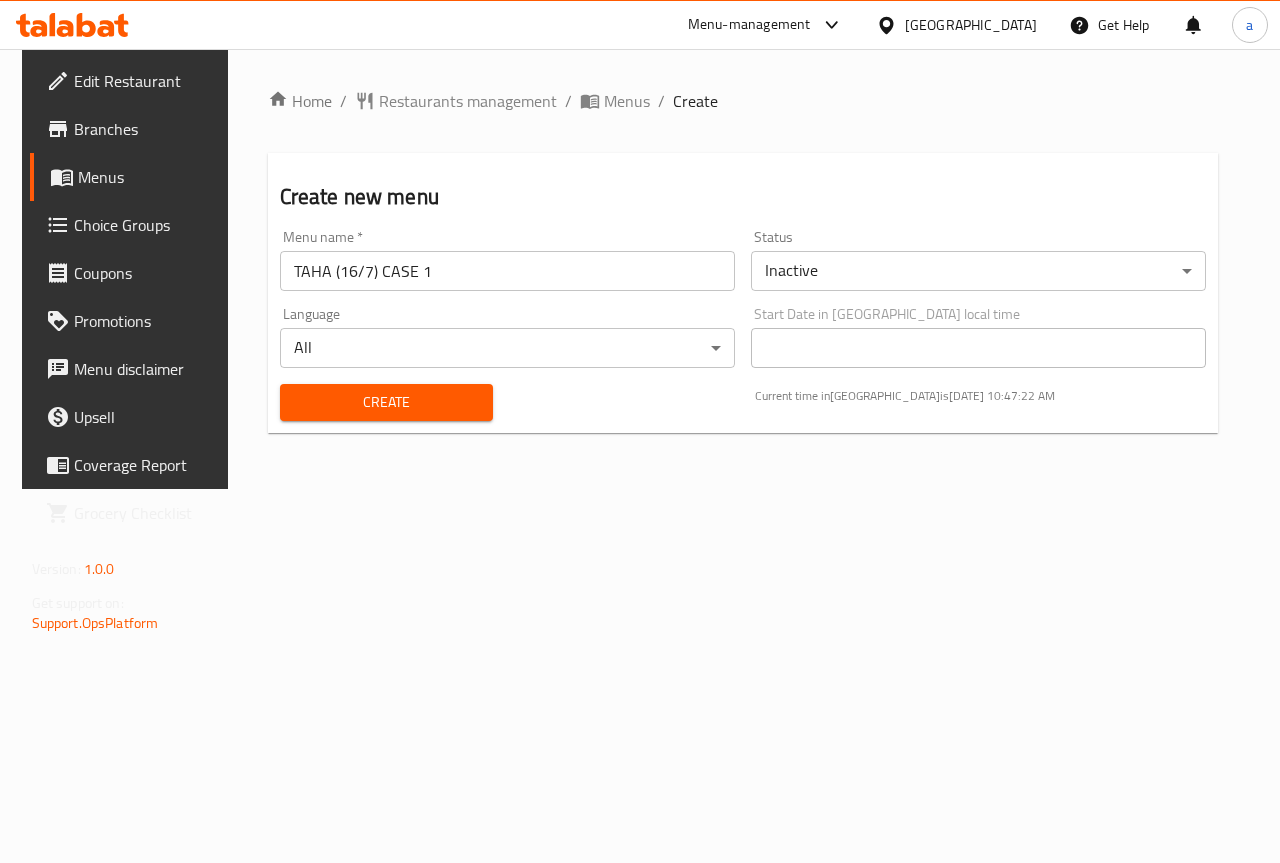 click on "Home / Restaurants management / Menus / Create Create new menu Menu name   * TAHA (16/7) CASE 1 Menu name  * Status Inactive ​ Language All ​ Start Date in Egypt local time Start Date in Egypt local time Create Current time in  Egypt  is  16 Jul 2025   10:47:22 AM" at bounding box center (743, 269) 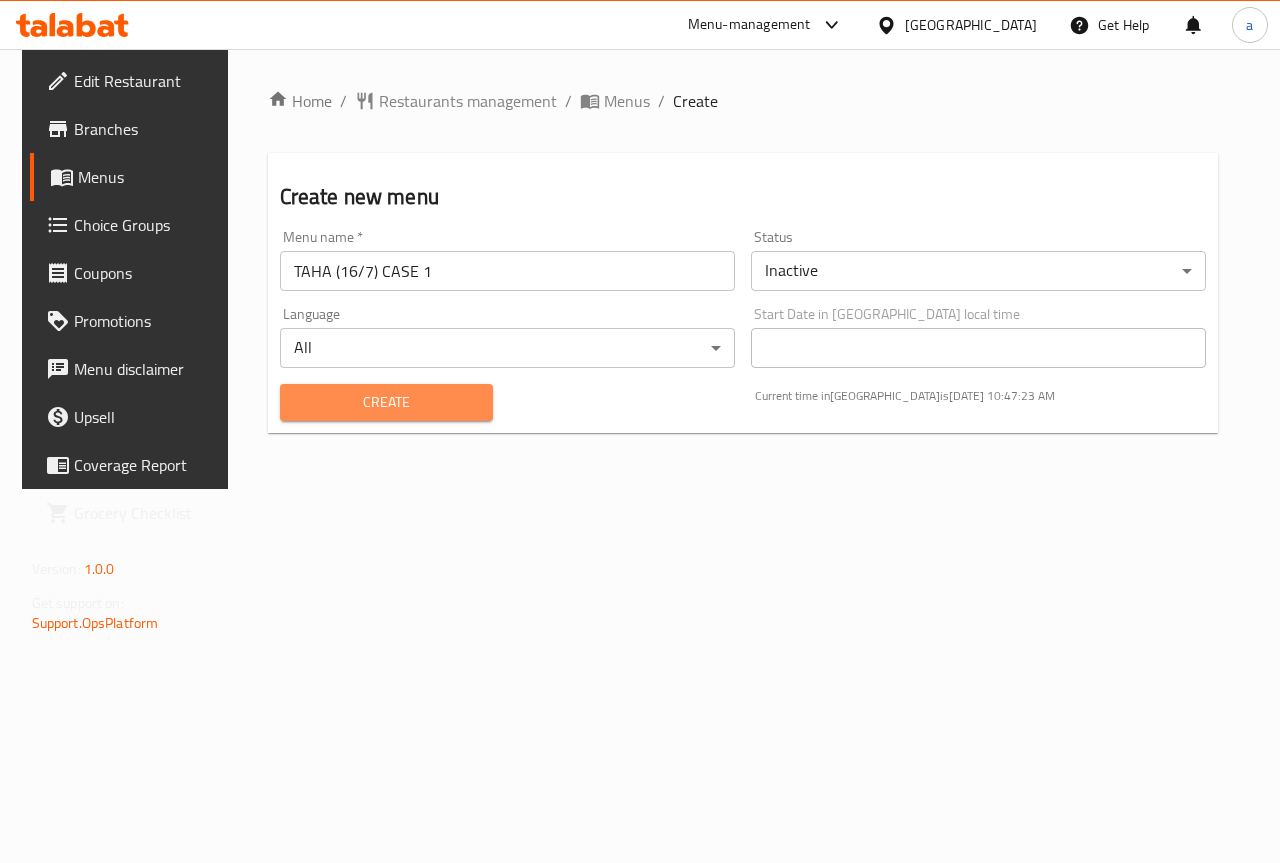click on "Create" at bounding box center [387, 402] 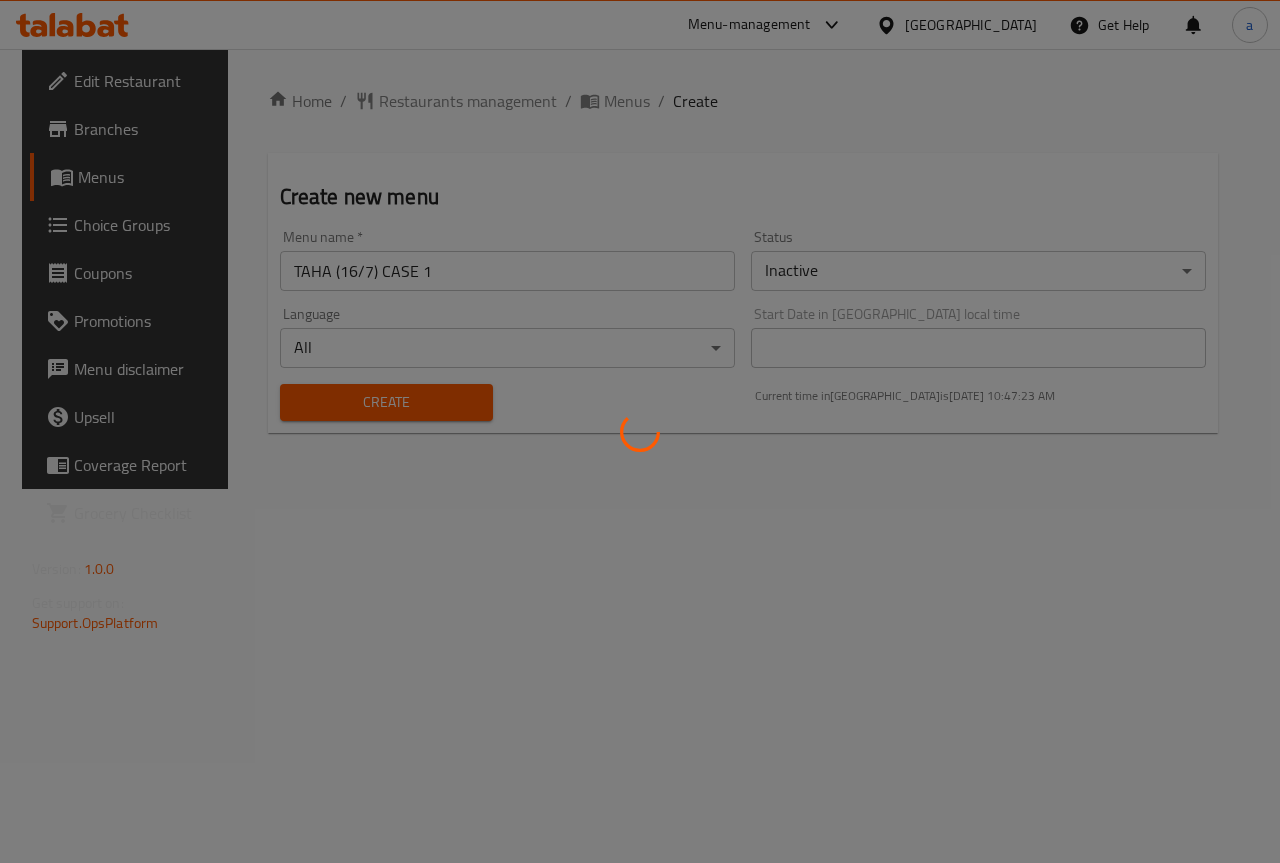 type 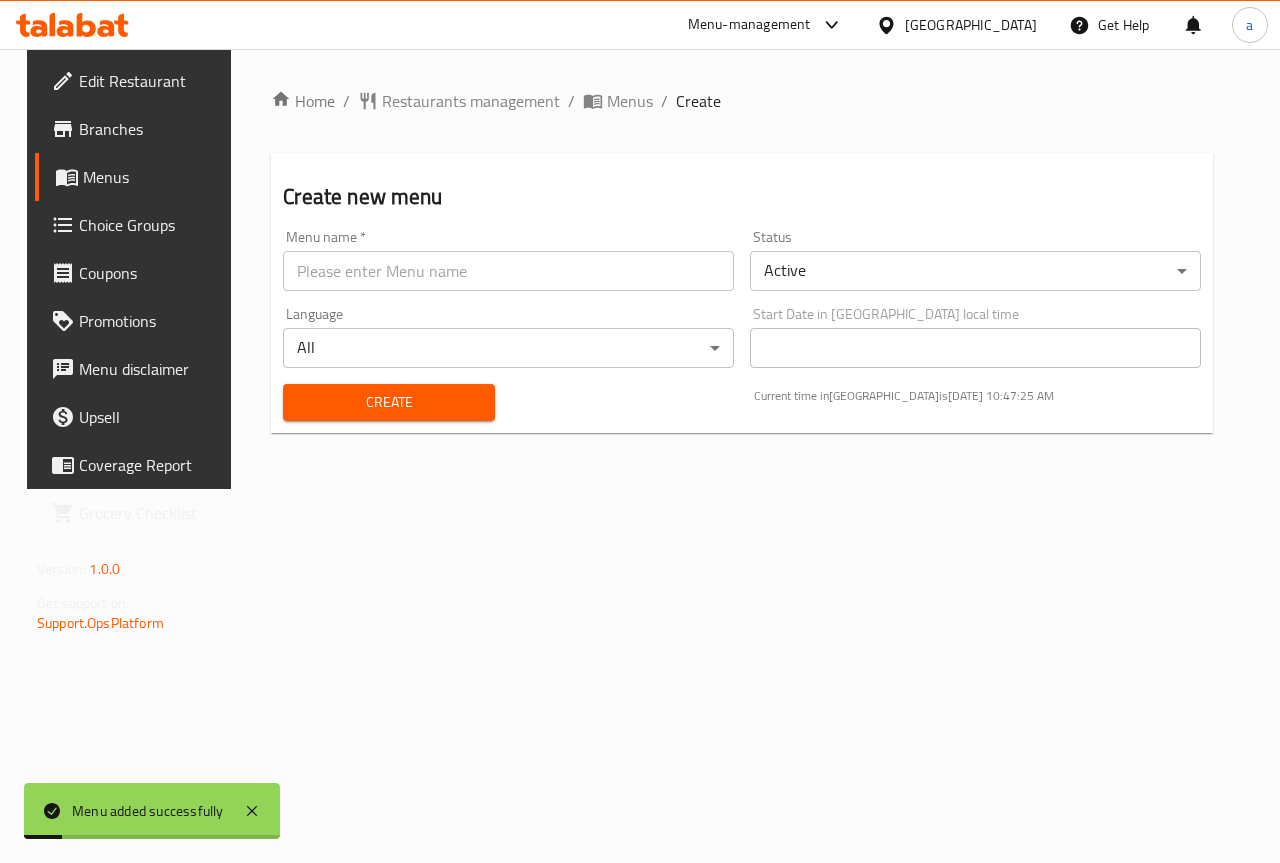 click on "Menus" at bounding box center [154, 177] 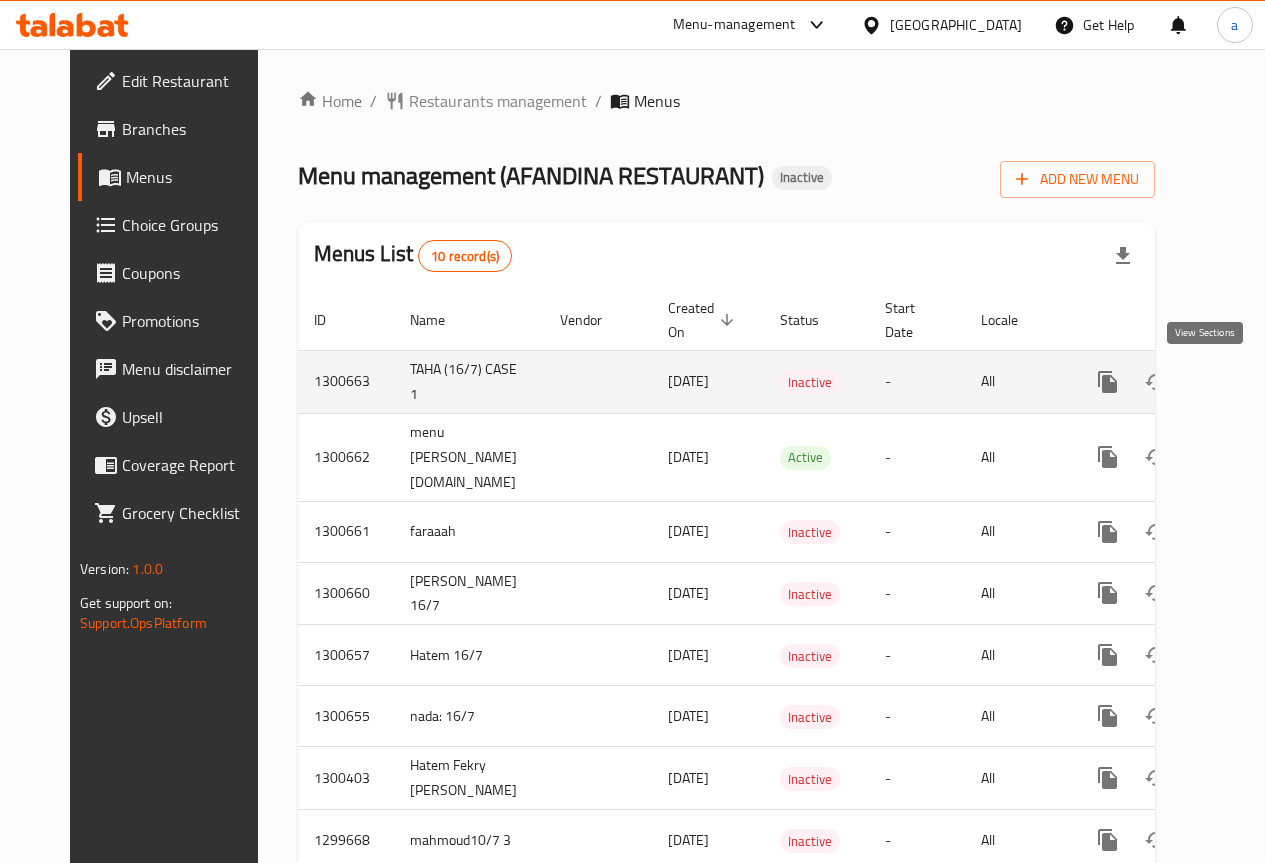 click 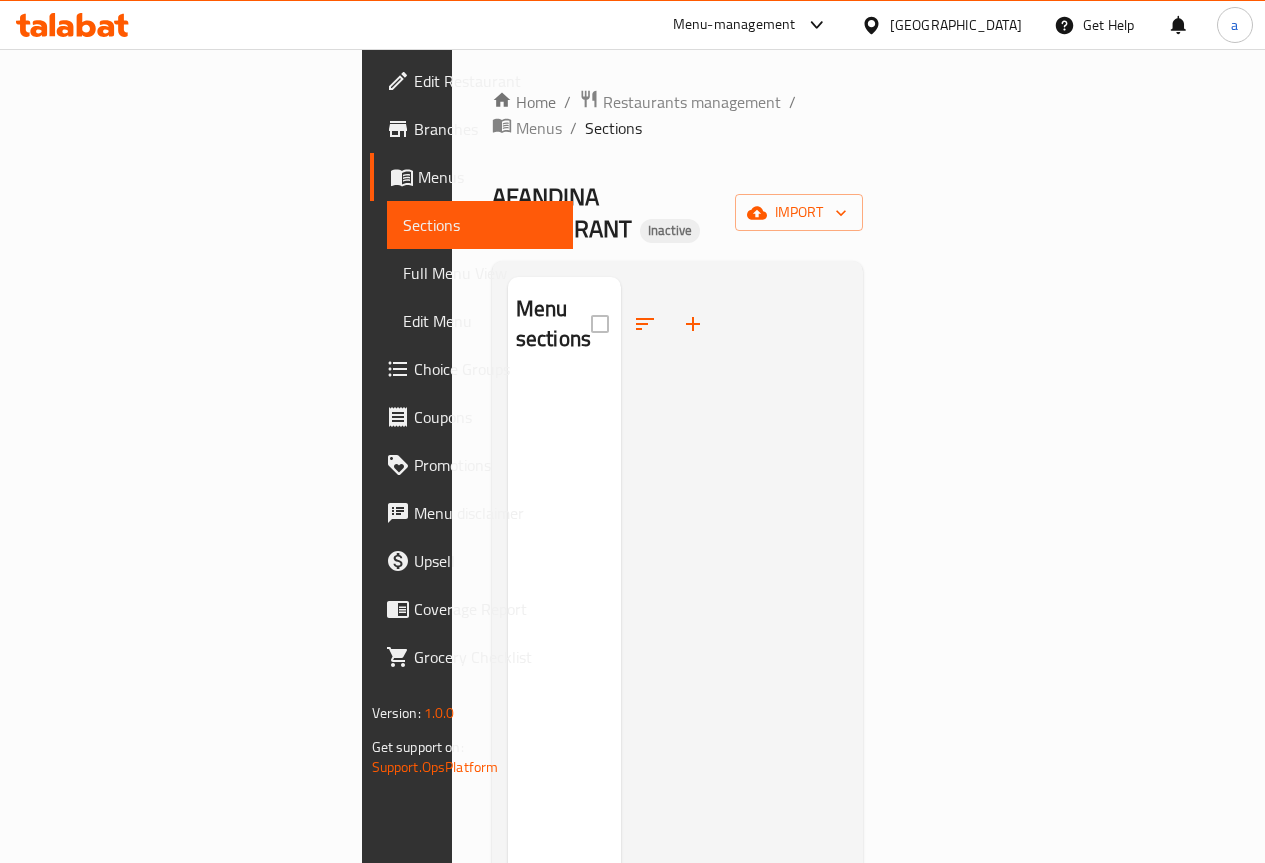 click on "Home / Restaurants management / Menus / Sections AFANDINA RESTAURANT Inactive import Menu sections" at bounding box center (678, 622) 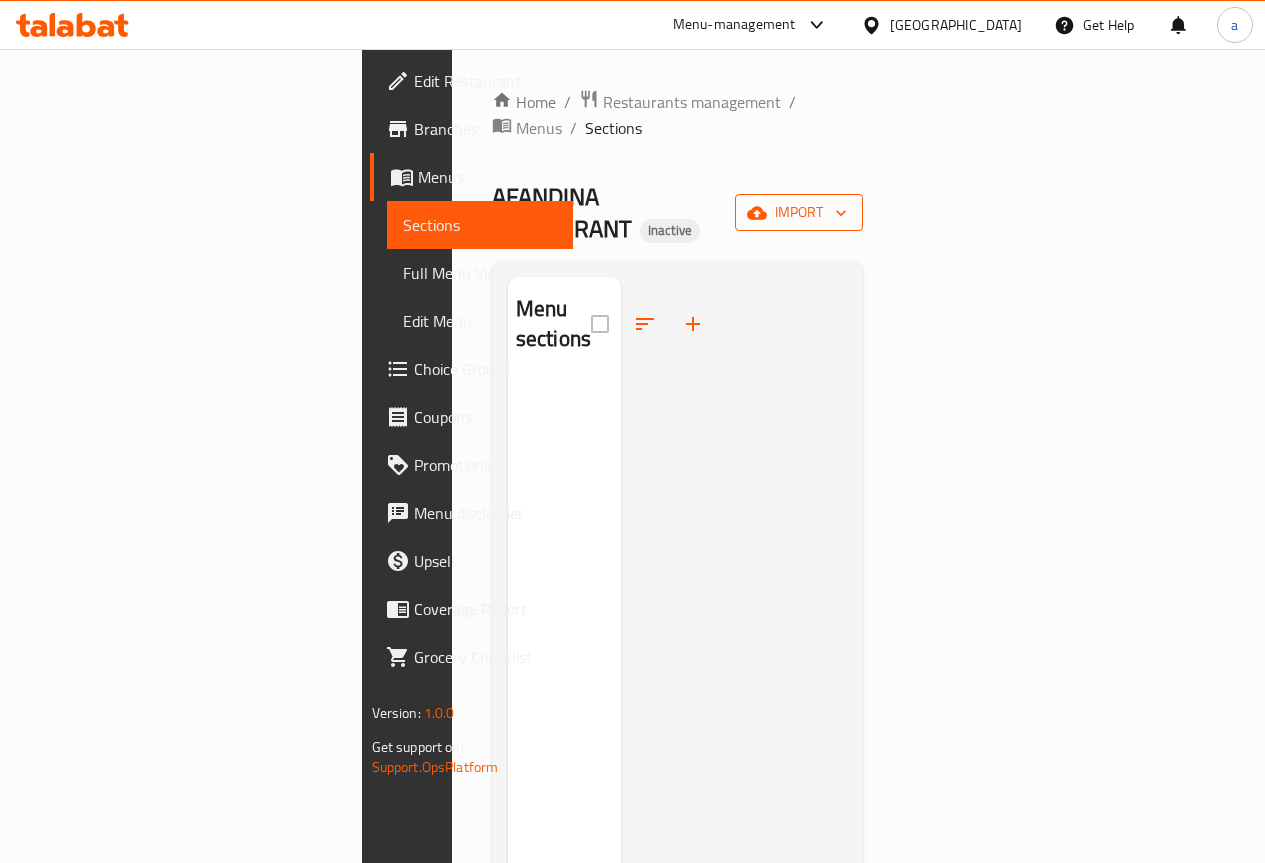 click on "import" at bounding box center (799, 212) 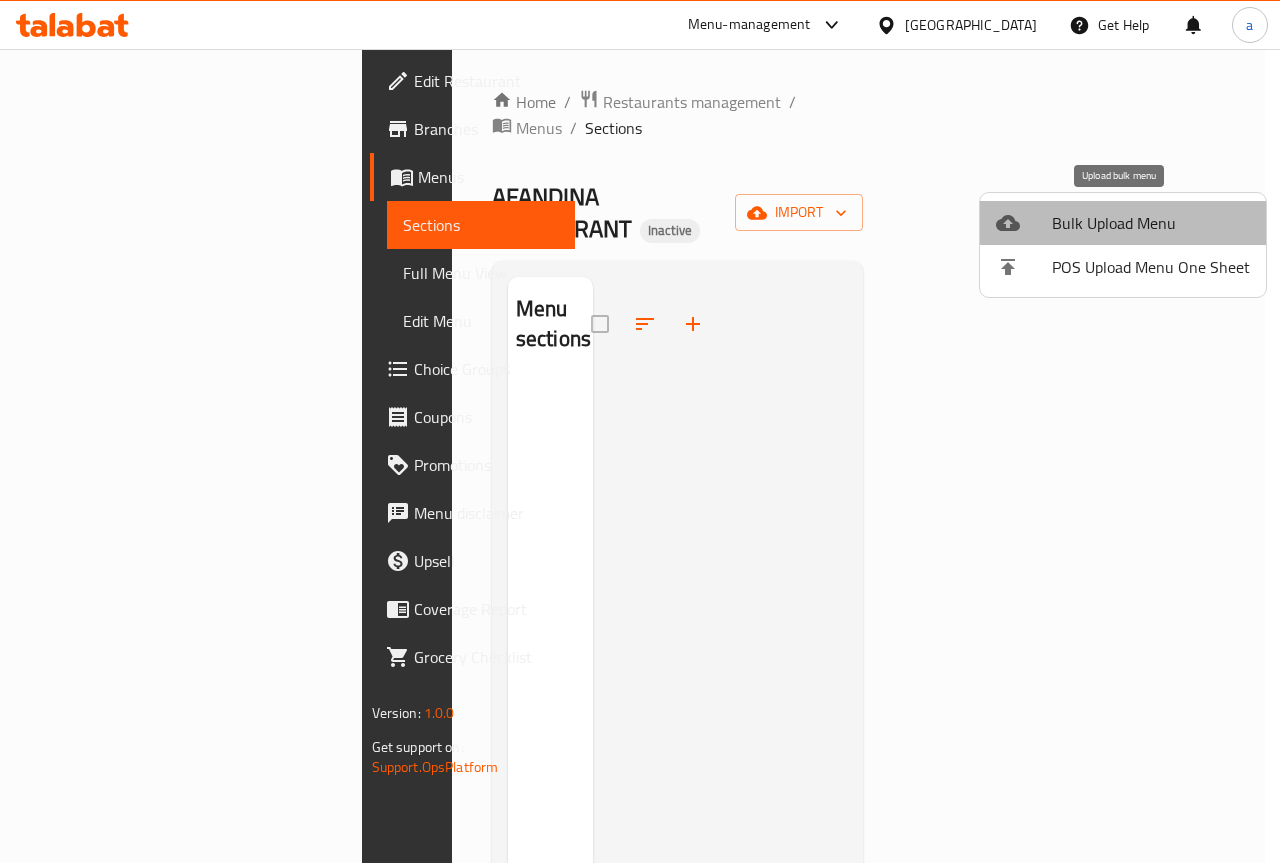 click on "Bulk Upload Menu" at bounding box center (1123, 223) 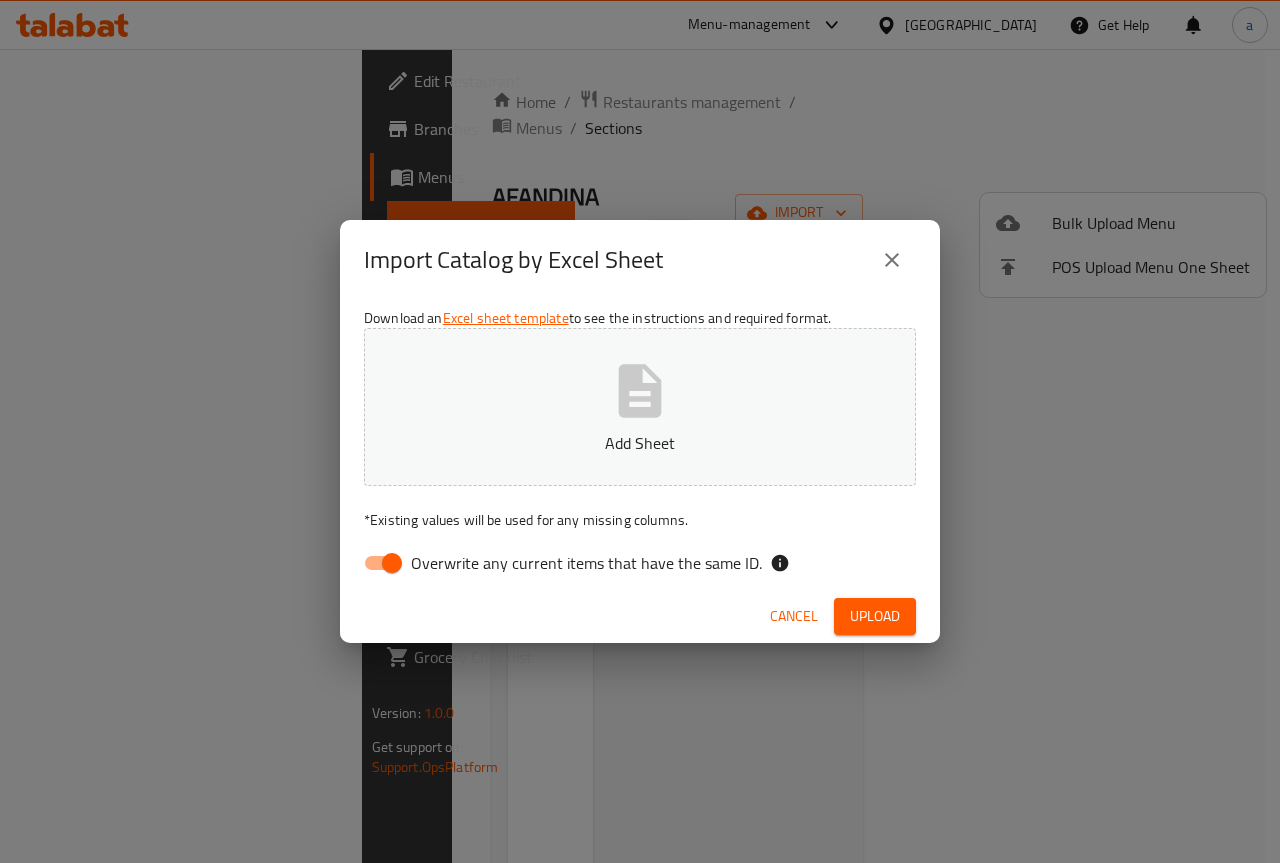 click on "Overwrite any current items that have the same ID." at bounding box center [586, 563] 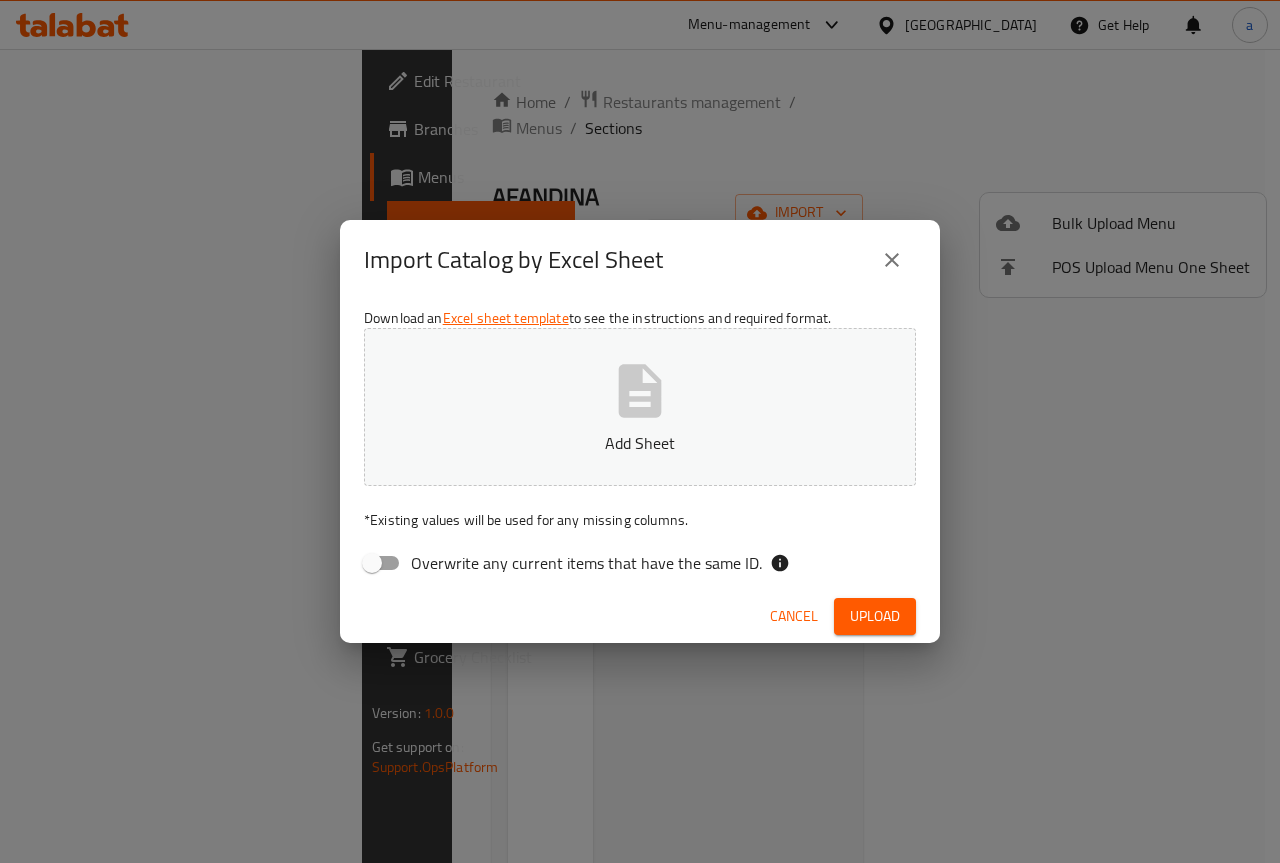 click on "Download an  Excel sheet template  to see the instructions and required format. Add Sheet * Existing values will be used for any missing columns. Overwrite any current items that have the same ID." at bounding box center [640, 445] 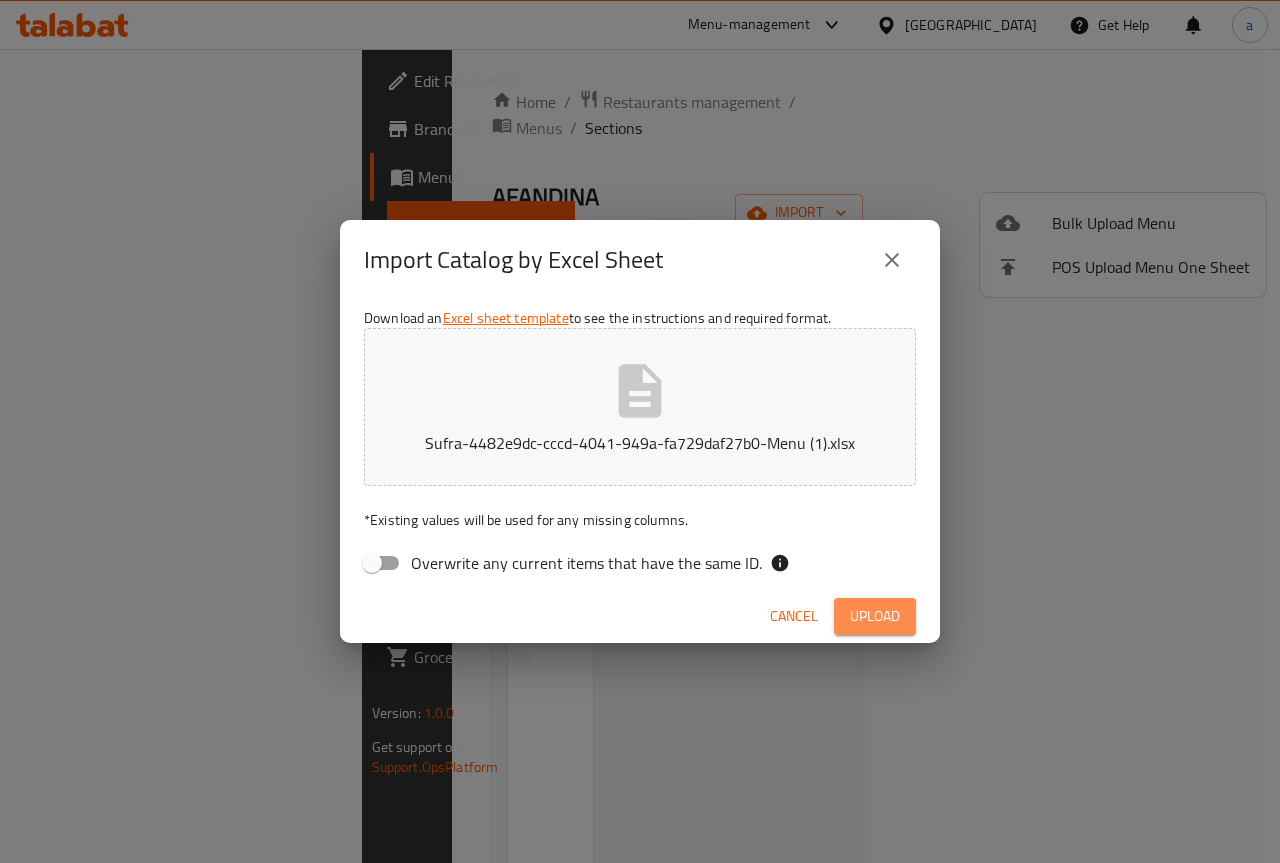 click on "Upload" at bounding box center (875, 616) 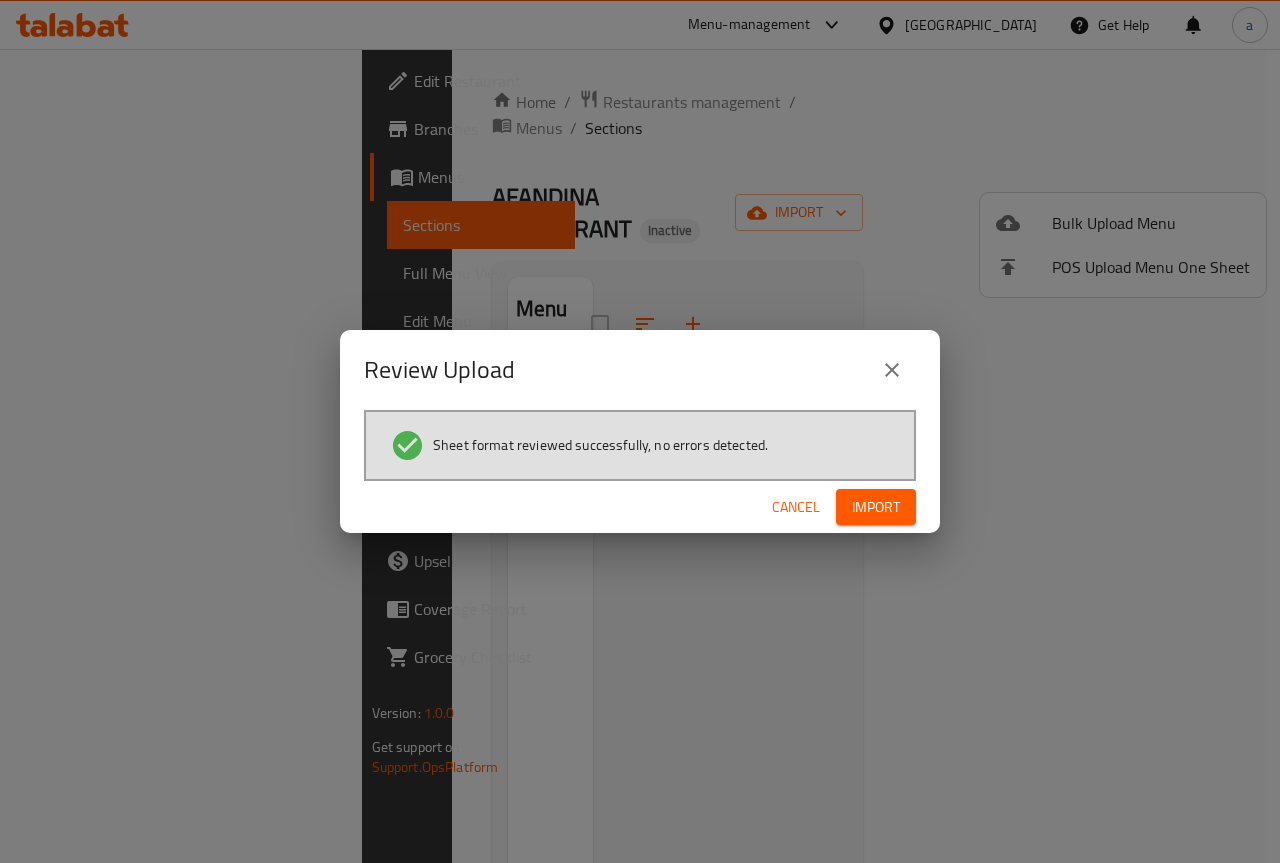 click on "Import" at bounding box center (876, 507) 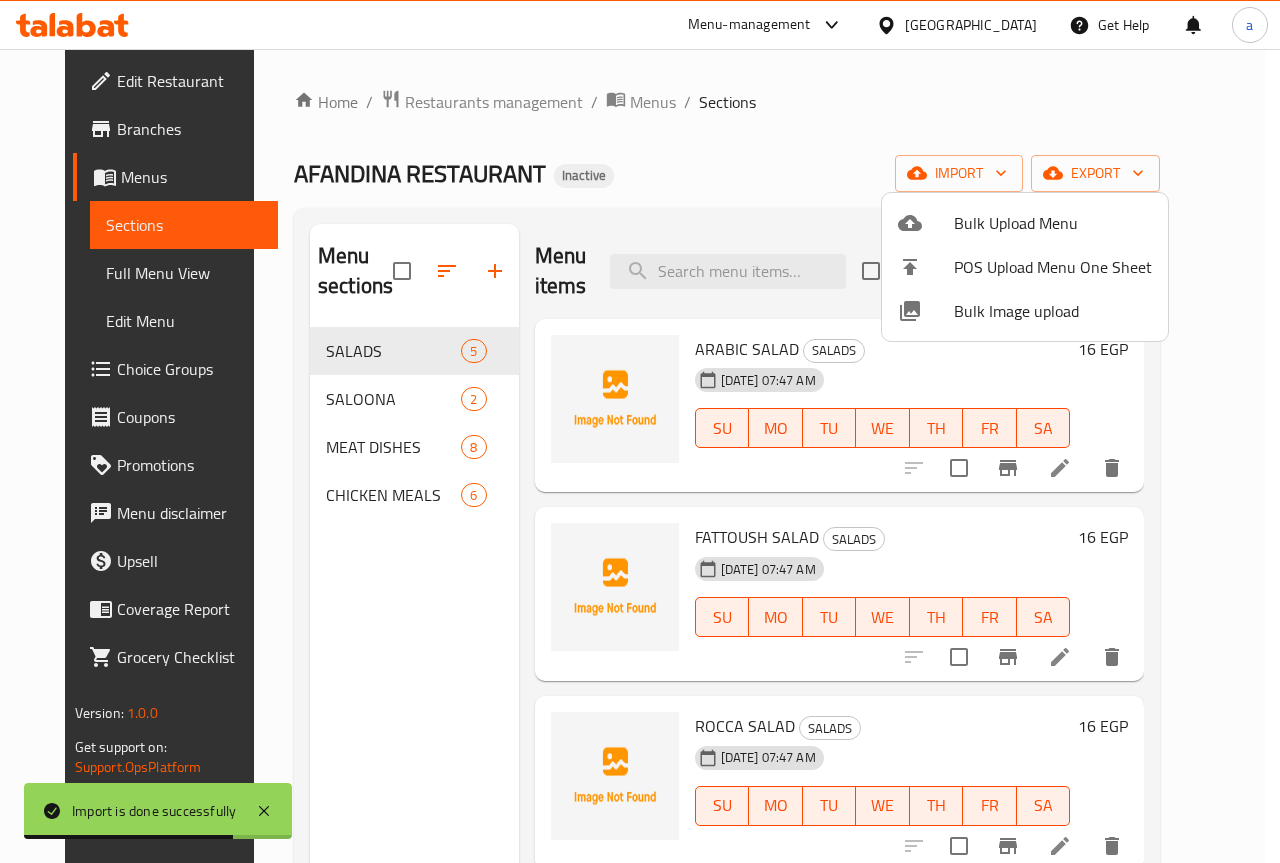 click at bounding box center [640, 431] 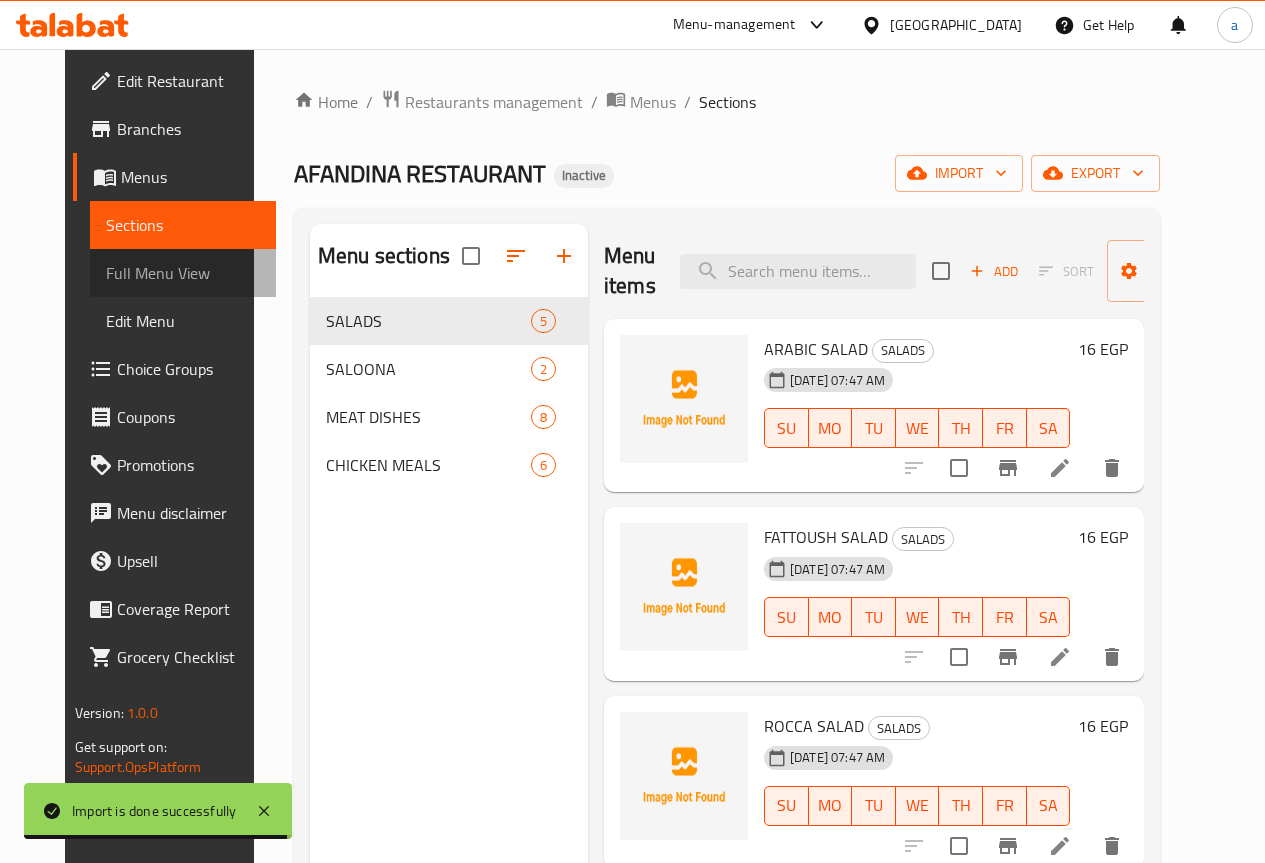 click on "Full Menu View" at bounding box center [183, 273] 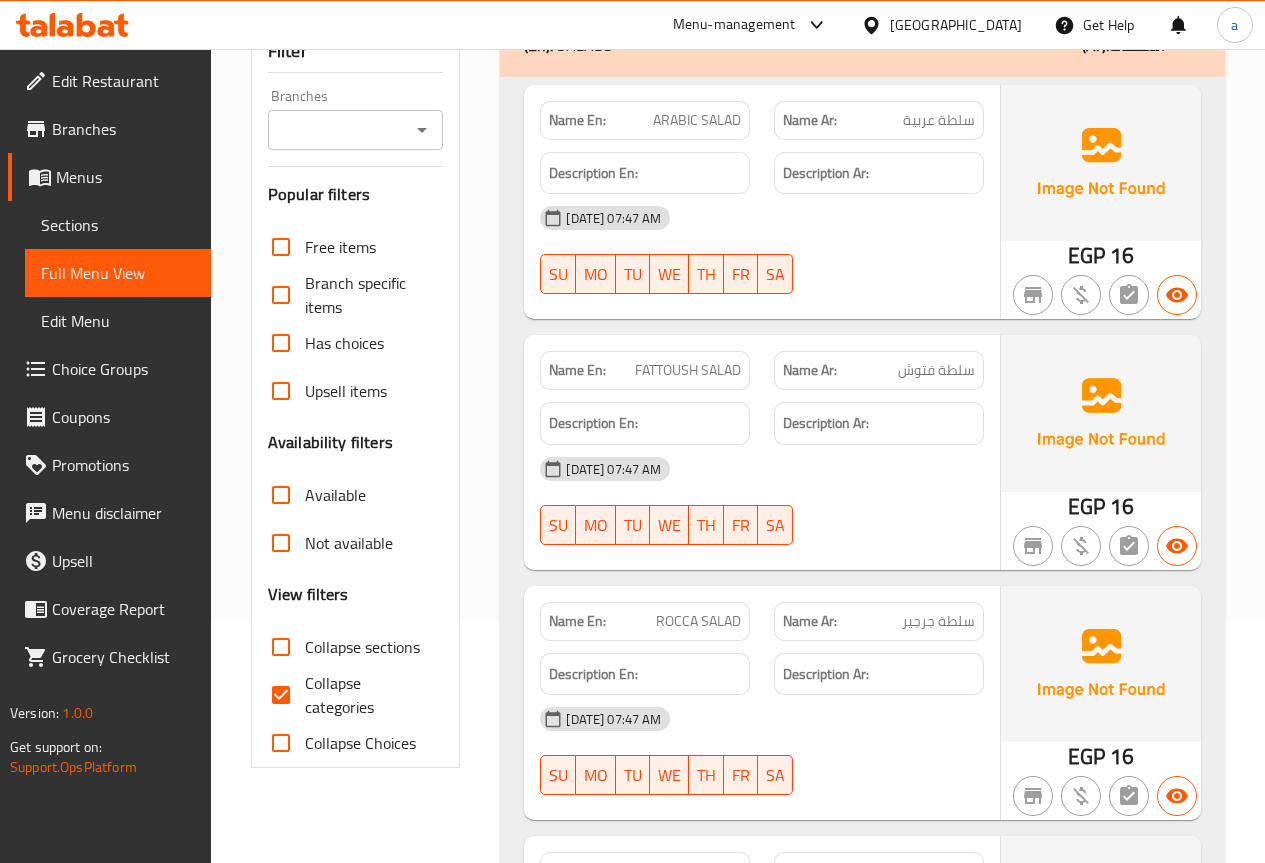 scroll, scrollTop: 300, scrollLeft: 0, axis: vertical 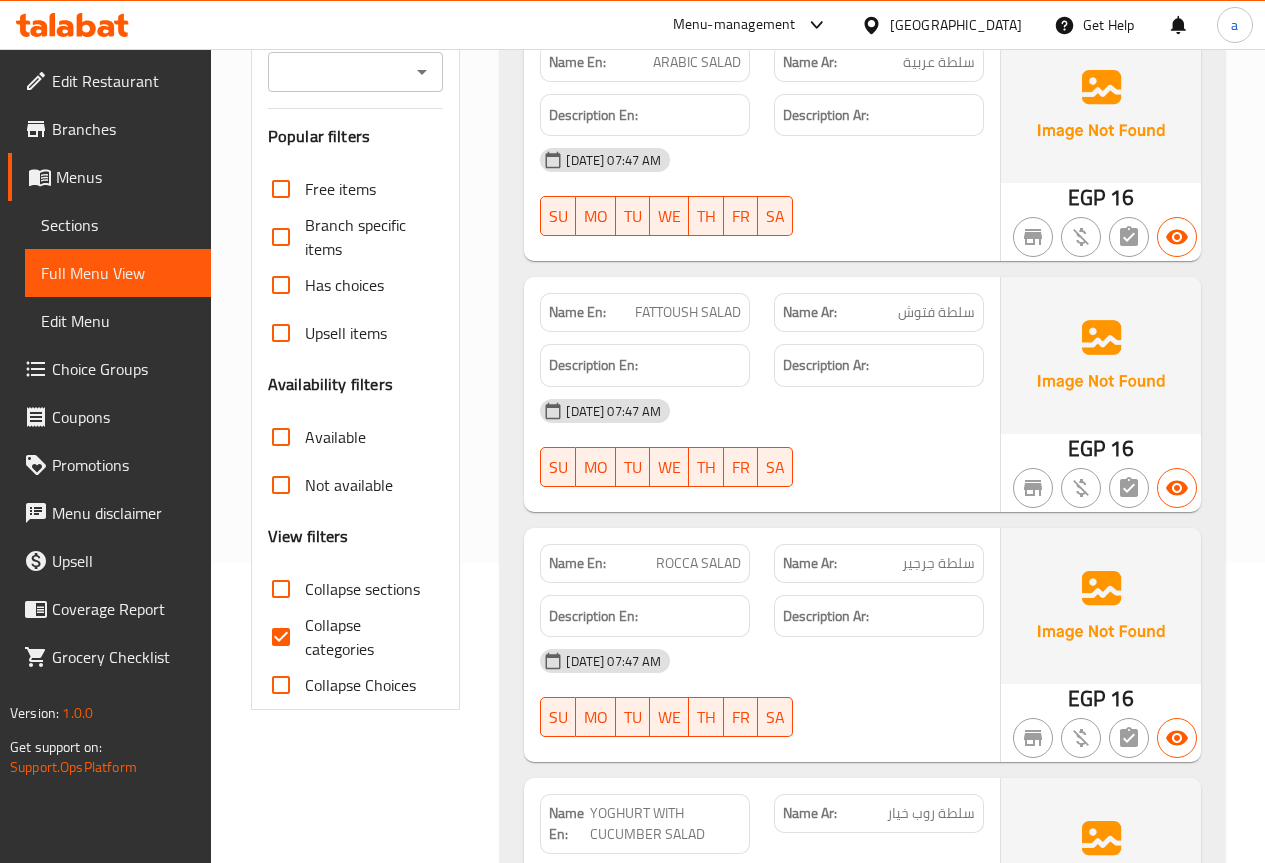 click on "Collapse categories" at bounding box center [366, 637] 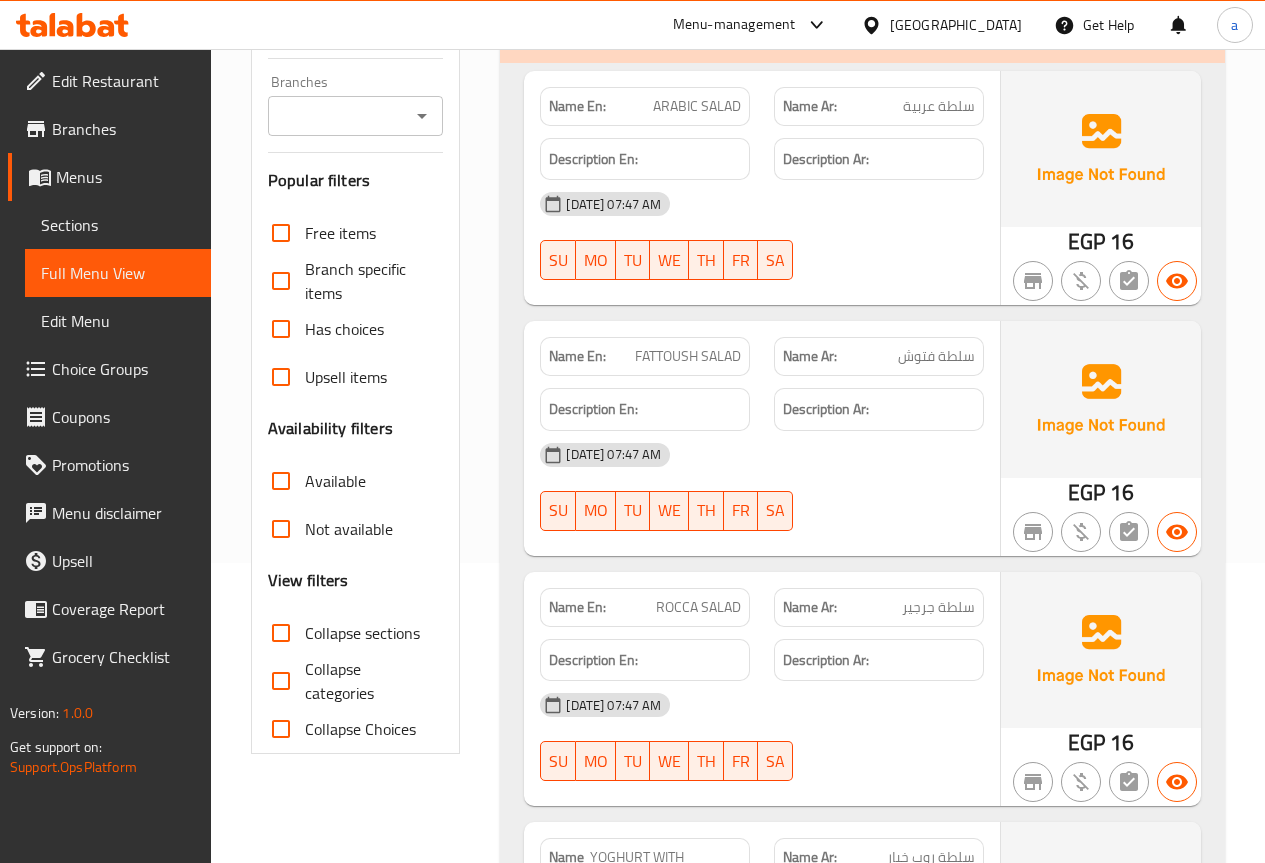 click on "Filter Branches Branches Popular filters Free items Branch specific items Has choices Upsell items Availability filters Available Not available View filters Collapse sections Collapse categories Collapse Choices" at bounding box center [356, 384] 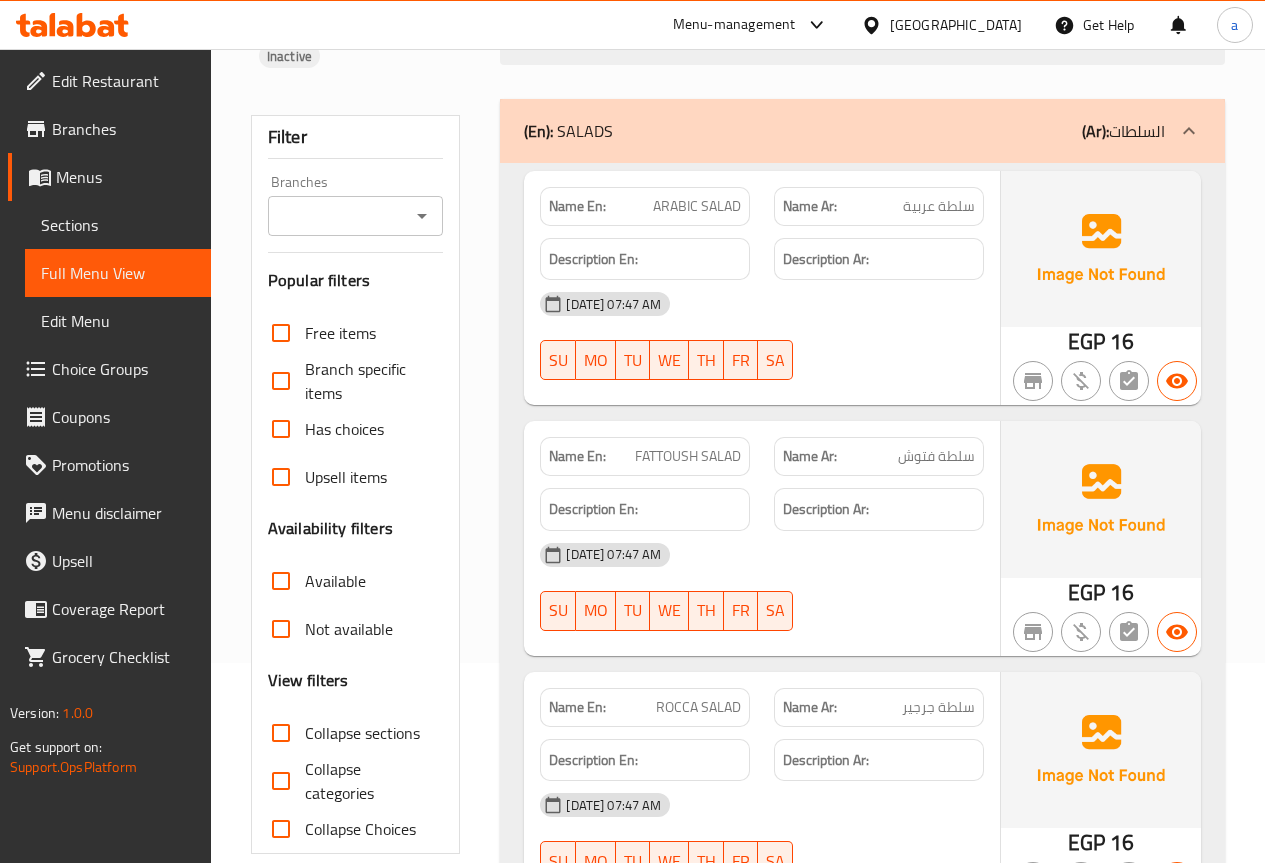 click on "16-07-2025 07:47 AM" at bounding box center (762, 555) 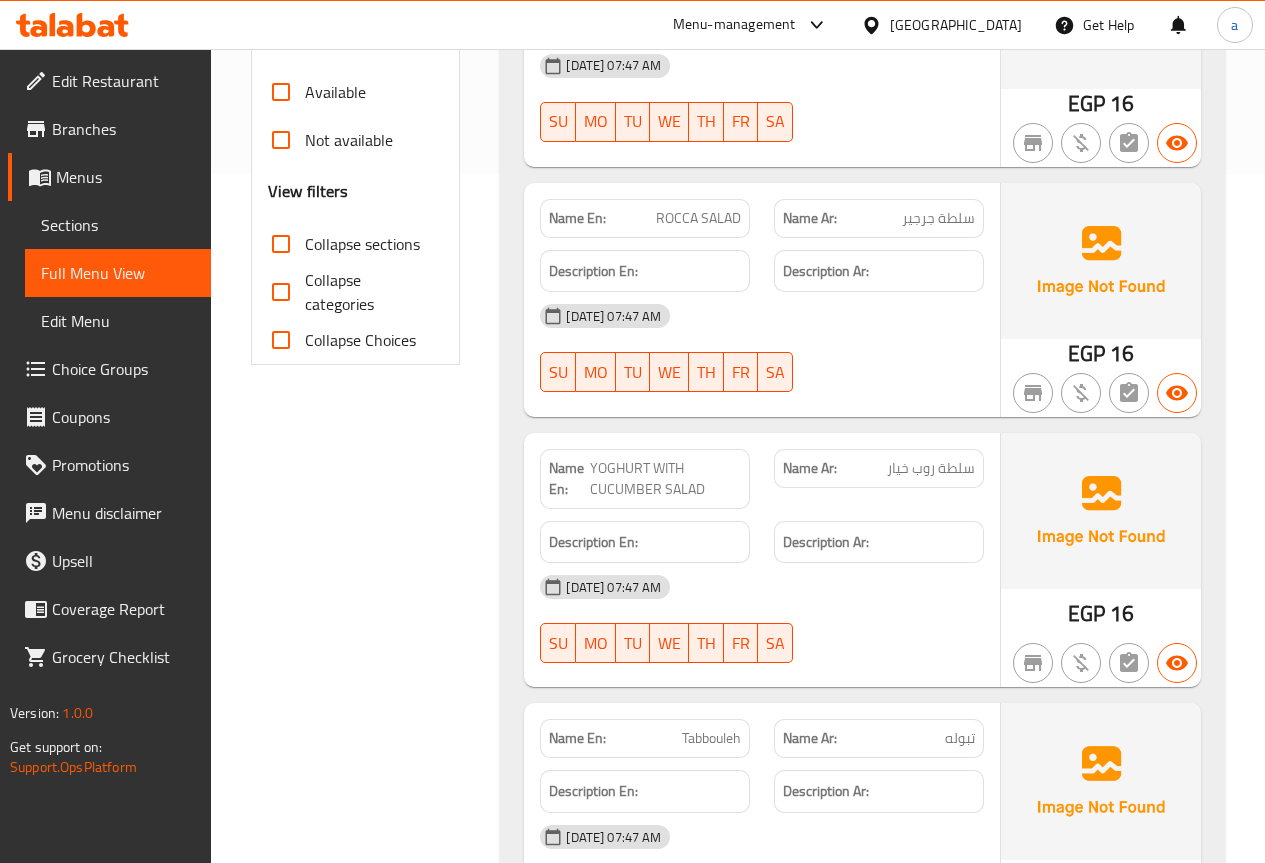 scroll, scrollTop: 700, scrollLeft: 0, axis: vertical 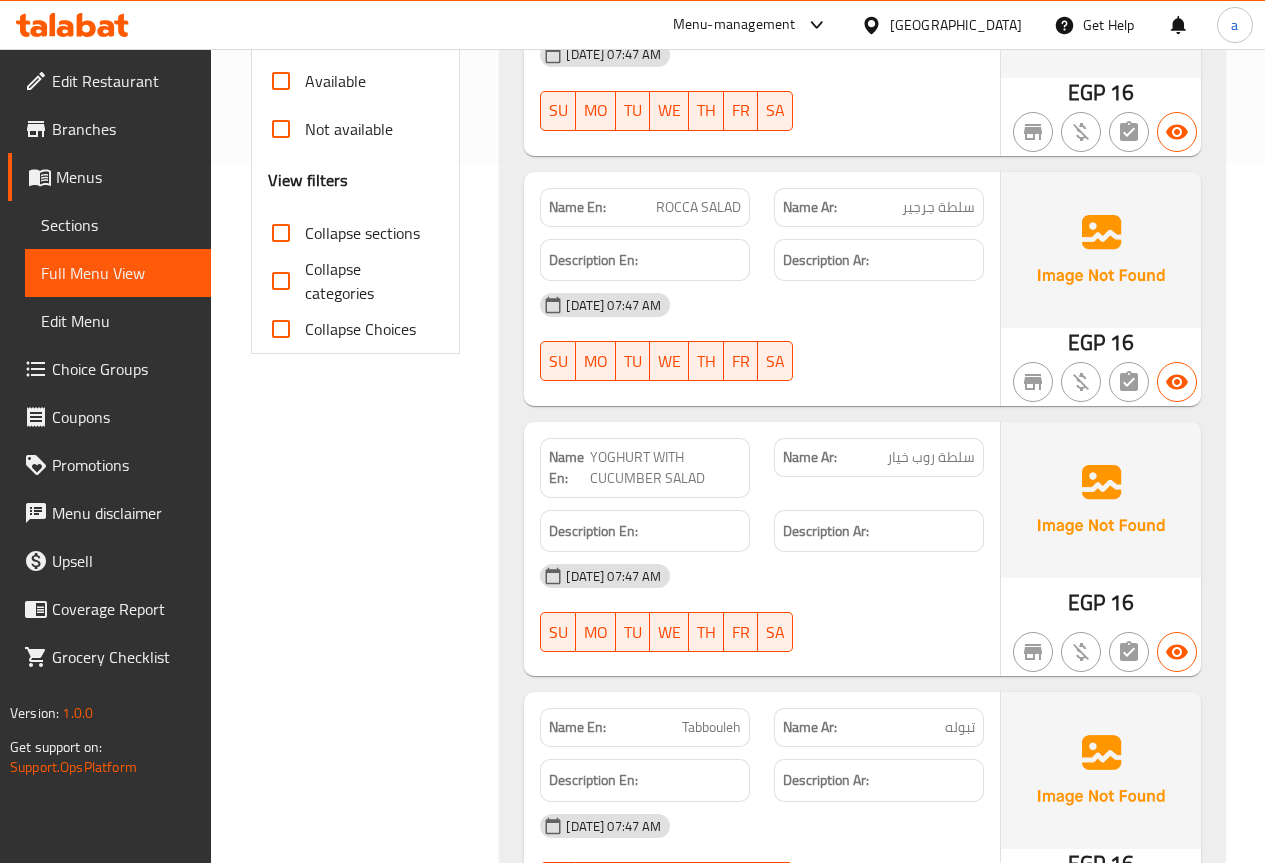 click on "سلطة روب خيار" at bounding box center (931, 457) 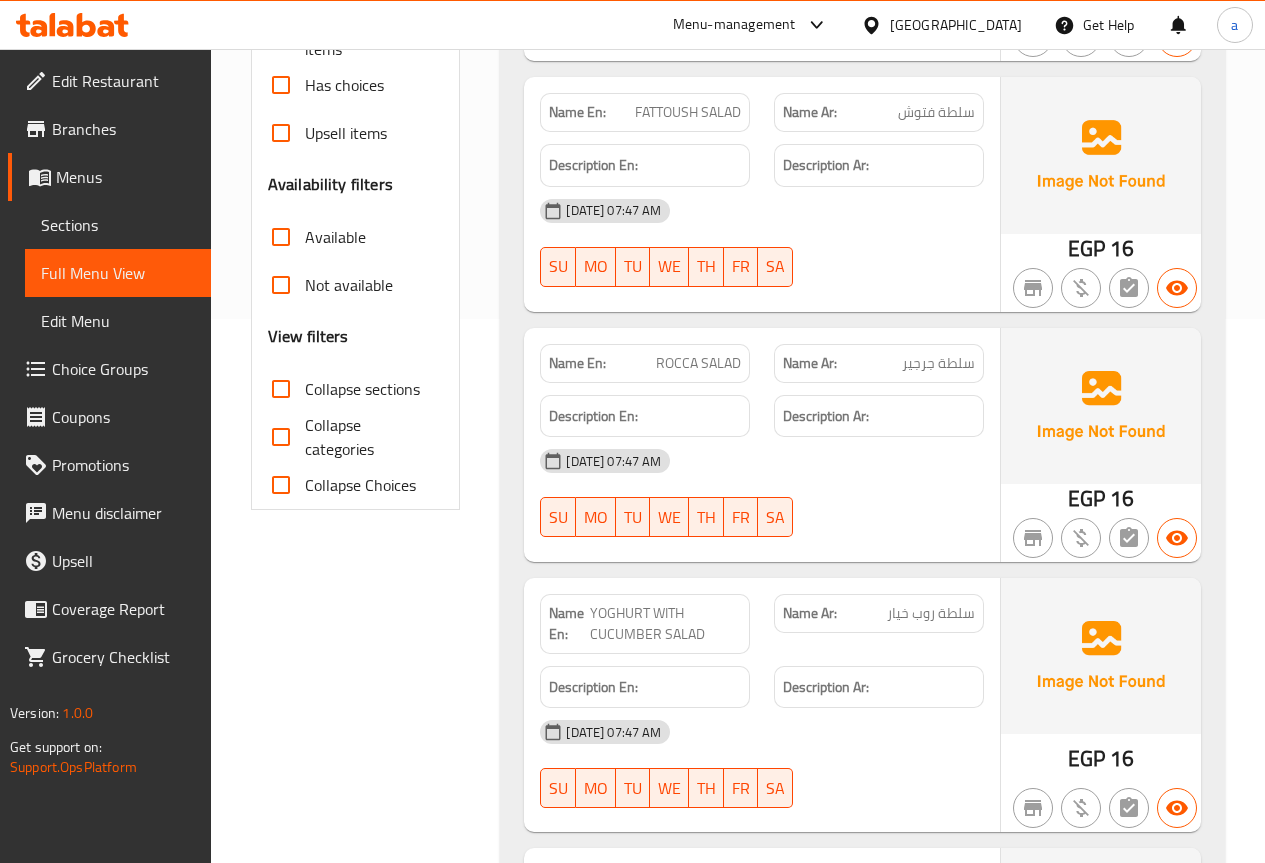 scroll, scrollTop: 200, scrollLeft: 0, axis: vertical 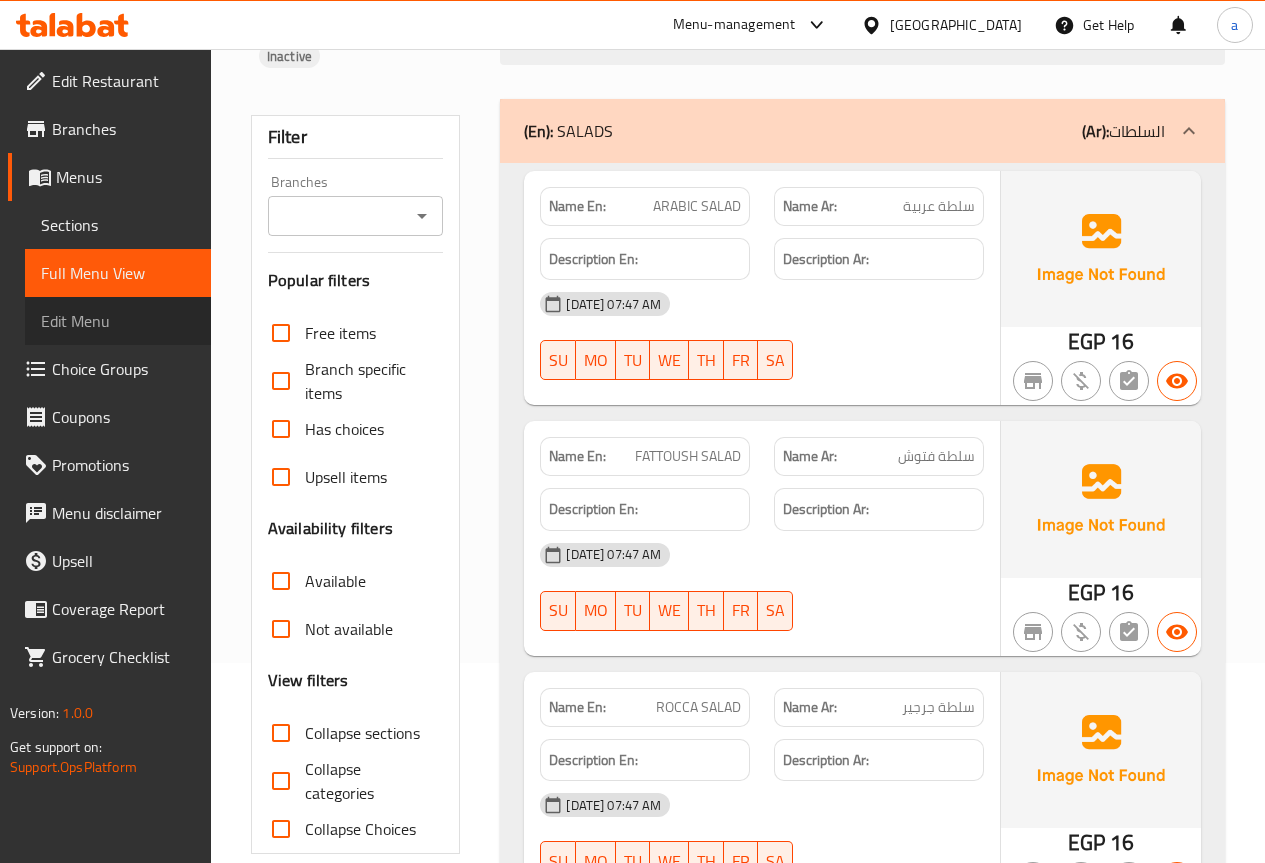 click on "Edit Menu" at bounding box center [118, 321] 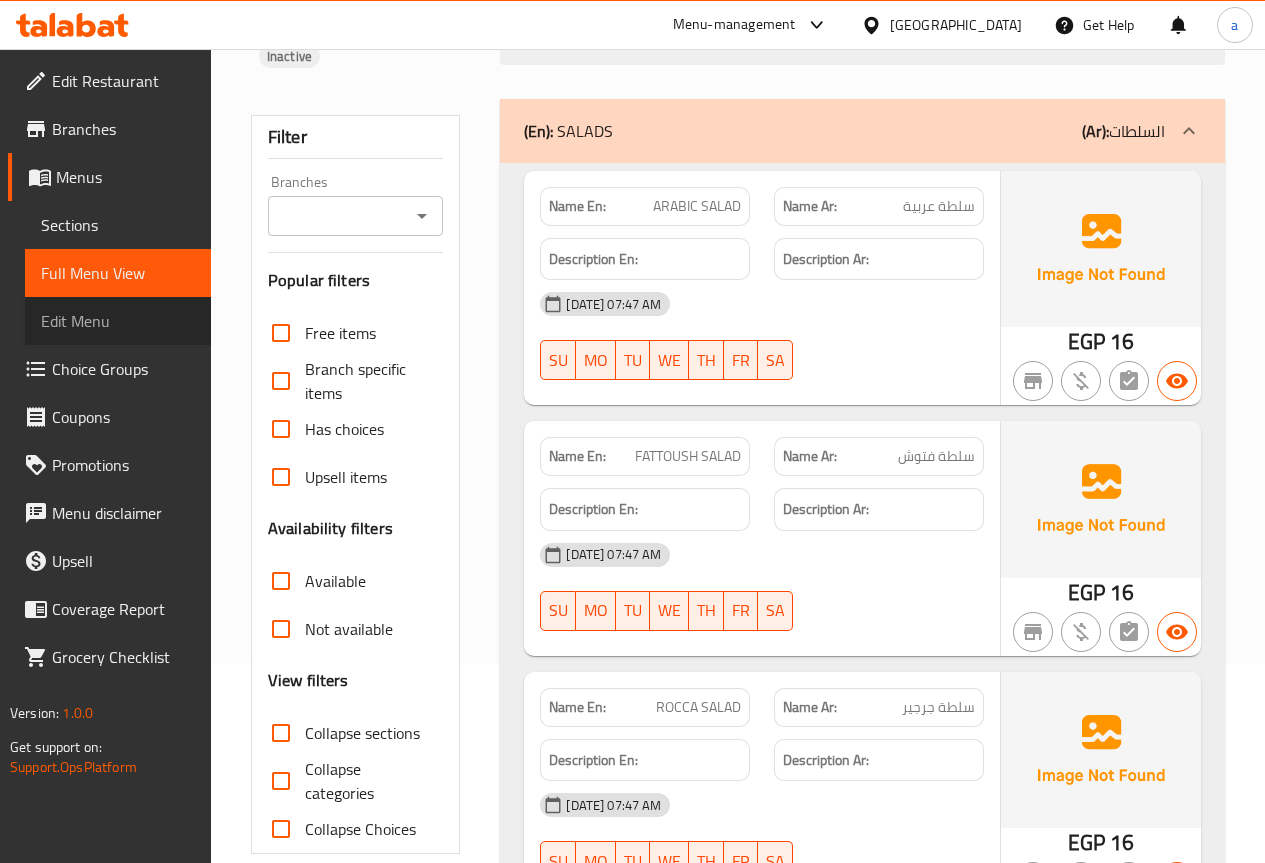 scroll, scrollTop: 0, scrollLeft: 0, axis: both 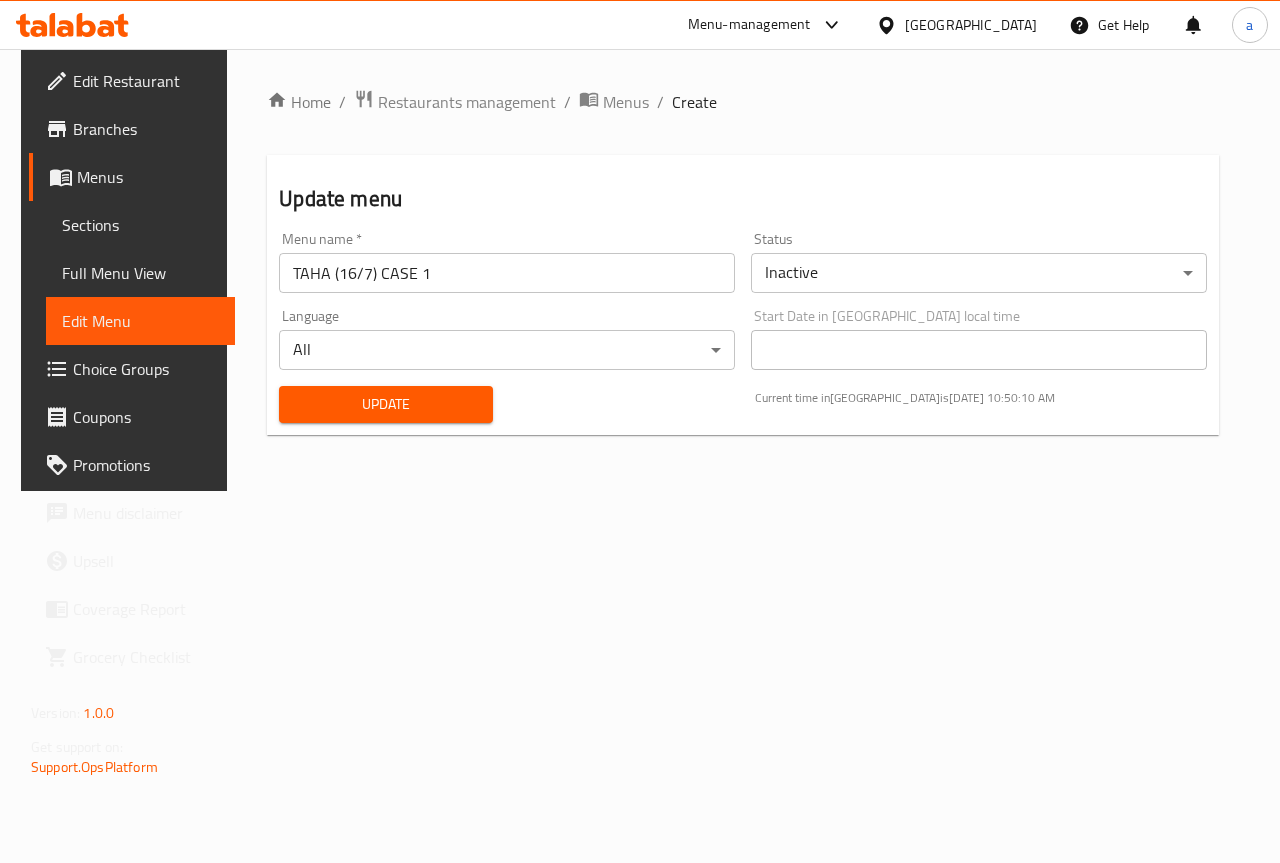 click on "Full Menu View" at bounding box center [140, 273] 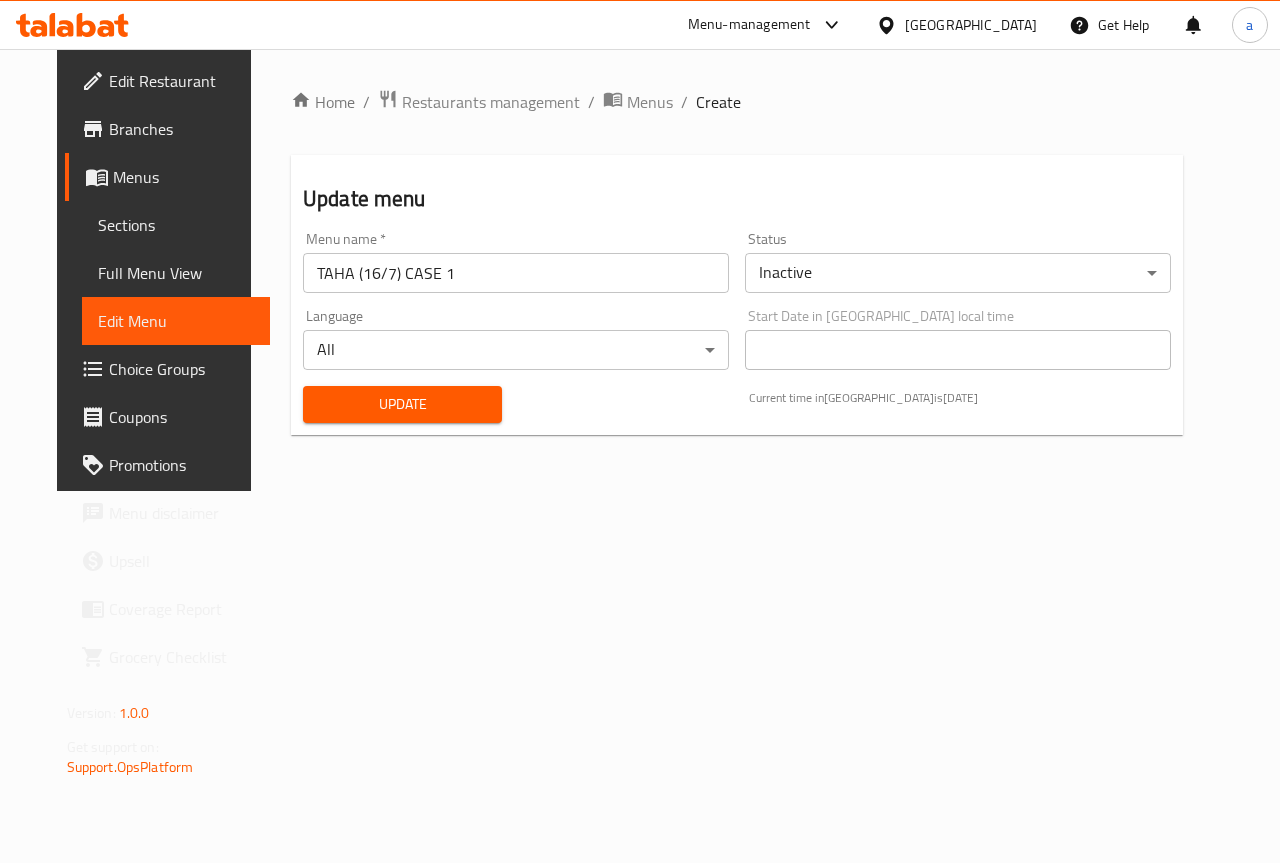 scroll, scrollTop: 0, scrollLeft: 0, axis: both 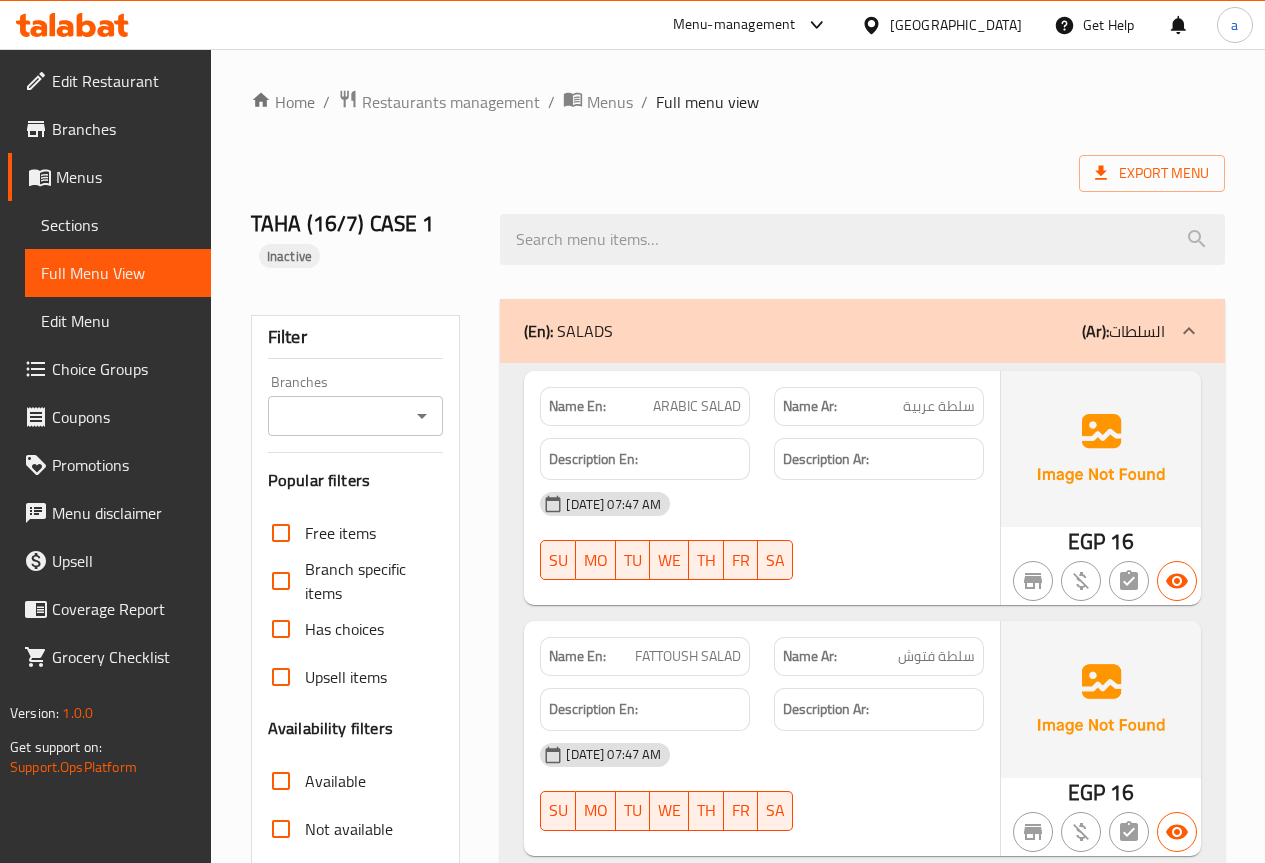click on "Sections" at bounding box center [118, 225] 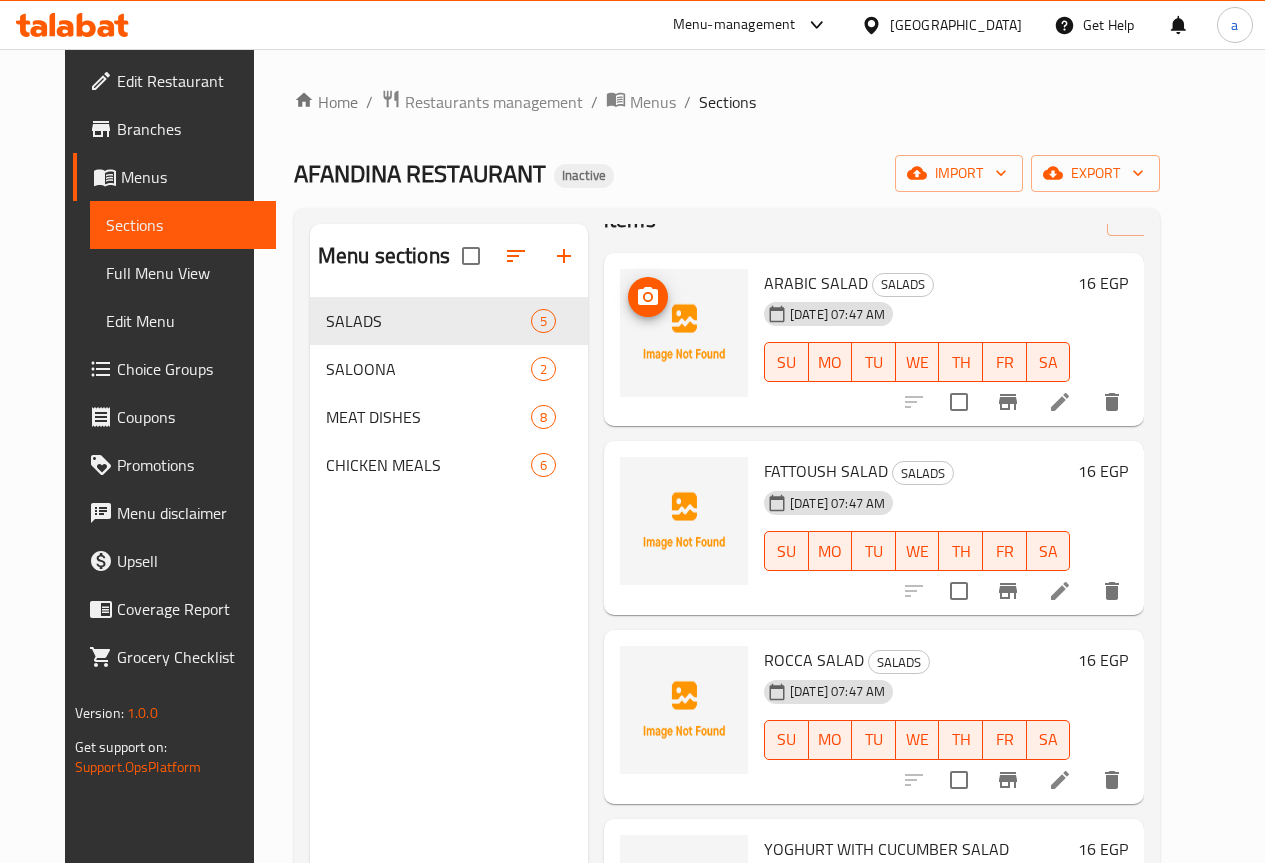 scroll, scrollTop: 160, scrollLeft: 0, axis: vertical 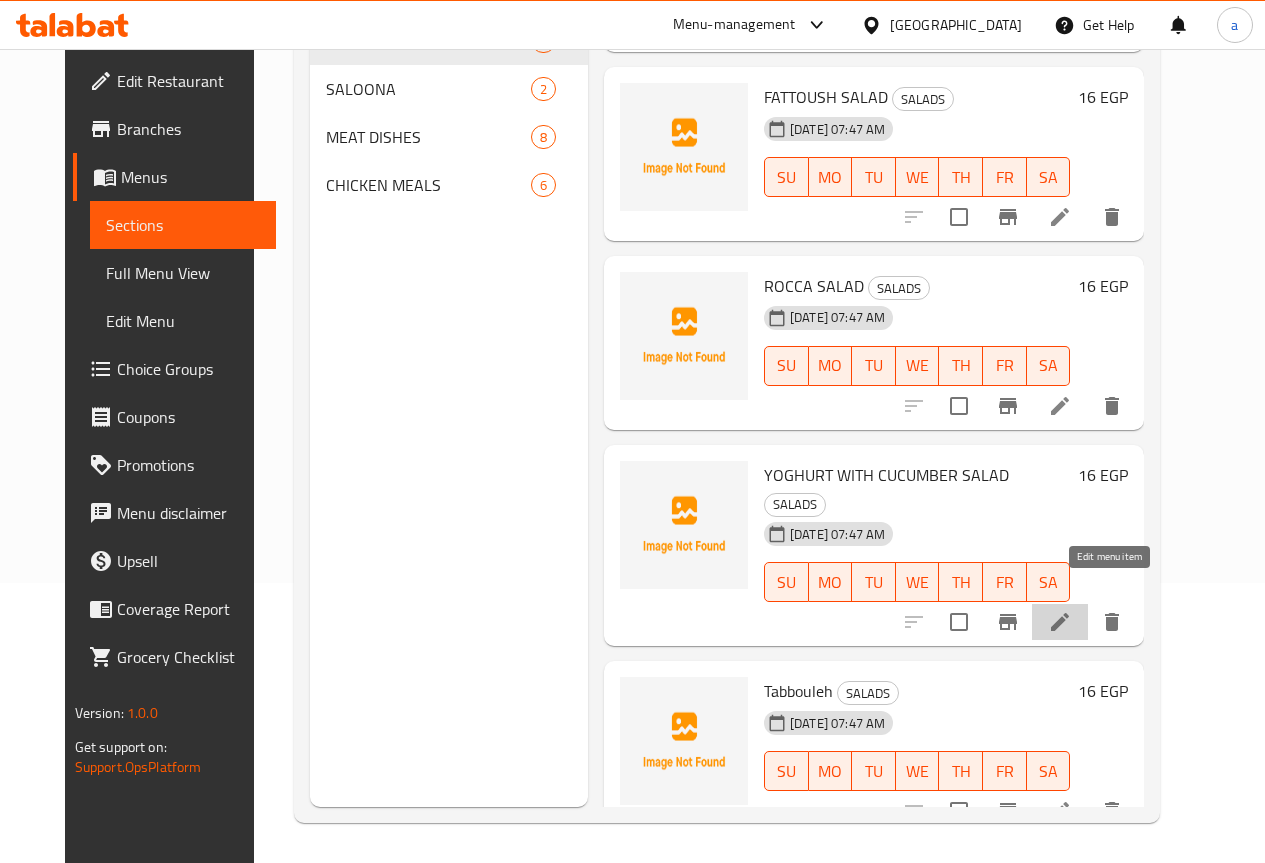 click 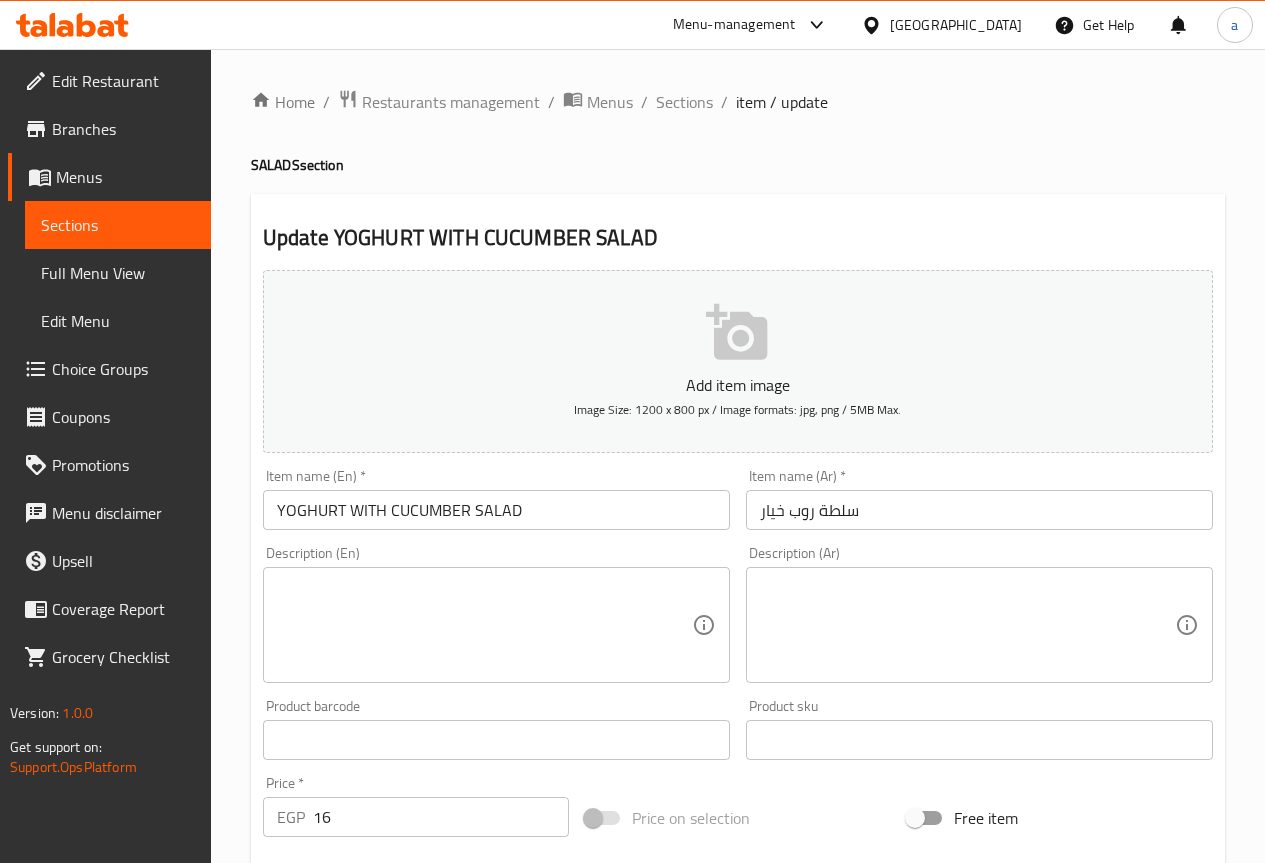 click on "سلطة روب خيار" at bounding box center [979, 510] 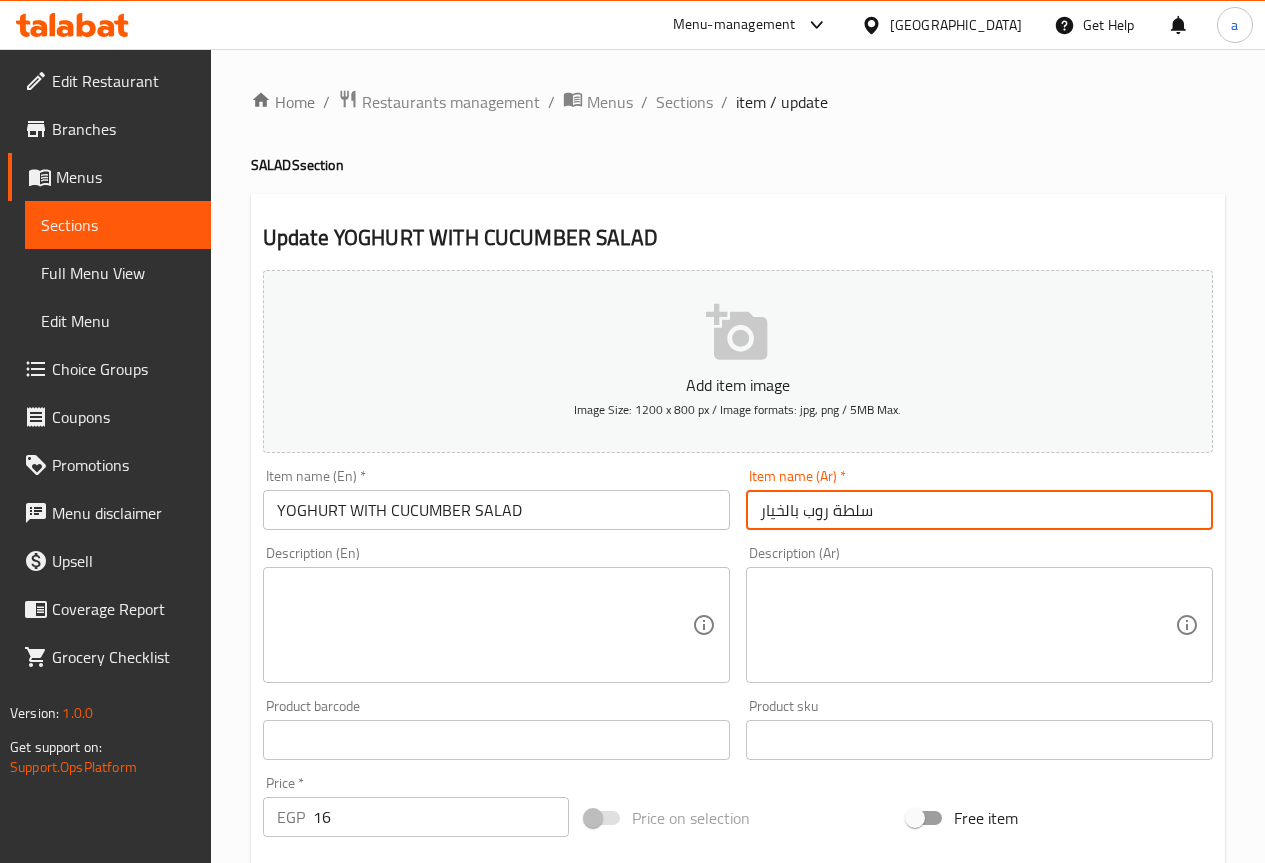 type on "سلطة روب بالخيار" 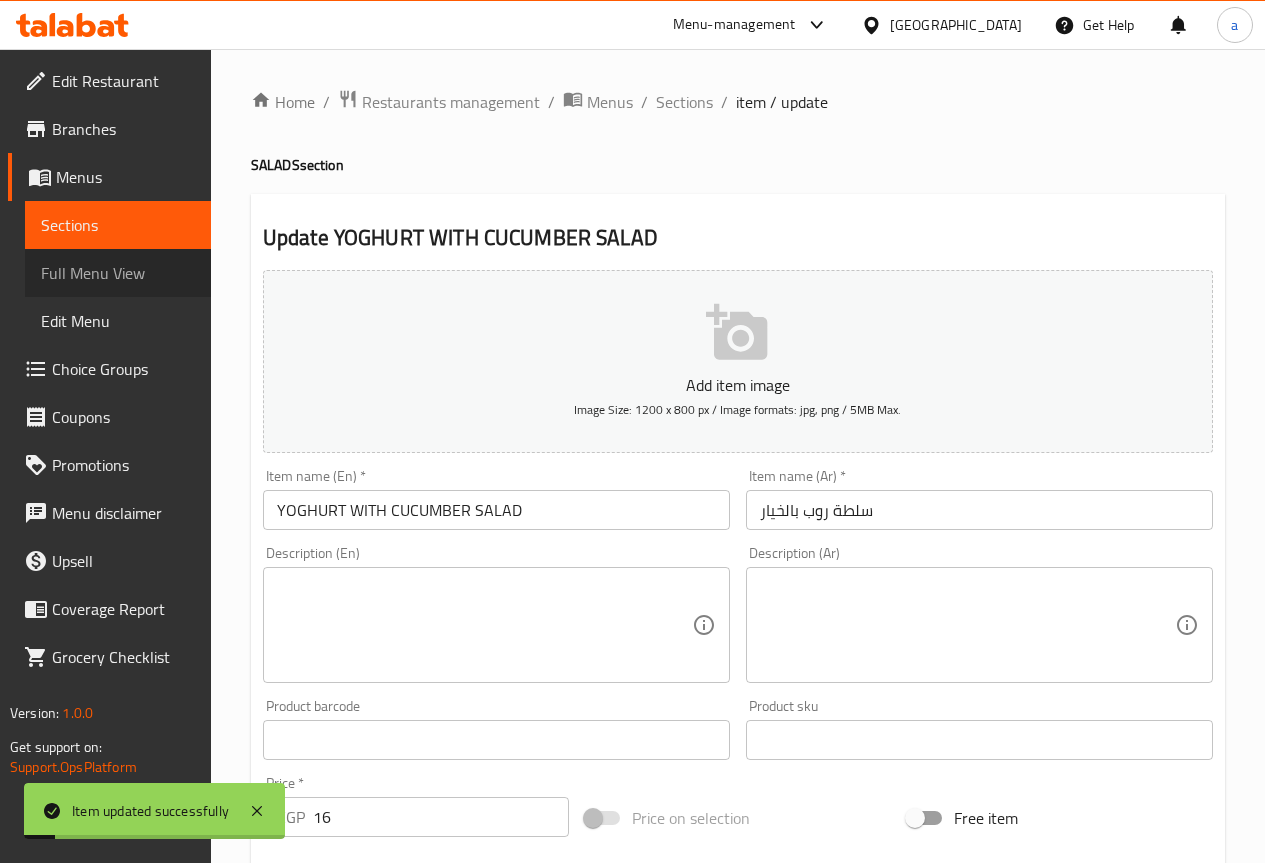 click on "Full Menu View" at bounding box center (118, 273) 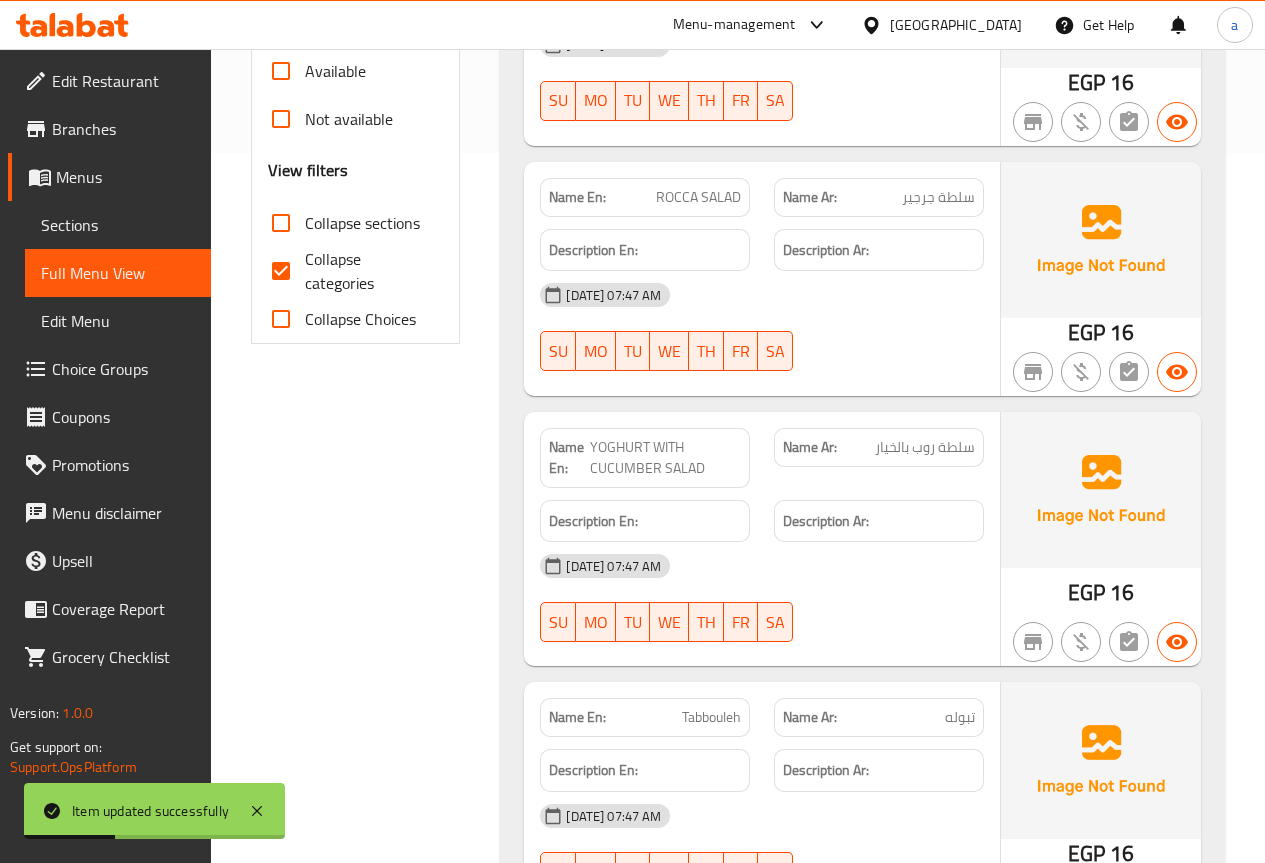 scroll, scrollTop: 800, scrollLeft: 0, axis: vertical 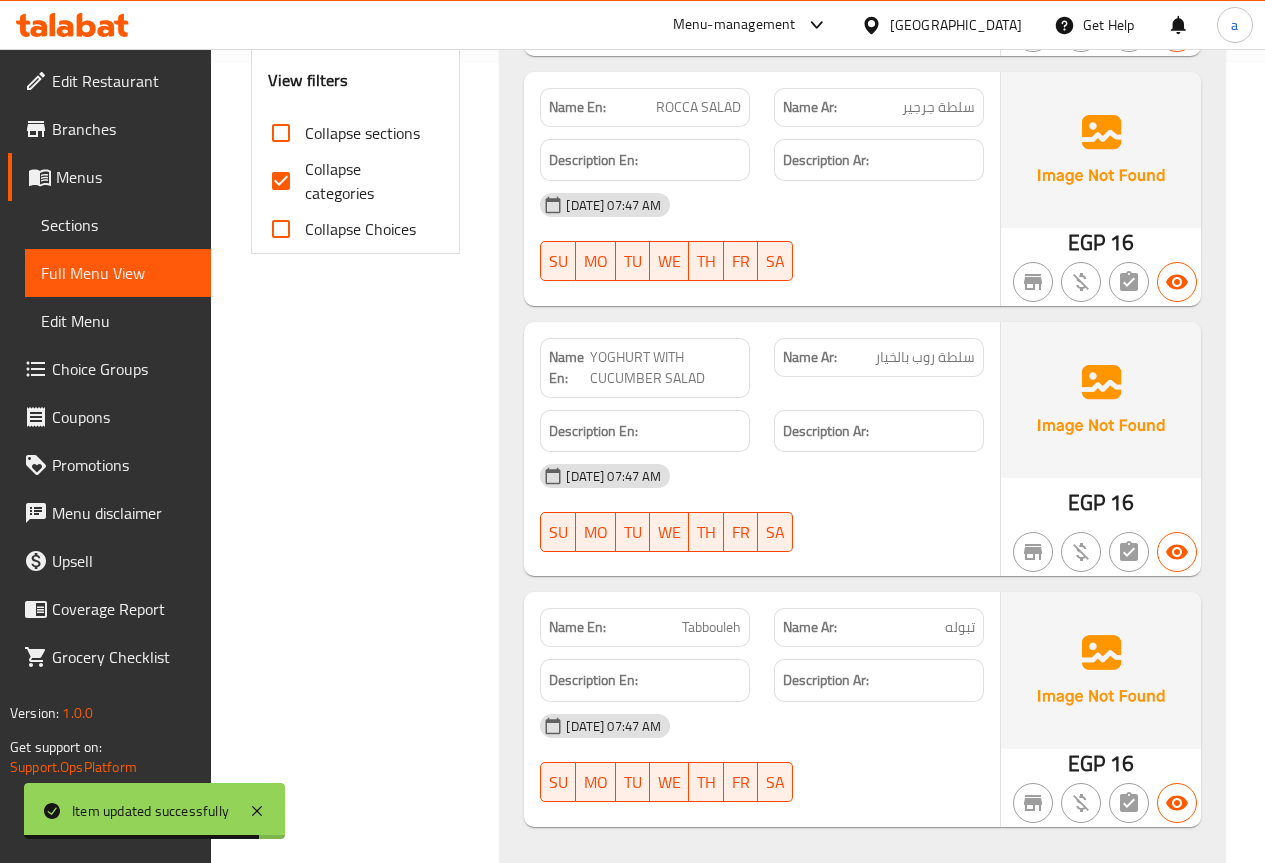 click on "(En):   SALADS (Ar): السلطات Name En: ARABIC SALAD Name Ar: سلطة عربية Description En: Description Ar: 16-07-2025 07:47 AM SU MO TU WE TH FR SA EGP 16 Name En: FATTOUSH SALAD Name Ar: سلطة فتوش Description En: Description Ar: 16-07-2025 07:47 AM SU MO TU WE TH FR SA EGP 16 Name En: ROCCA SALAD Name Ar: سلطة جرجير Description En: Description Ar: 16-07-2025 07:47 AM SU MO TU WE TH FR SA EGP 16 Name En: YOGHURT WITH CUCUMBER SALAD Name Ar: سلطة روب بالخيار Description En: Description Ar: 16-07-2025 07:47 AM SU MO TU WE TH FR SA EGP 16 Name En: Tabbouleh Name Ar: تبوله Description En: Description Ar: 16-07-2025 07:47 AM SU MO TU WE TH FR SA EGP 16 (En):   SALOONA (Ar): صالونه Name En: OKRA SALOONA Name Ar: صالونه باميه Description En: Salona Okra With A Special Seasoning And Herbs. Description Ar: صالونة بامية بتوابل وأعشاب مميزة. 16-07-2025 07:47 AM SU MO TU WE TH FR SA EGP 18 Name En: CHICKEN AND POTATO SALOONA SU" at bounding box center (862, 2882) 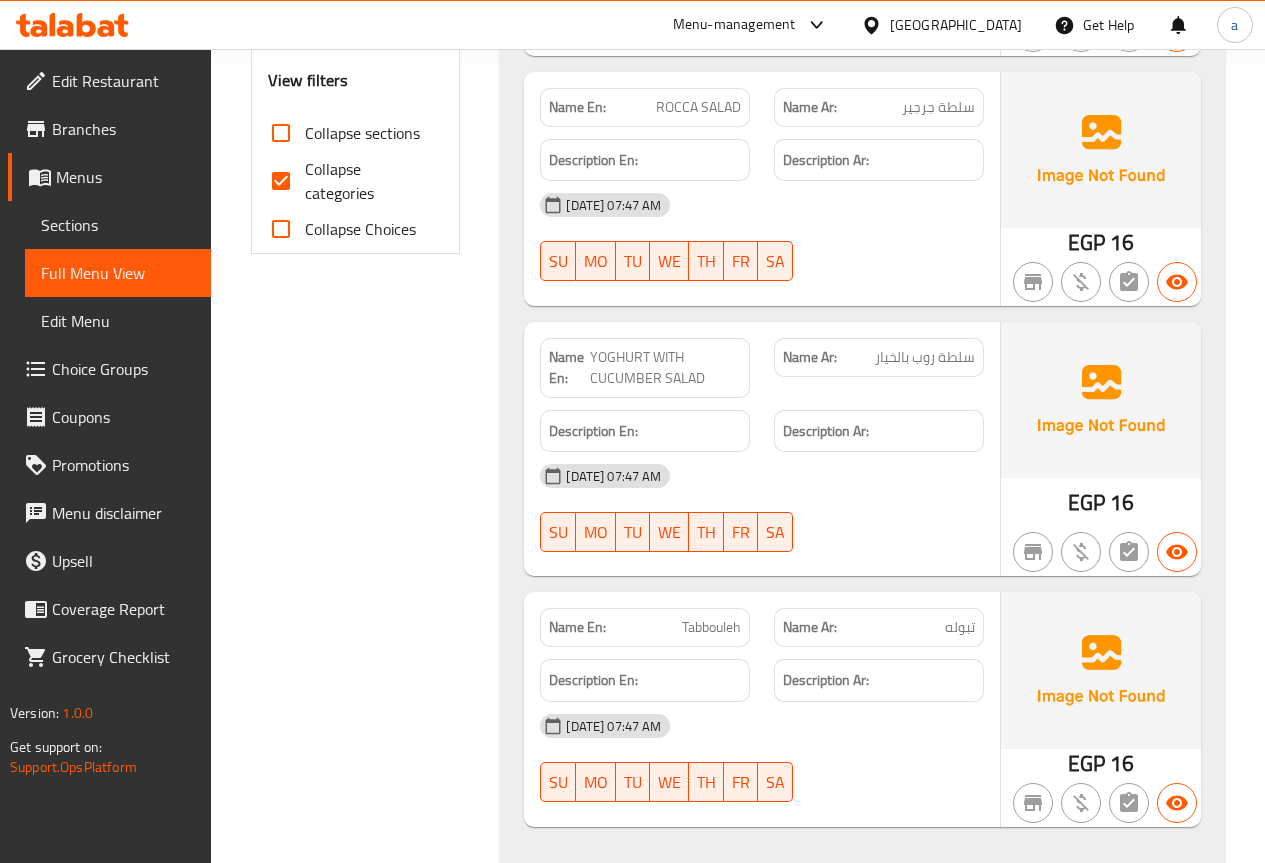 click on "16-07-2025 07:47 AM SU MO TU WE TH FR SA" at bounding box center (762, 508) 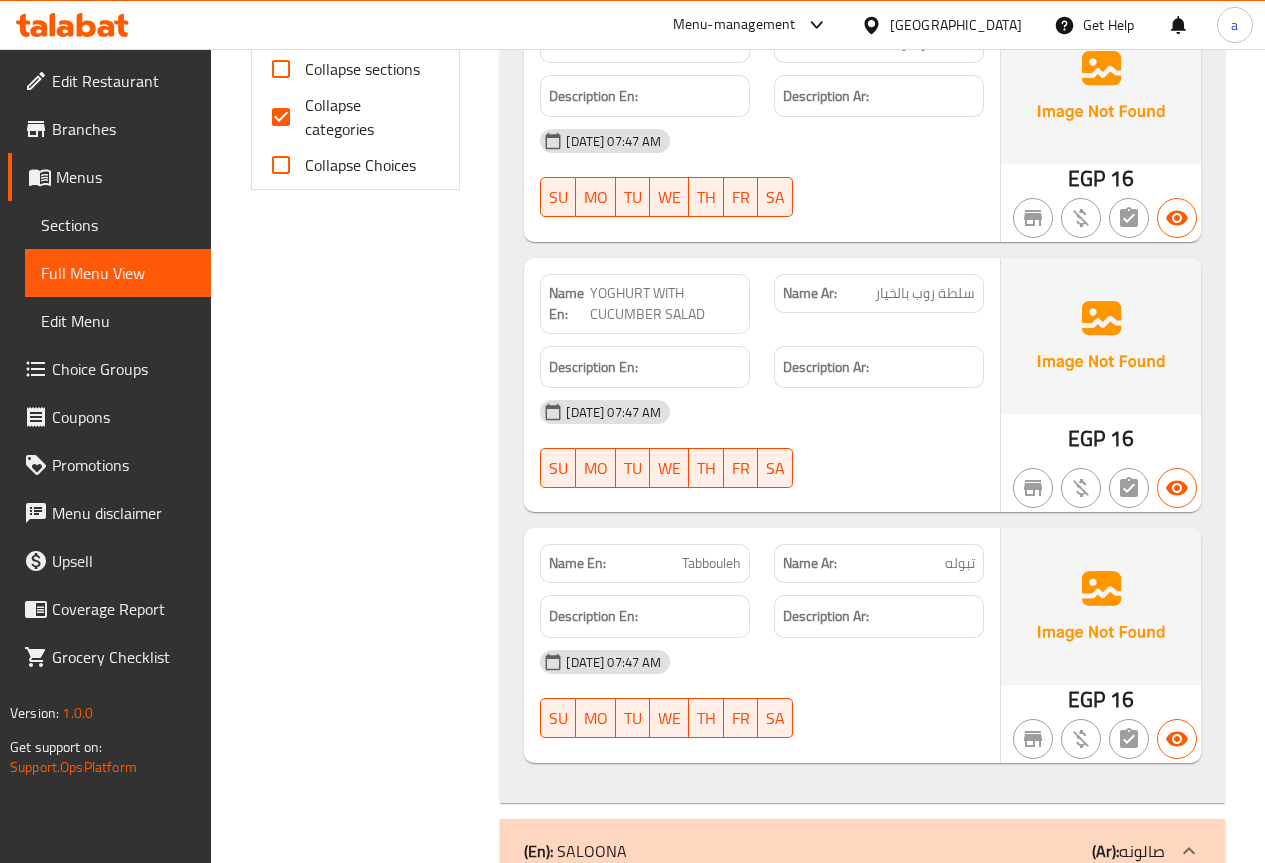 scroll, scrollTop: 900, scrollLeft: 0, axis: vertical 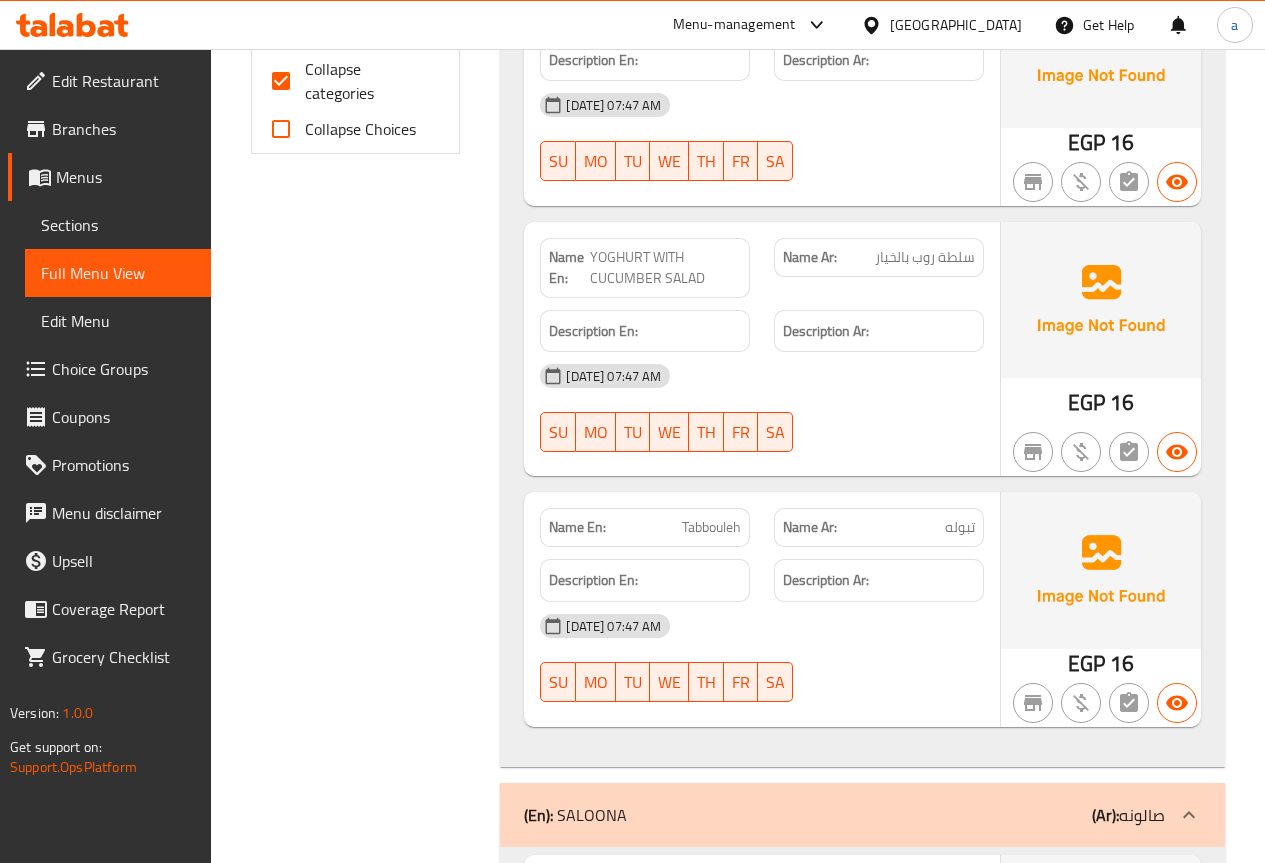 click on "Filter Branches Branches Popular filters Free items Branch specific items Has choices Upsell items Availability filters Available Not available View filters Collapse sections Collapse categories Collapse Choices" at bounding box center [364, 2782] 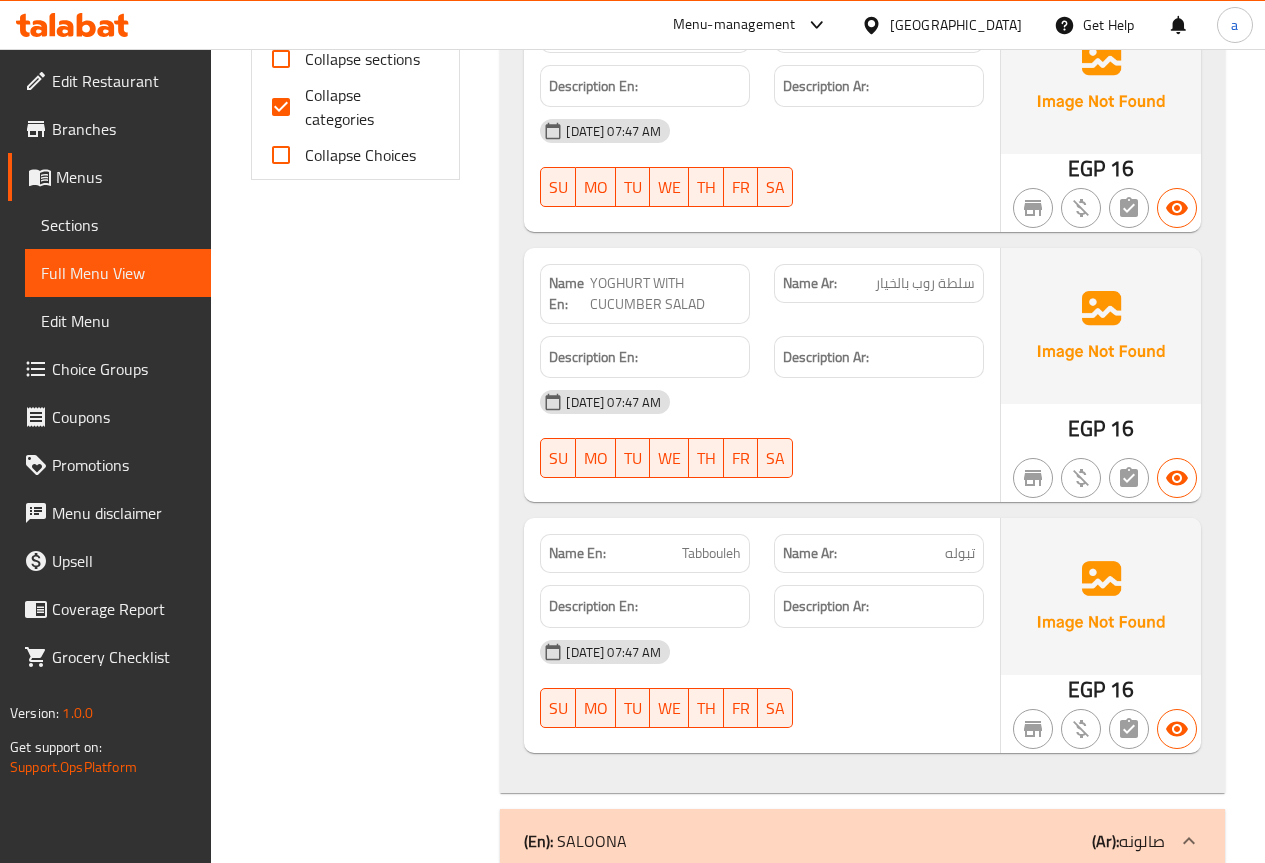 scroll, scrollTop: 1000, scrollLeft: 0, axis: vertical 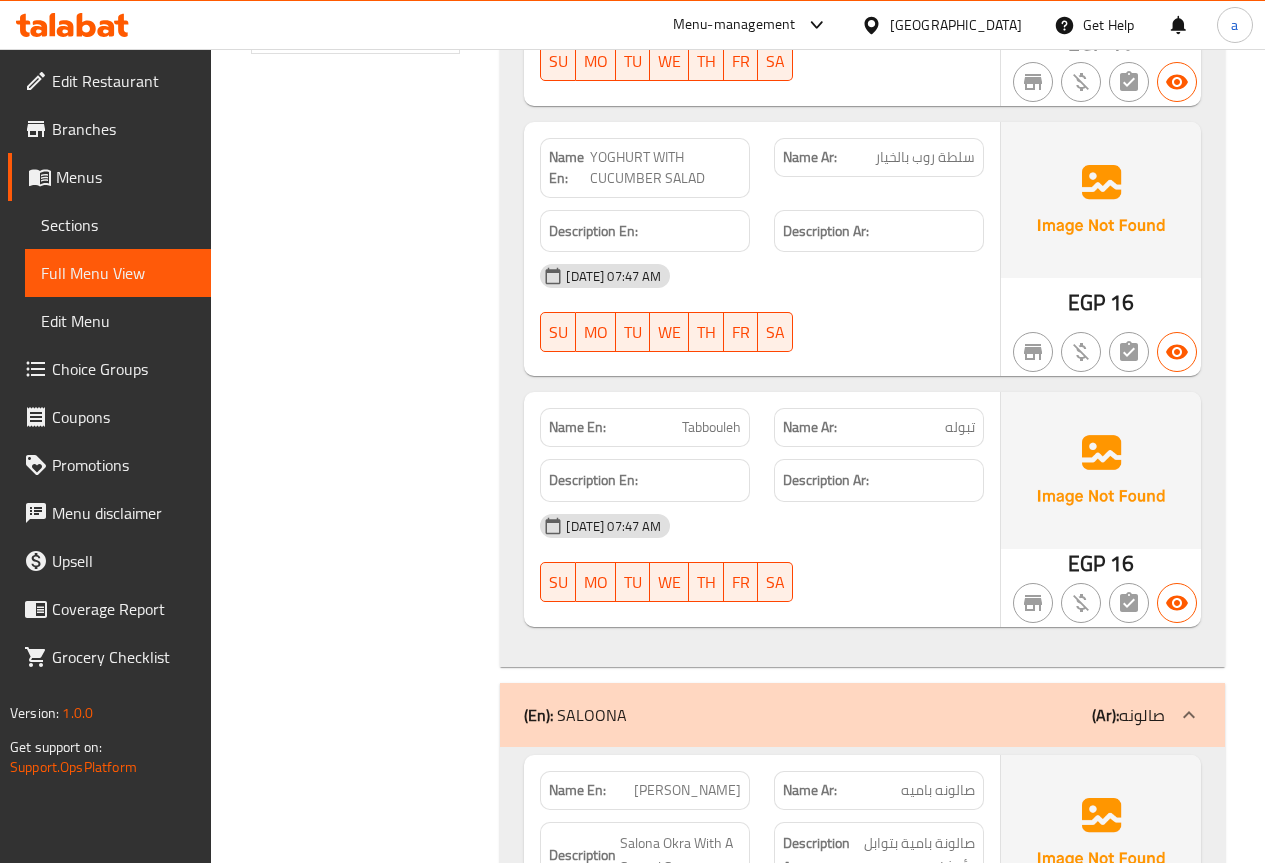 click on "Sections" at bounding box center [118, 225] 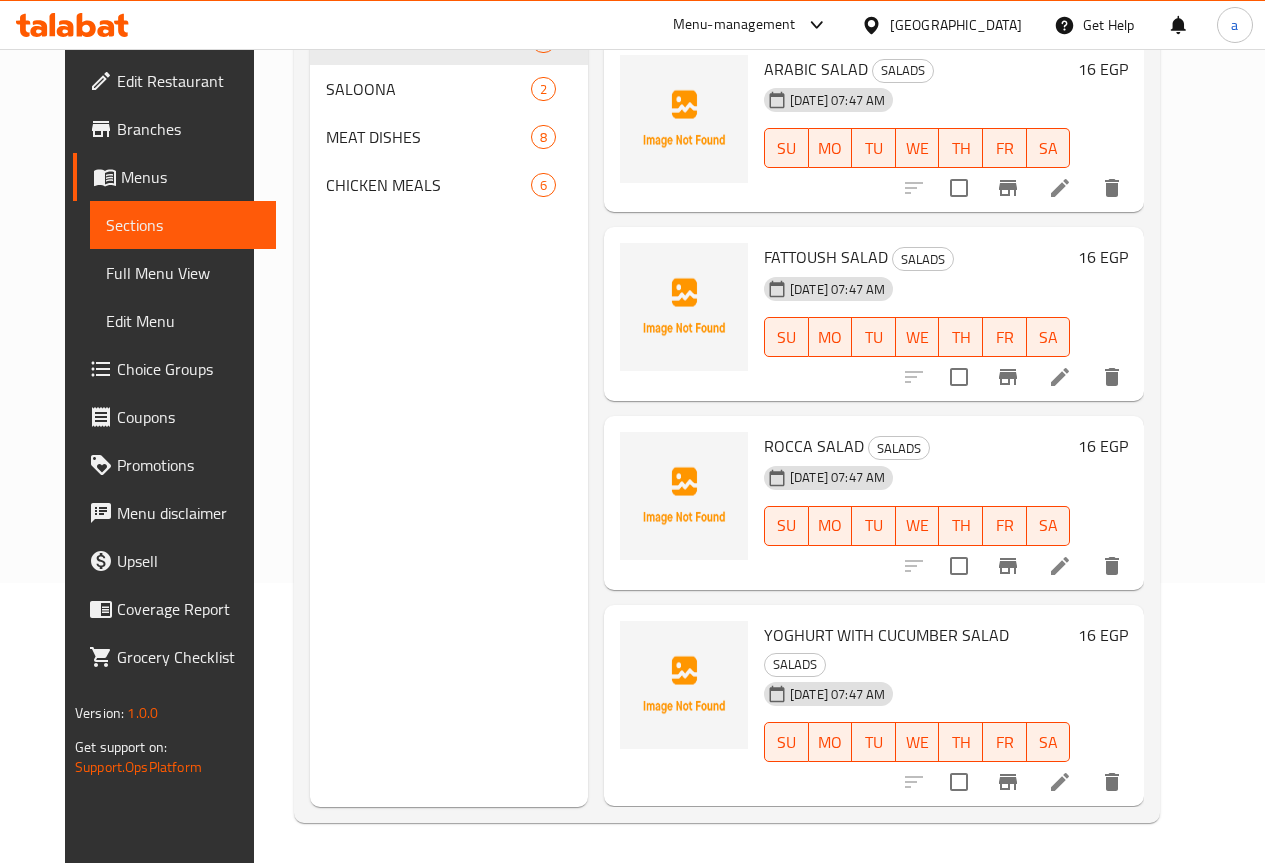 scroll, scrollTop: 280, scrollLeft: 0, axis: vertical 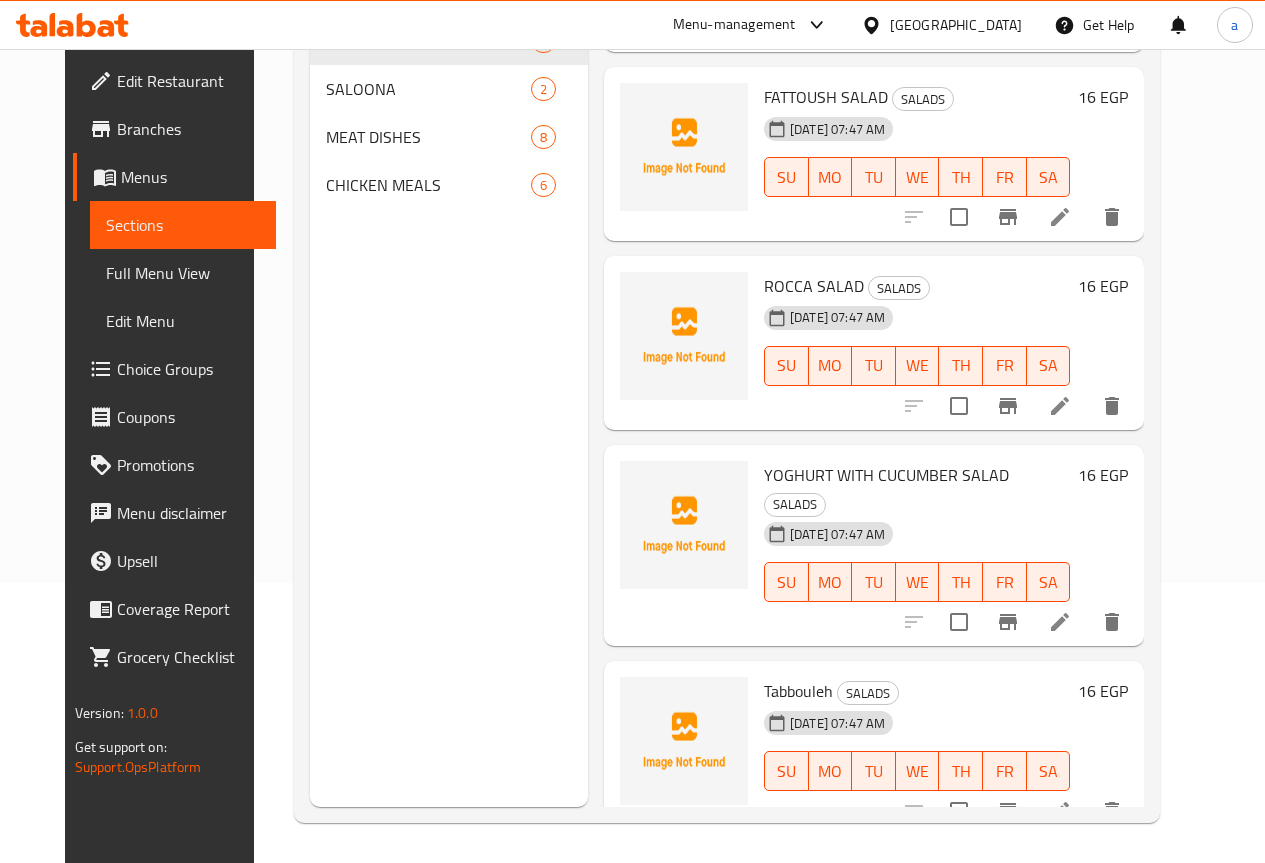 click at bounding box center [1060, 811] 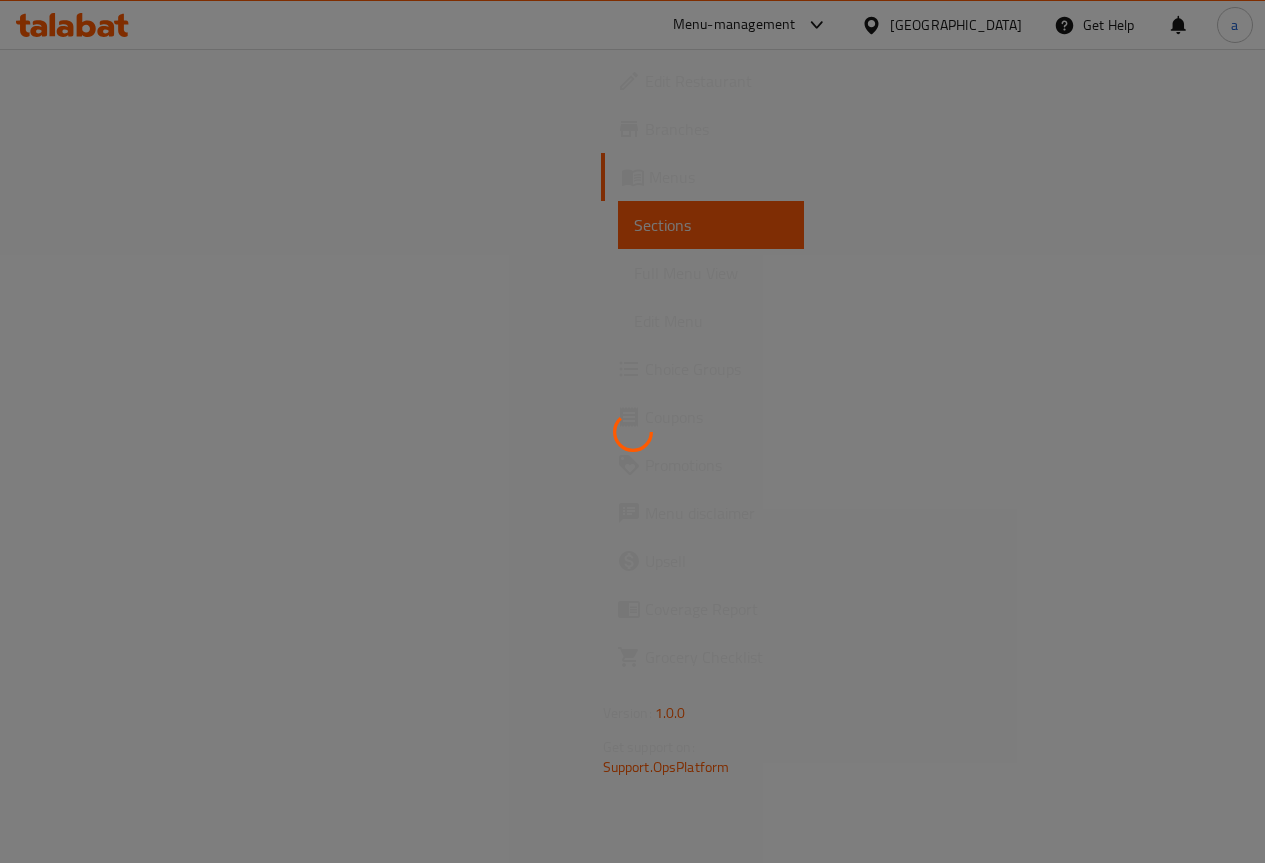scroll, scrollTop: 0, scrollLeft: 0, axis: both 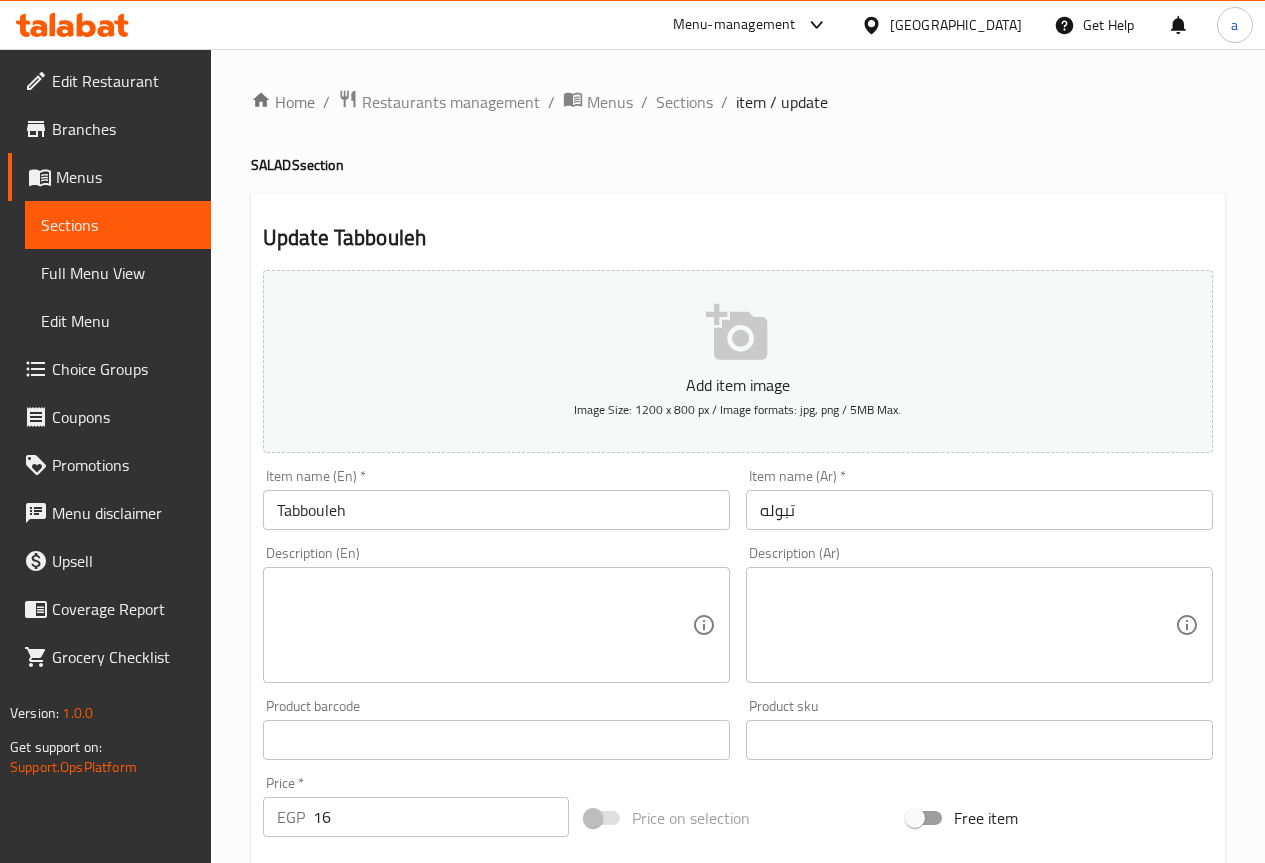 click on "تبوله" at bounding box center [979, 510] 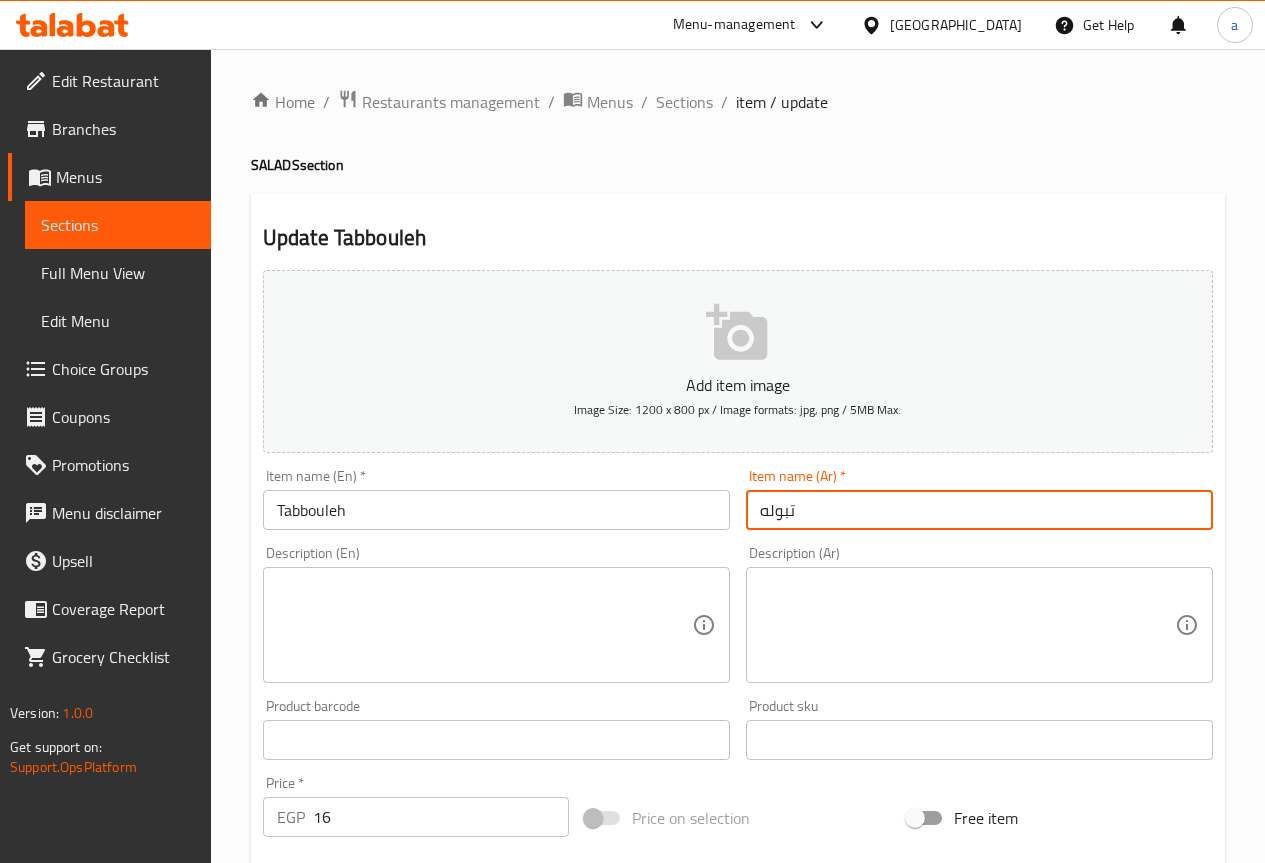click on "تبوله" at bounding box center [979, 510] 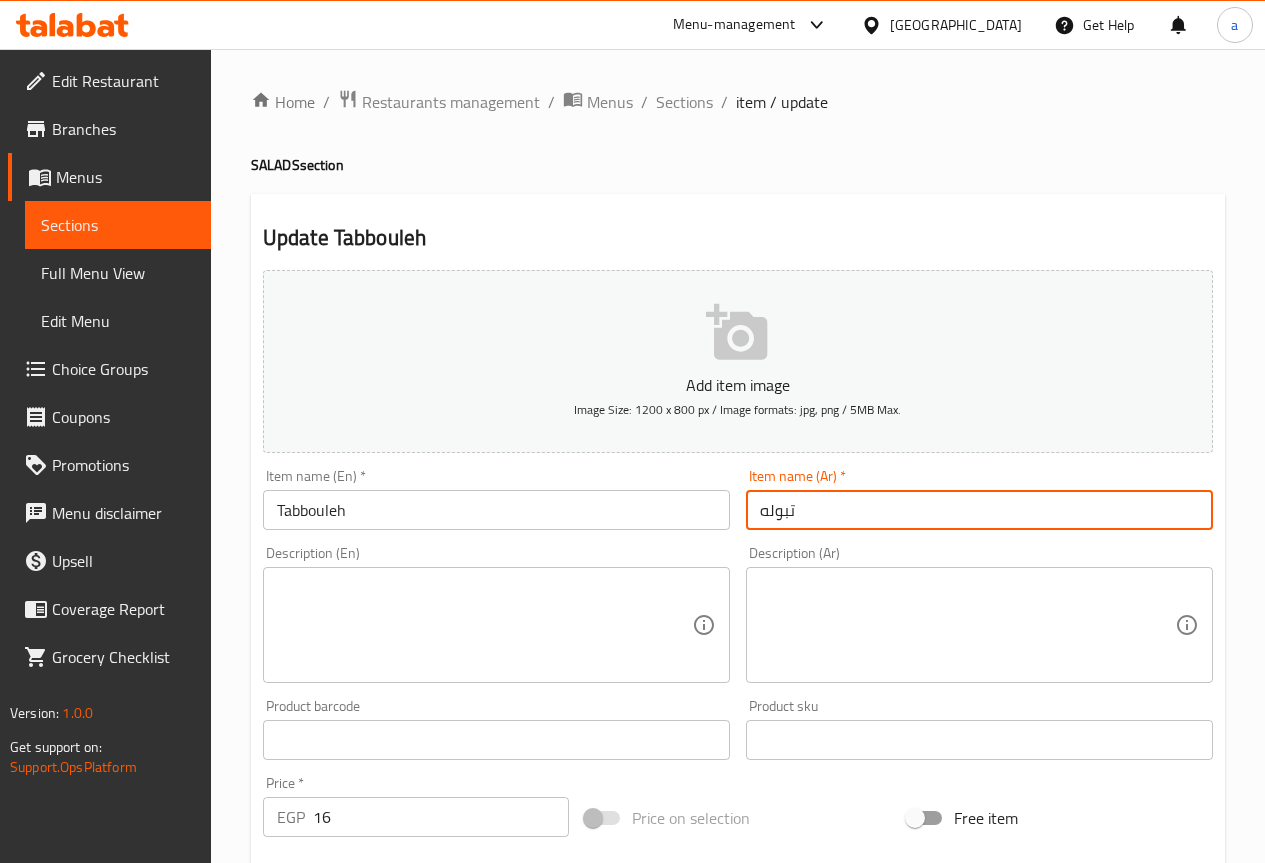 click on "تبوله" at bounding box center (979, 510) 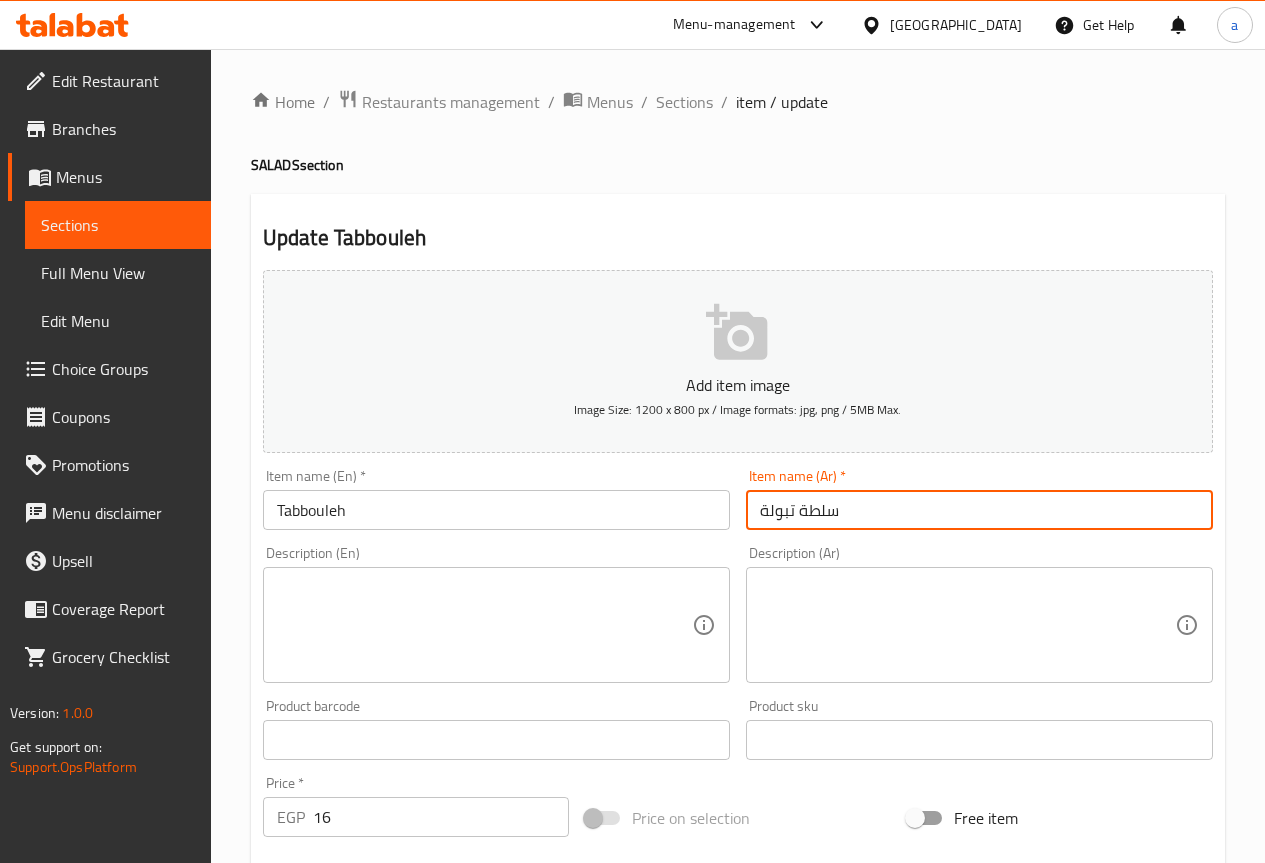 type on "سلطة تبولة" 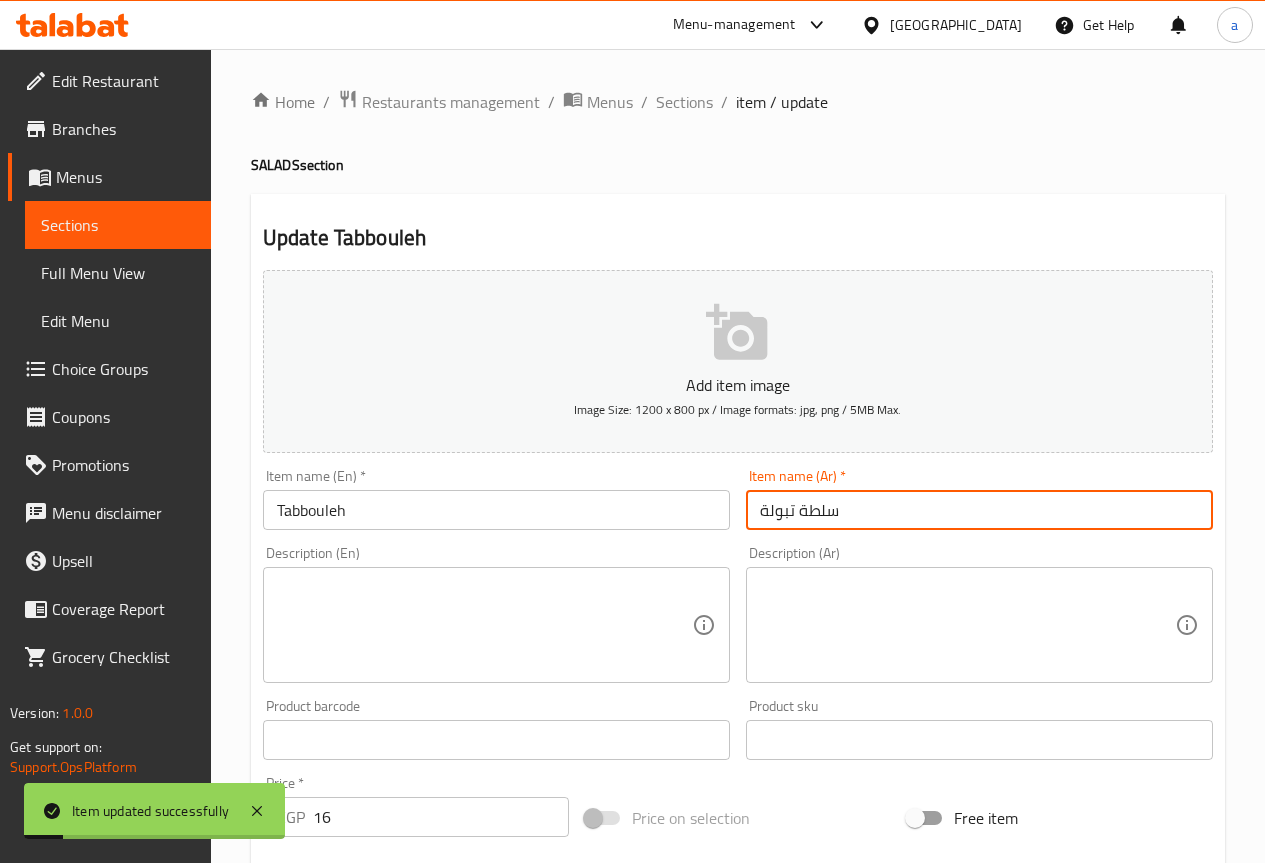 click on "Tabbouleh" at bounding box center [496, 510] 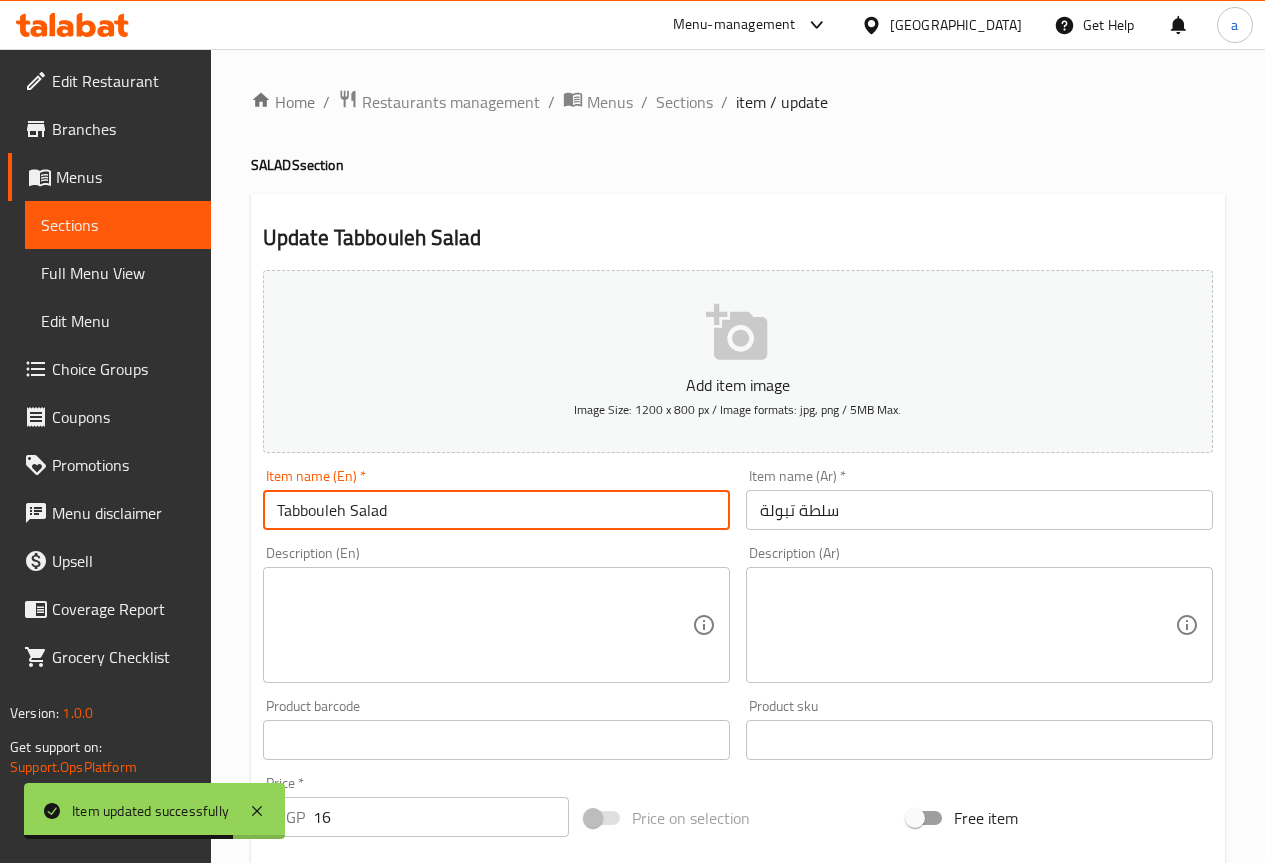 type on "Tabbouleh Salad" 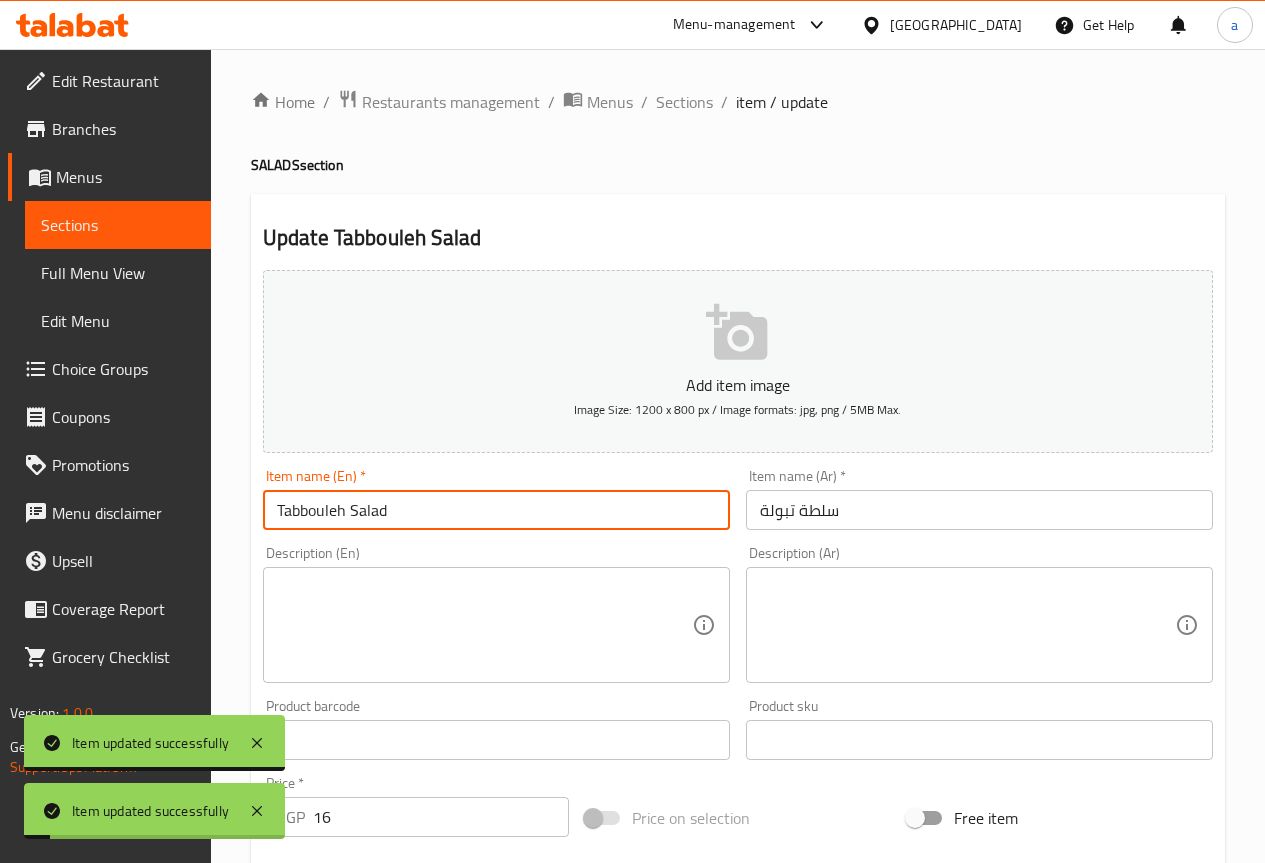 click on "Full Menu View" at bounding box center (118, 273) 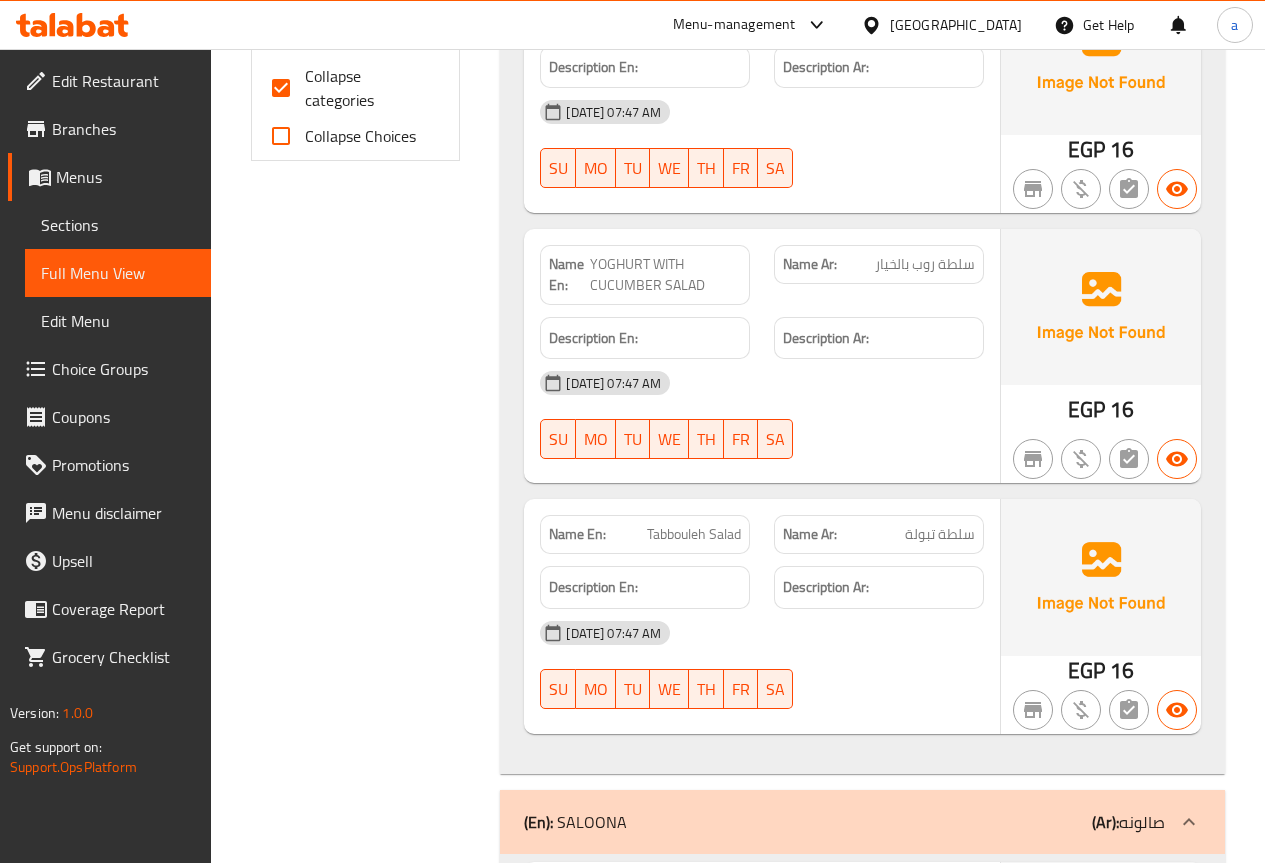 scroll, scrollTop: 400, scrollLeft: 0, axis: vertical 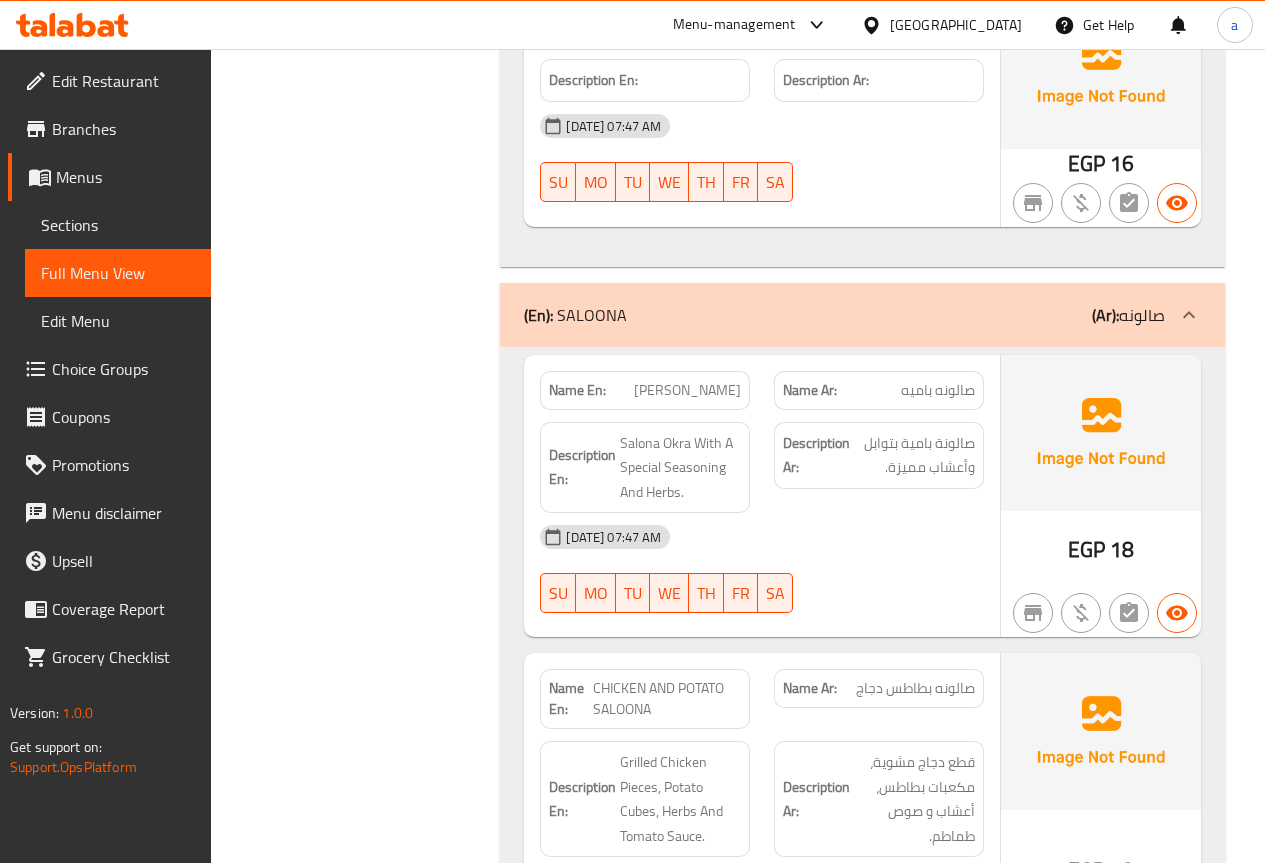 type 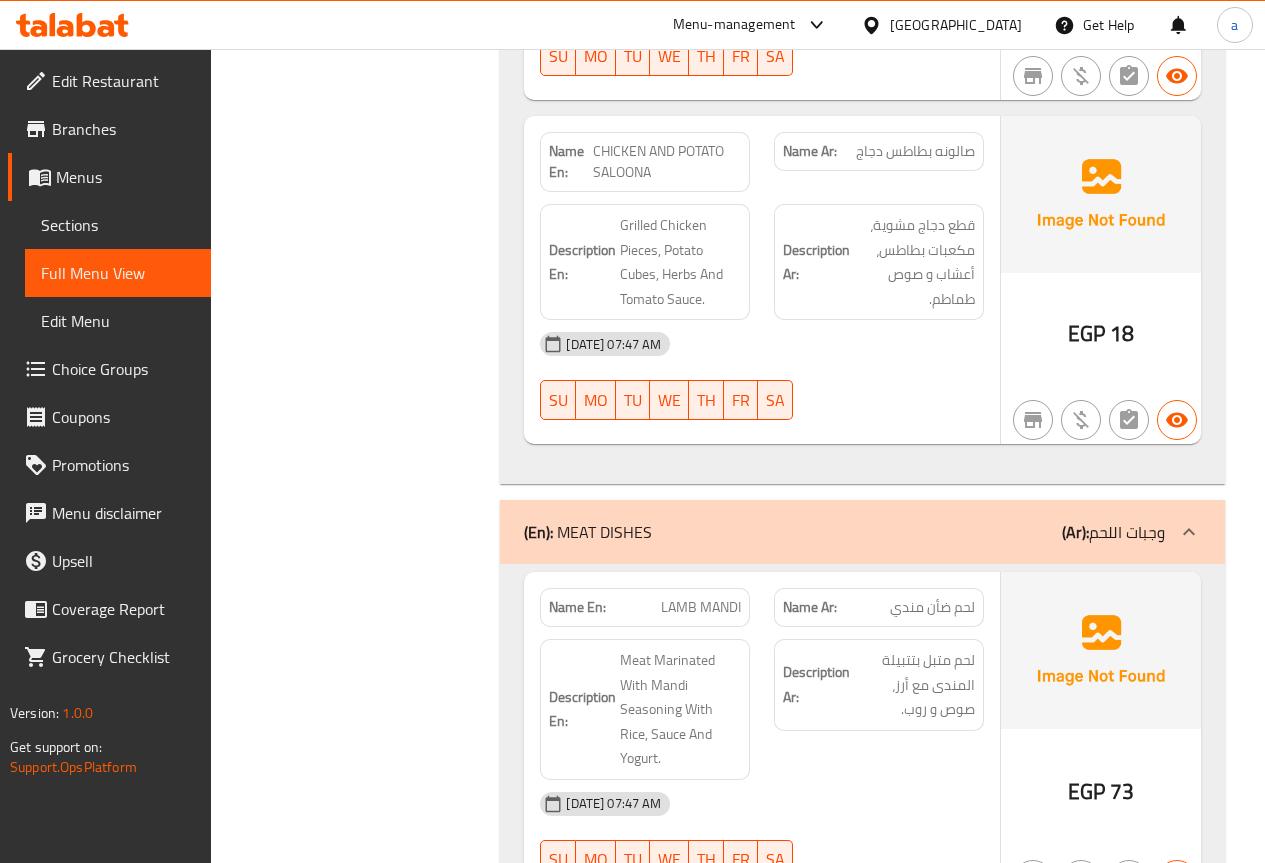 scroll, scrollTop: 2080, scrollLeft: 0, axis: vertical 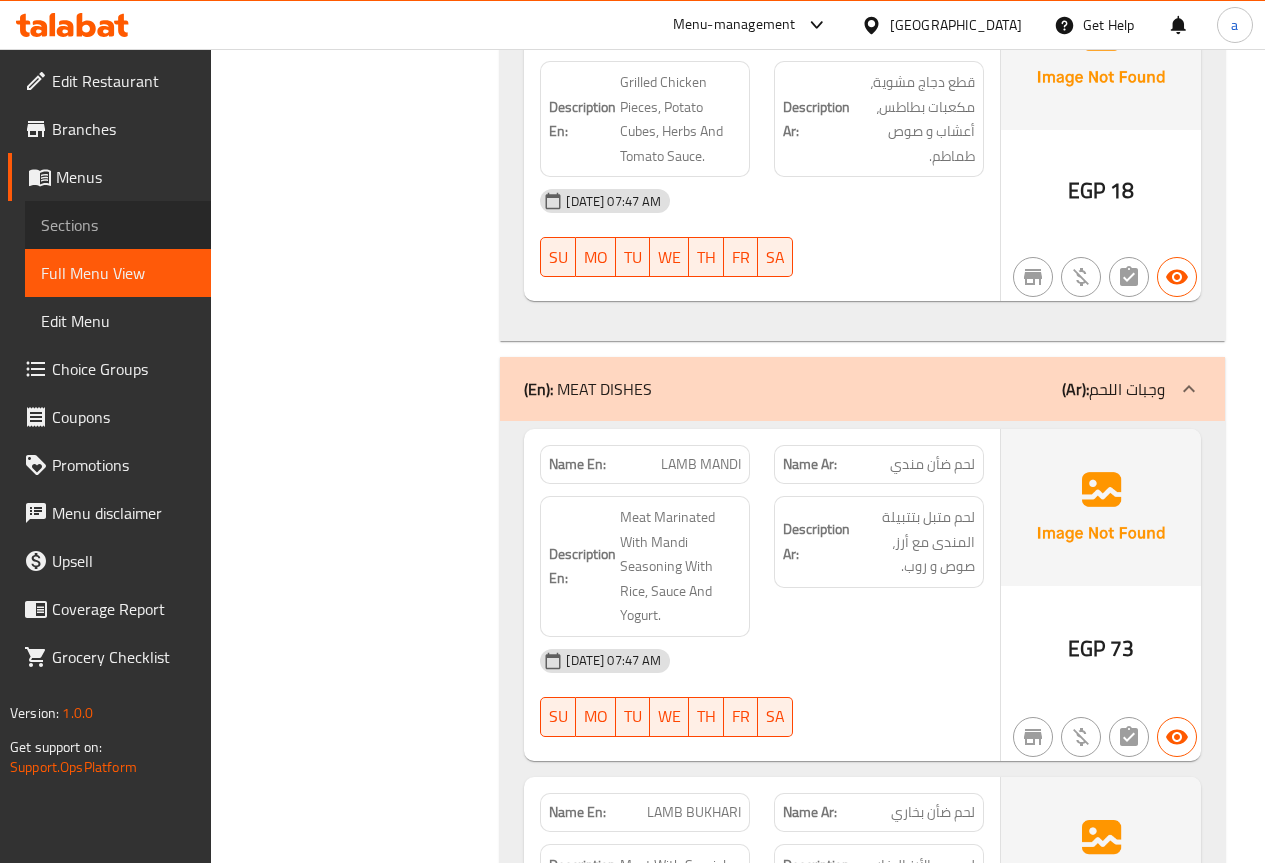 click on "Sections" at bounding box center (118, 225) 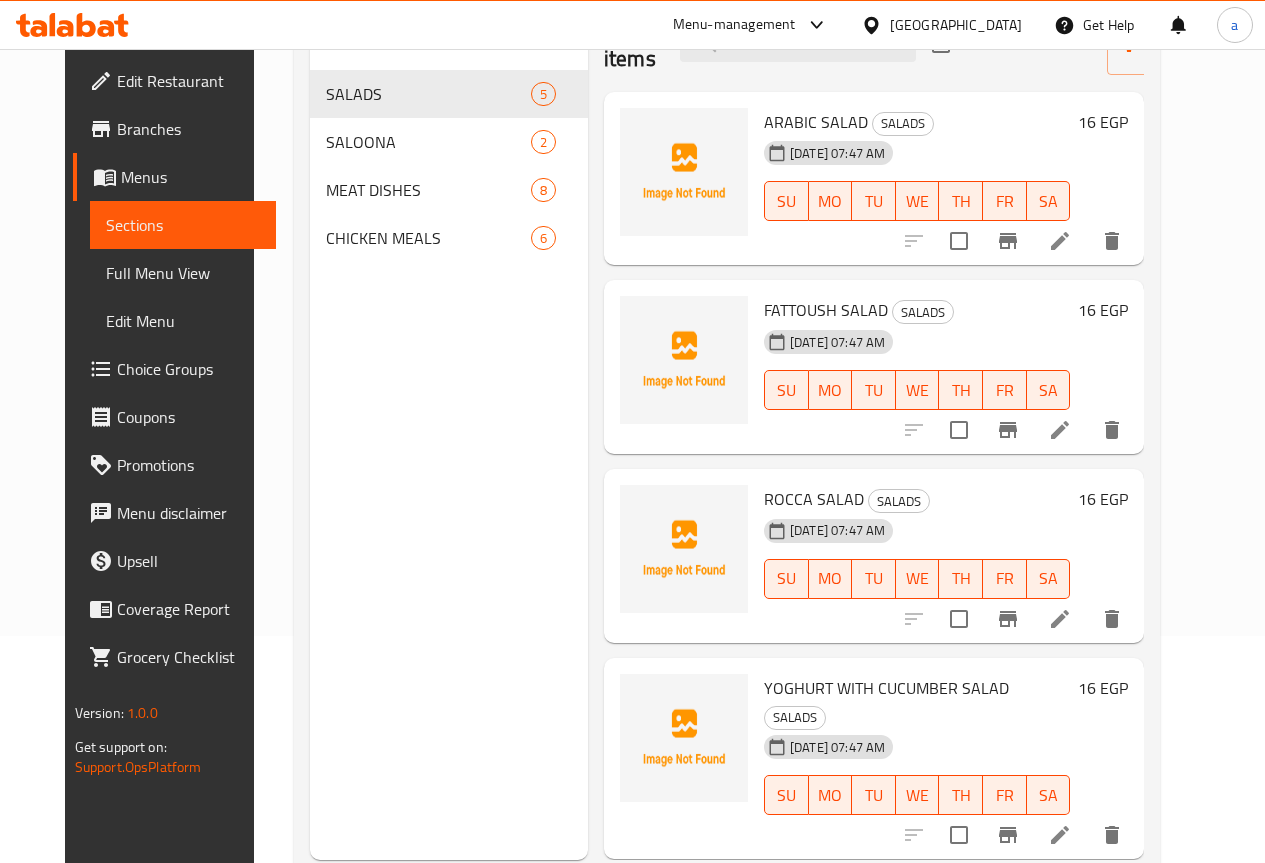 scroll, scrollTop: 180, scrollLeft: 0, axis: vertical 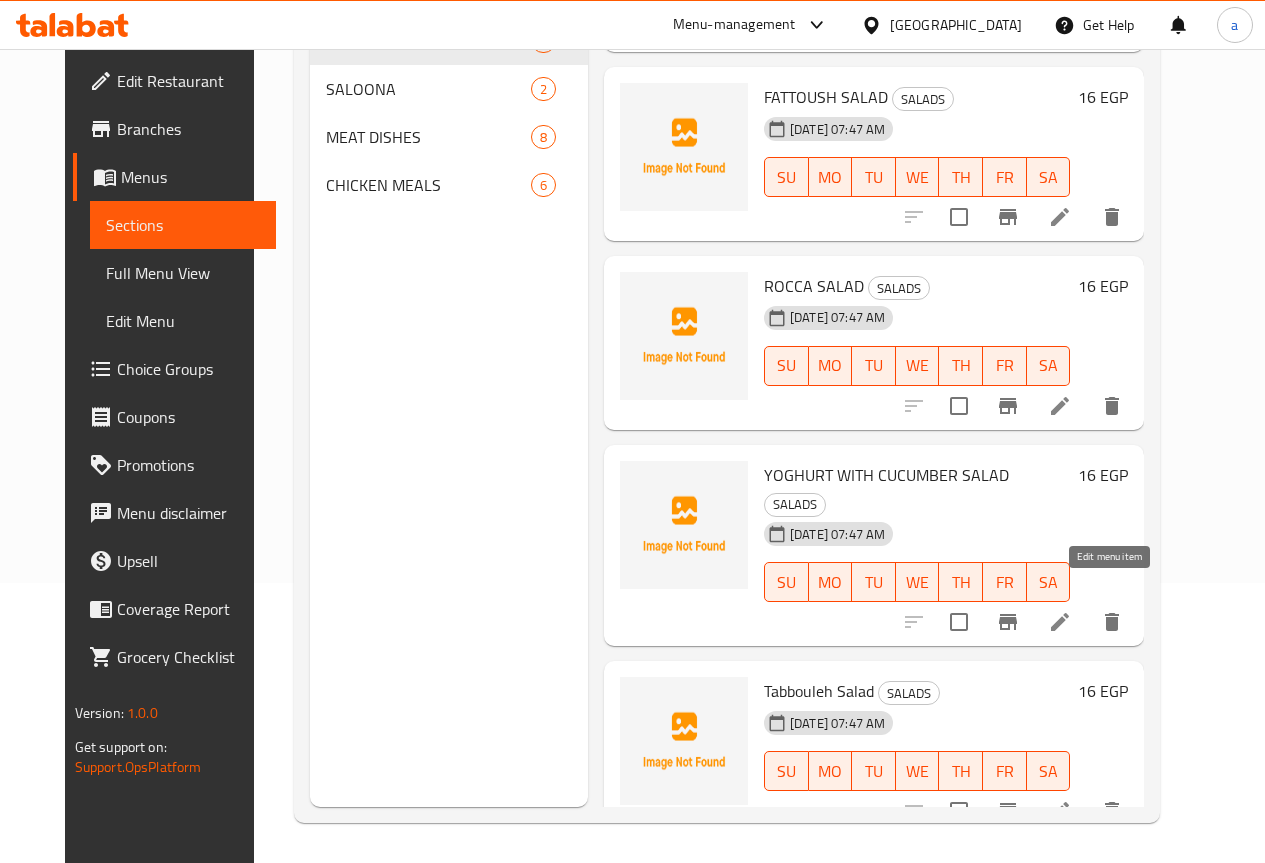 click 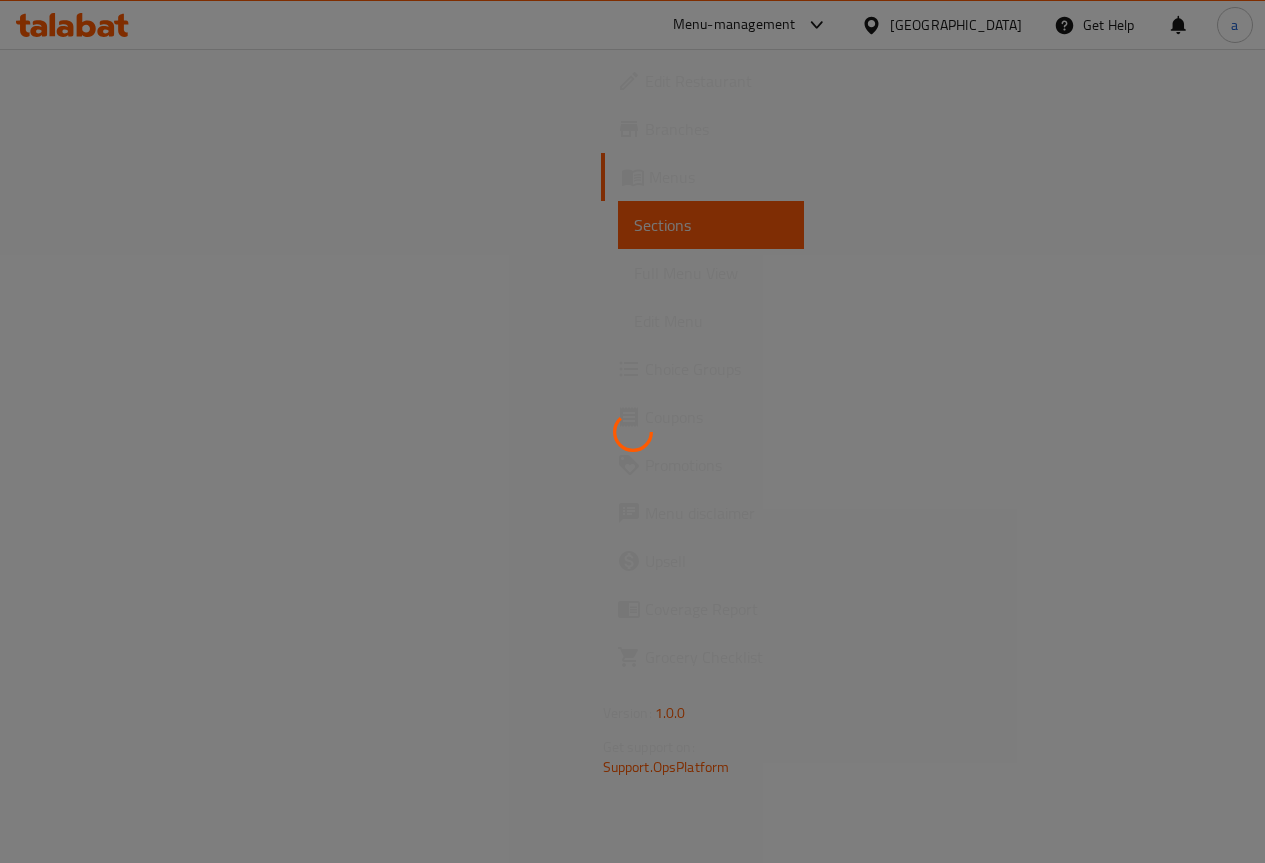scroll, scrollTop: 0, scrollLeft: 0, axis: both 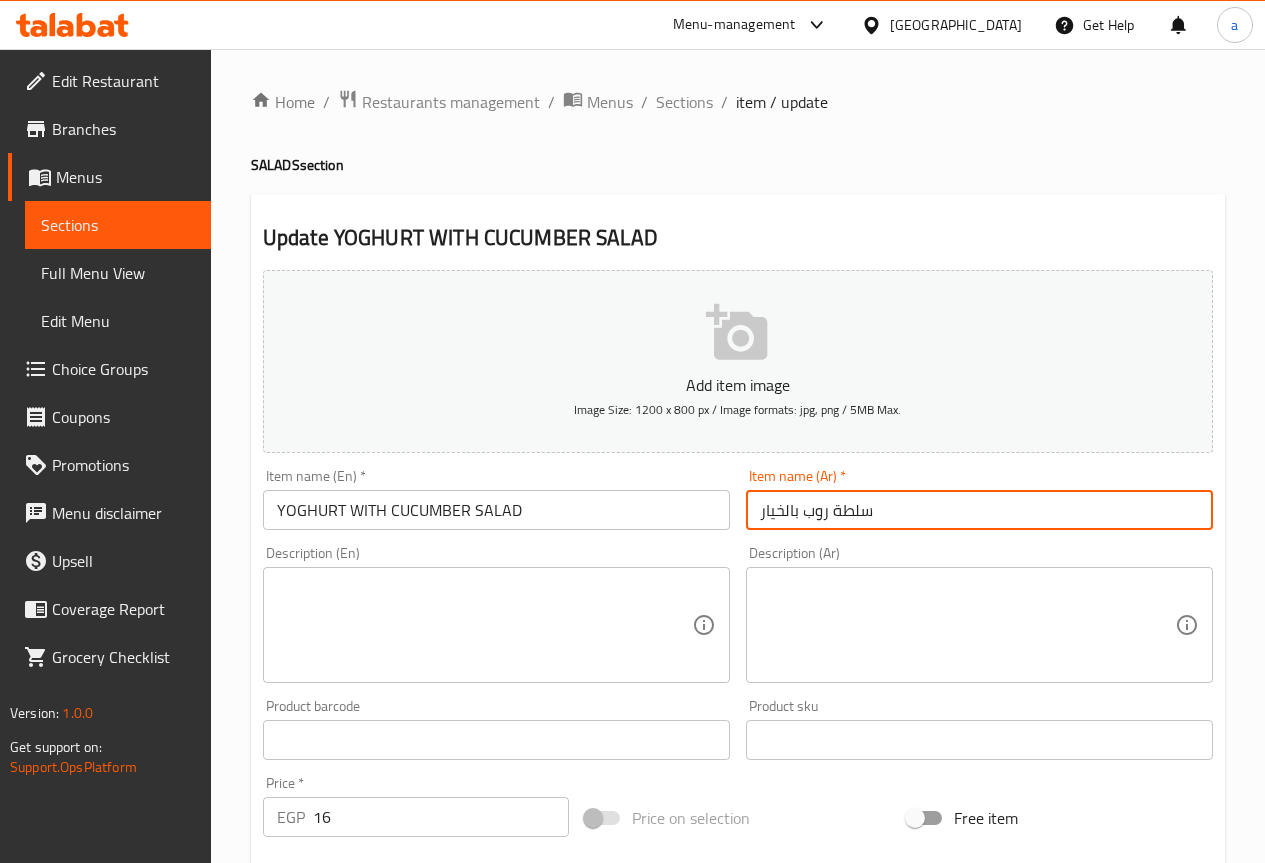 drag, startPoint x: 806, startPoint y: 514, endPoint x: 831, endPoint y: 526, distance: 27.730848 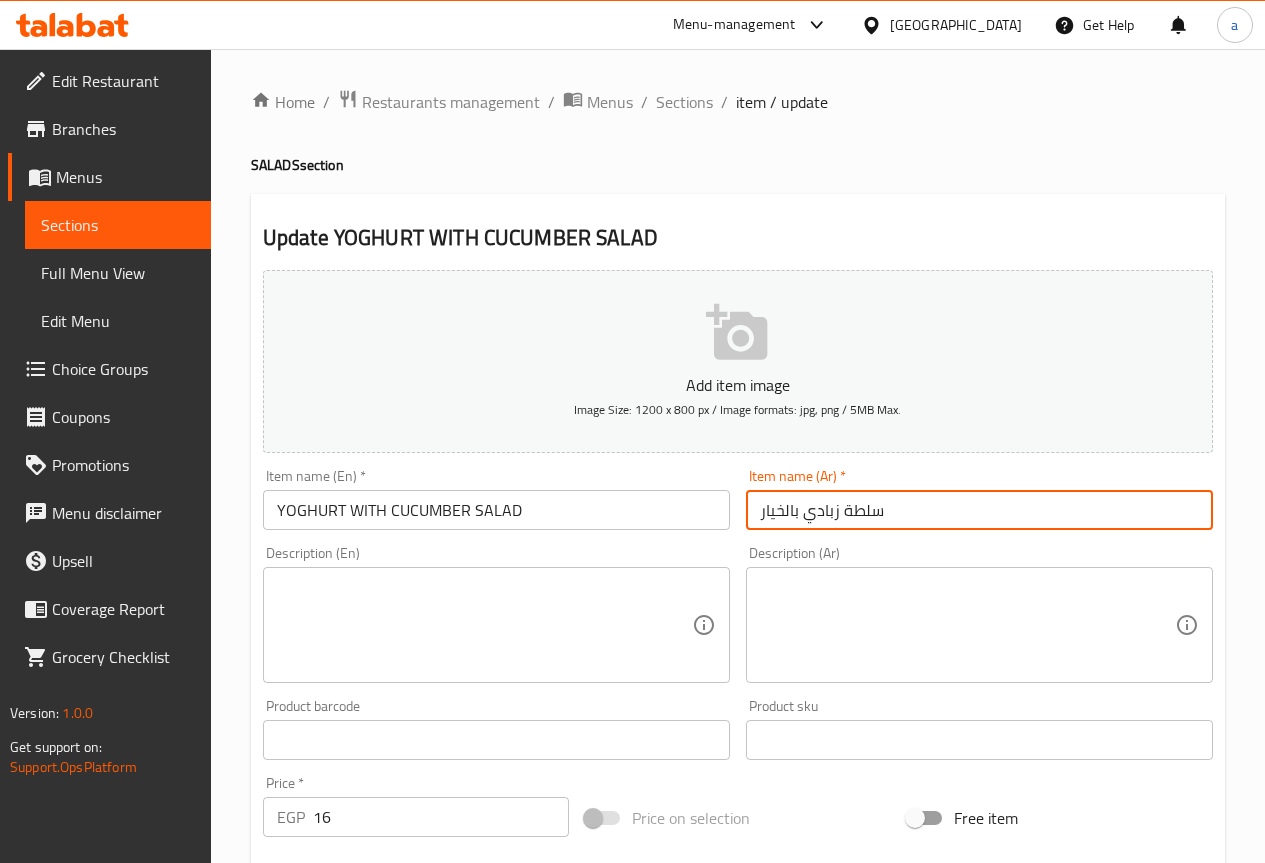 type on "سلطة زبادي بالخيار" 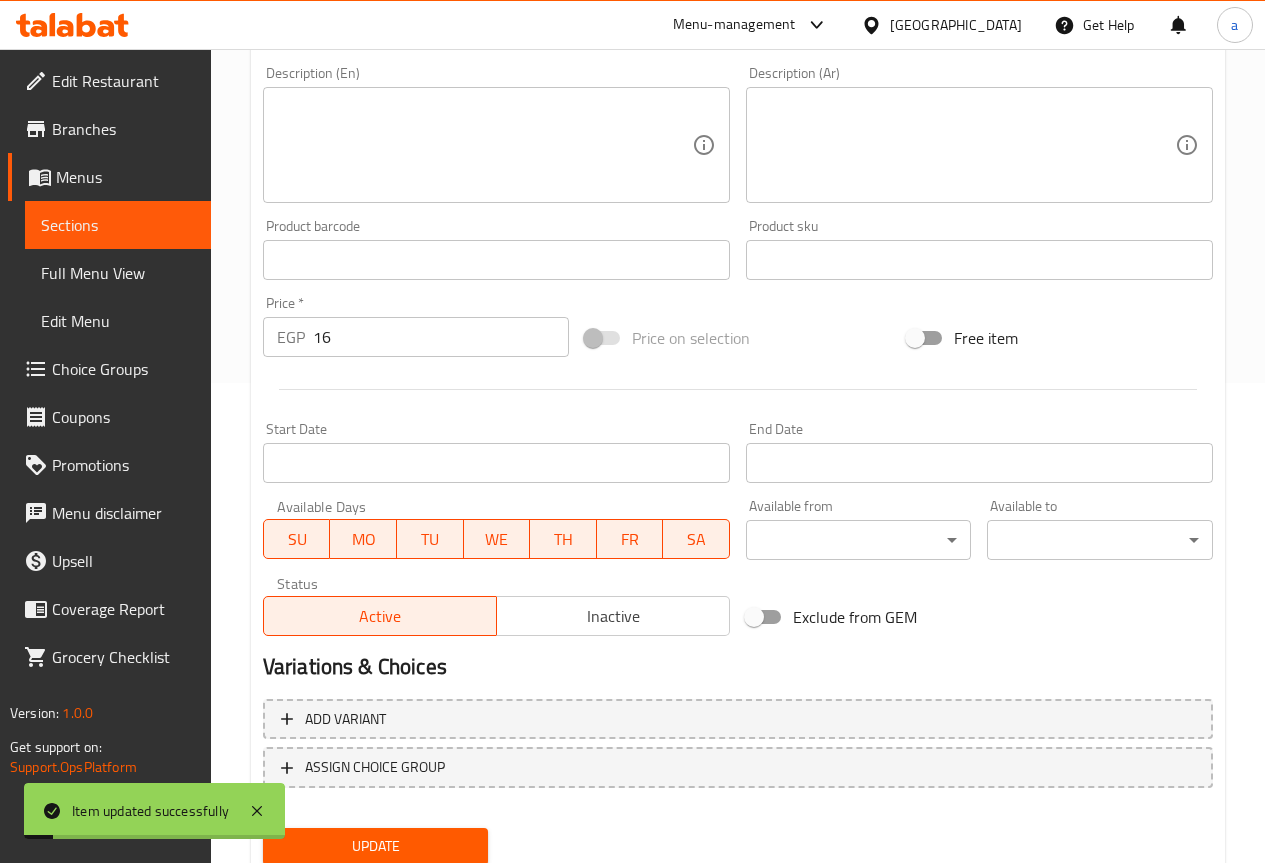 scroll, scrollTop: 550, scrollLeft: 0, axis: vertical 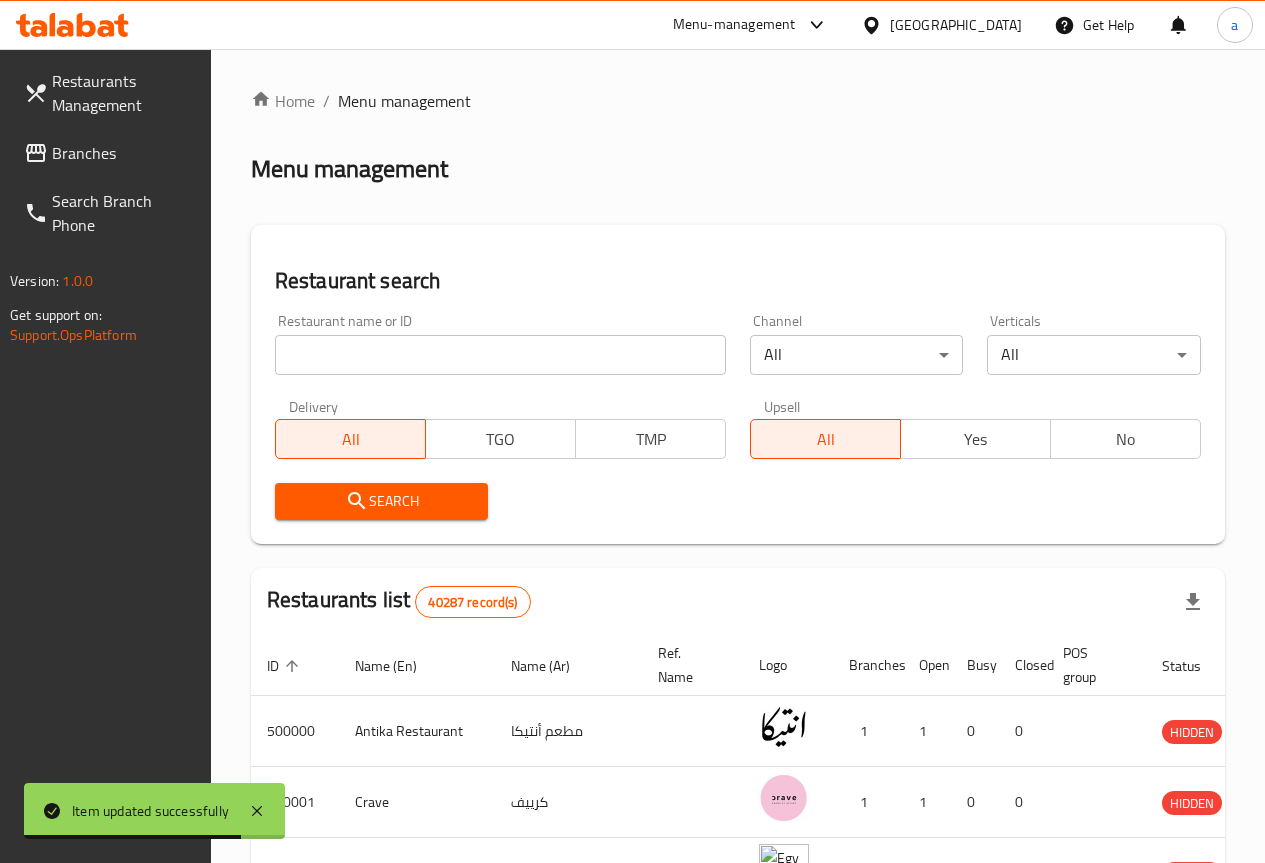 click on "Branches" at bounding box center (123, 153) 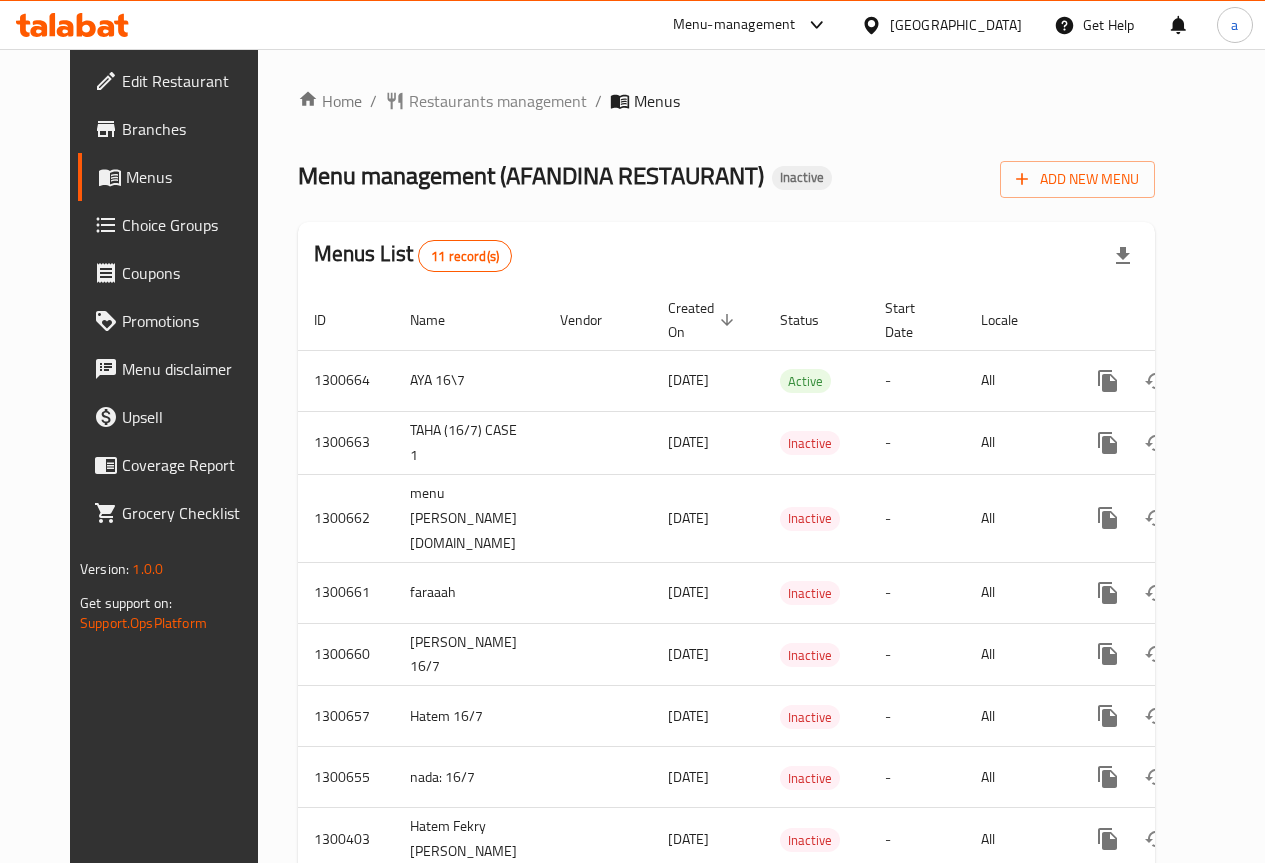 scroll, scrollTop: 0, scrollLeft: 0, axis: both 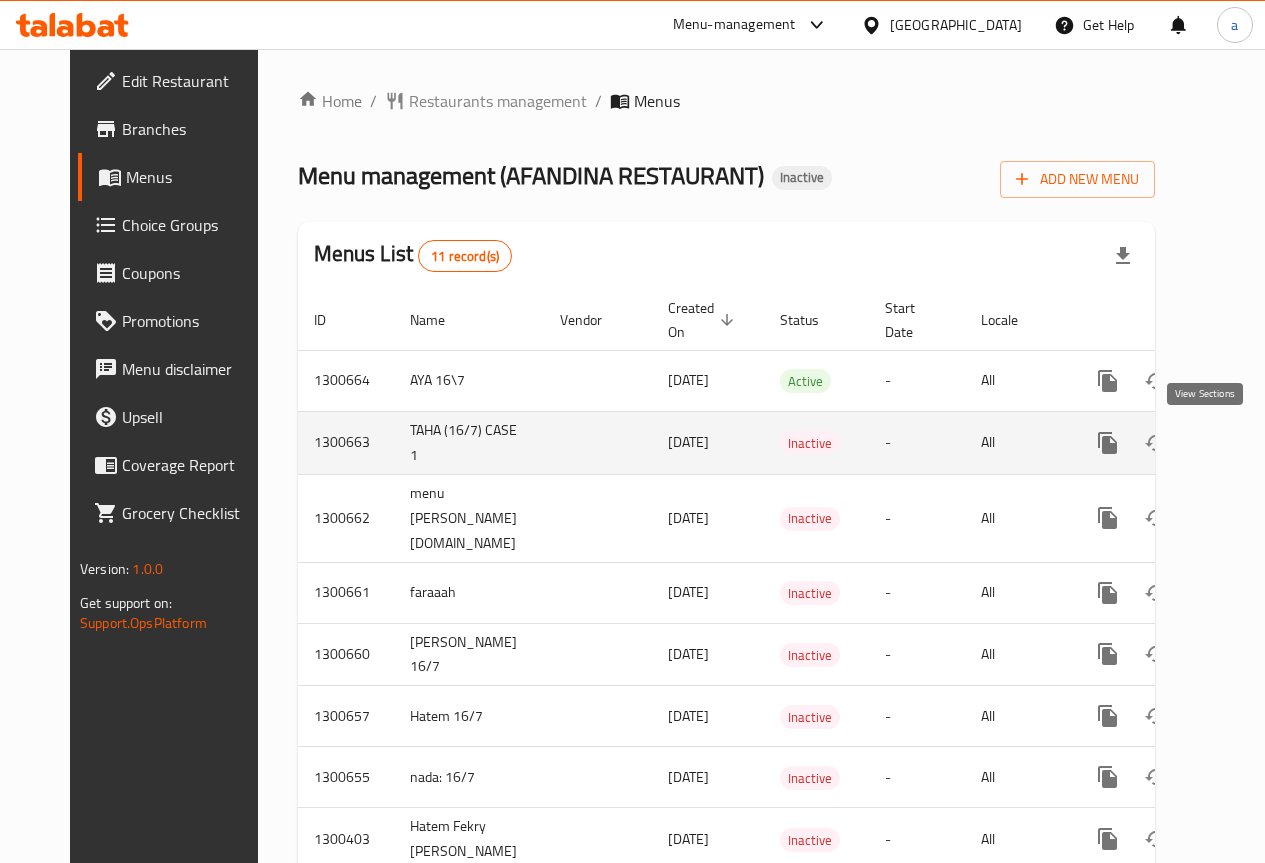click at bounding box center [1252, 443] 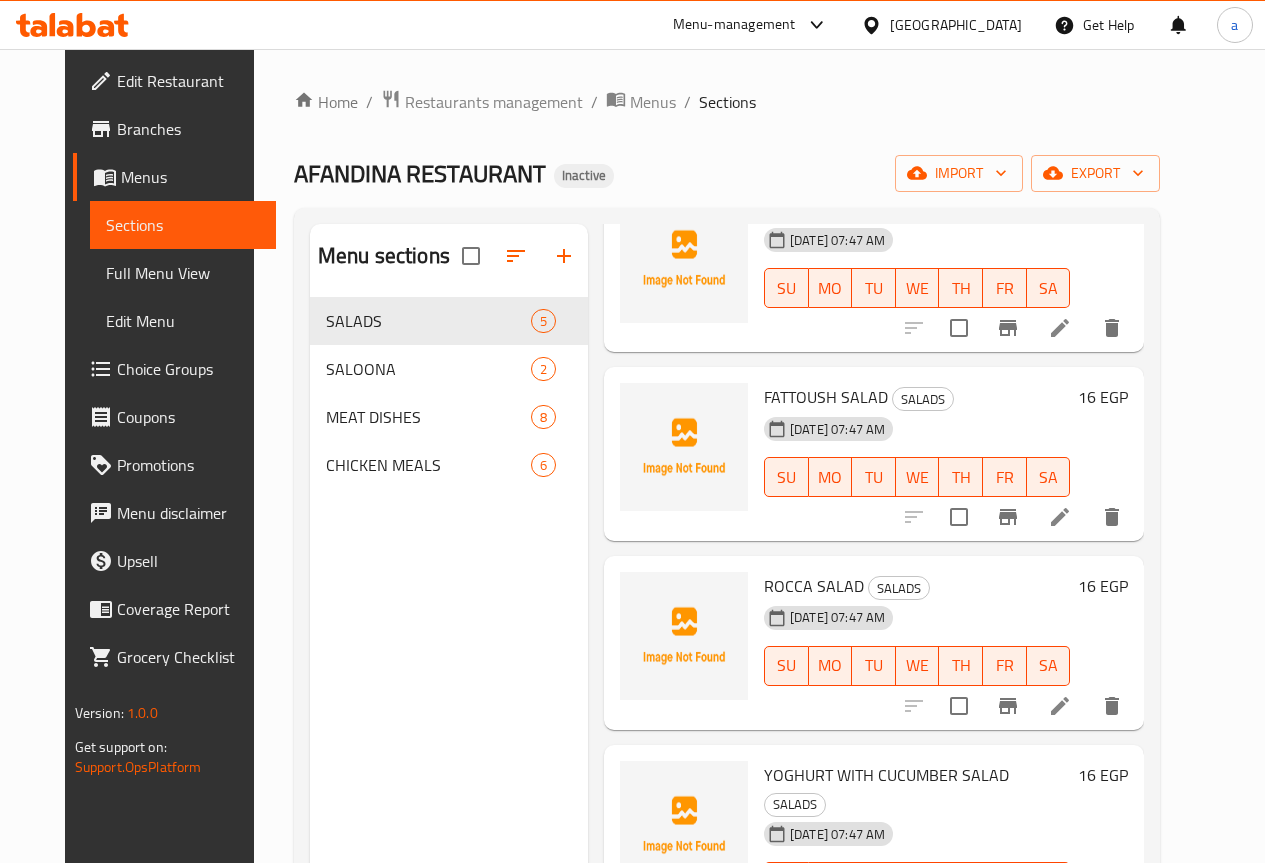 scroll, scrollTop: 160, scrollLeft: 0, axis: vertical 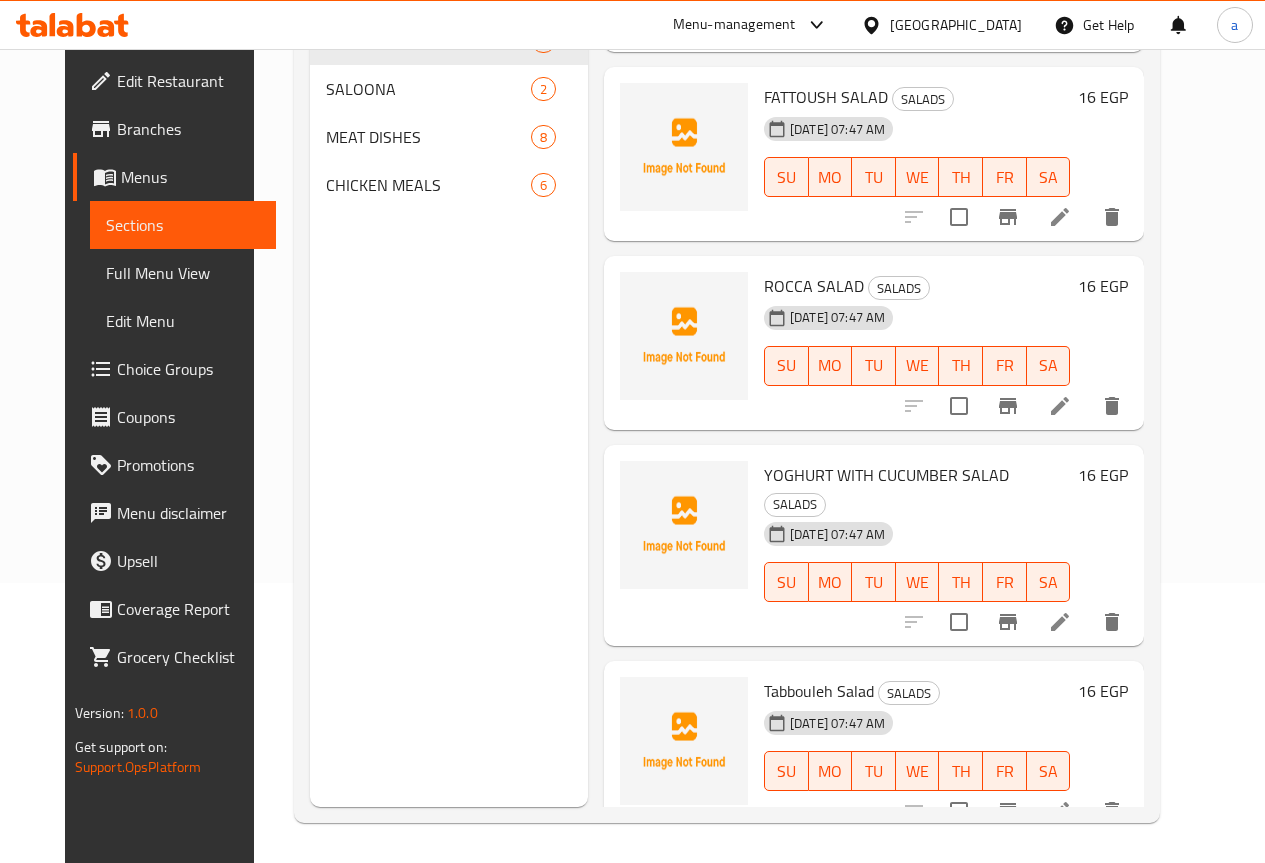 click at bounding box center (1060, 622) 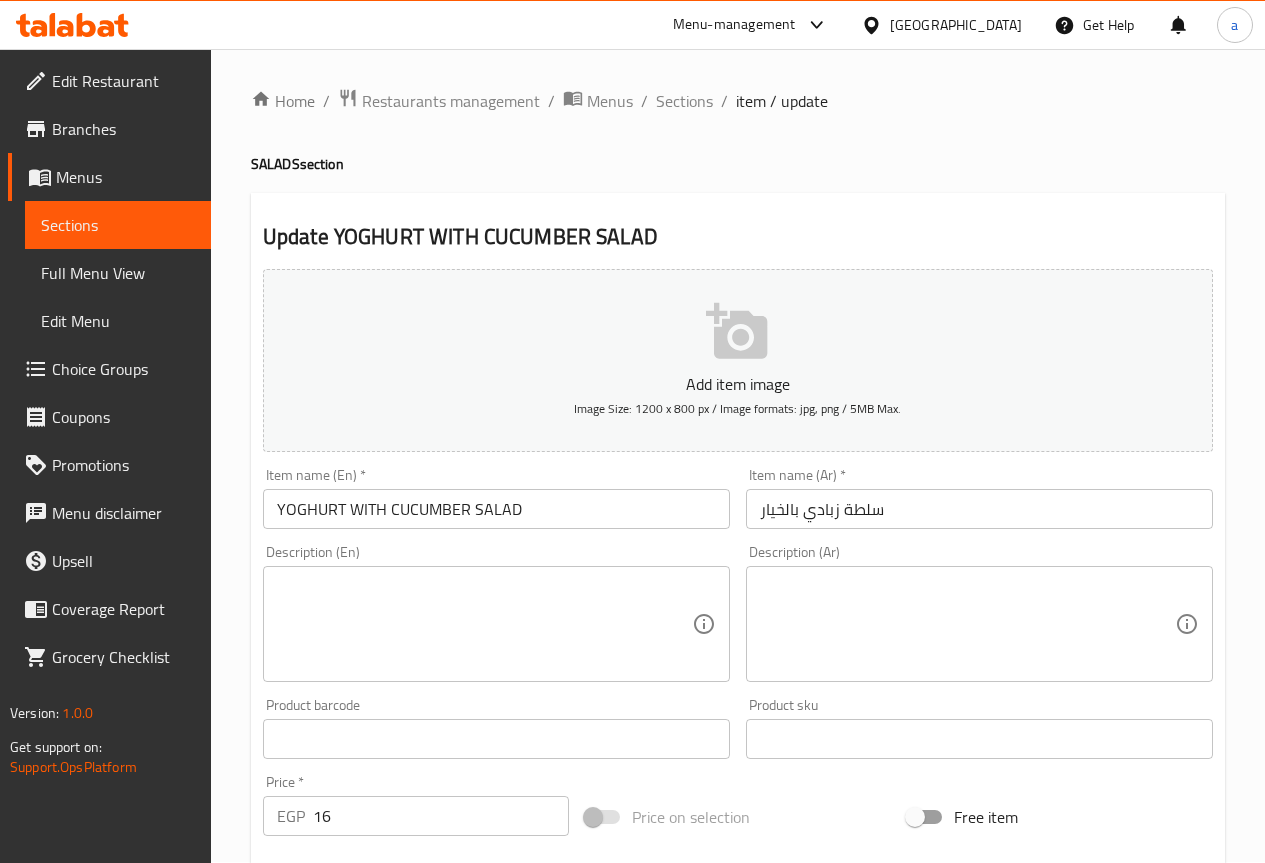 scroll, scrollTop: 0, scrollLeft: 0, axis: both 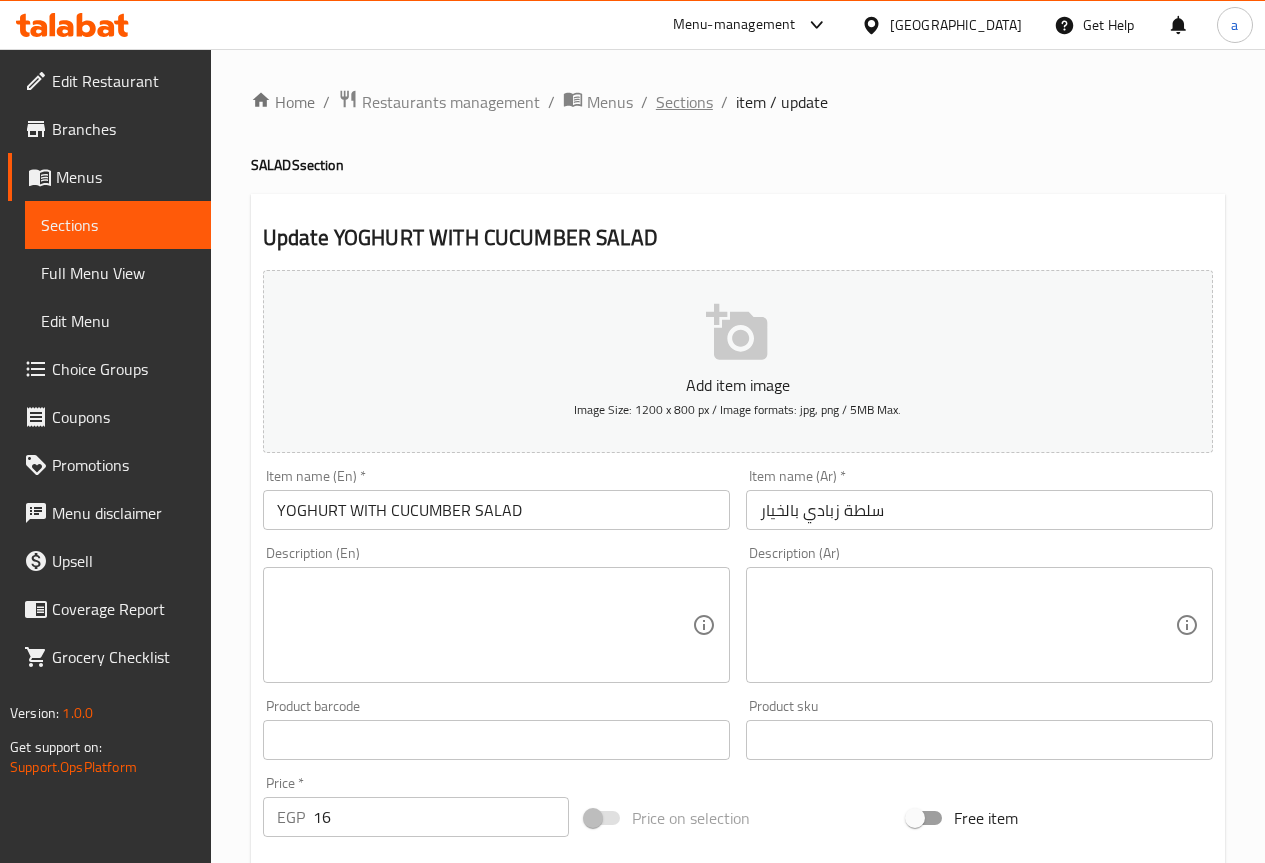 click on "Sections" at bounding box center [684, 102] 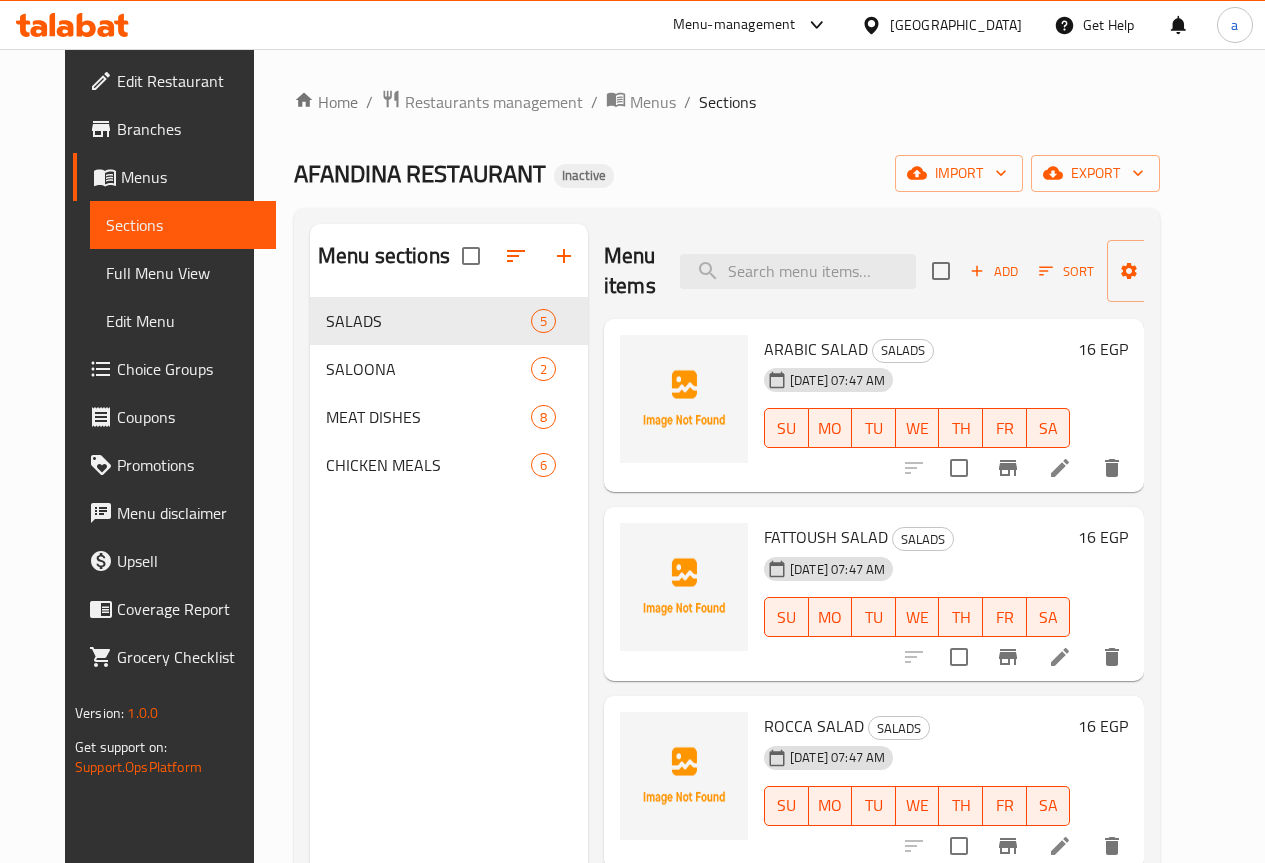 scroll, scrollTop: 160, scrollLeft: 0, axis: vertical 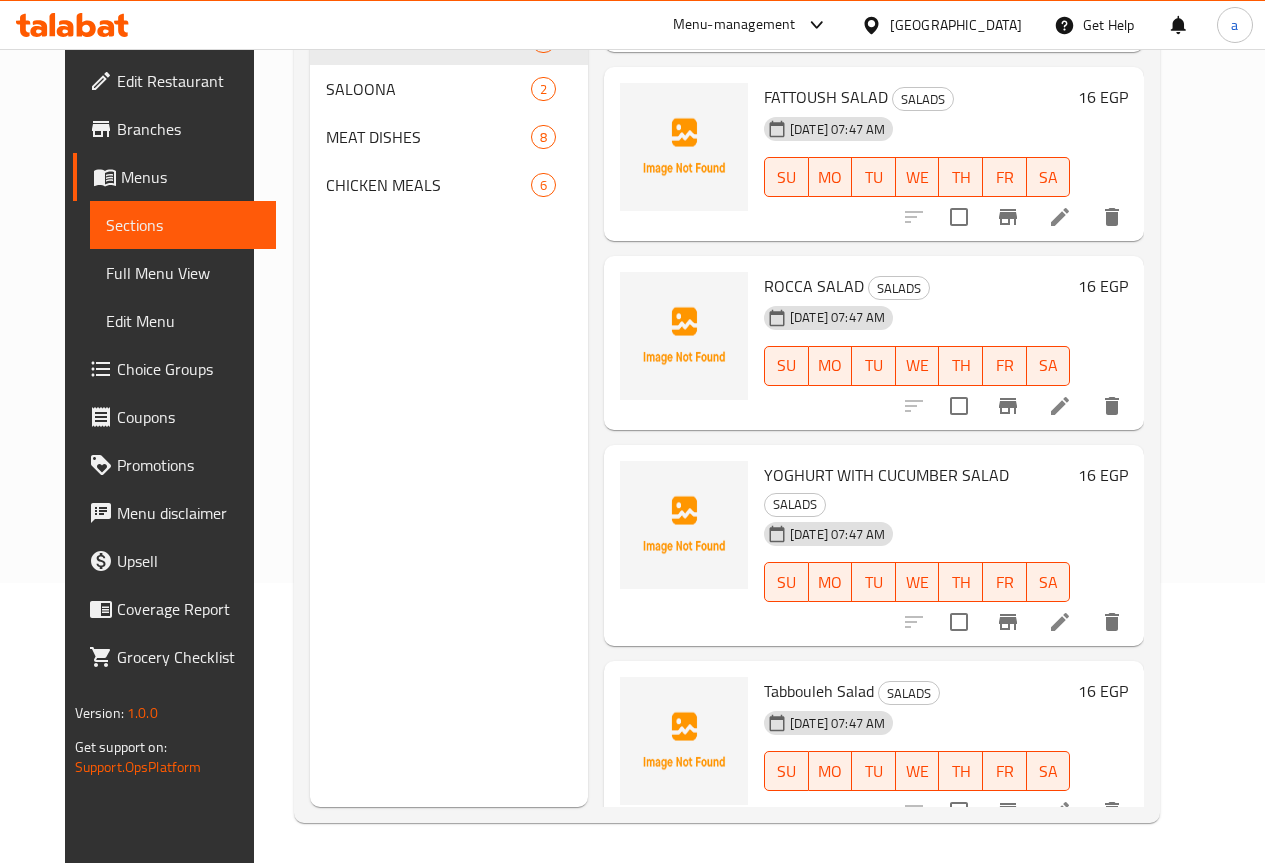 click at bounding box center [1060, 811] 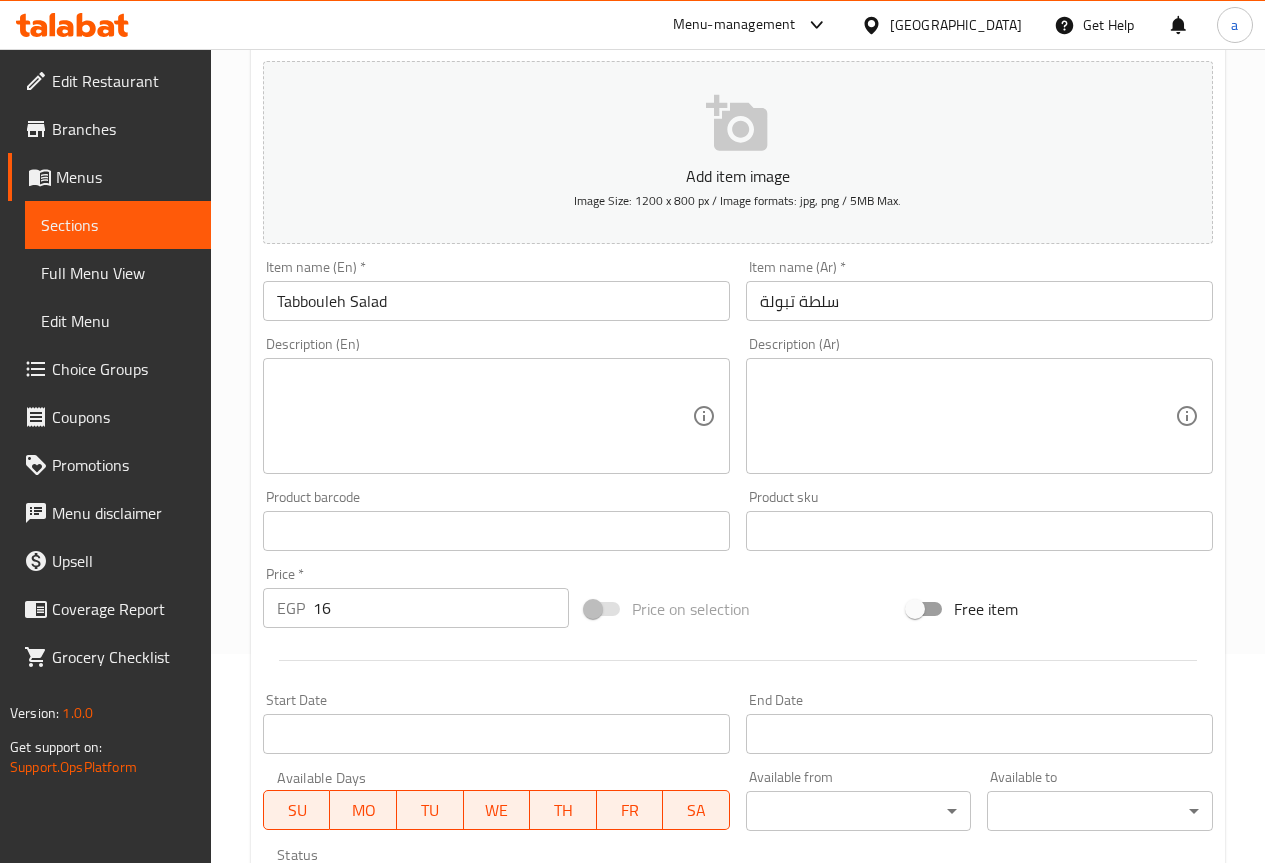 scroll, scrollTop: 0, scrollLeft: 0, axis: both 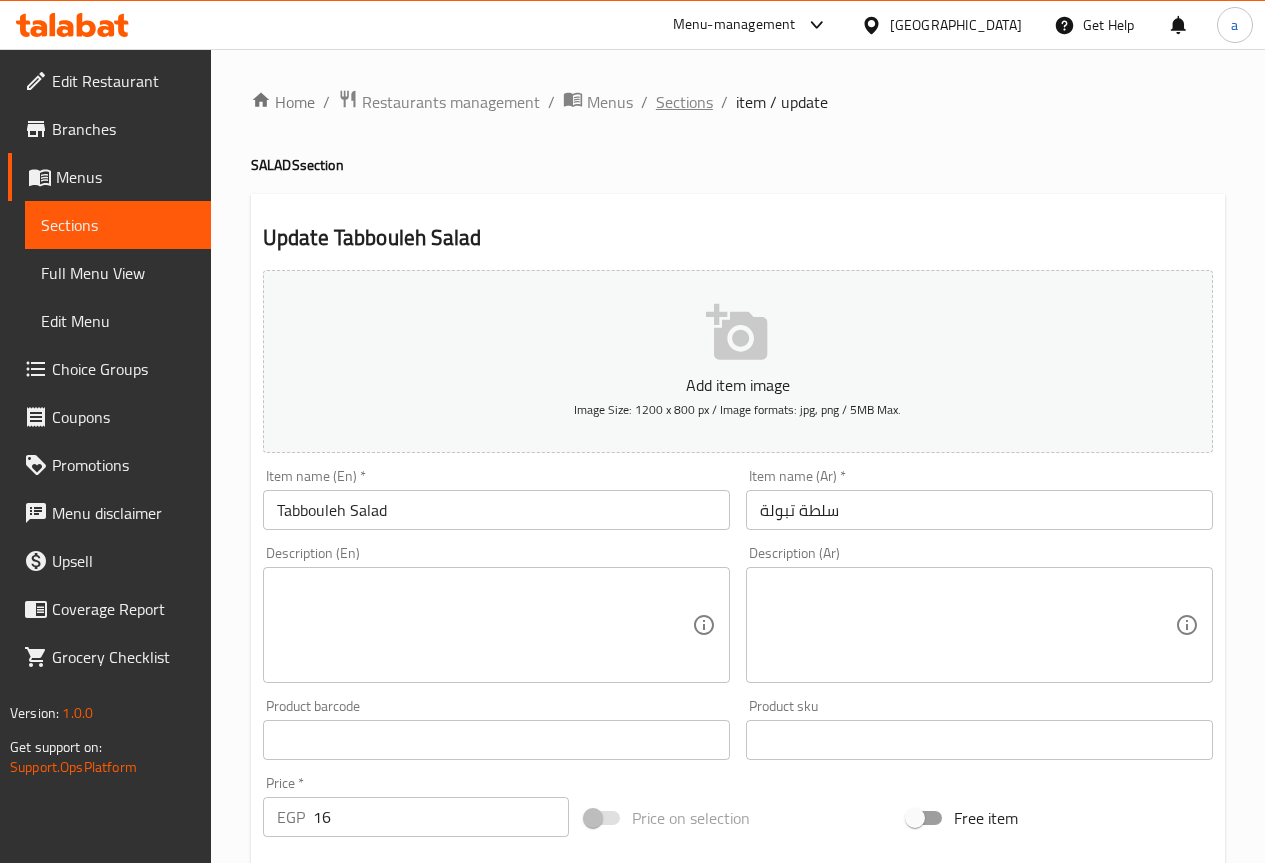 click on "Sections" at bounding box center (684, 102) 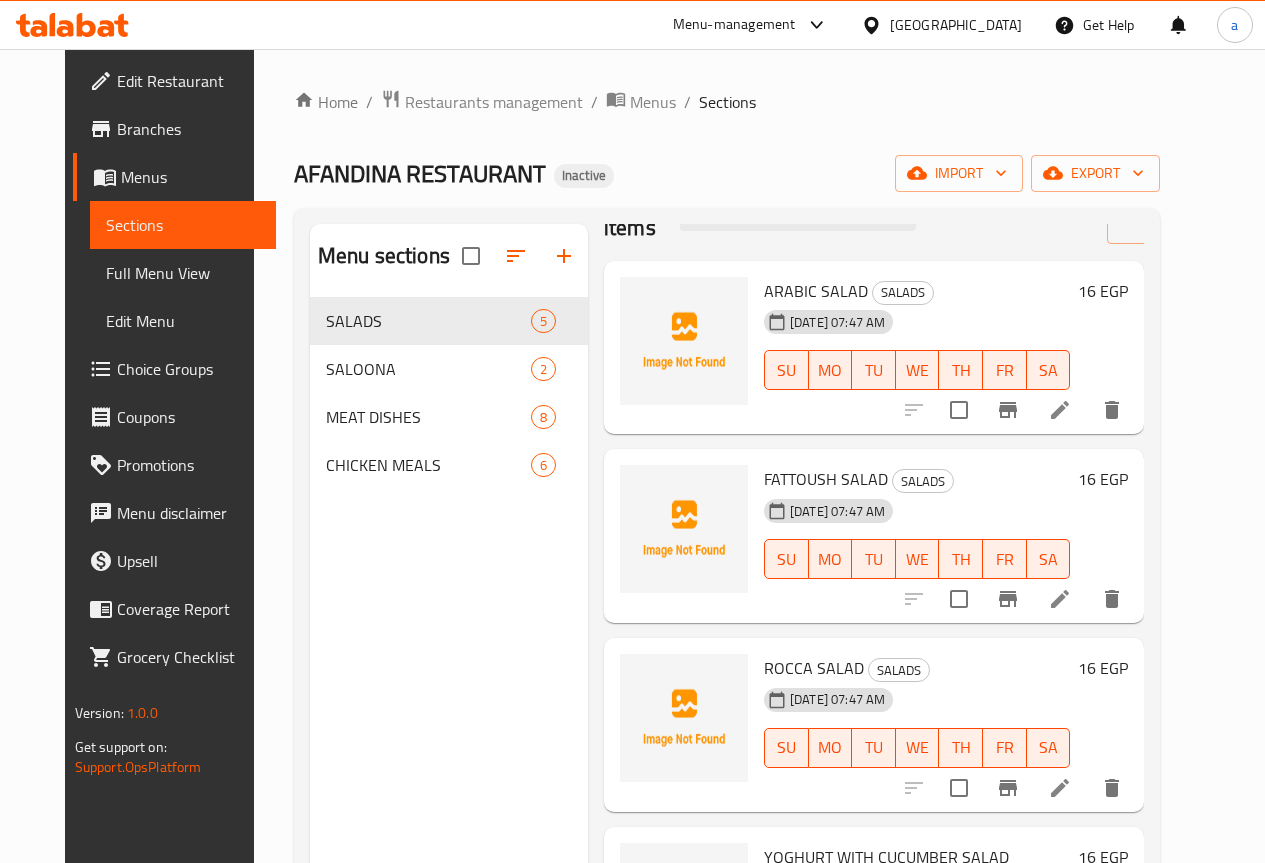 scroll, scrollTop: 160, scrollLeft: 0, axis: vertical 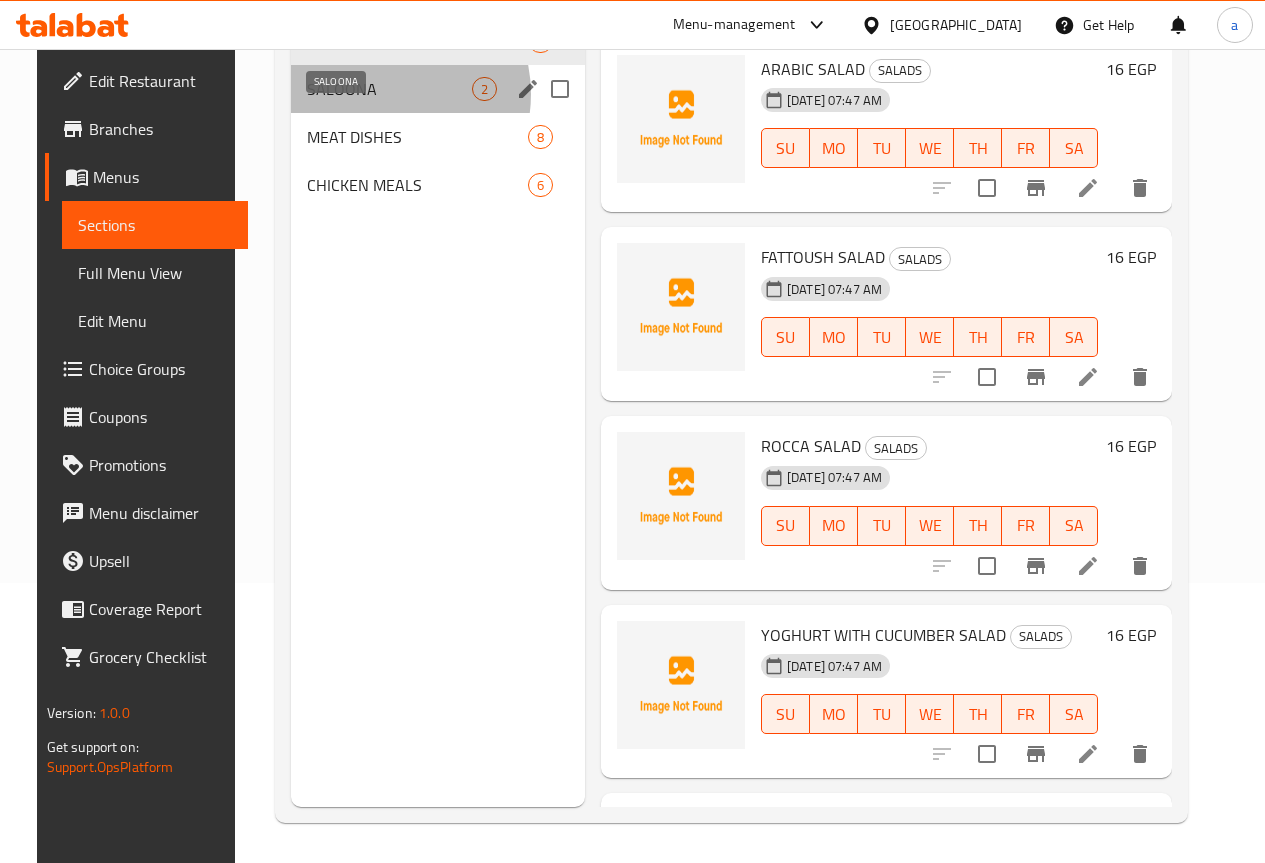 click on "SALOONA" at bounding box center (389, 89) 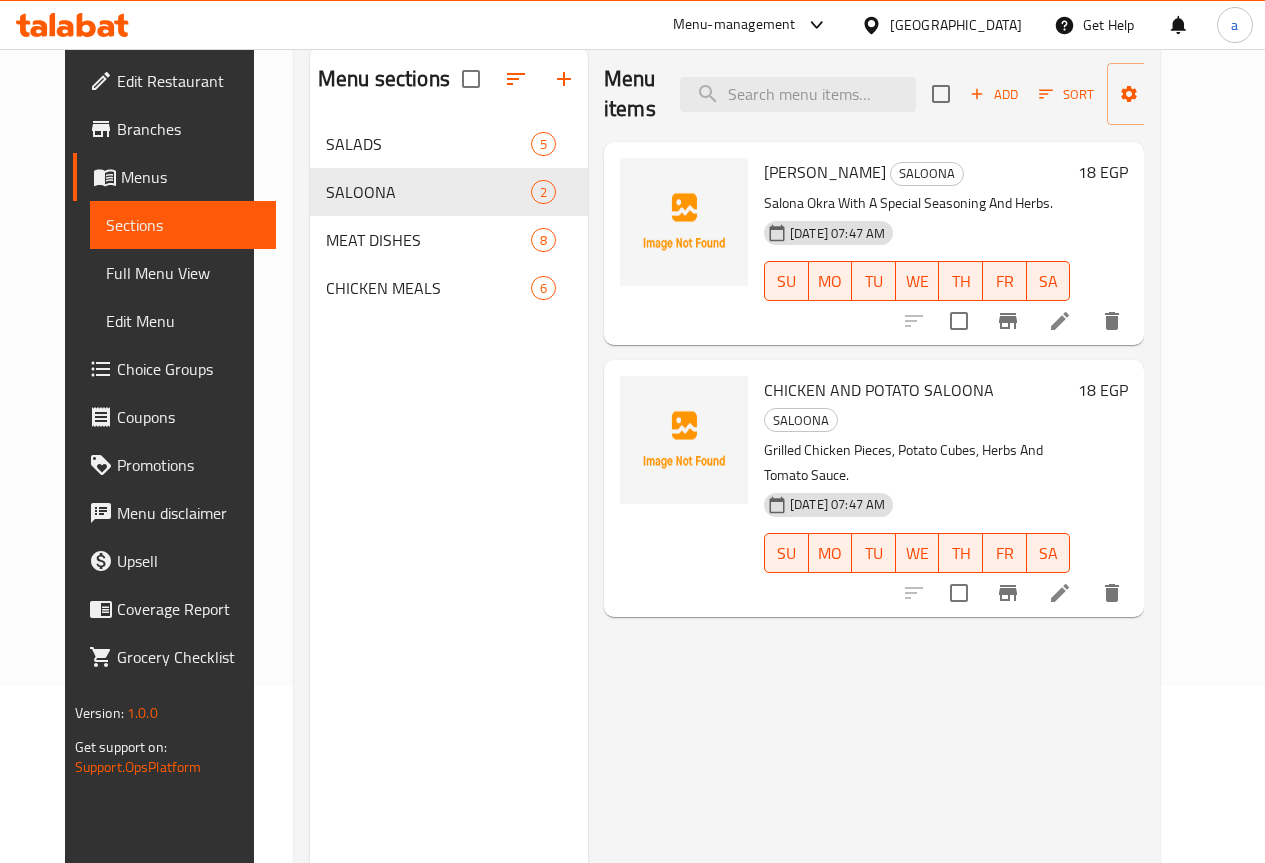 scroll, scrollTop: 80, scrollLeft: 0, axis: vertical 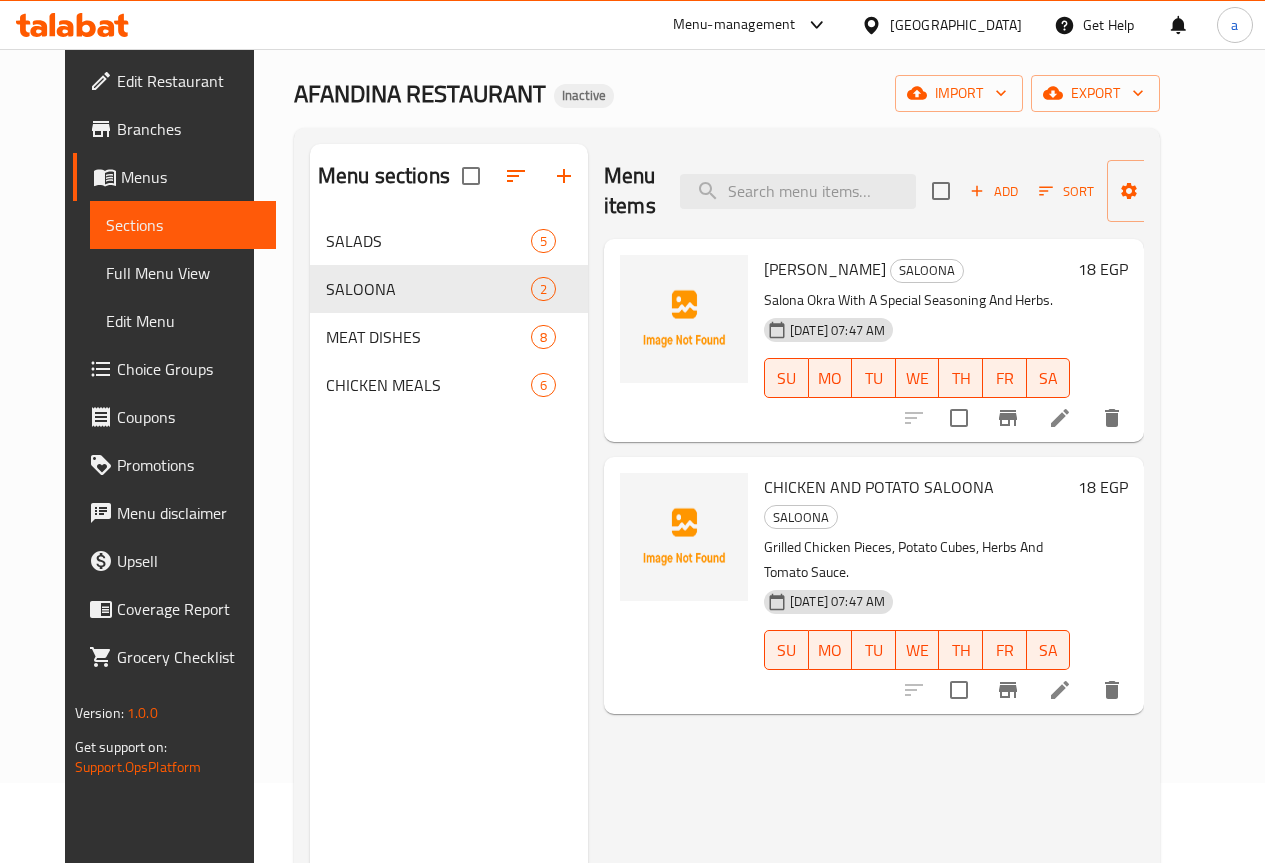 drag, startPoint x: 116, startPoint y: 243, endPoint x: 112, endPoint y: 256, distance: 13.601471 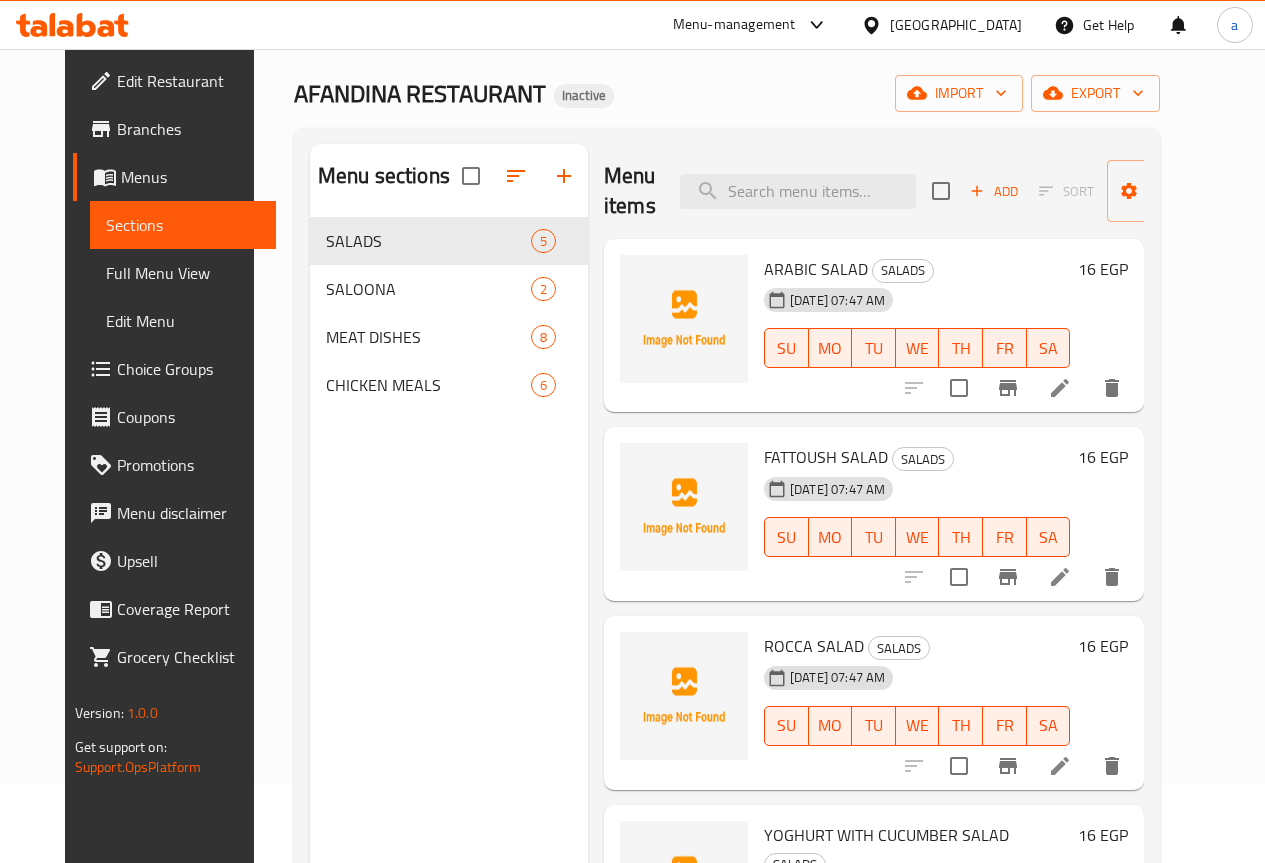 click on "Full Menu View" at bounding box center [183, 273] 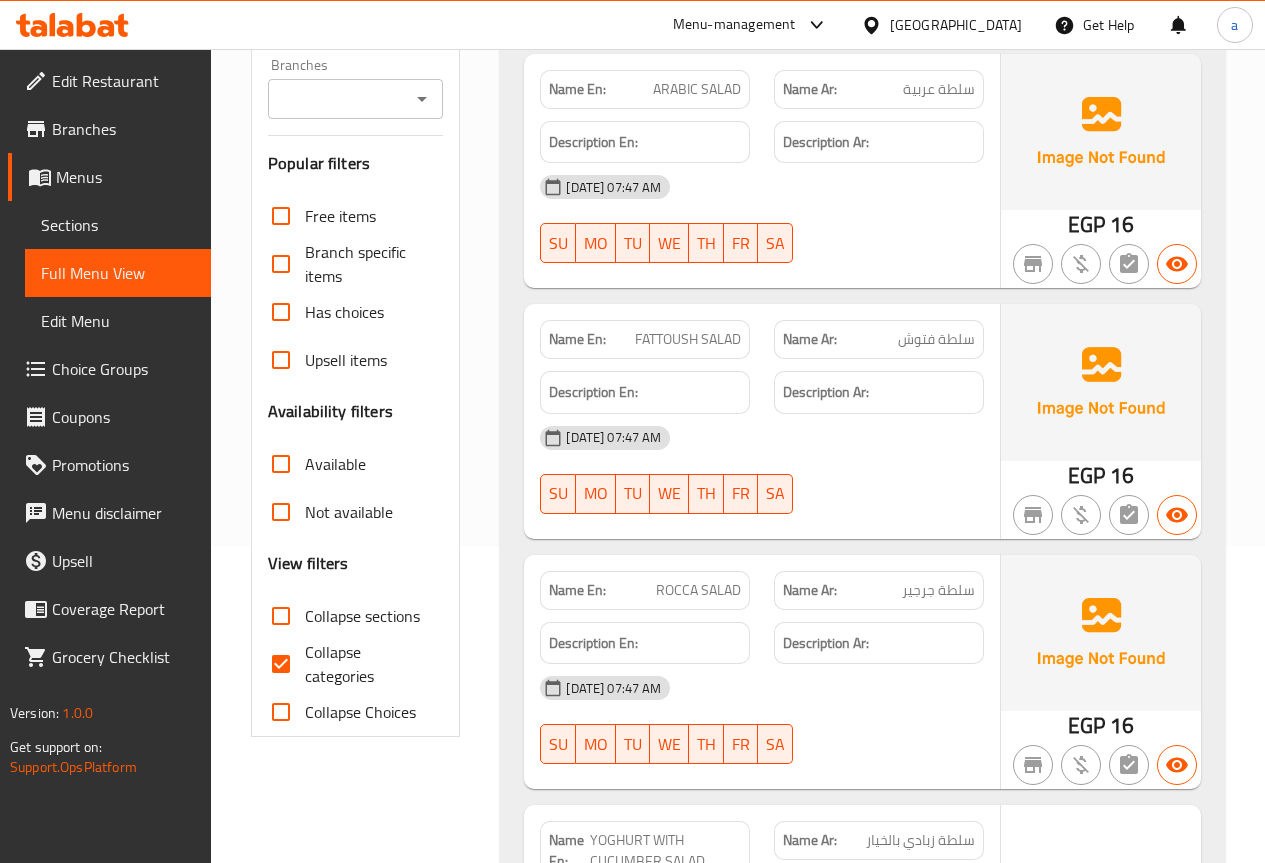 scroll, scrollTop: 380, scrollLeft: 0, axis: vertical 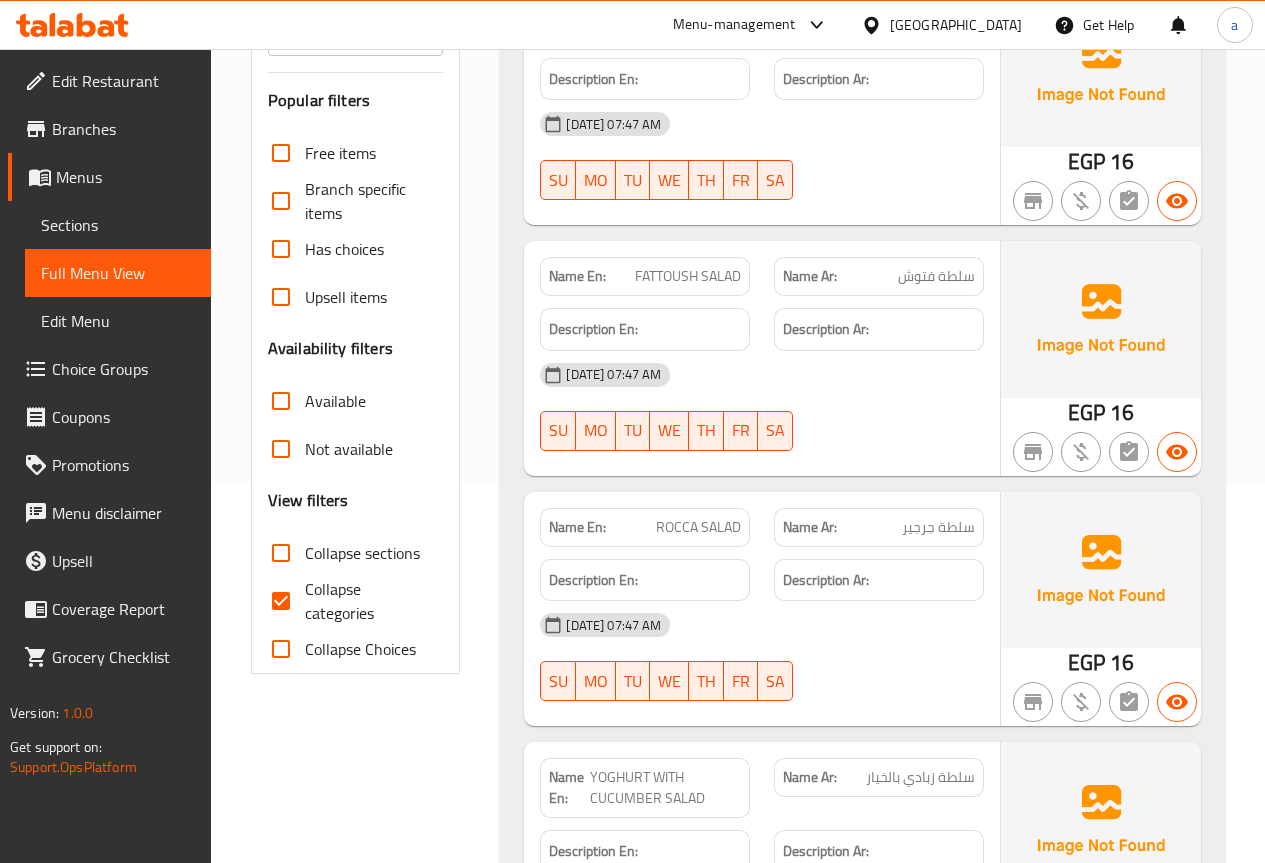 click on "Collapse categories" at bounding box center (366, 601) 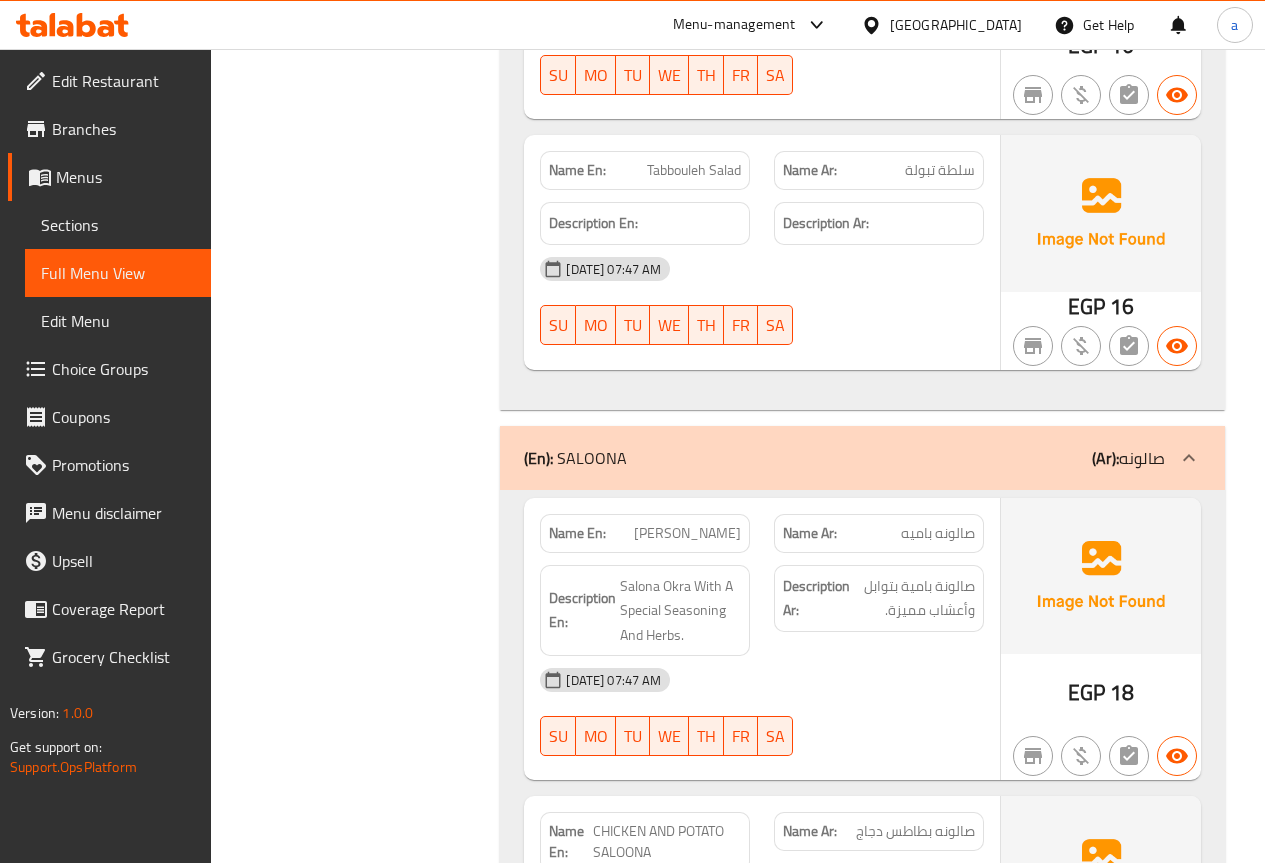 scroll, scrollTop: 1380, scrollLeft: 0, axis: vertical 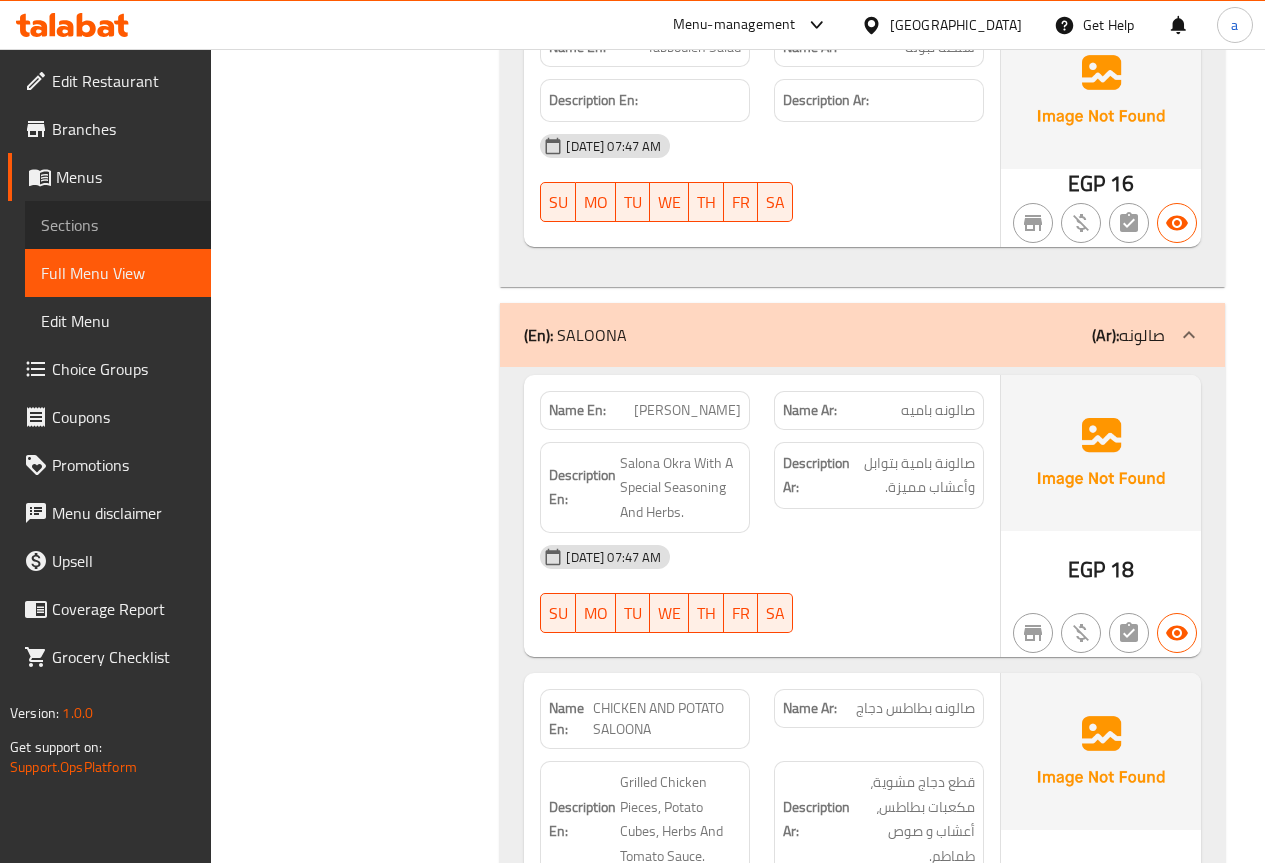 click on "Sections" at bounding box center (118, 225) 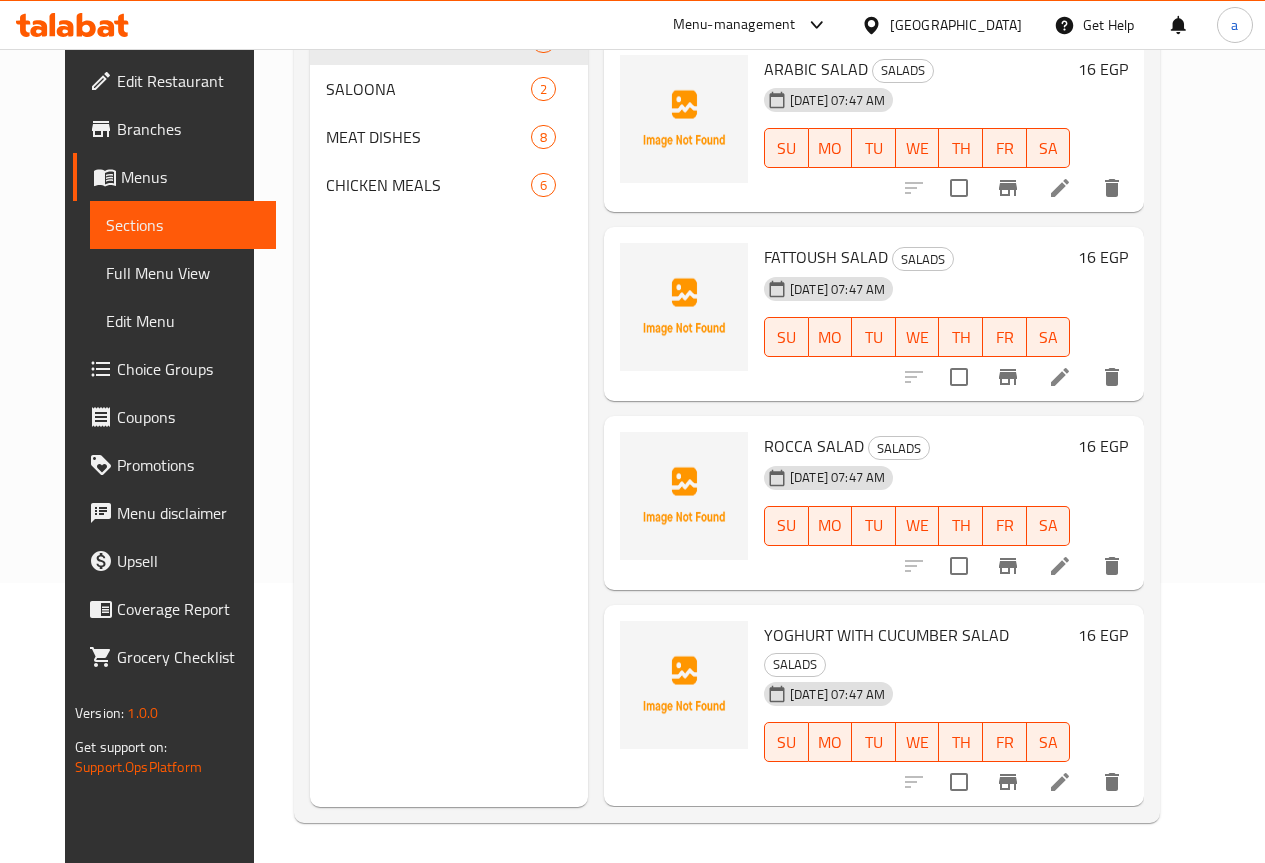 scroll, scrollTop: 280, scrollLeft: 0, axis: vertical 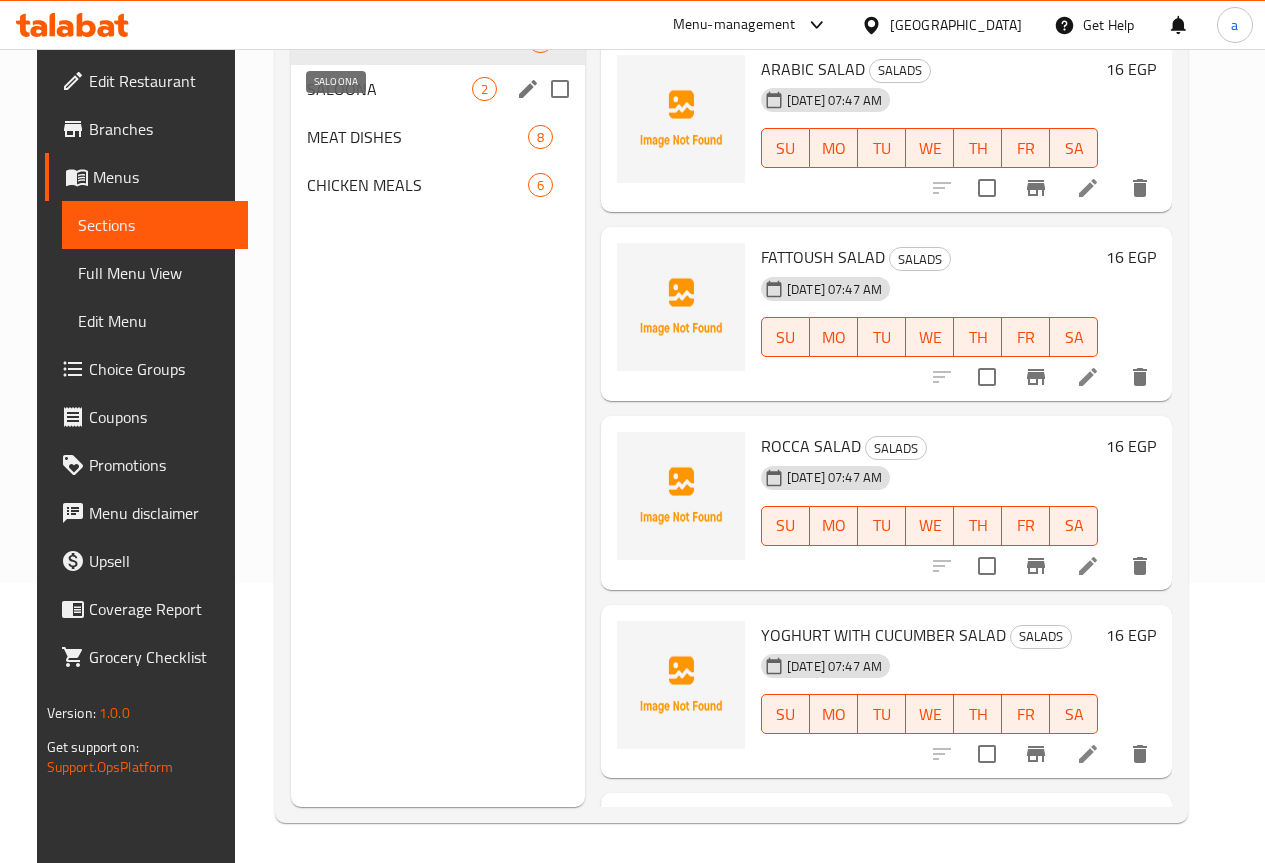click on "SALOONA" at bounding box center (389, 89) 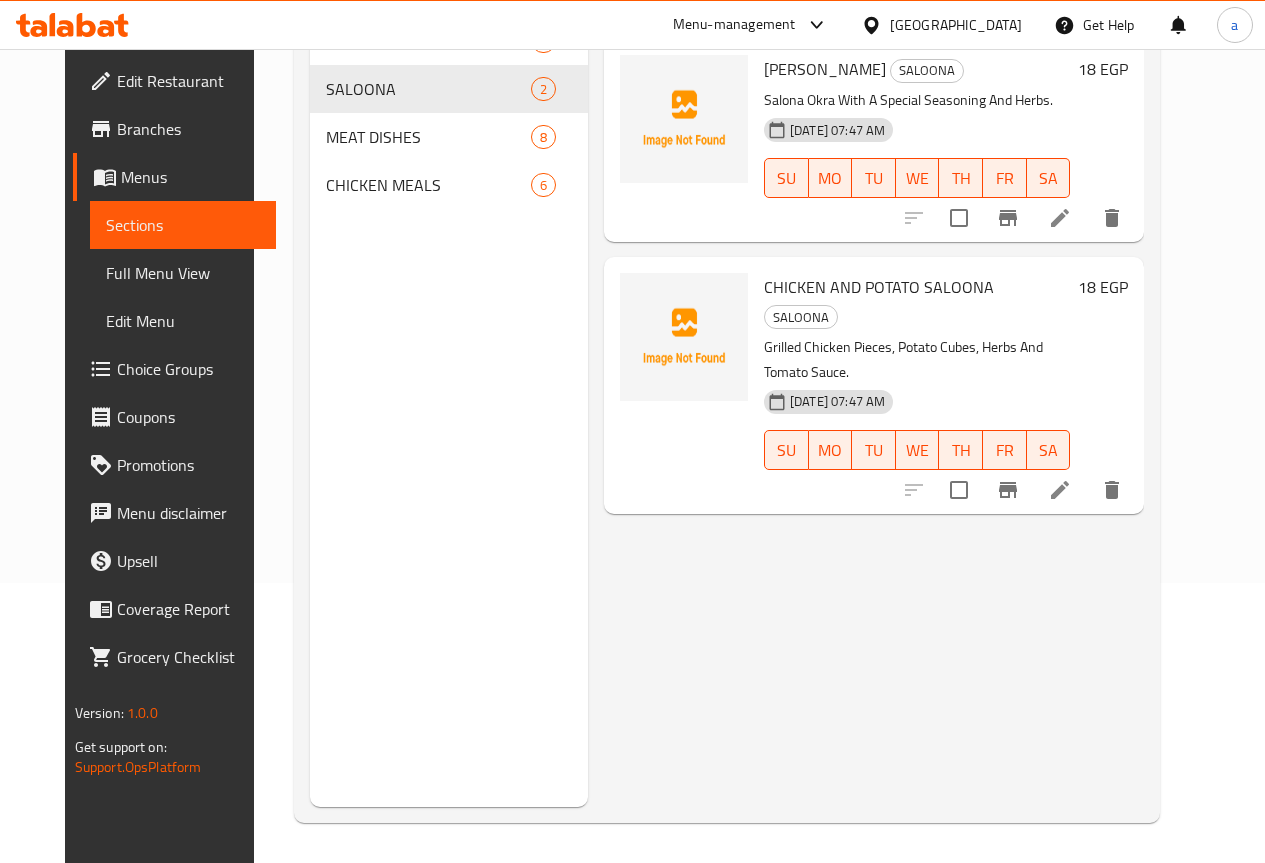 scroll, scrollTop: 80, scrollLeft: 0, axis: vertical 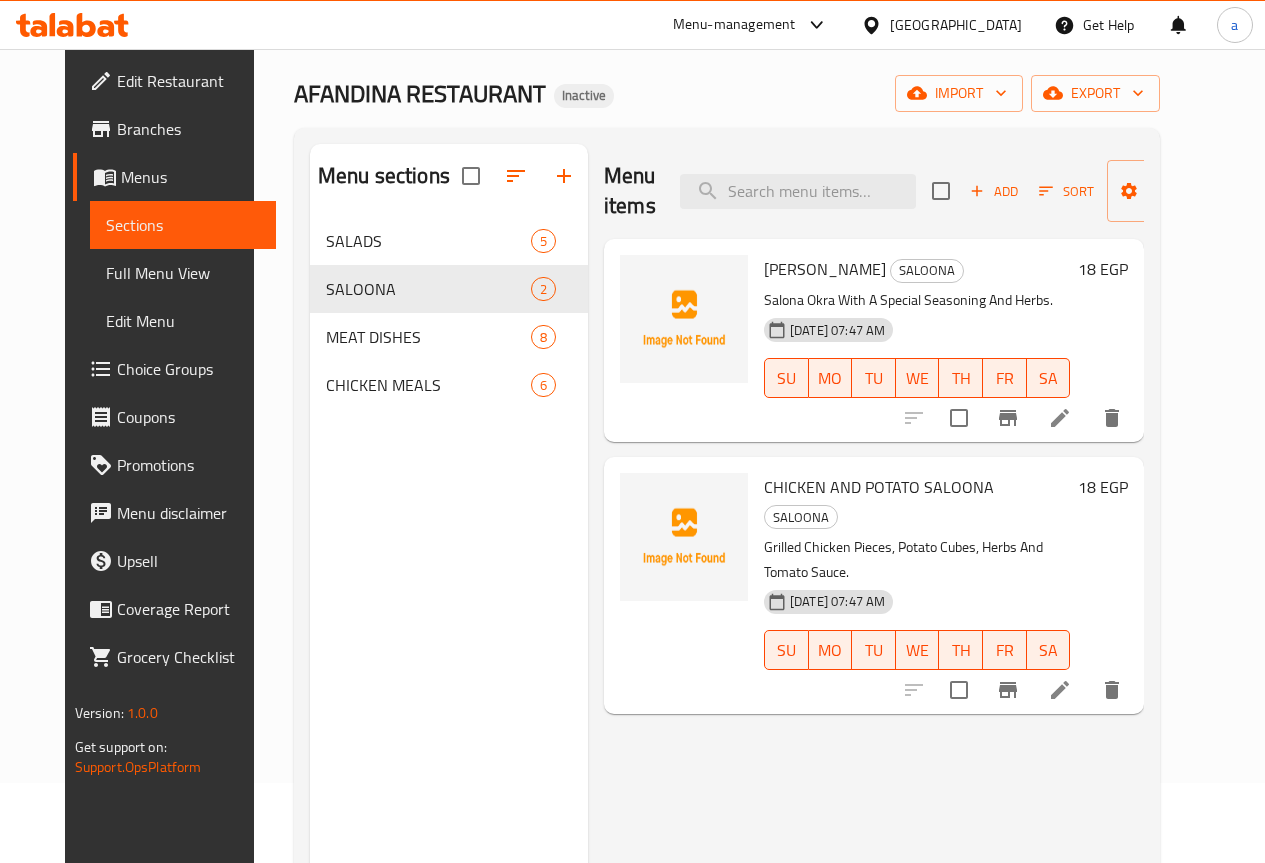 click 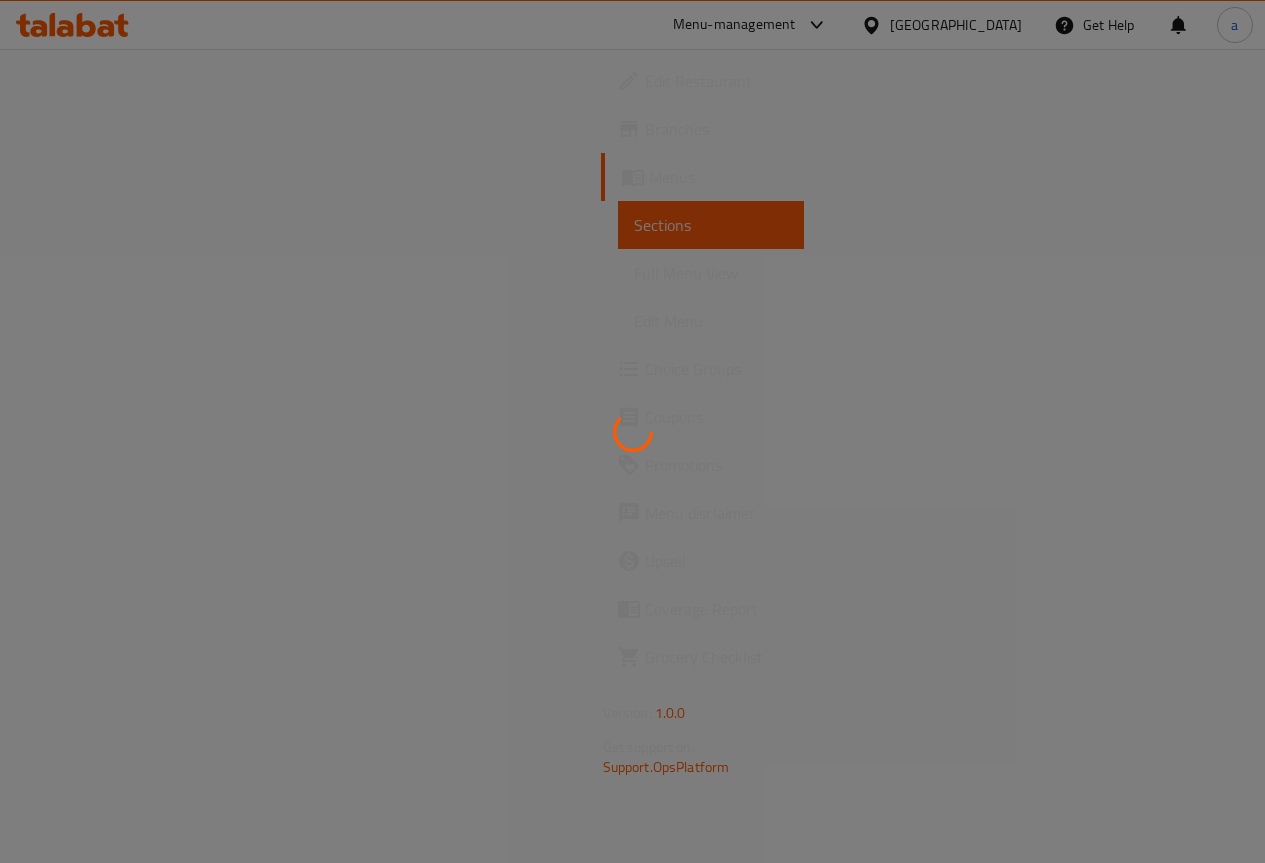 scroll, scrollTop: 0, scrollLeft: 0, axis: both 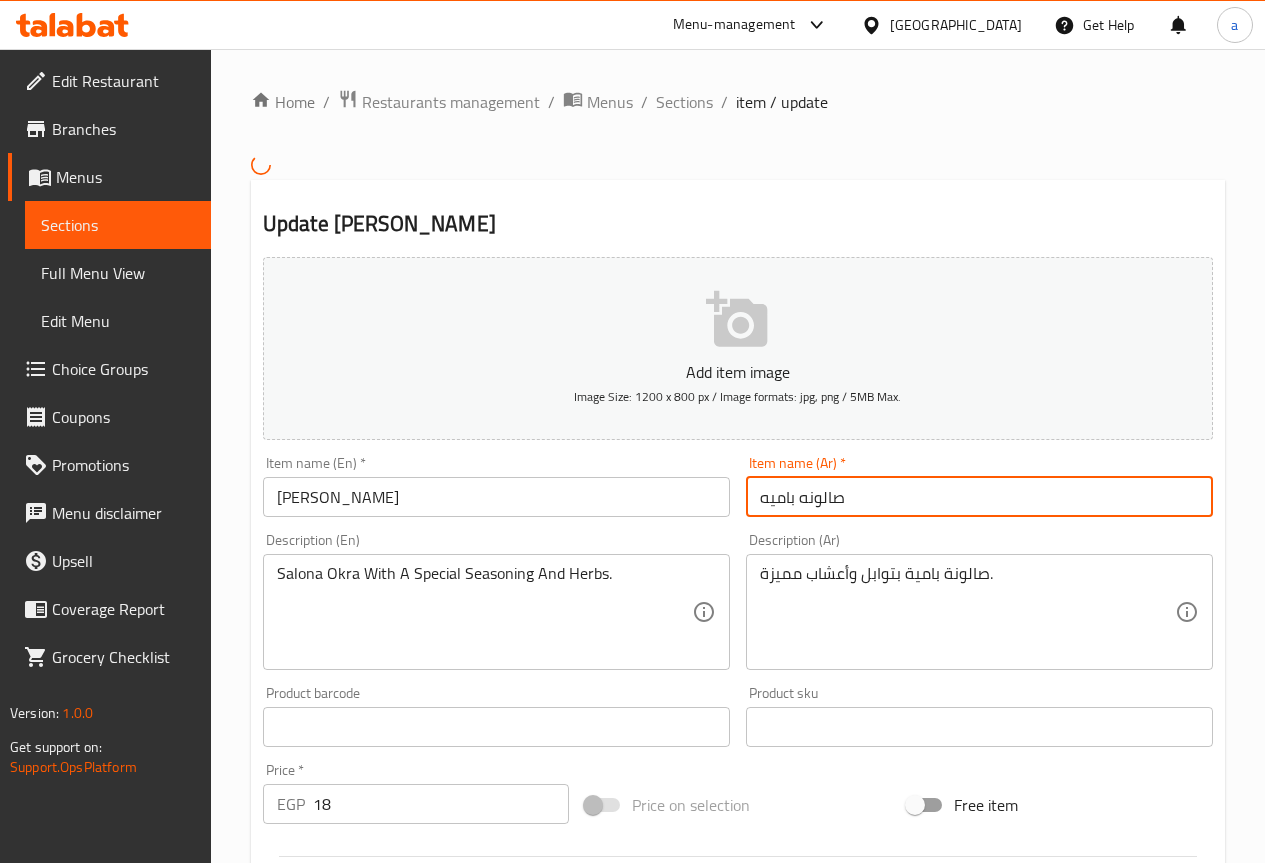 drag, startPoint x: 762, startPoint y: 499, endPoint x: 772, endPoint y: 498, distance: 10.049875 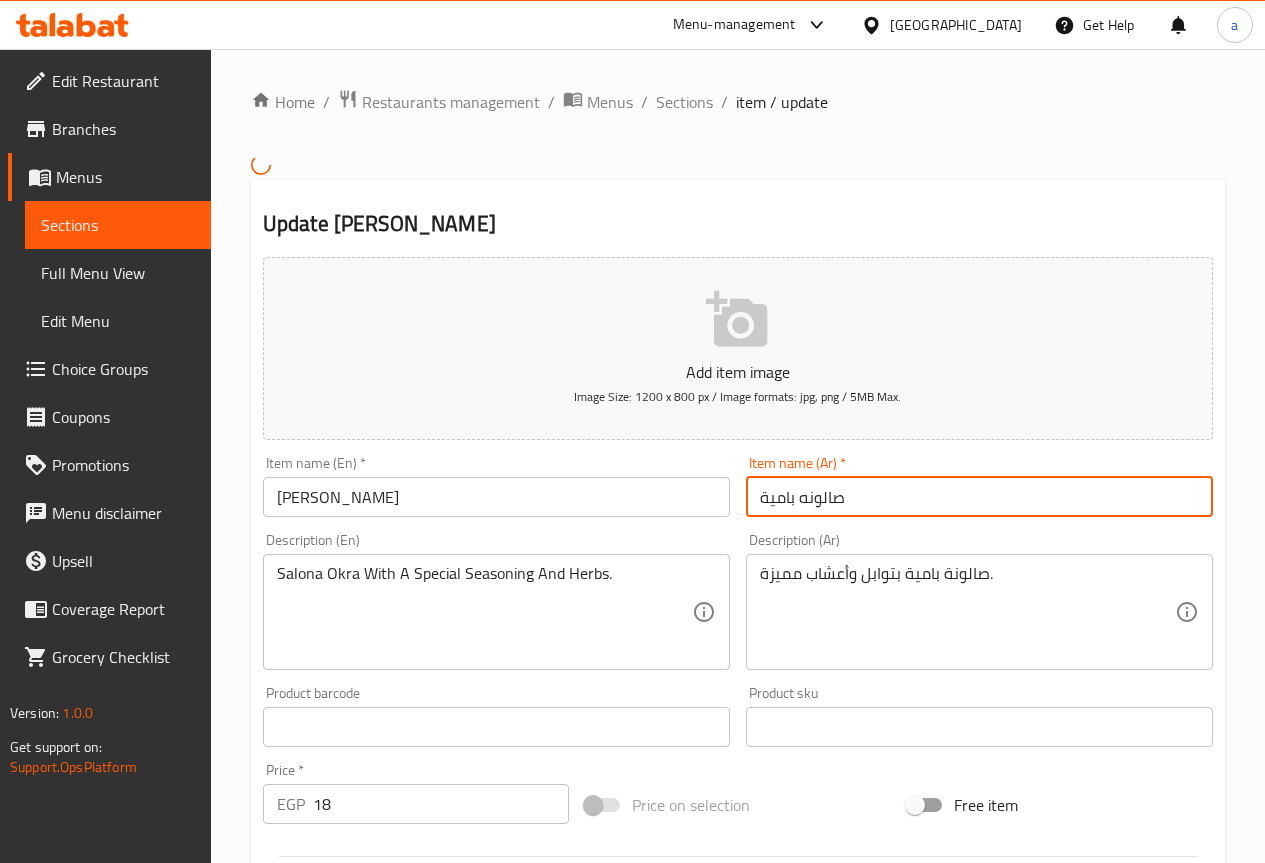 type on "صالونه بامية" 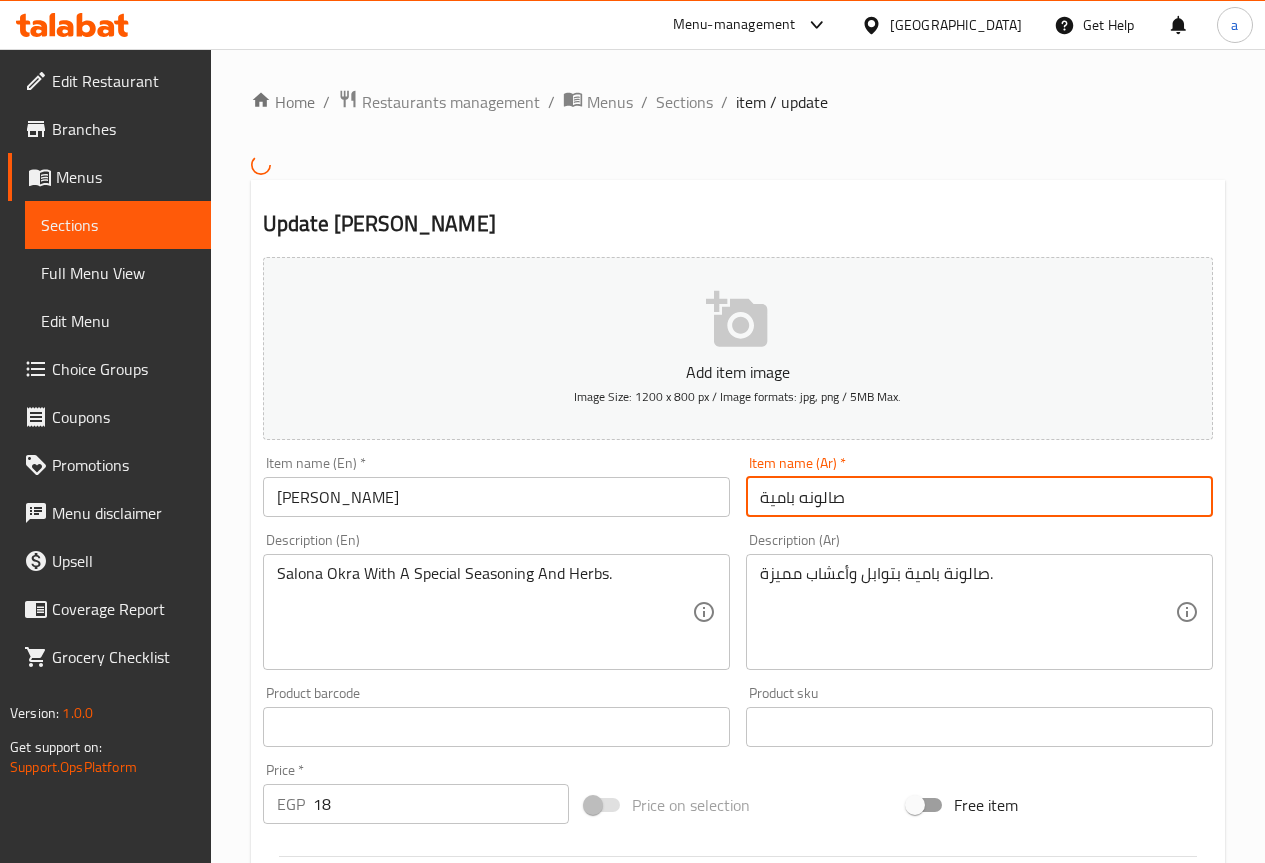 click on "Update" at bounding box center [376, 1313] 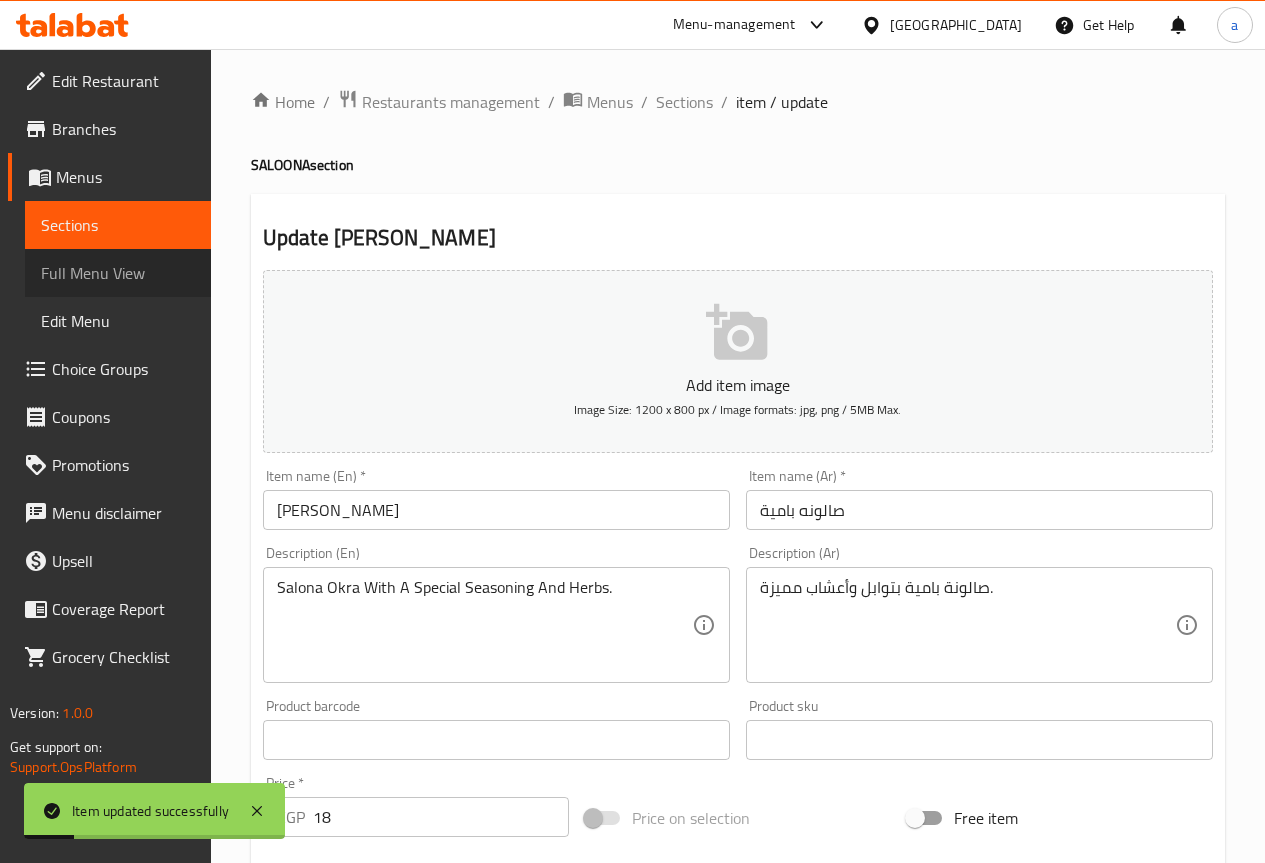 click on "Full Menu View" at bounding box center (118, 273) 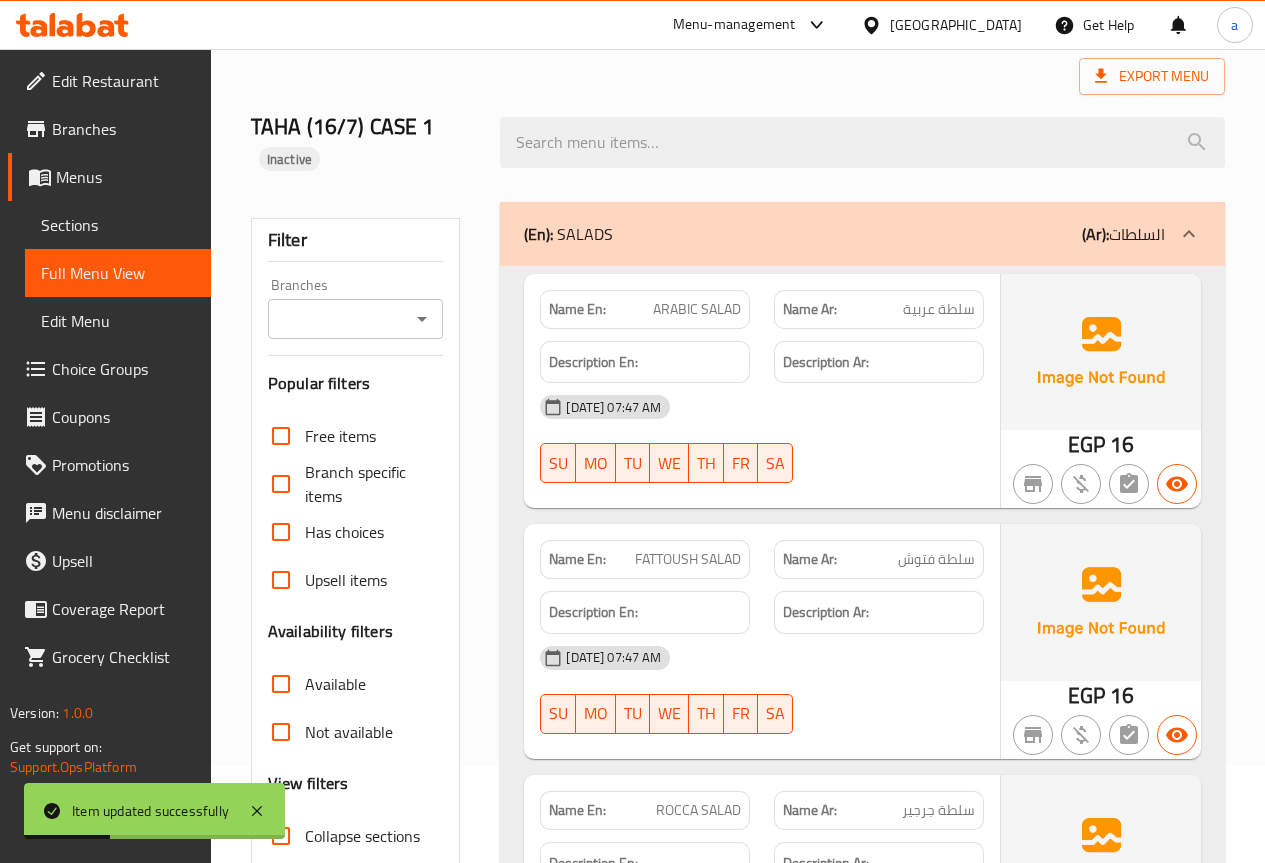 scroll, scrollTop: 400, scrollLeft: 0, axis: vertical 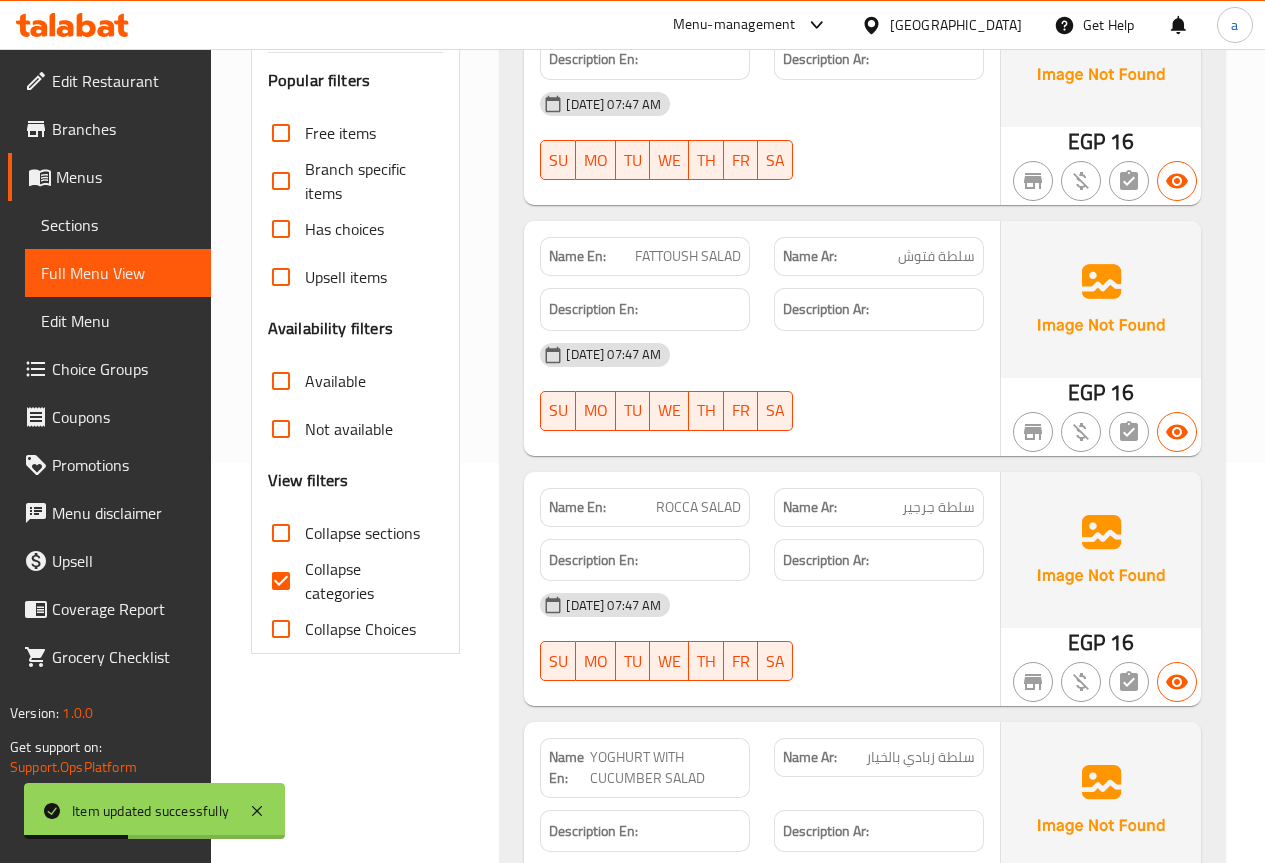 click on "Collapse categories" at bounding box center [366, 581] 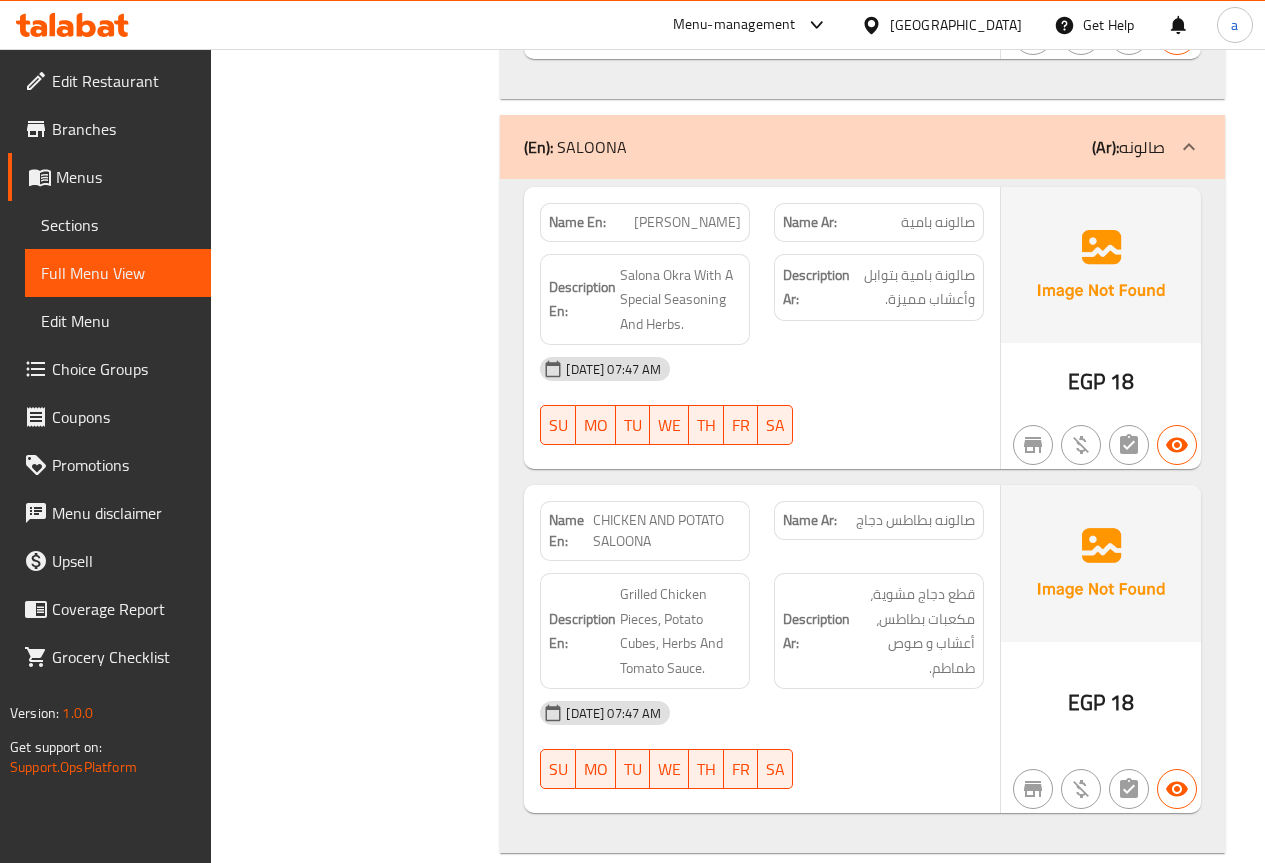 scroll, scrollTop: 1600, scrollLeft: 0, axis: vertical 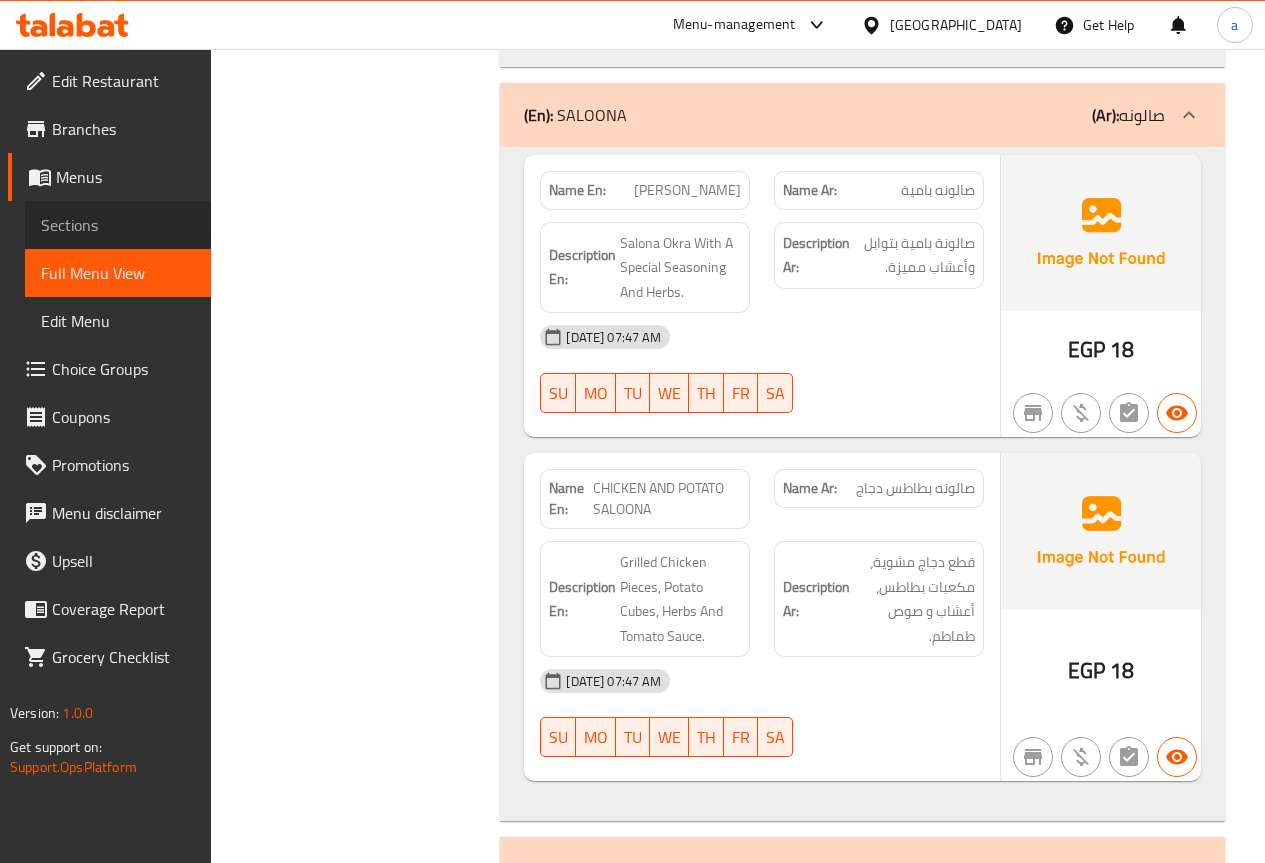 click on "Sections" at bounding box center (118, 225) 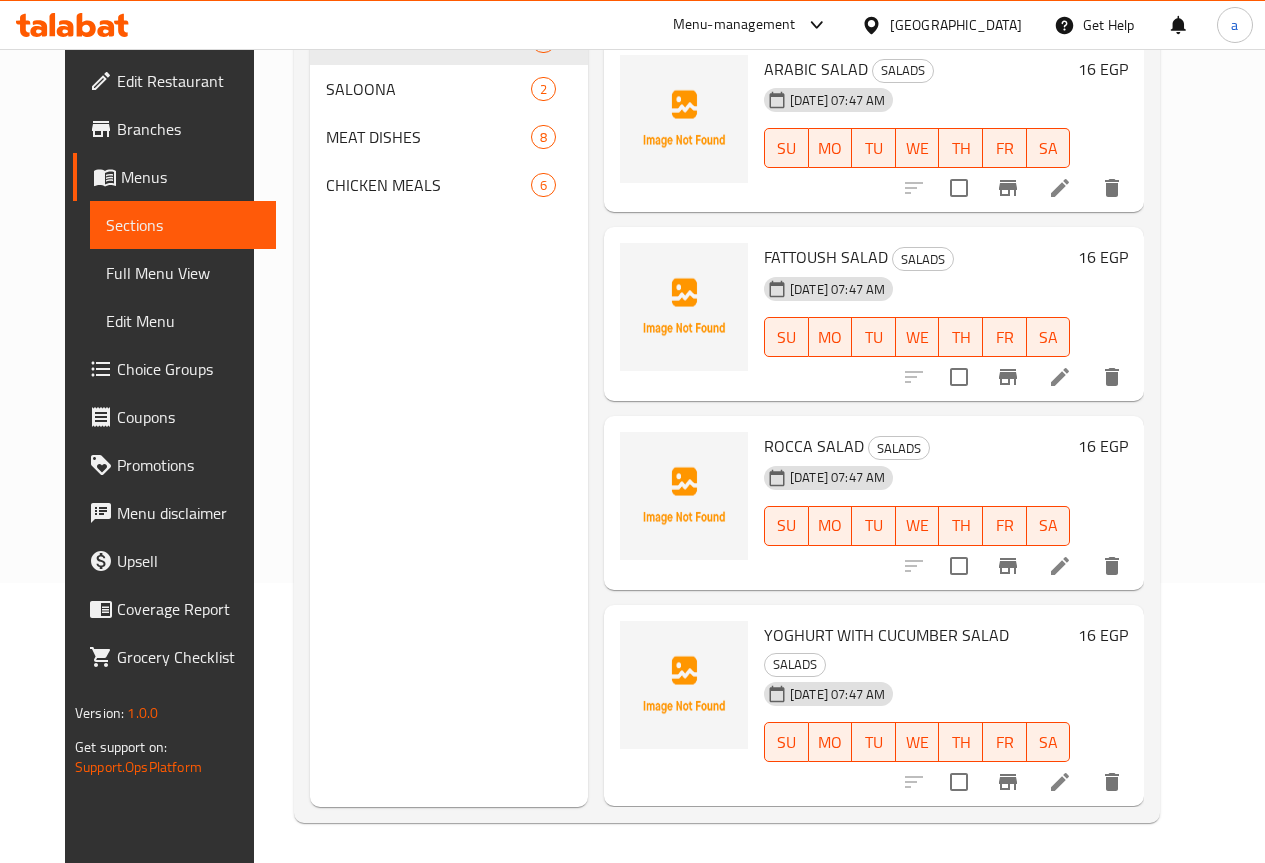 scroll, scrollTop: 280, scrollLeft: 0, axis: vertical 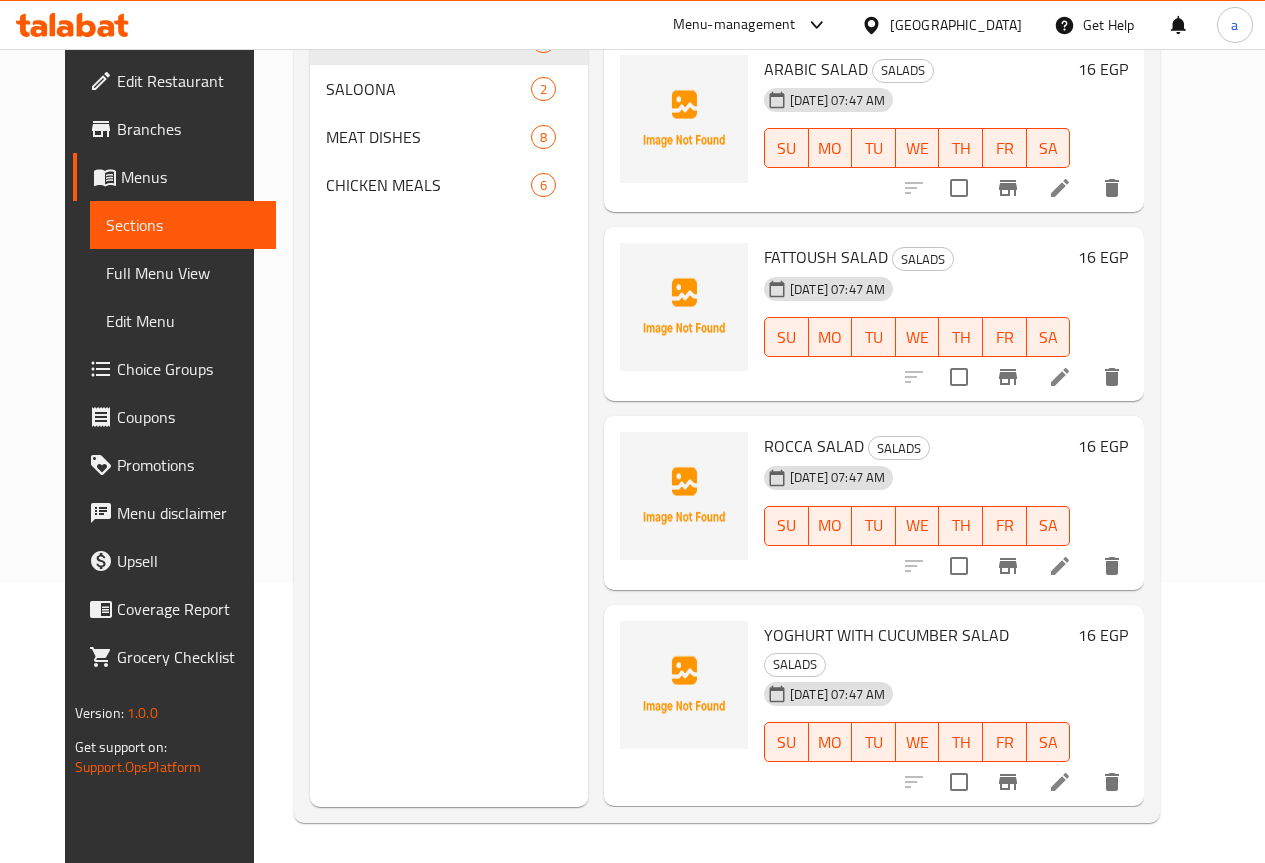 click on "Full Menu View" at bounding box center (183, 273) 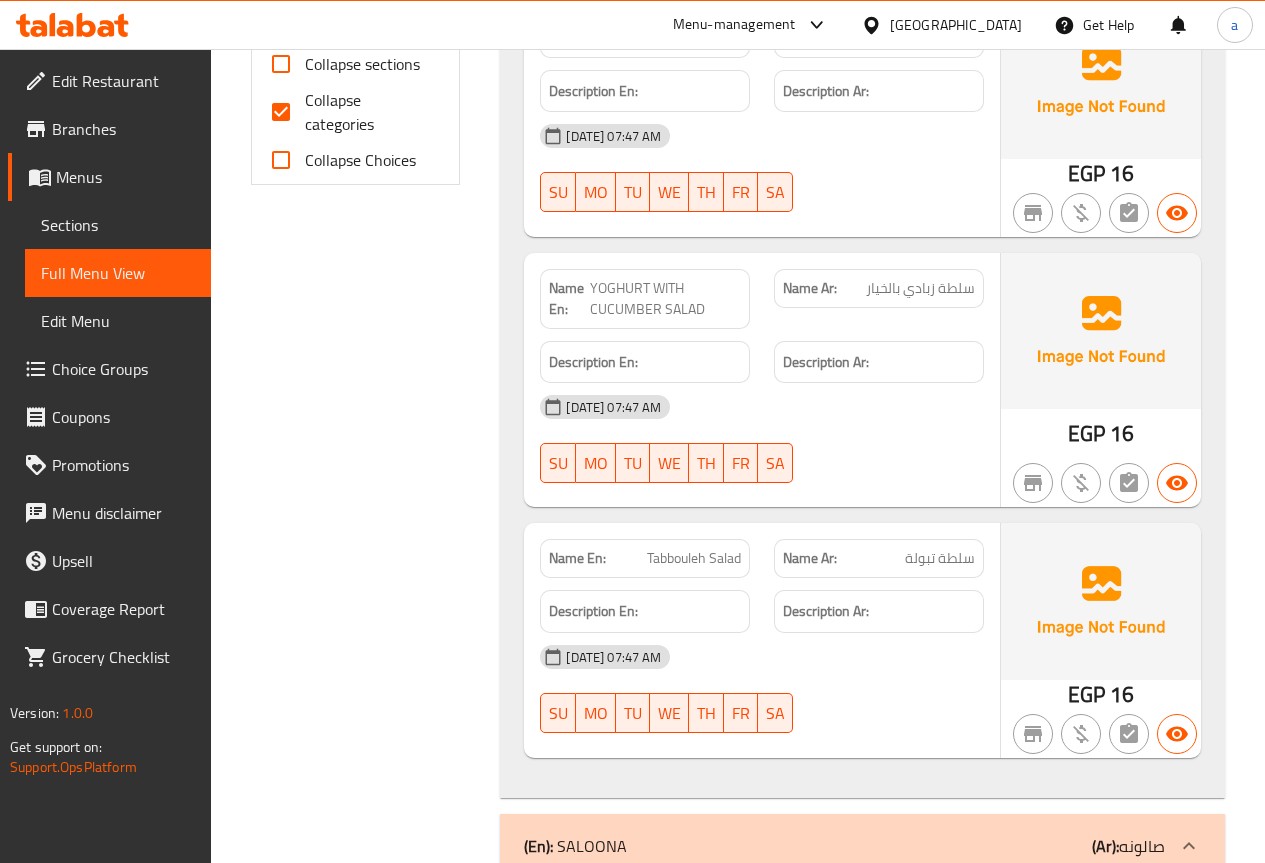 scroll, scrollTop: 1180, scrollLeft: 0, axis: vertical 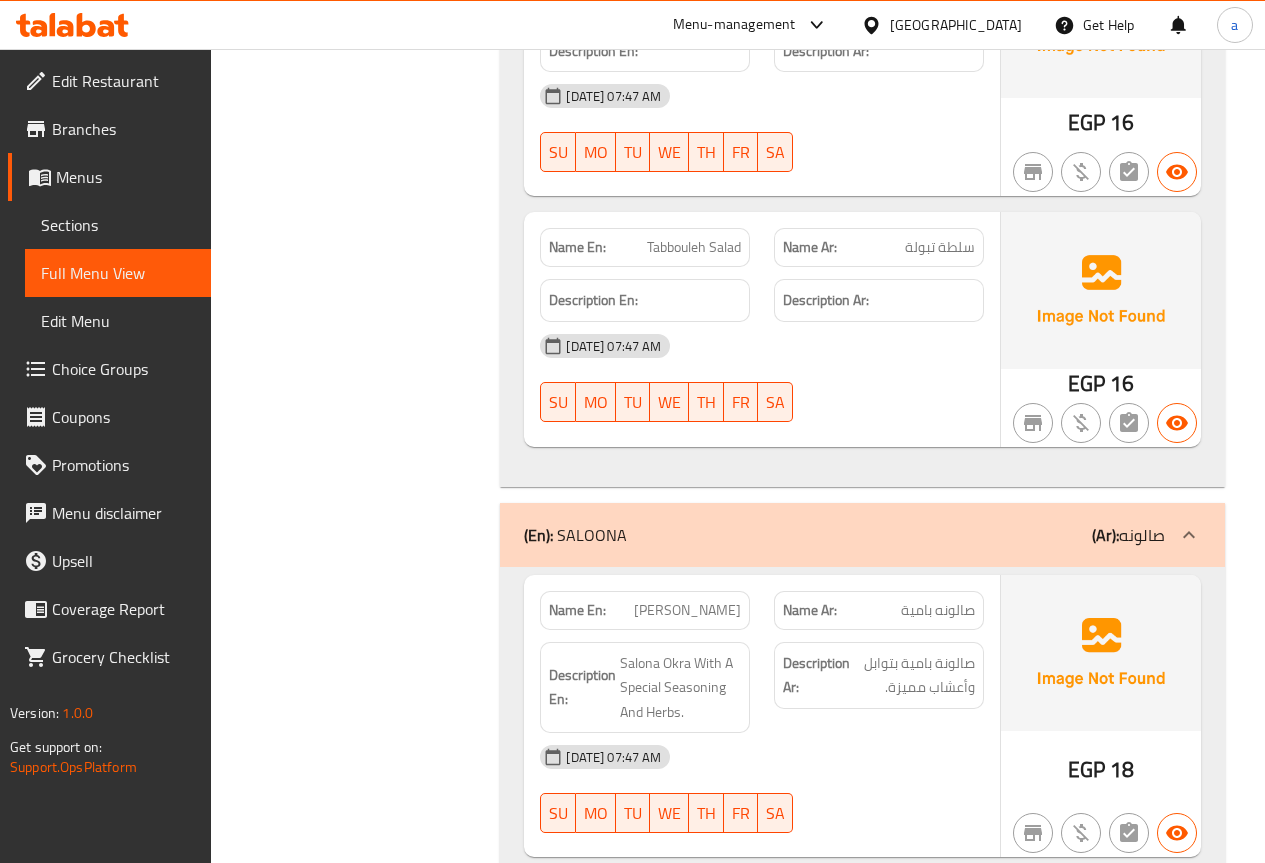 click on "Sections" at bounding box center [118, 225] 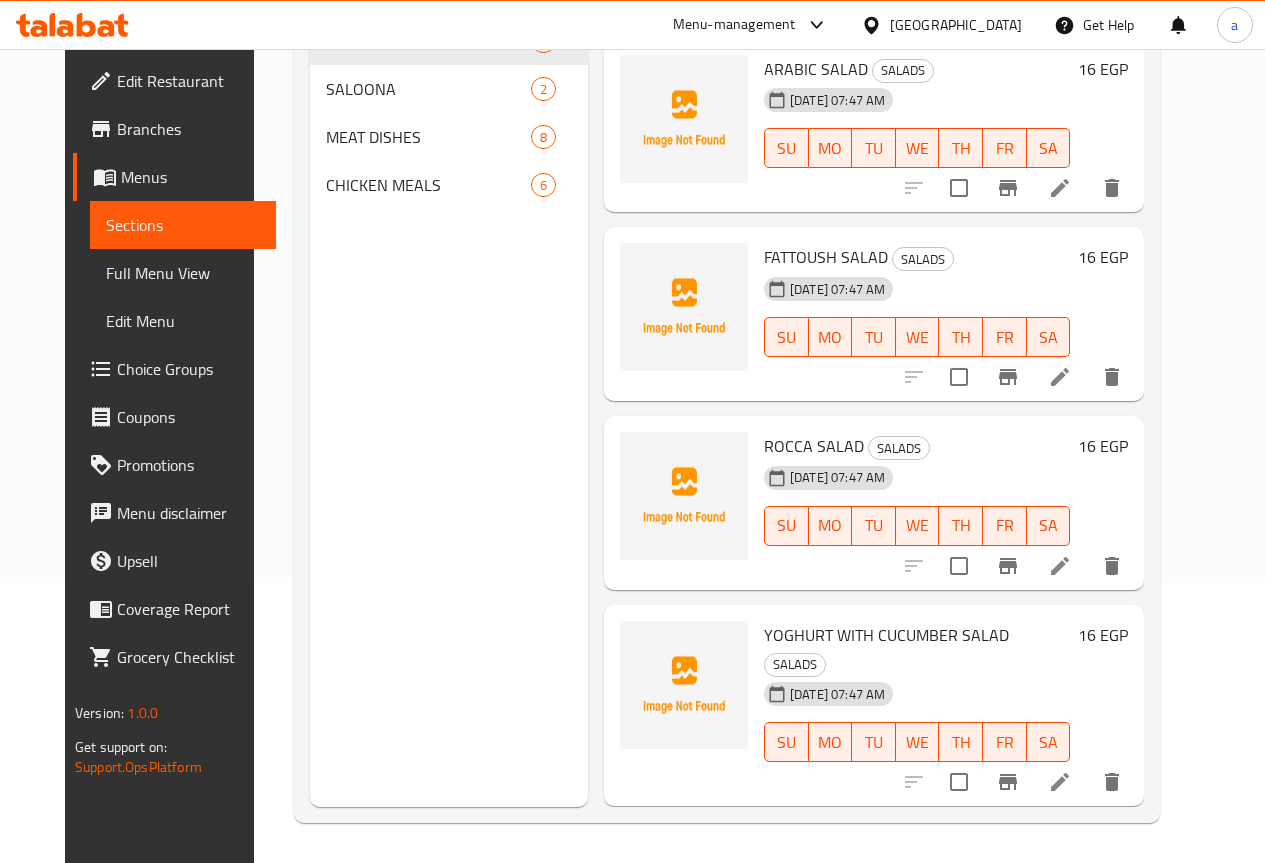scroll, scrollTop: 280, scrollLeft: 0, axis: vertical 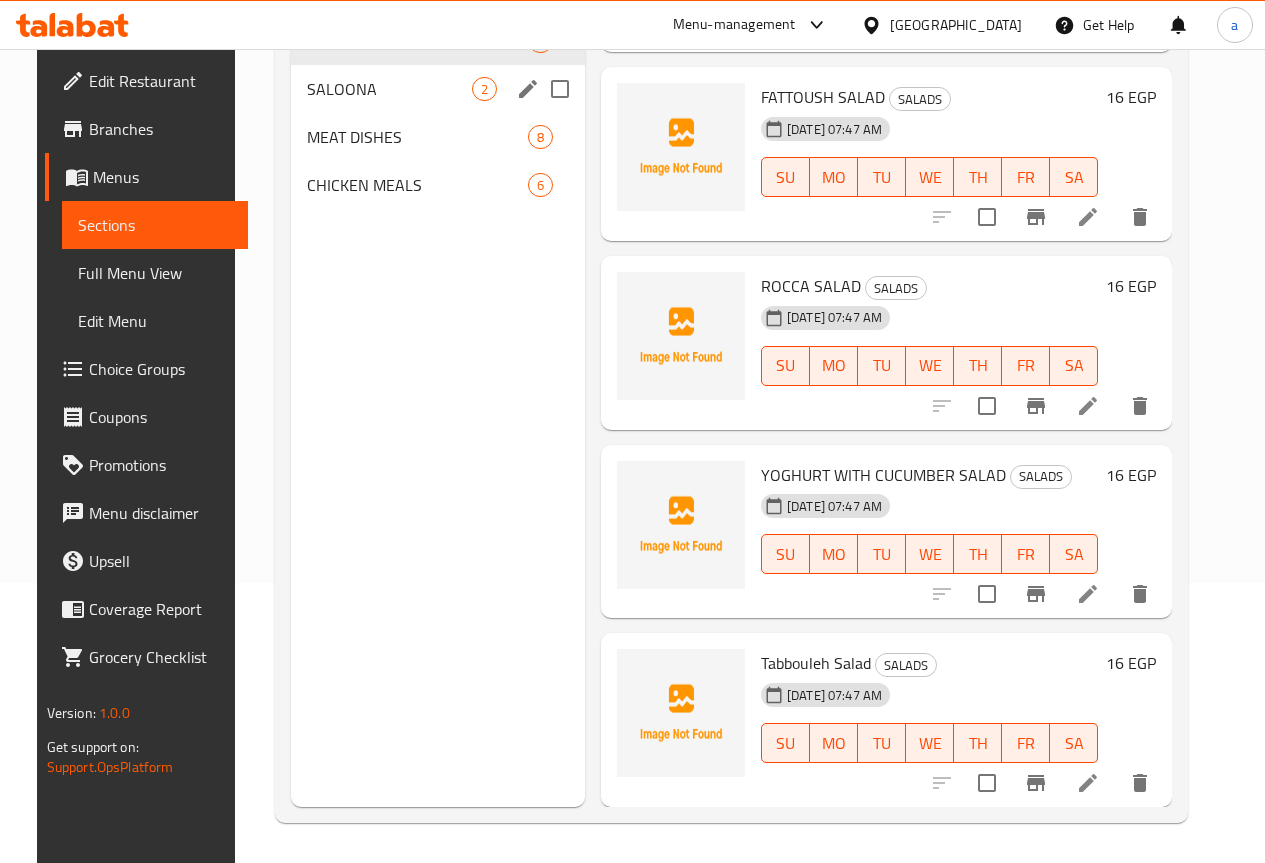 click on "SALOONA 2" at bounding box center (438, 89) 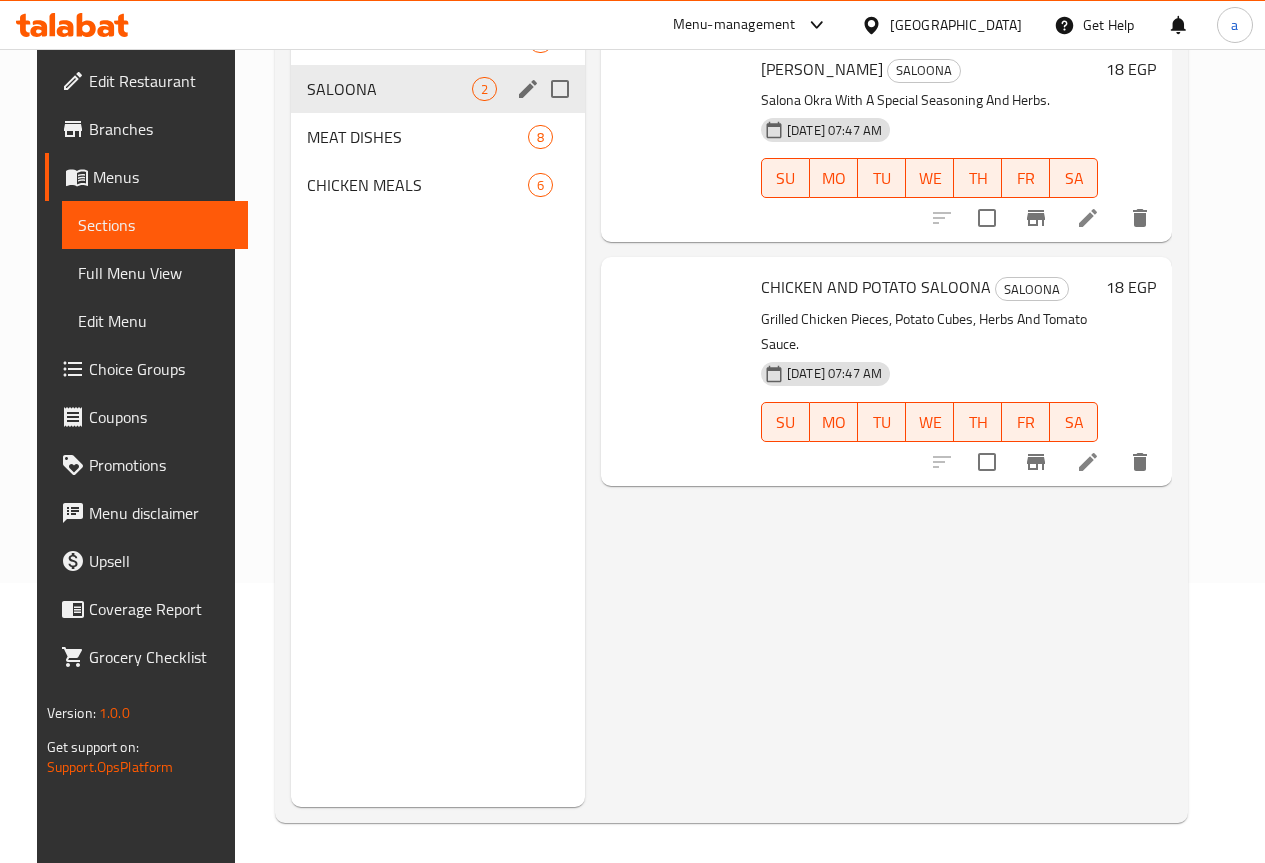 scroll, scrollTop: 0, scrollLeft: 0, axis: both 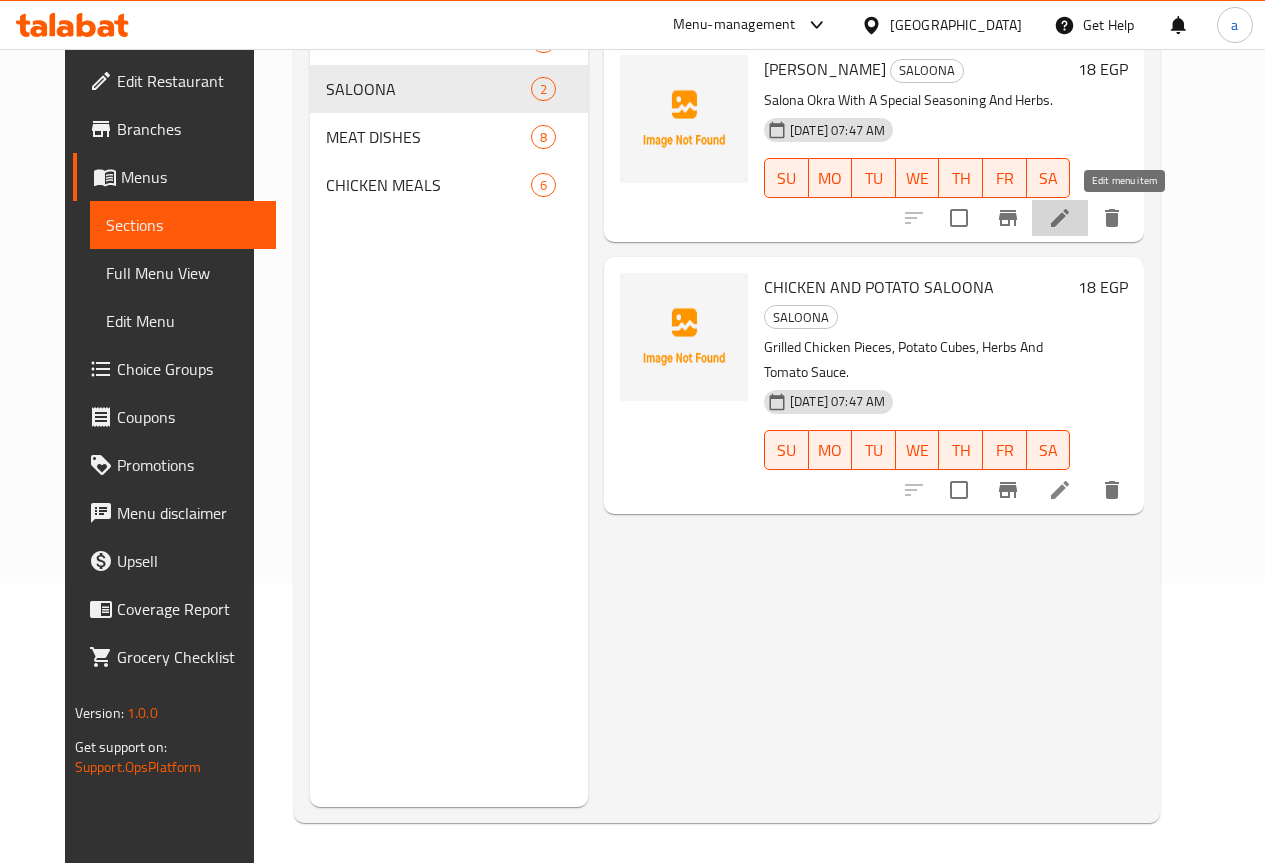 click 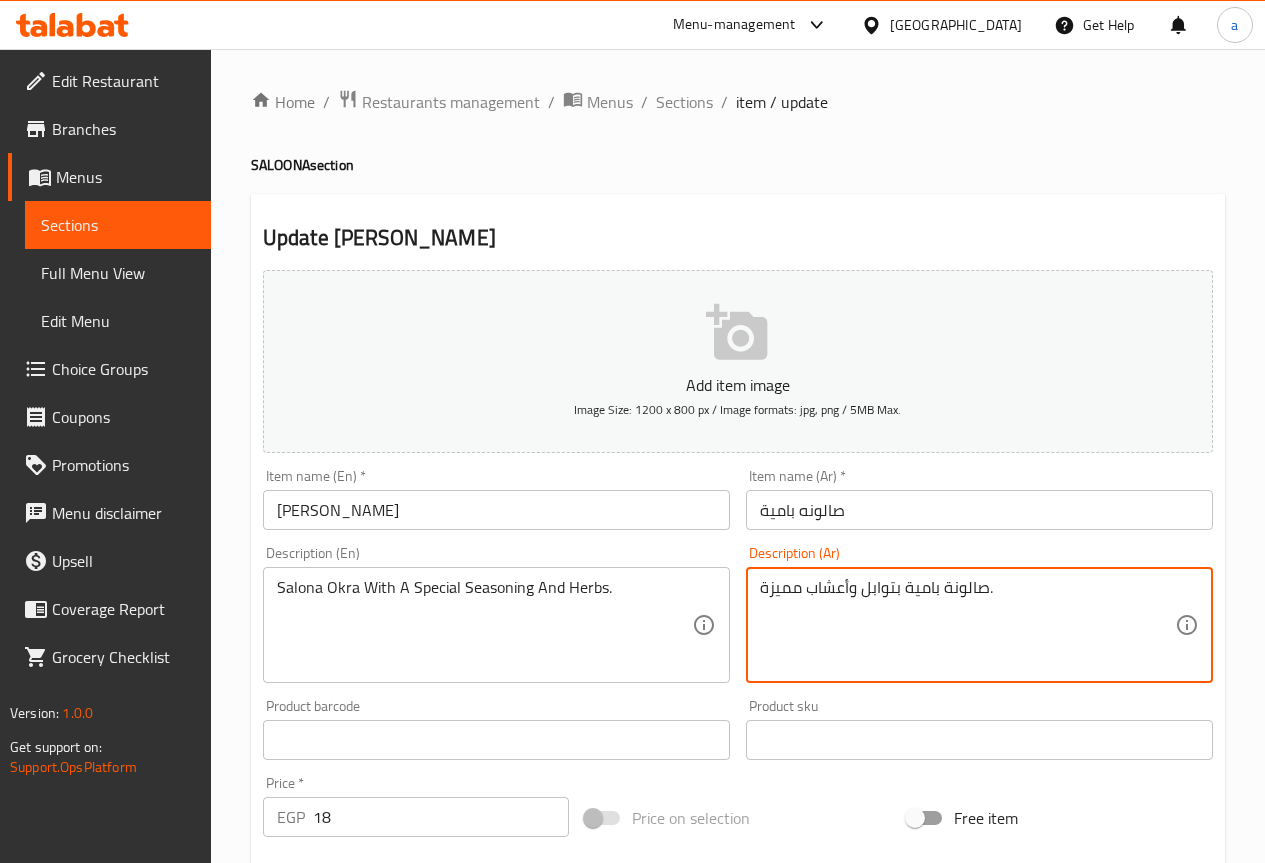 drag, startPoint x: 862, startPoint y: 589, endPoint x: 893, endPoint y: 597, distance: 32.01562 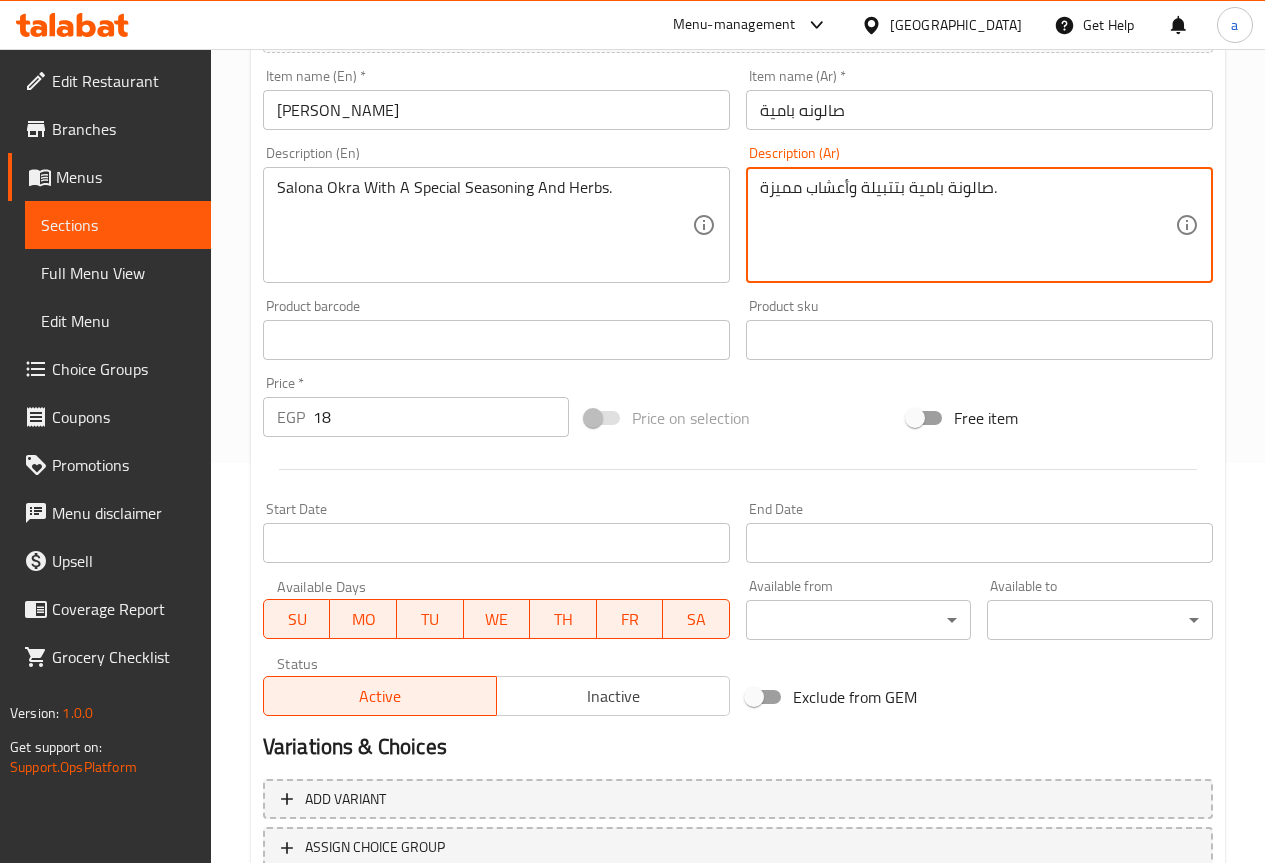 scroll, scrollTop: 550, scrollLeft: 0, axis: vertical 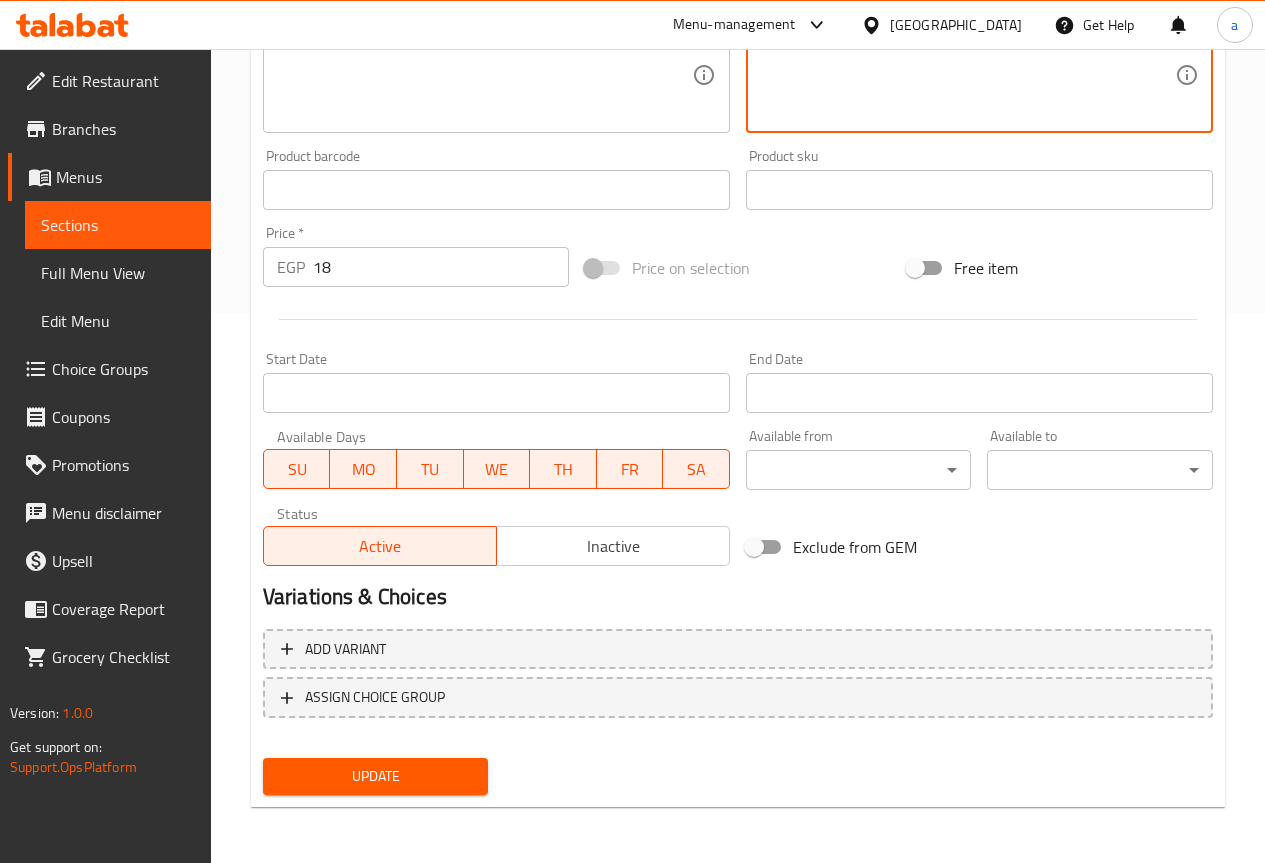 type on "صالونة بامية بتتبيلة وأعشاب مميزة." 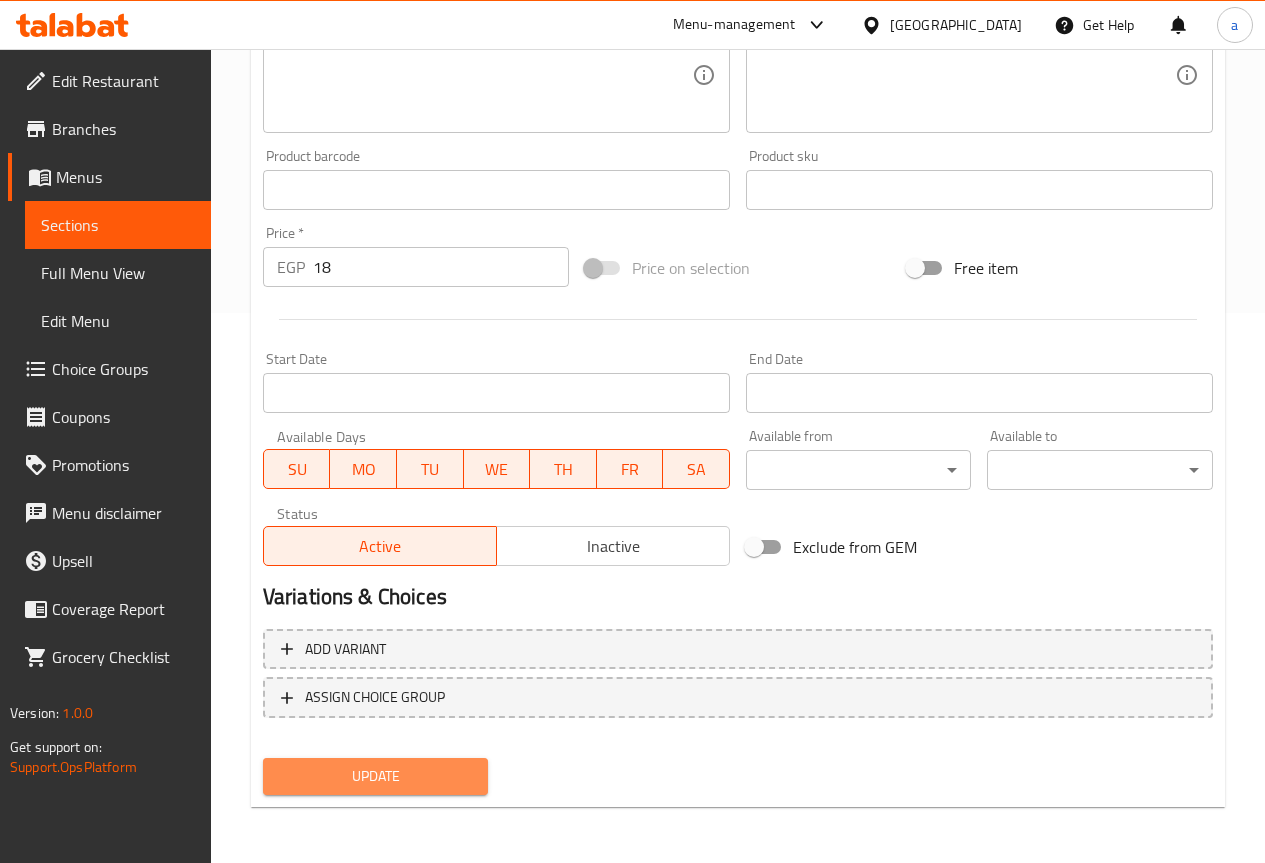 click on "Update" at bounding box center (376, 776) 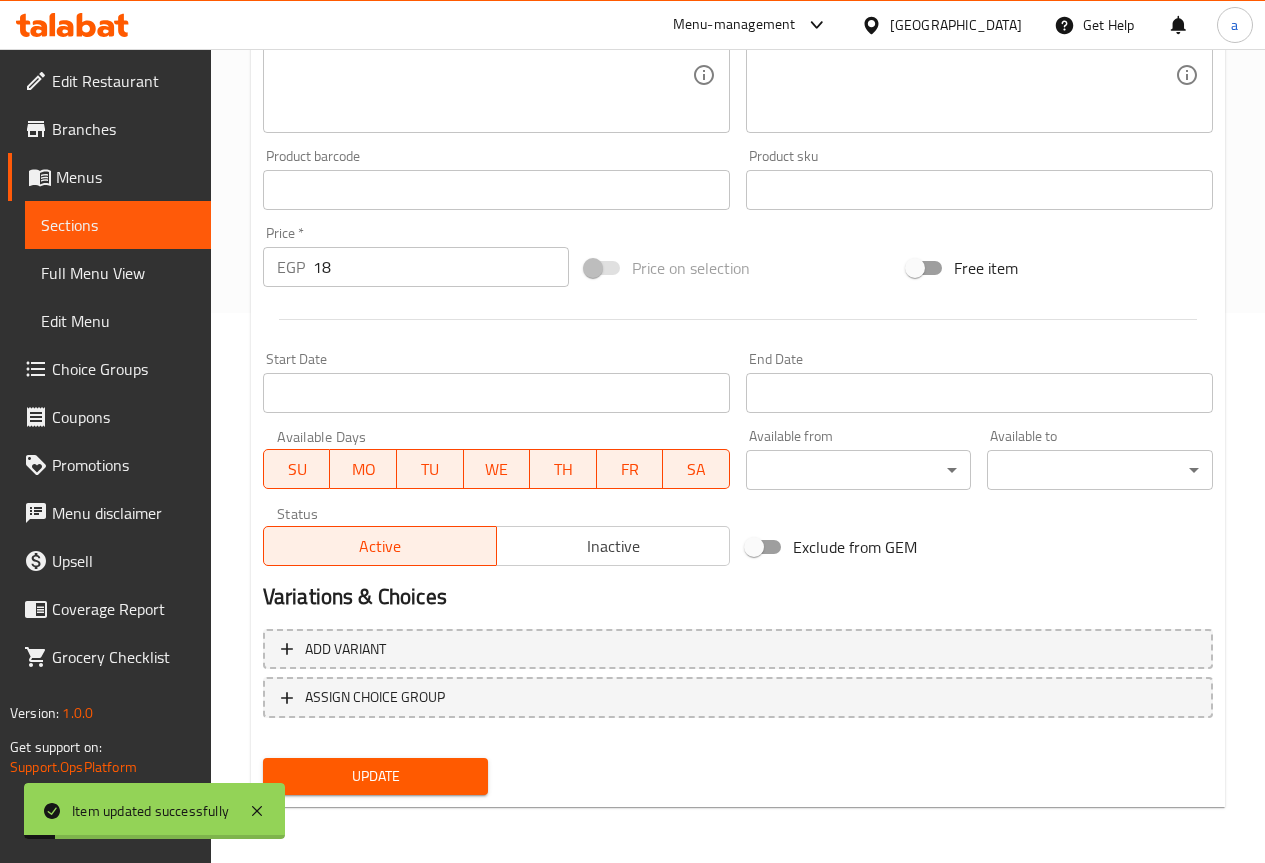 click on "Full Menu View" at bounding box center (118, 273) 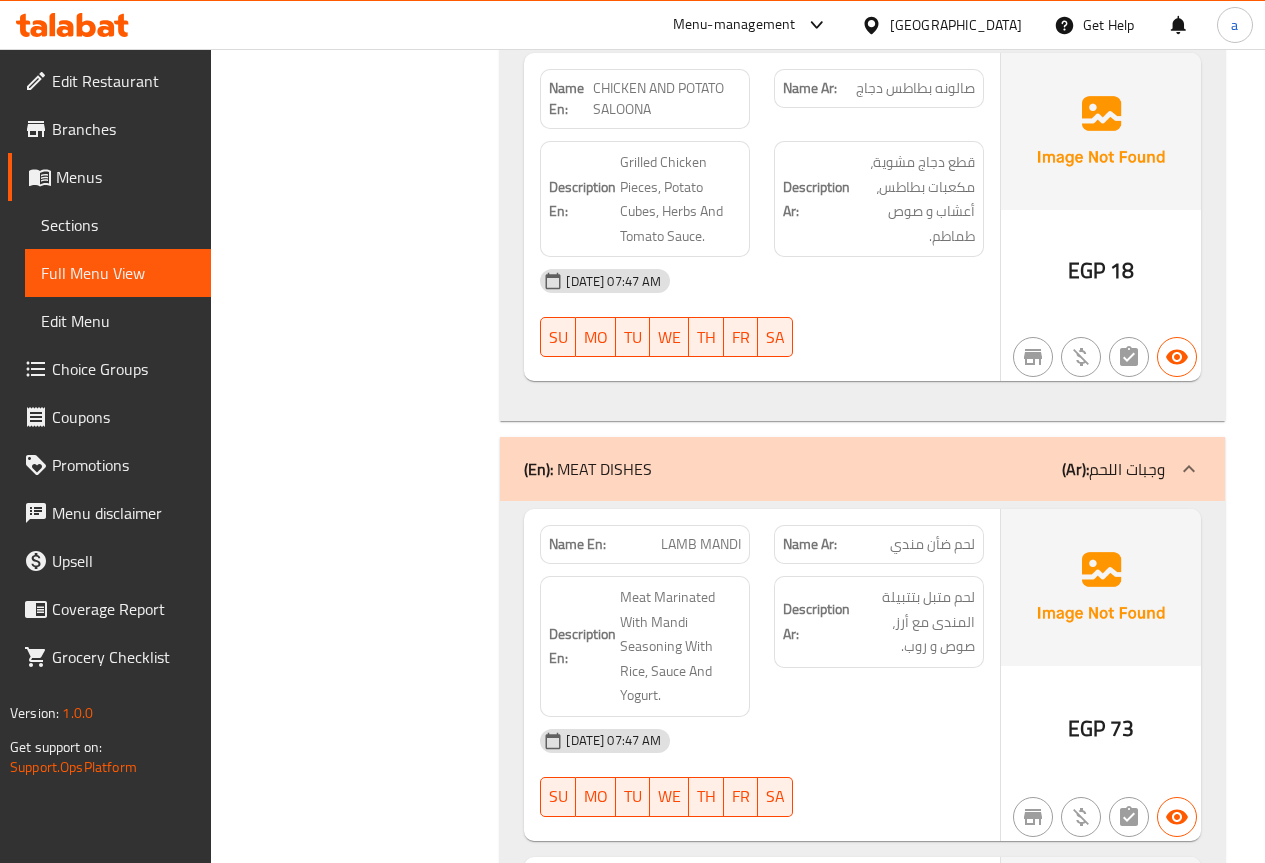scroll, scrollTop: 2100, scrollLeft: 0, axis: vertical 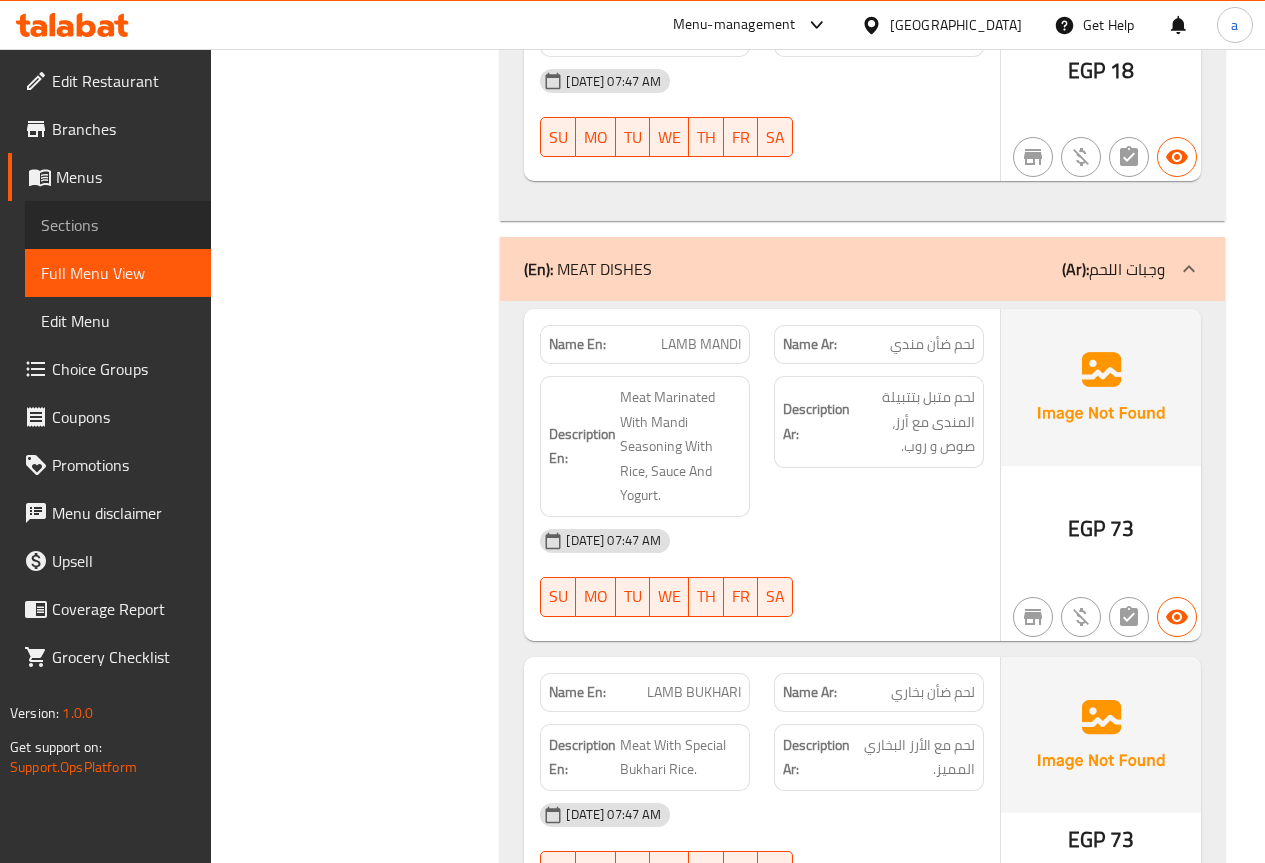 click on "Sections" at bounding box center [118, 225] 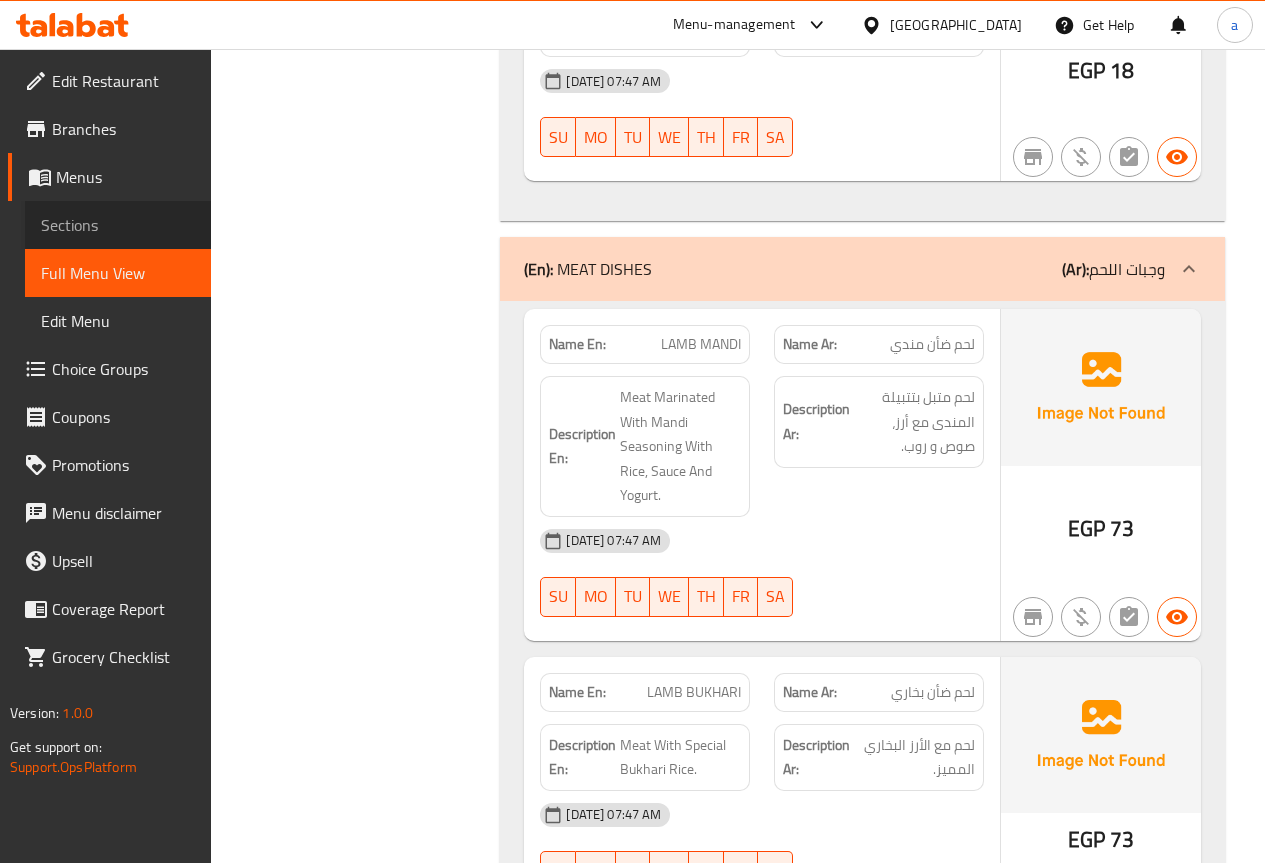 scroll, scrollTop: 280, scrollLeft: 0, axis: vertical 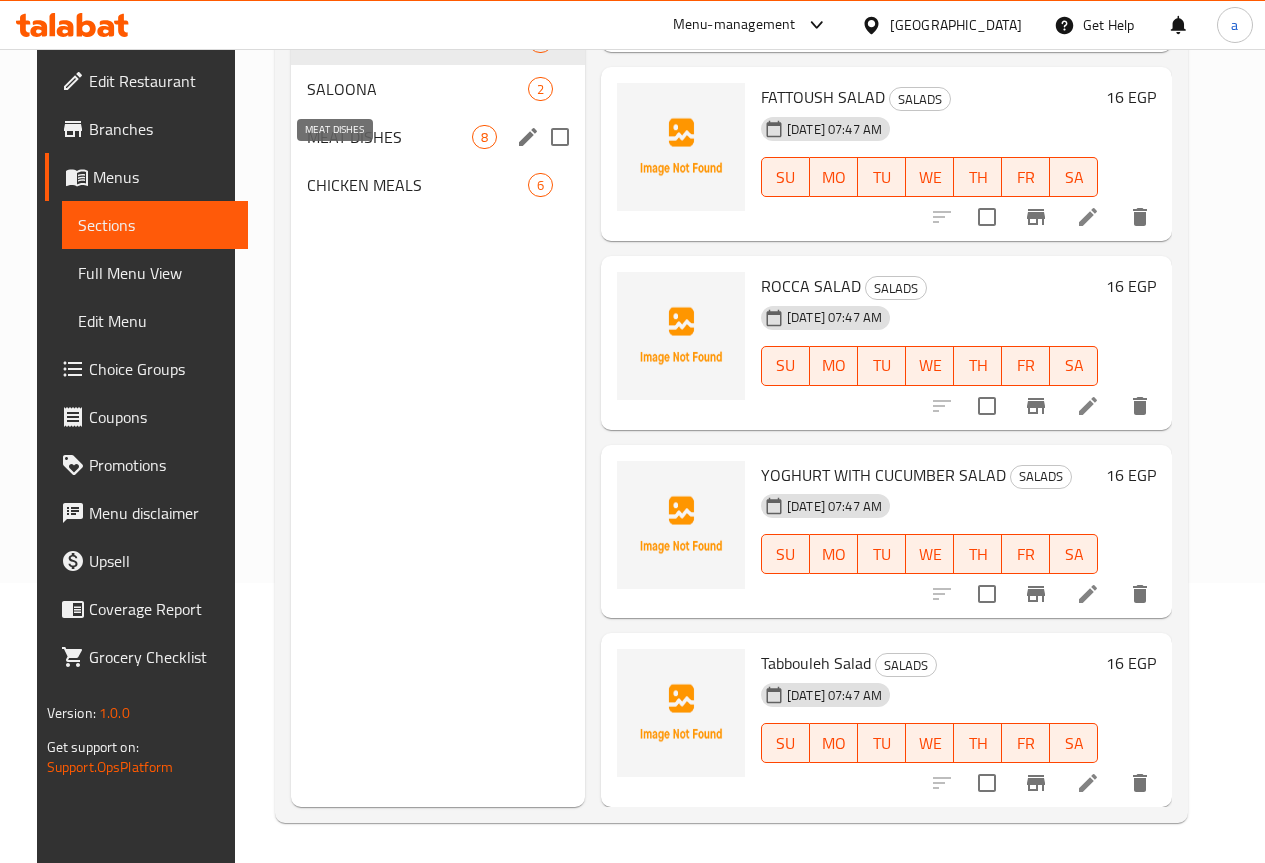 click on "MEAT DISHES" at bounding box center (389, 137) 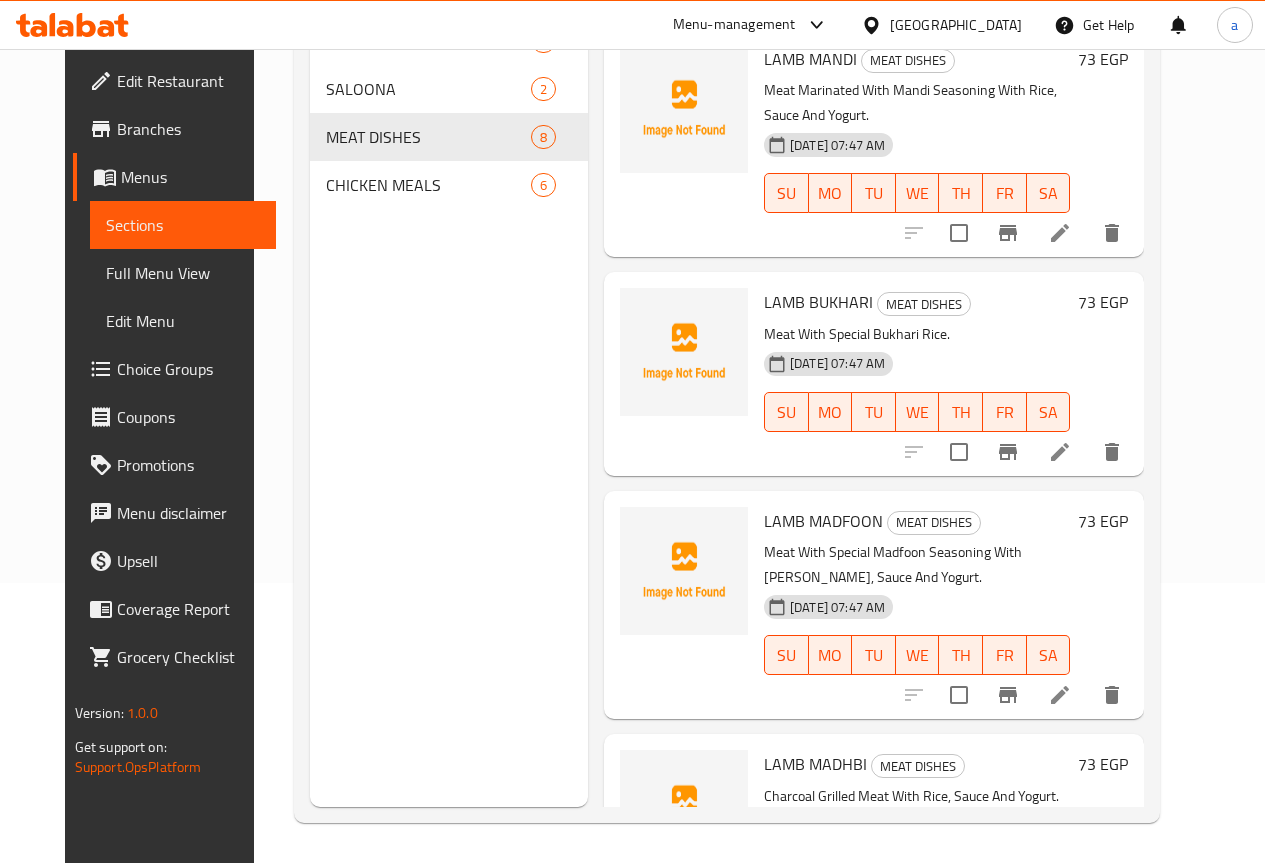 scroll, scrollTop: 0, scrollLeft: 0, axis: both 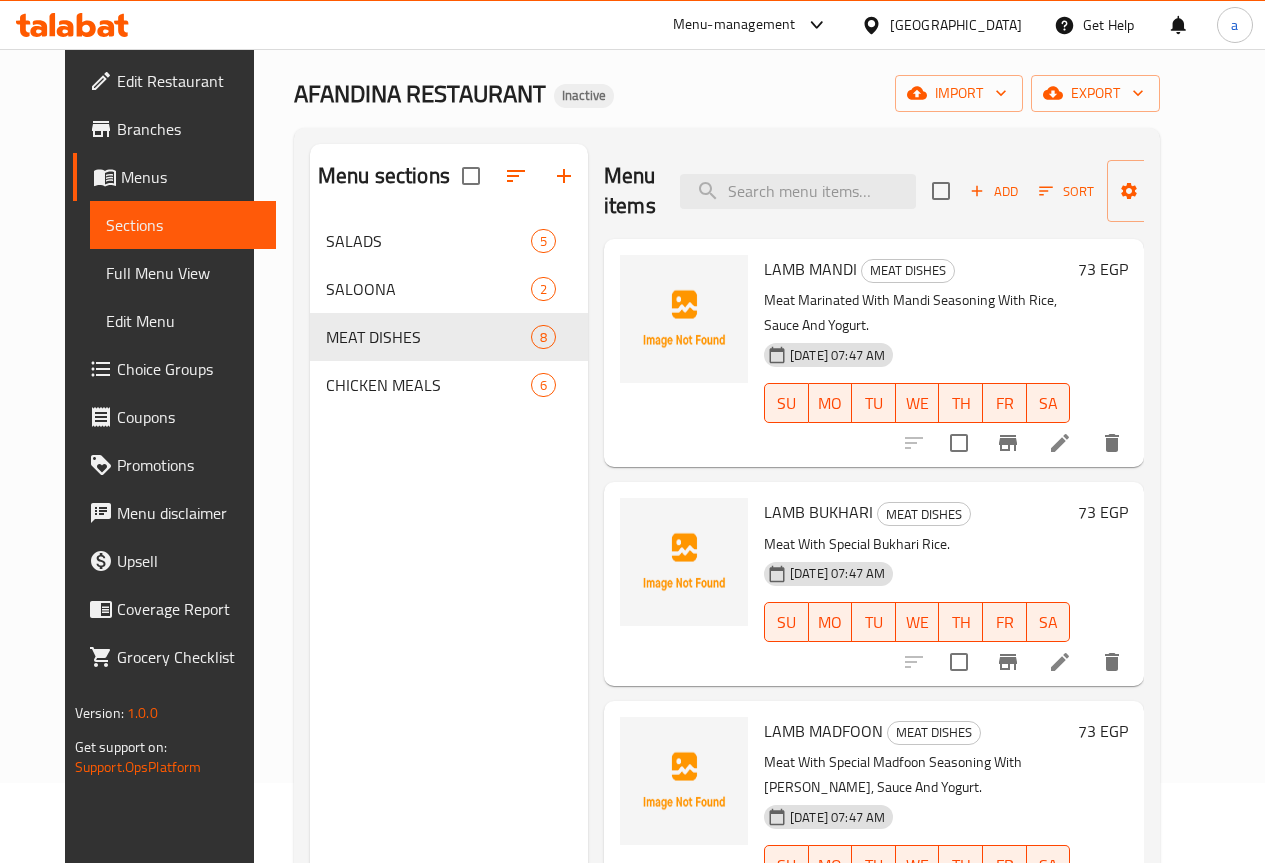 click 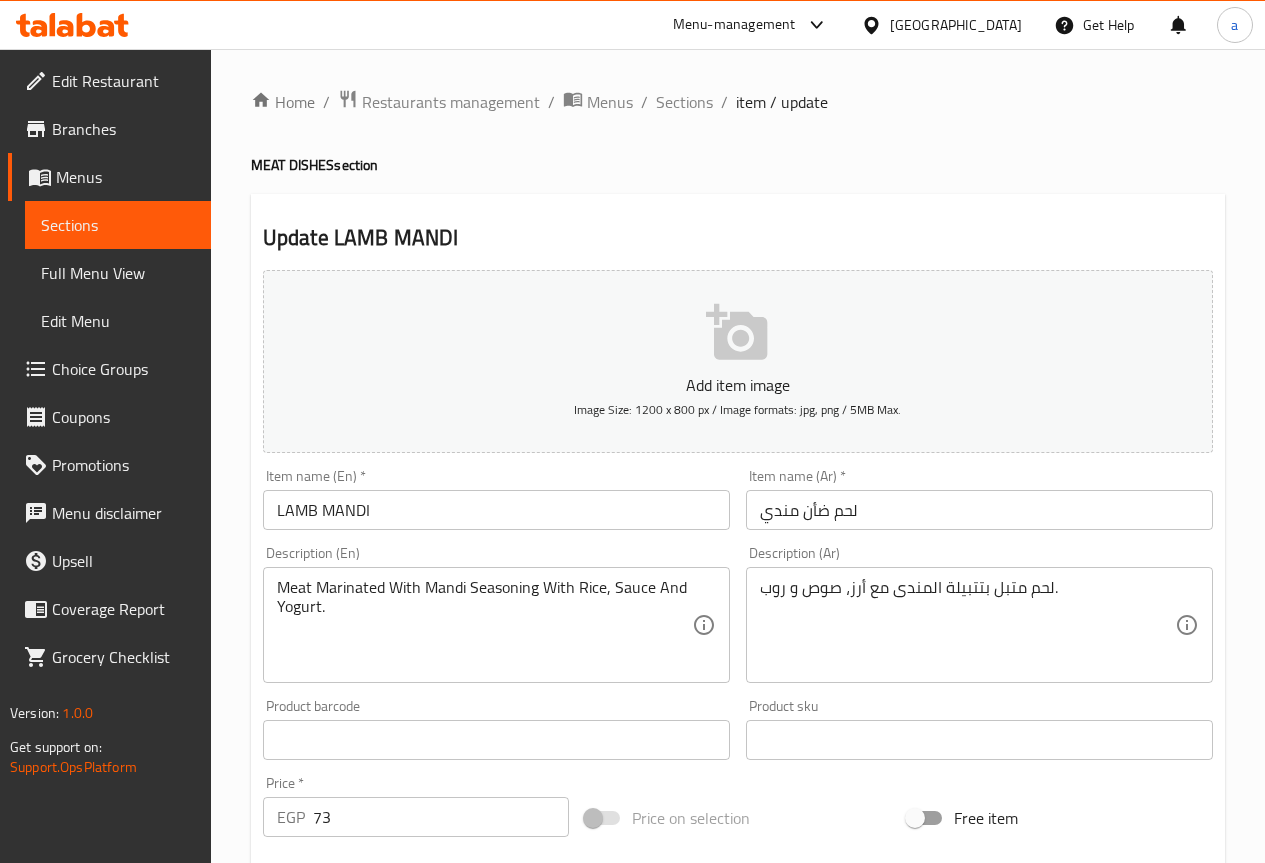 scroll, scrollTop: 200, scrollLeft: 0, axis: vertical 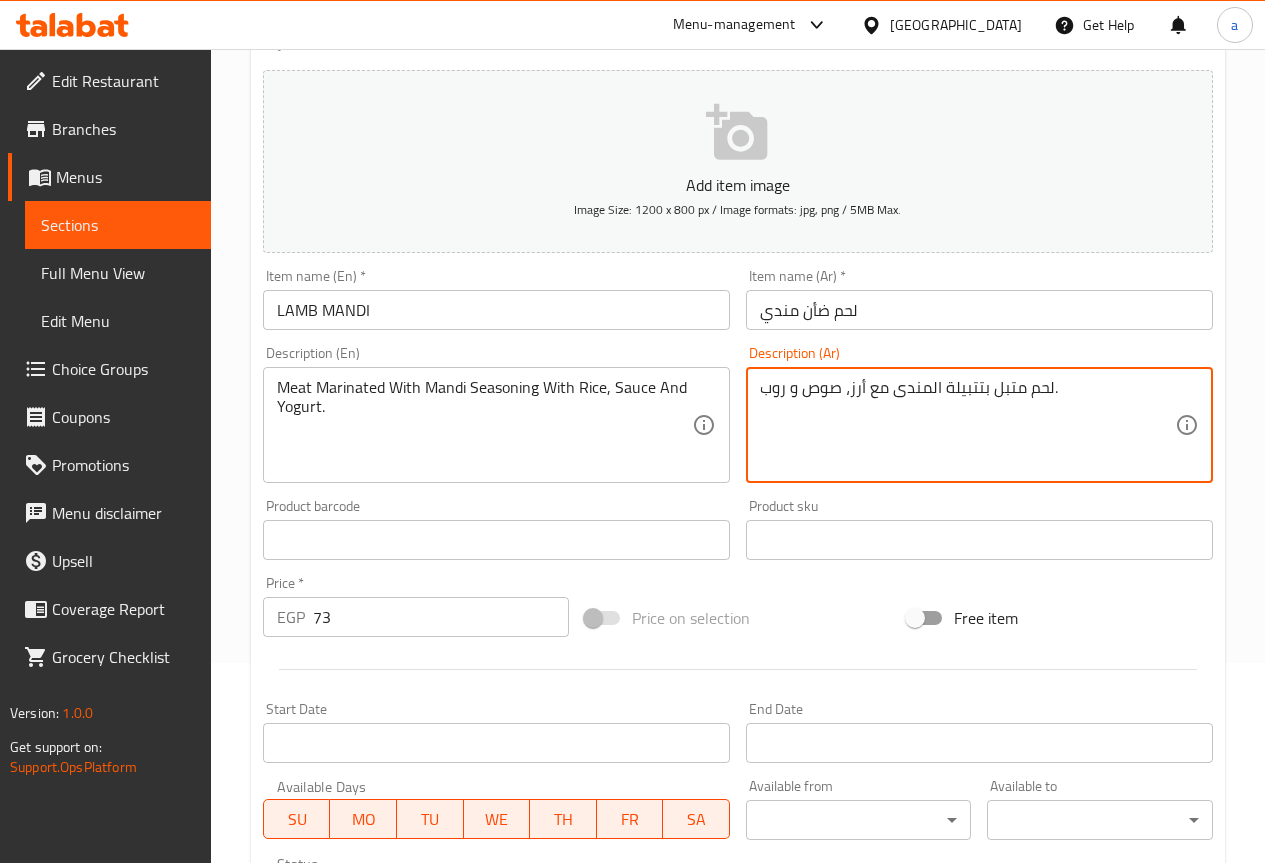 drag, startPoint x: 761, startPoint y: 392, endPoint x: 785, endPoint y: 397, distance: 24.5153 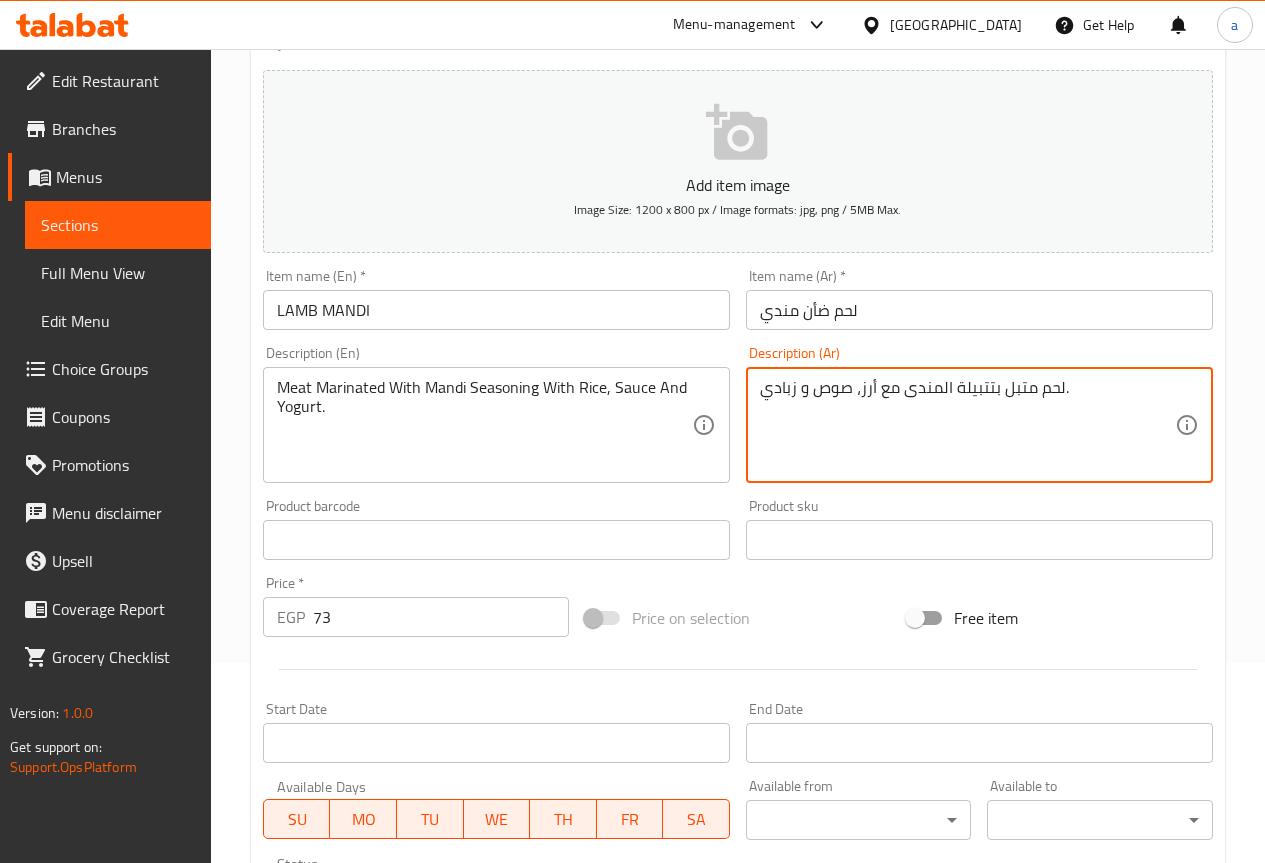 scroll, scrollTop: 550, scrollLeft: 0, axis: vertical 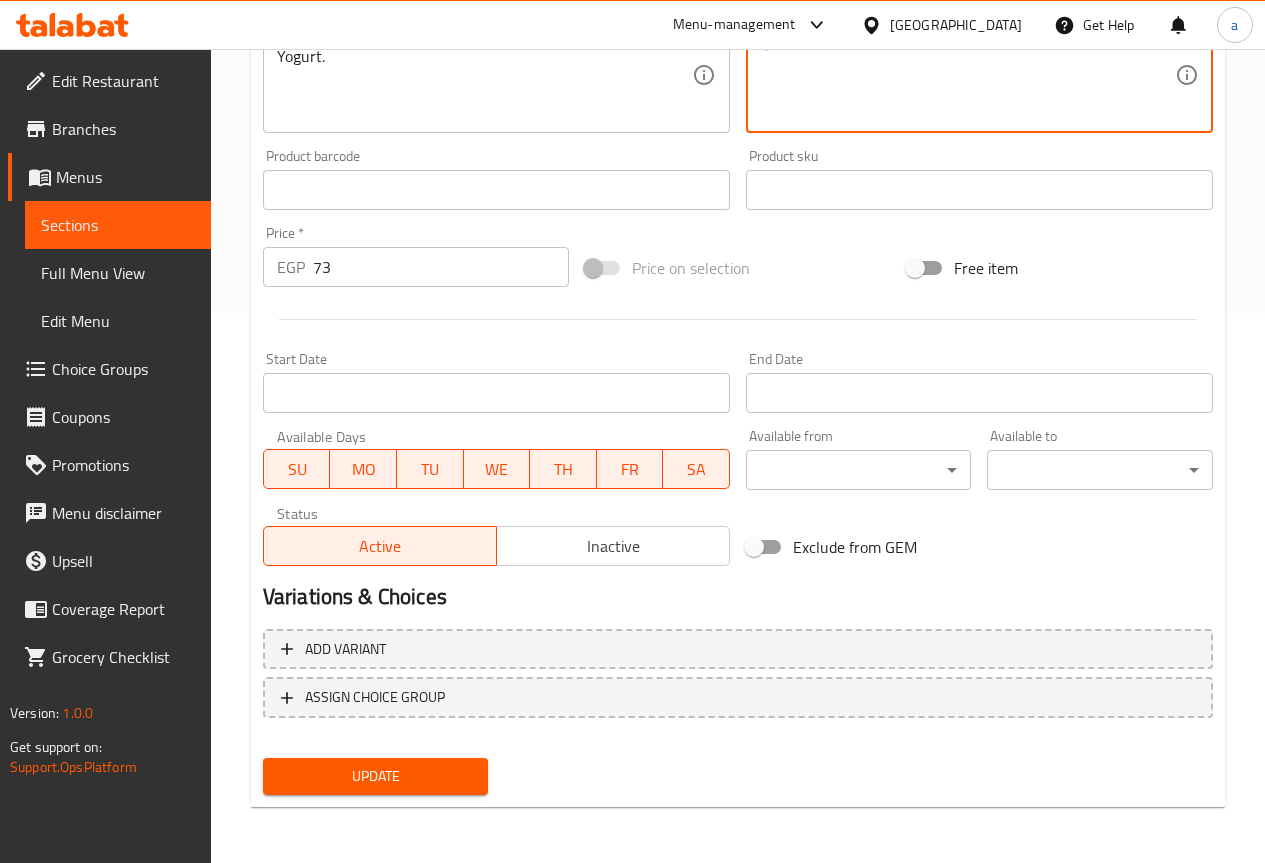 type on "لحم متبل بتتبيلة المندى مع أرز، صوص و زبادي." 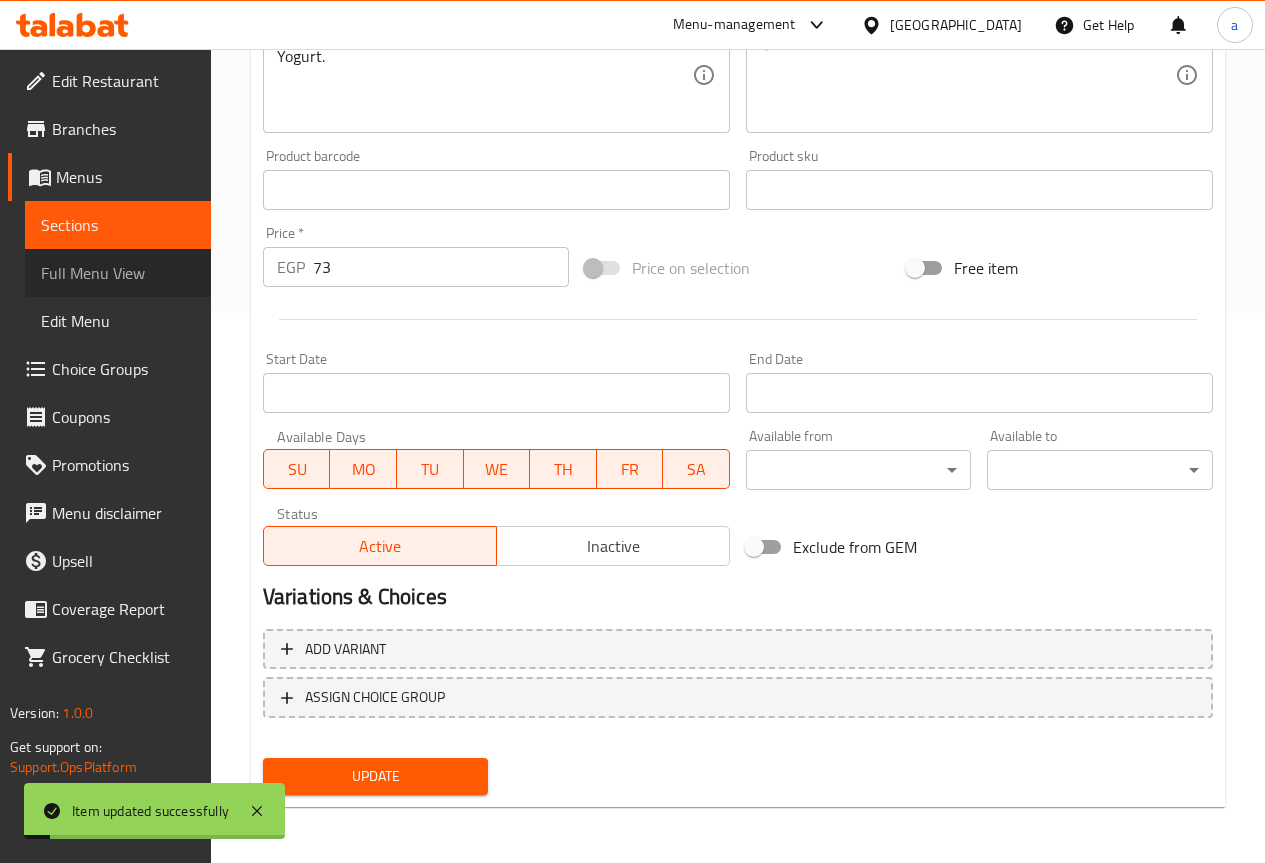 click on "Full Menu View" at bounding box center [118, 273] 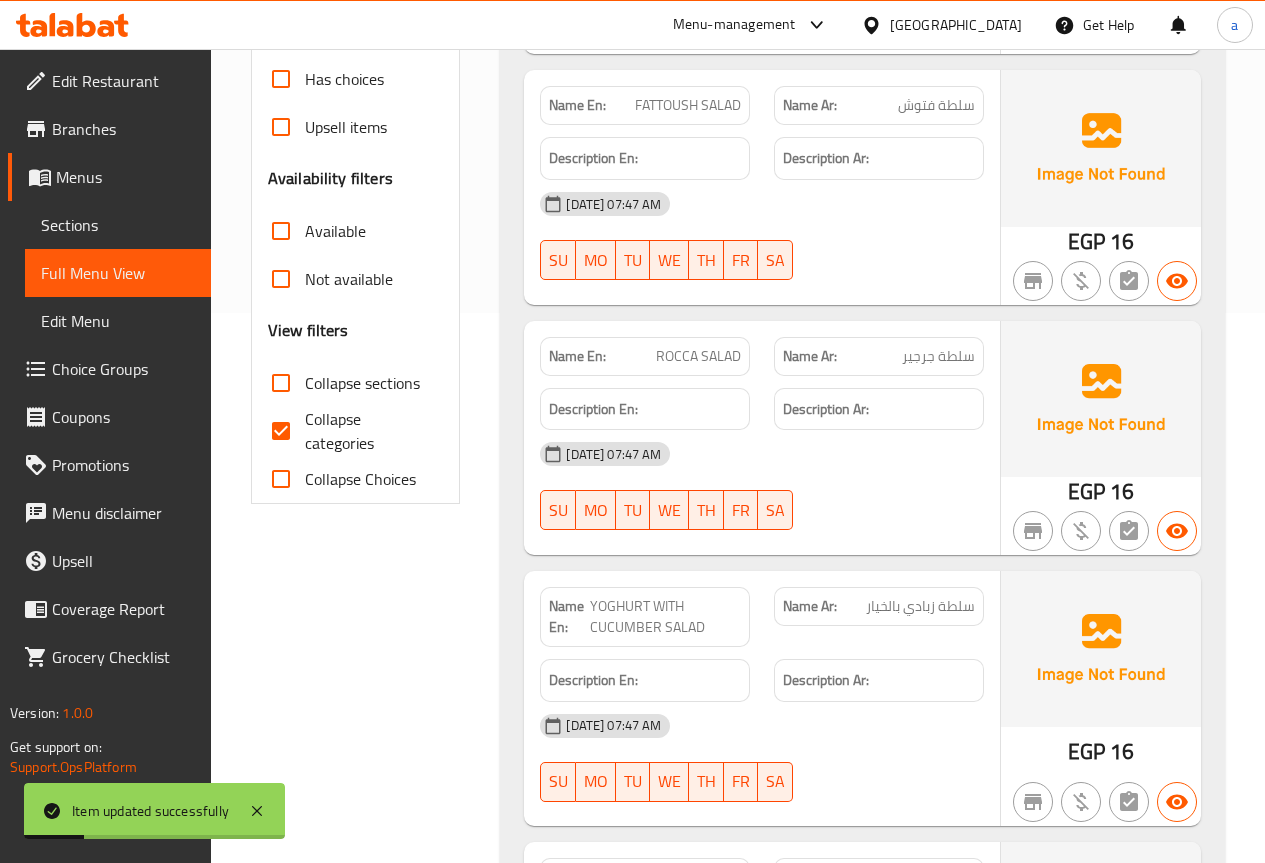 click on "Collapse categories" at bounding box center (366, 431) 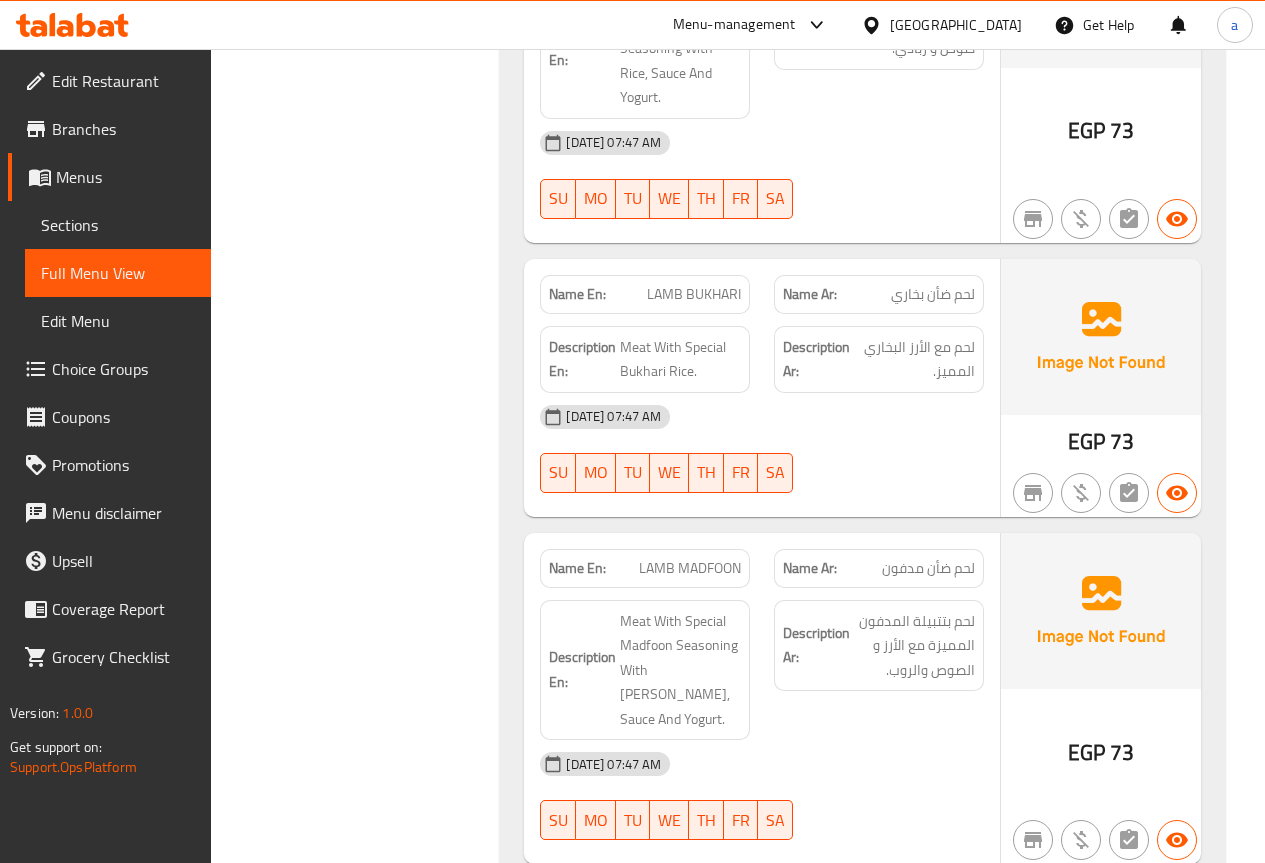 scroll, scrollTop: 2600, scrollLeft: 0, axis: vertical 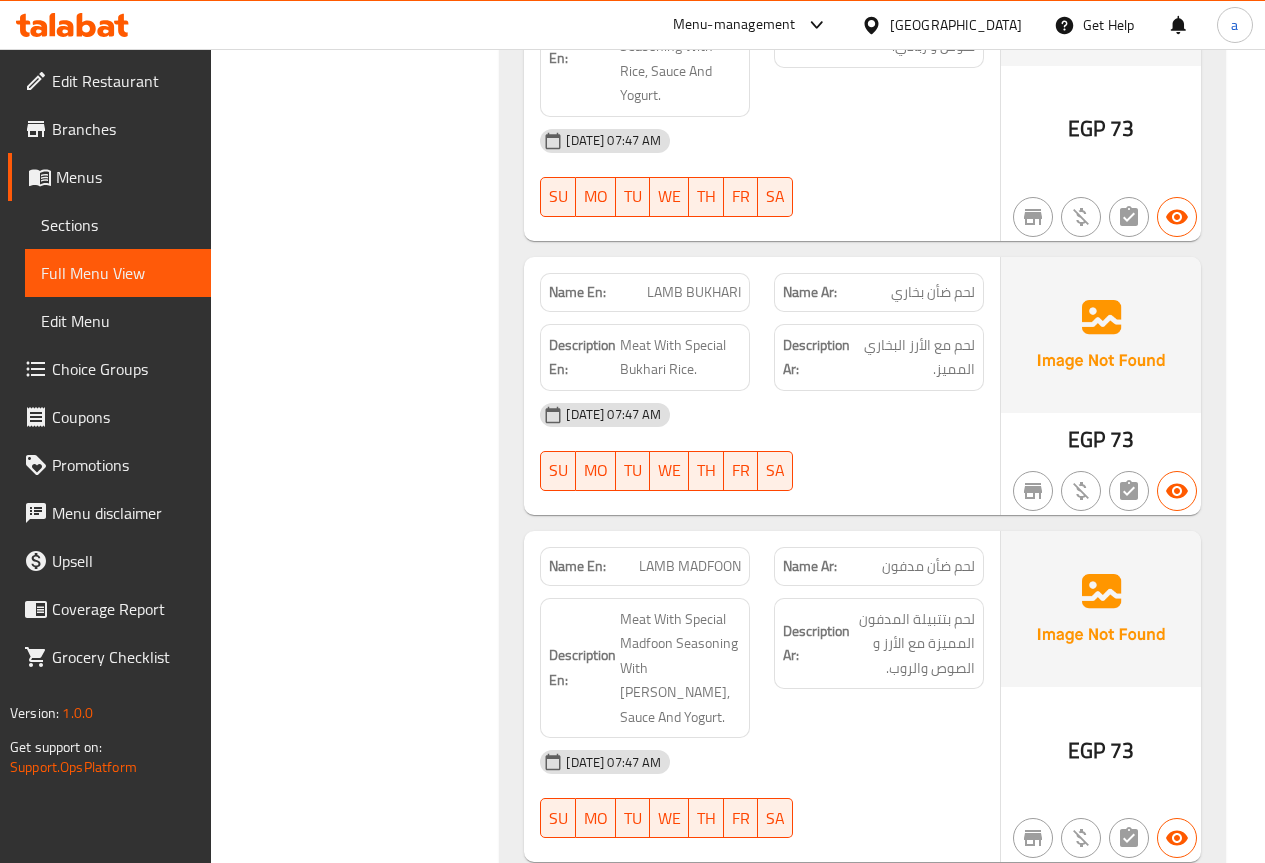 click on "Edit Menu" at bounding box center [118, 321] 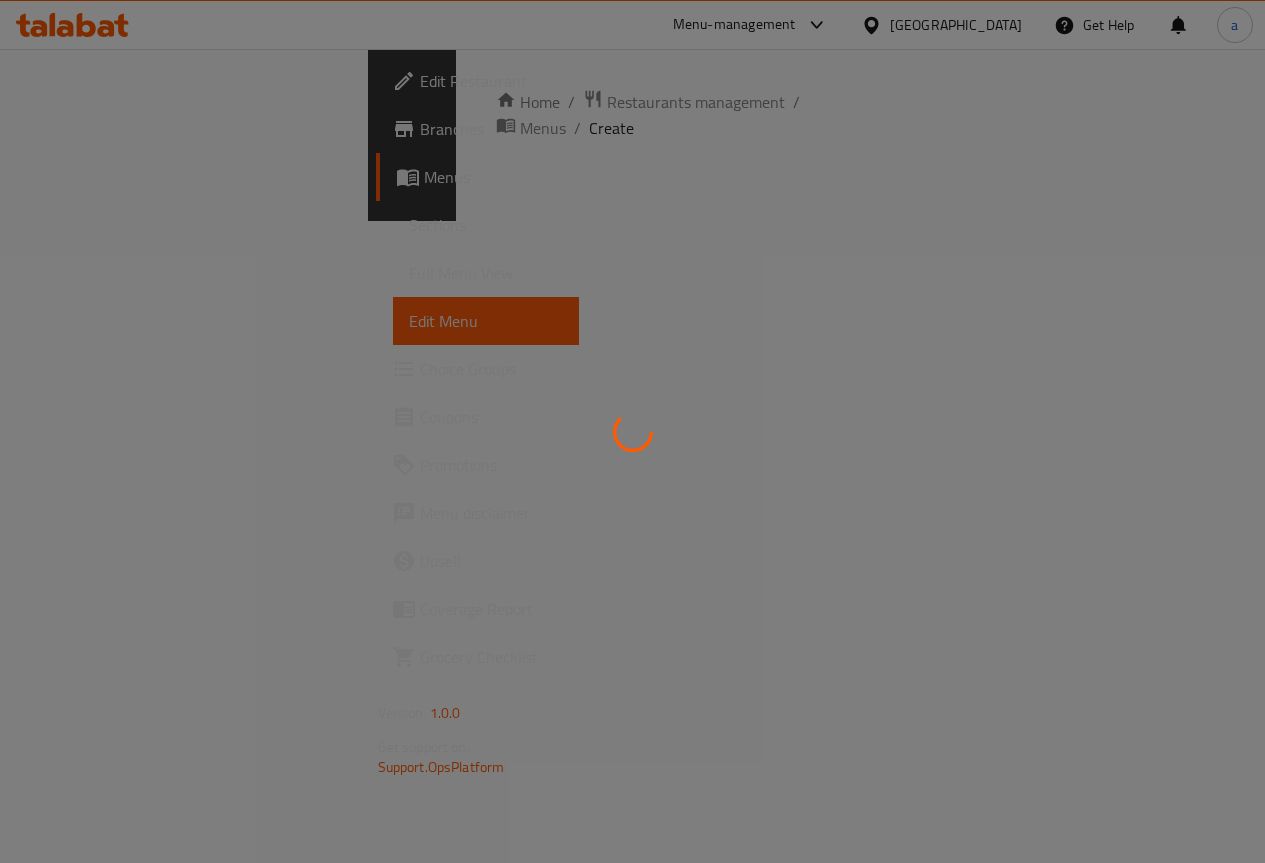 scroll, scrollTop: 0, scrollLeft: 0, axis: both 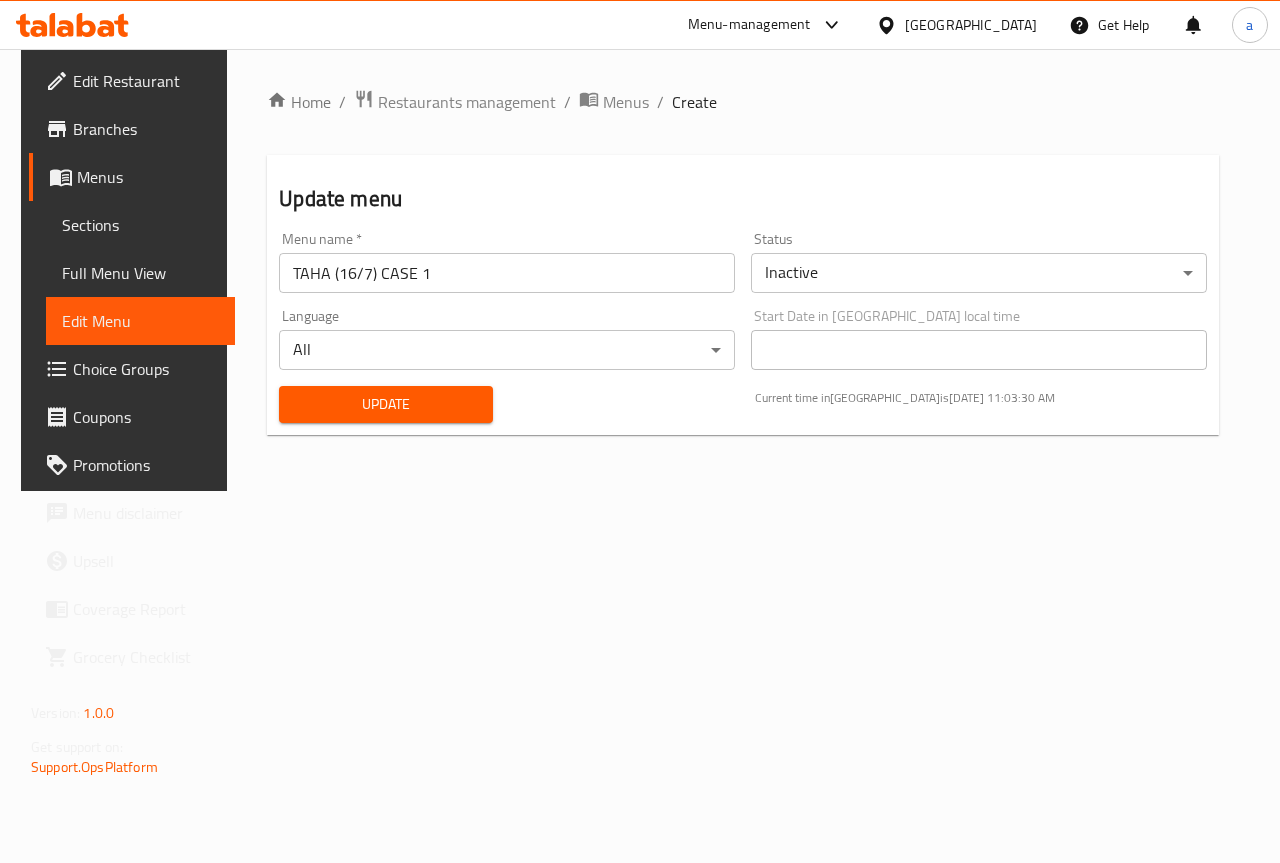 click on "Sections" at bounding box center (140, 225) 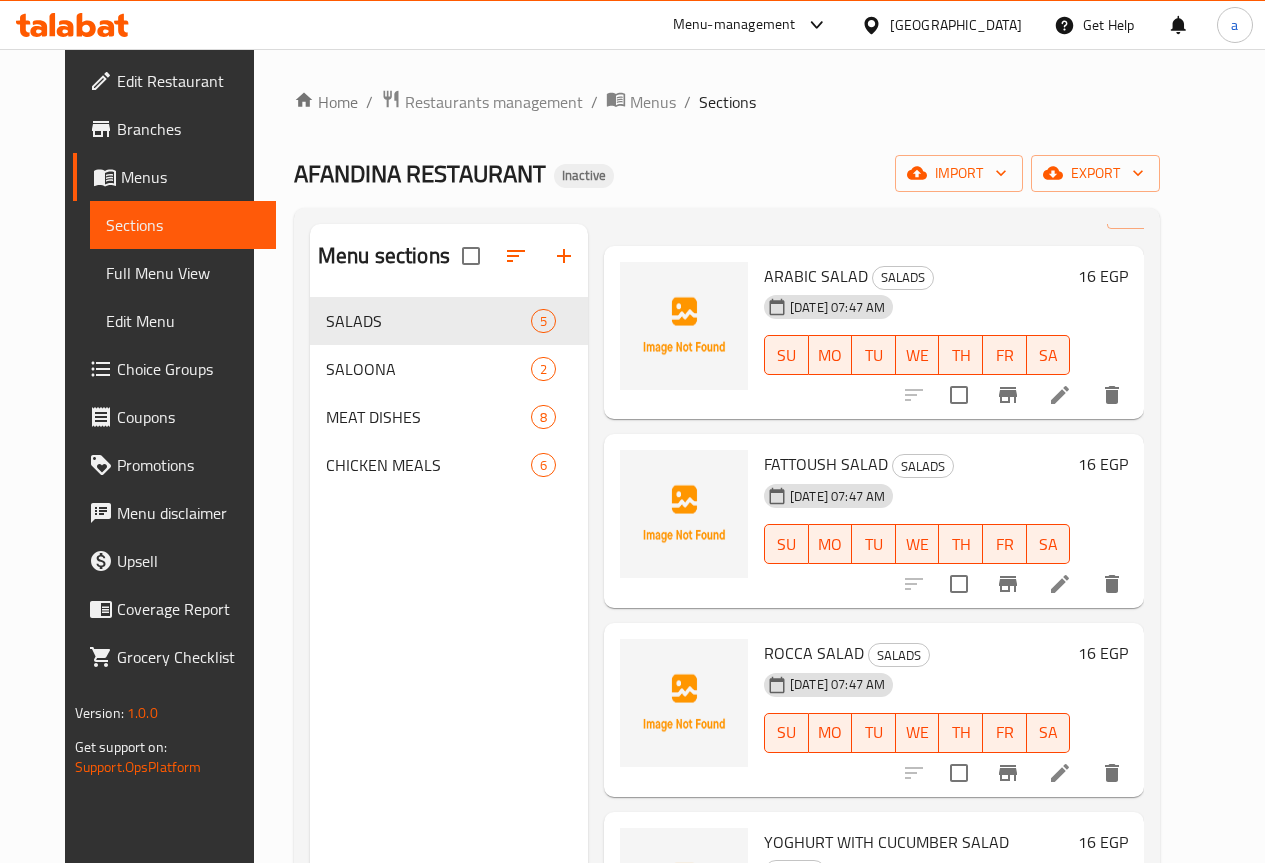scroll, scrollTop: 160, scrollLeft: 0, axis: vertical 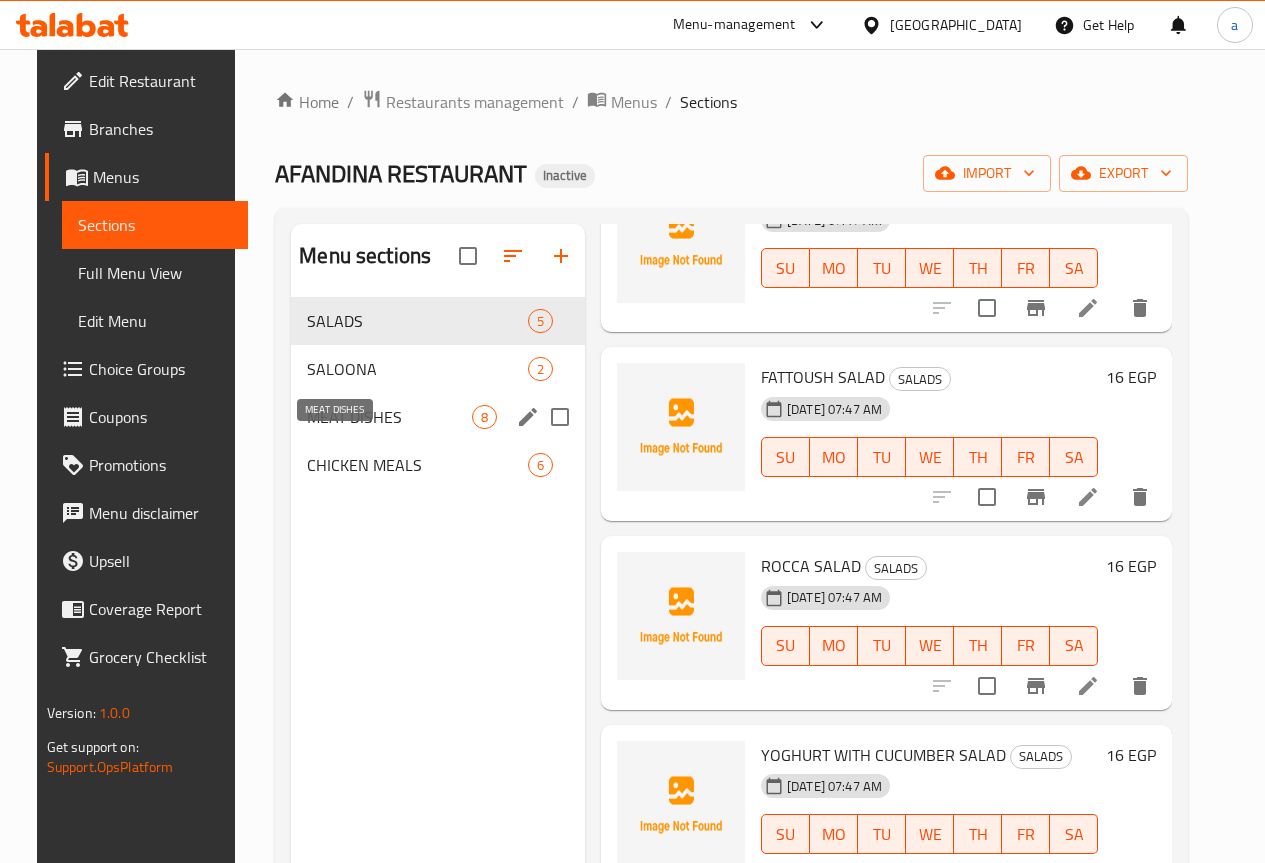 click on "MEAT DISHES" at bounding box center [389, 417] 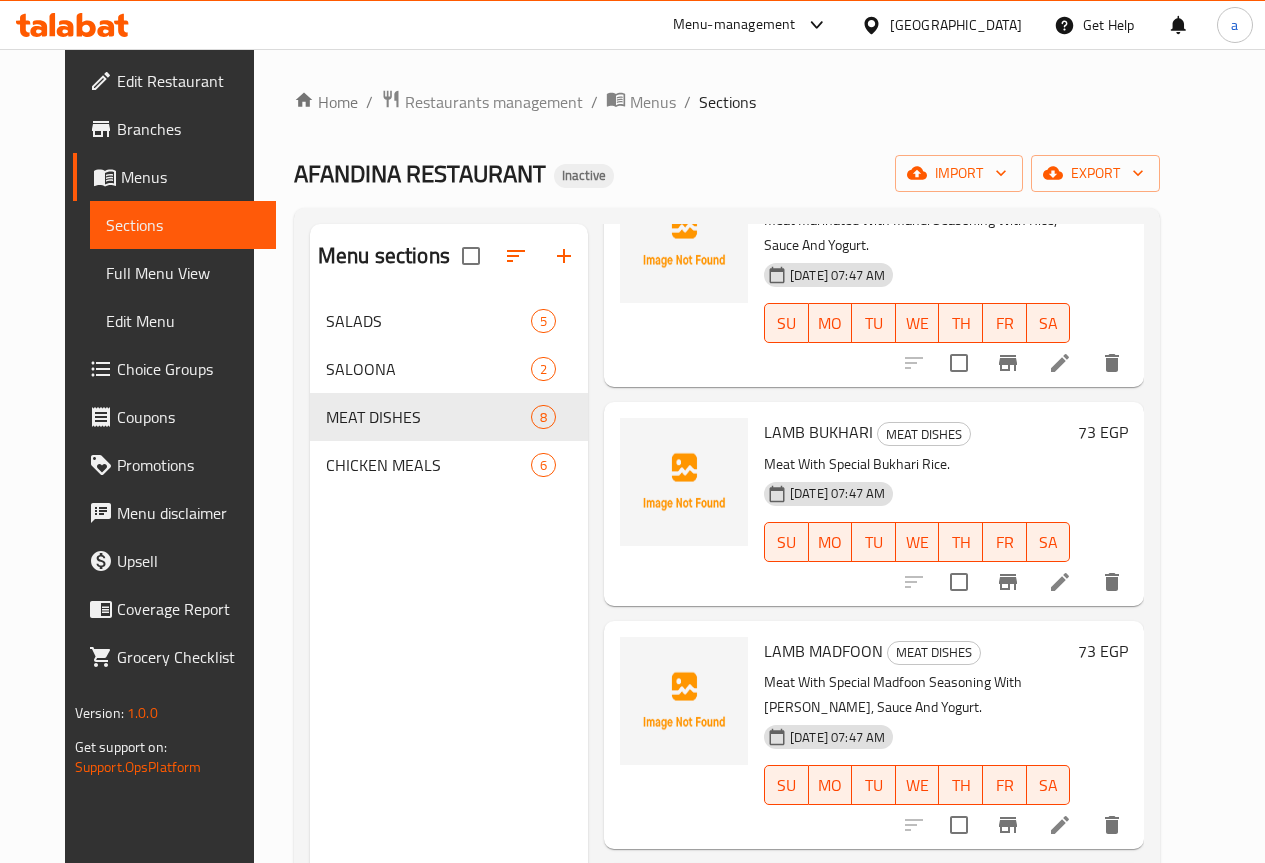 scroll, scrollTop: 360, scrollLeft: 0, axis: vertical 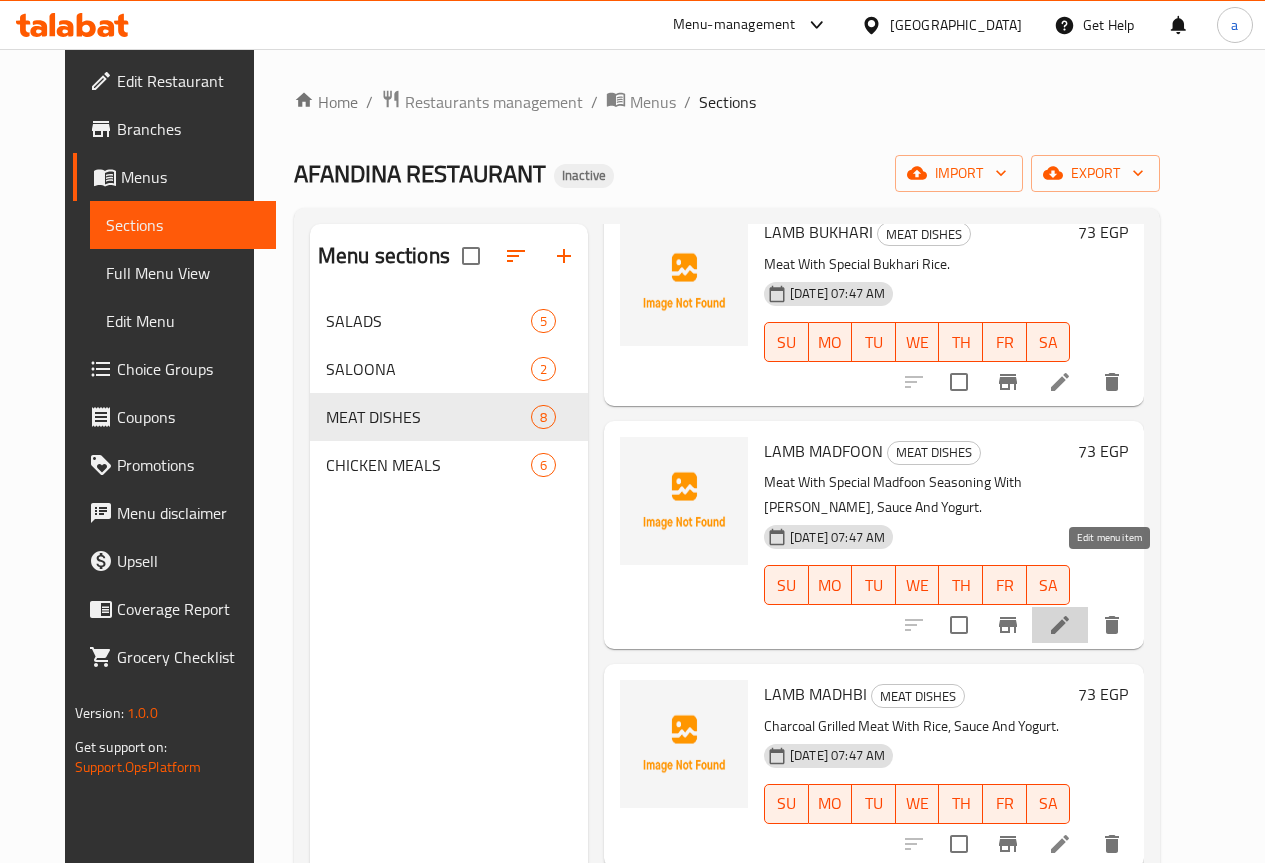 click 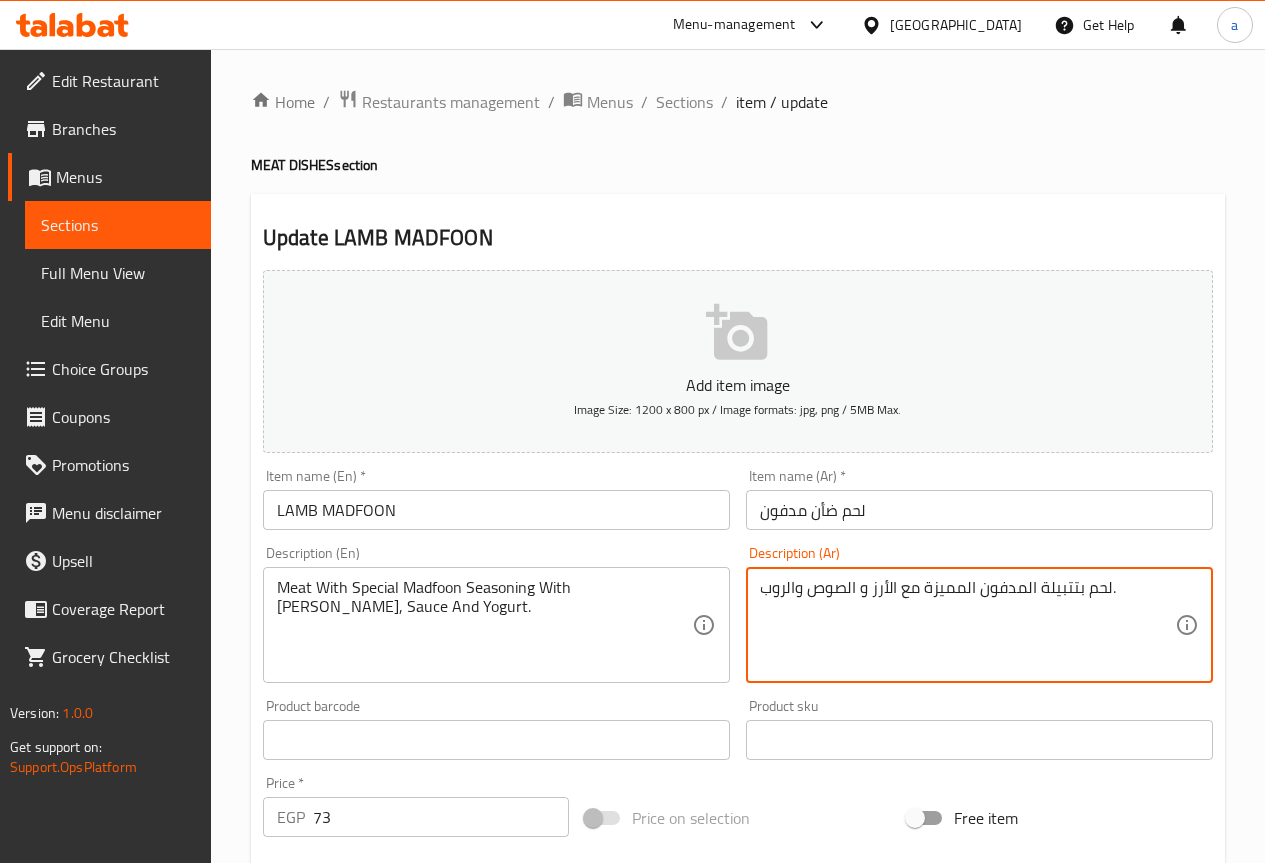drag, startPoint x: 759, startPoint y: 595, endPoint x: 787, endPoint y: 598, distance: 28.160255 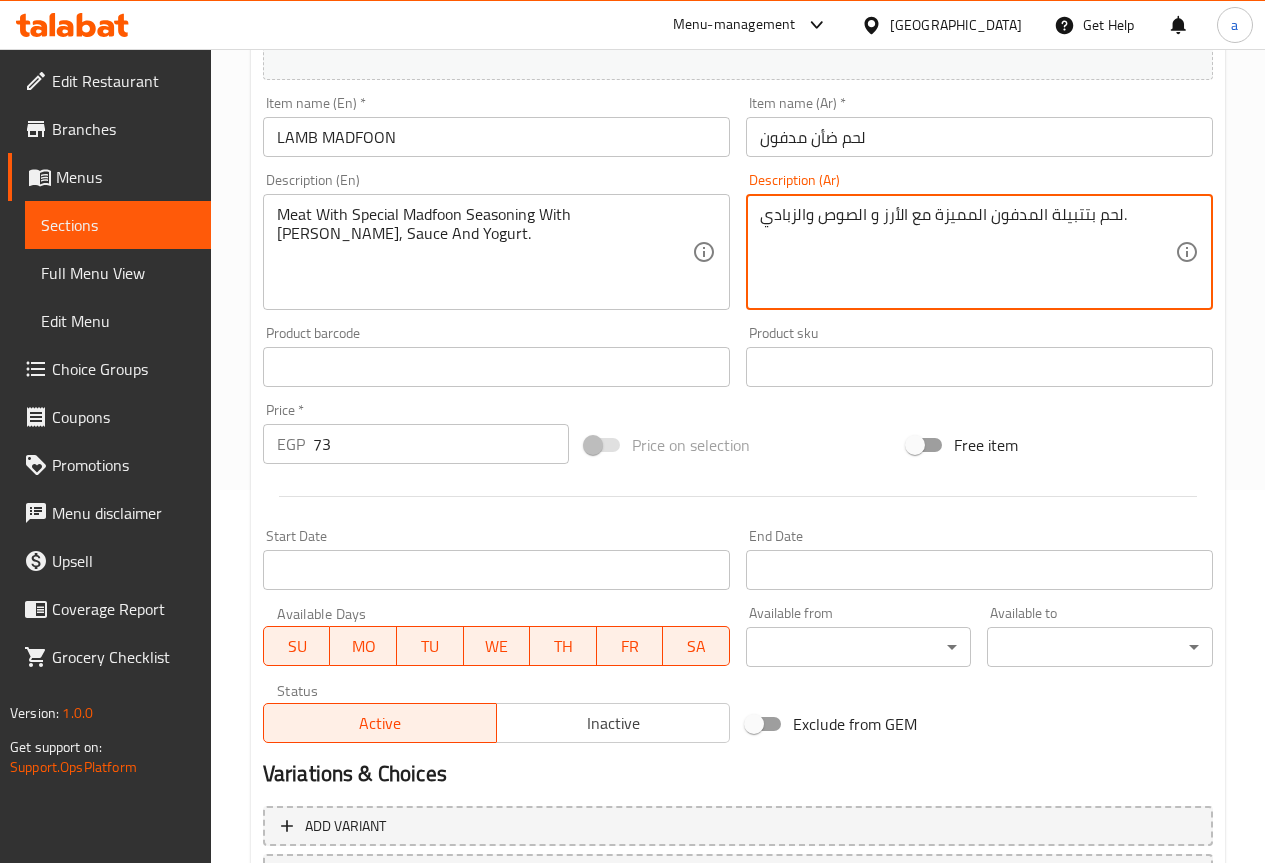 scroll, scrollTop: 550, scrollLeft: 0, axis: vertical 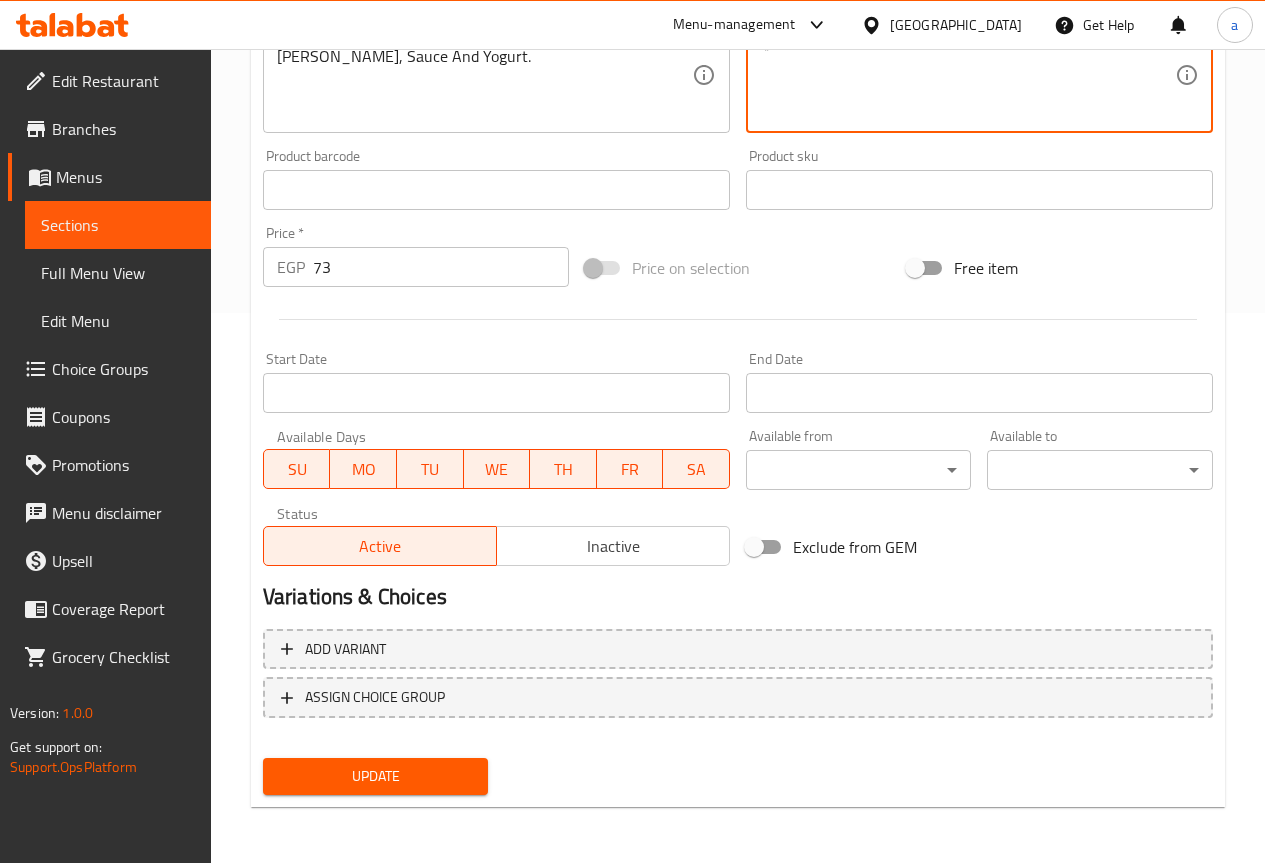 type on "لحم بتتبيلة المدفون المميزة مع الأرز و الصوص والزبادي." 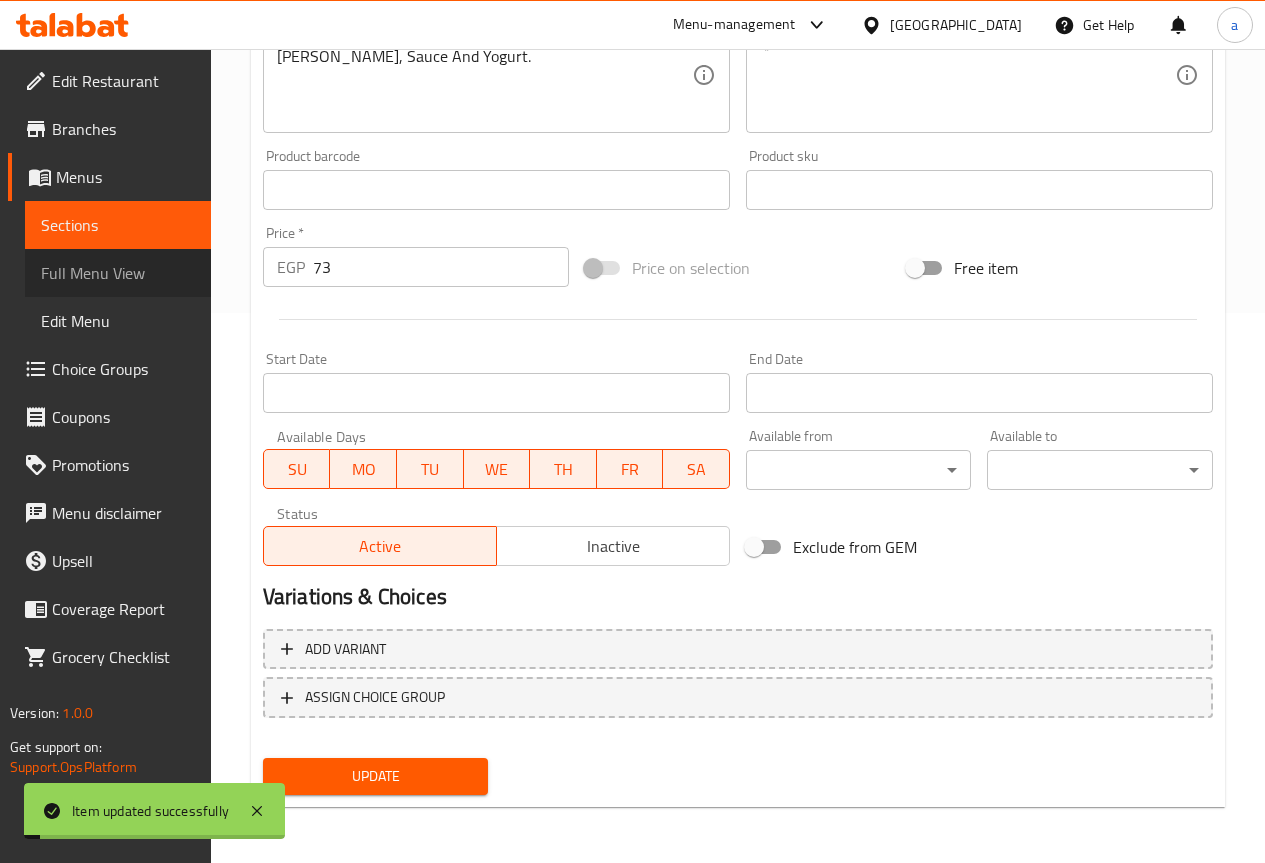 click on "Full Menu View" at bounding box center [118, 273] 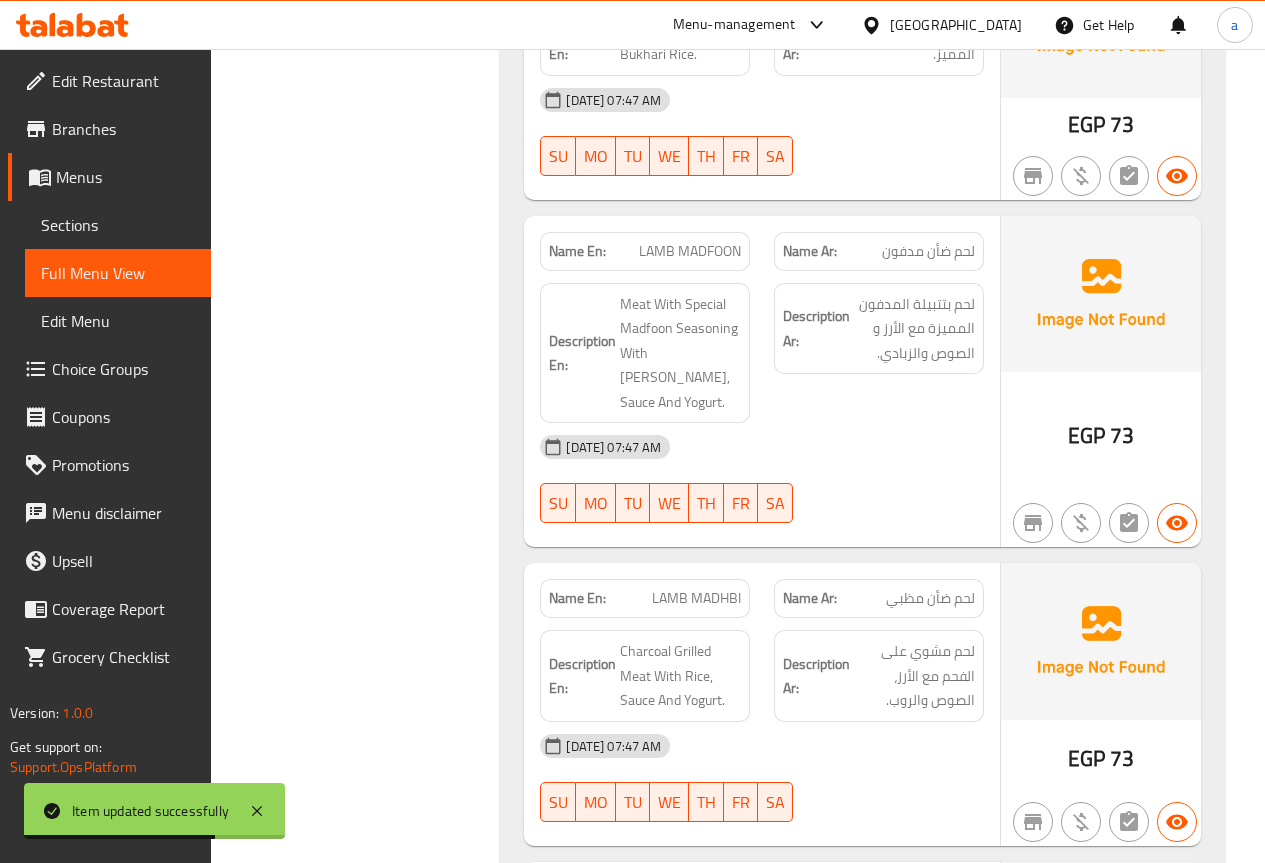 scroll, scrollTop: 2950, scrollLeft: 0, axis: vertical 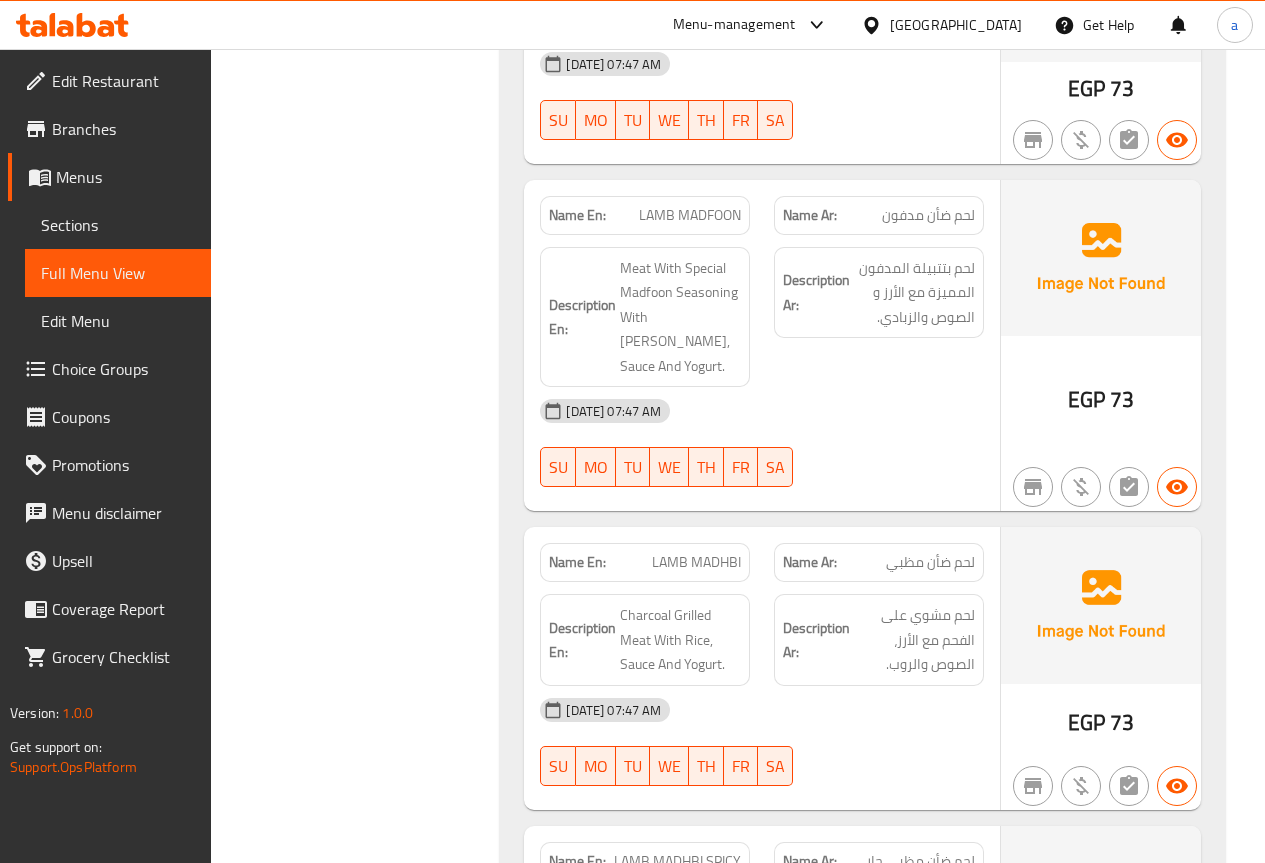 click on "Sections" at bounding box center (118, 225) 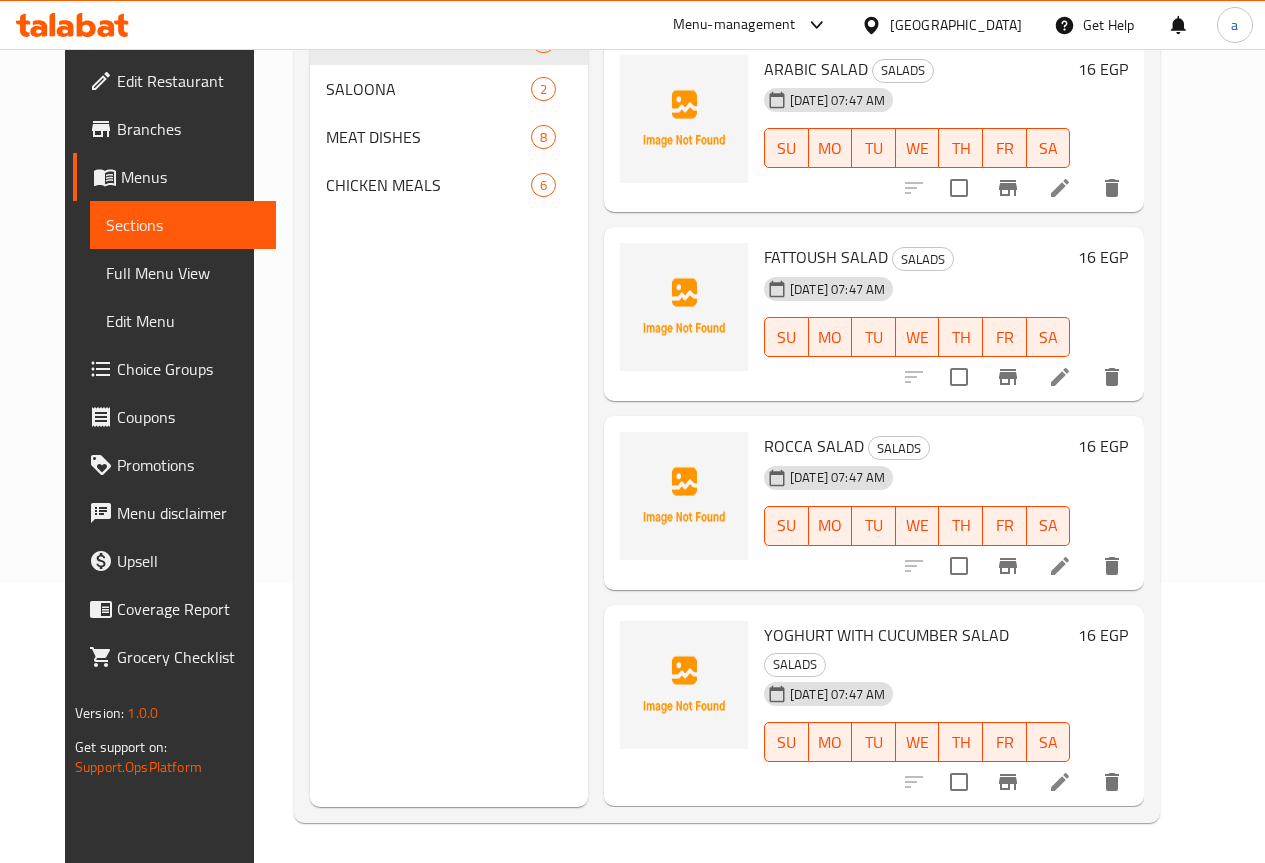 scroll, scrollTop: 280, scrollLeft: 0, axis: vertical 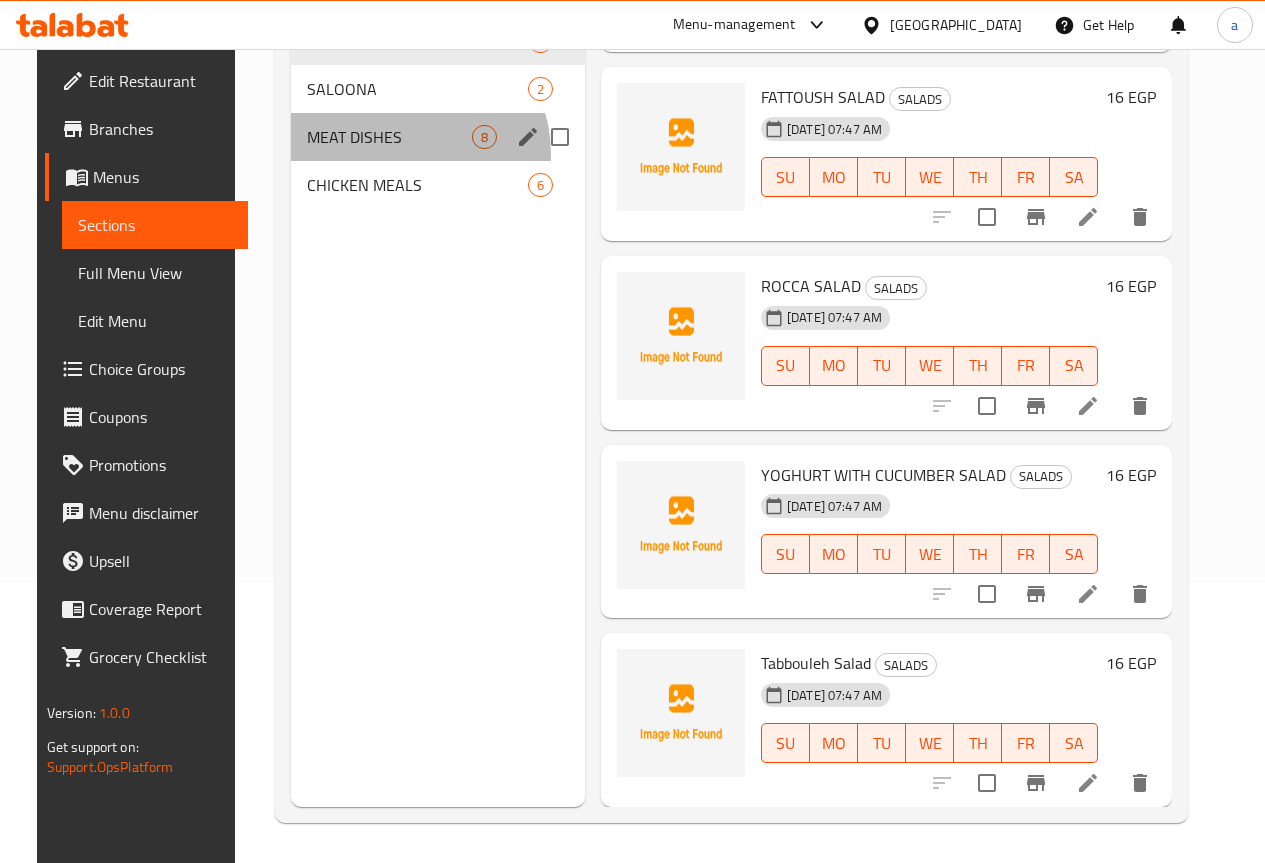 click on "MEAT DISHES 8" at bounding box center (438, 137) 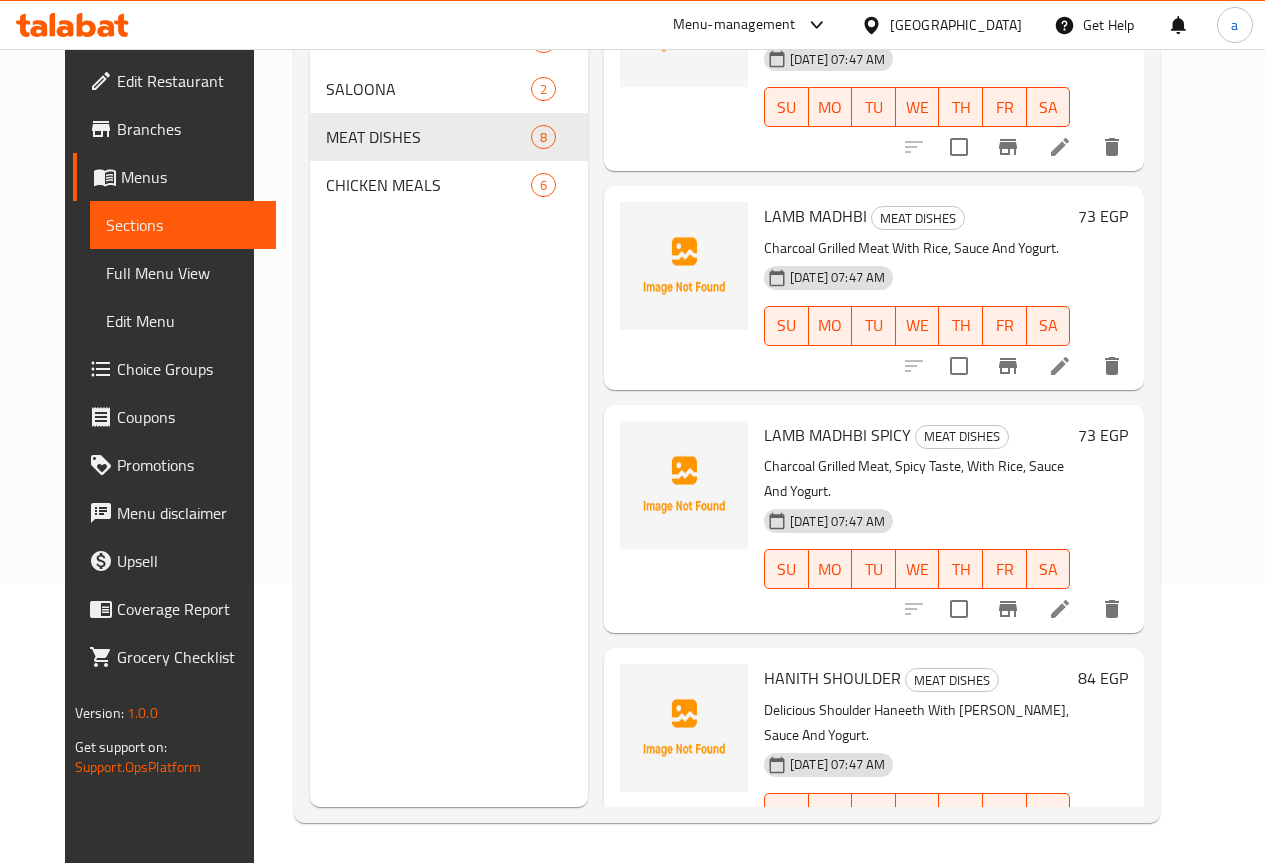 scroll, scrollTop: 560, scrollLeft: 0, axis: vertical 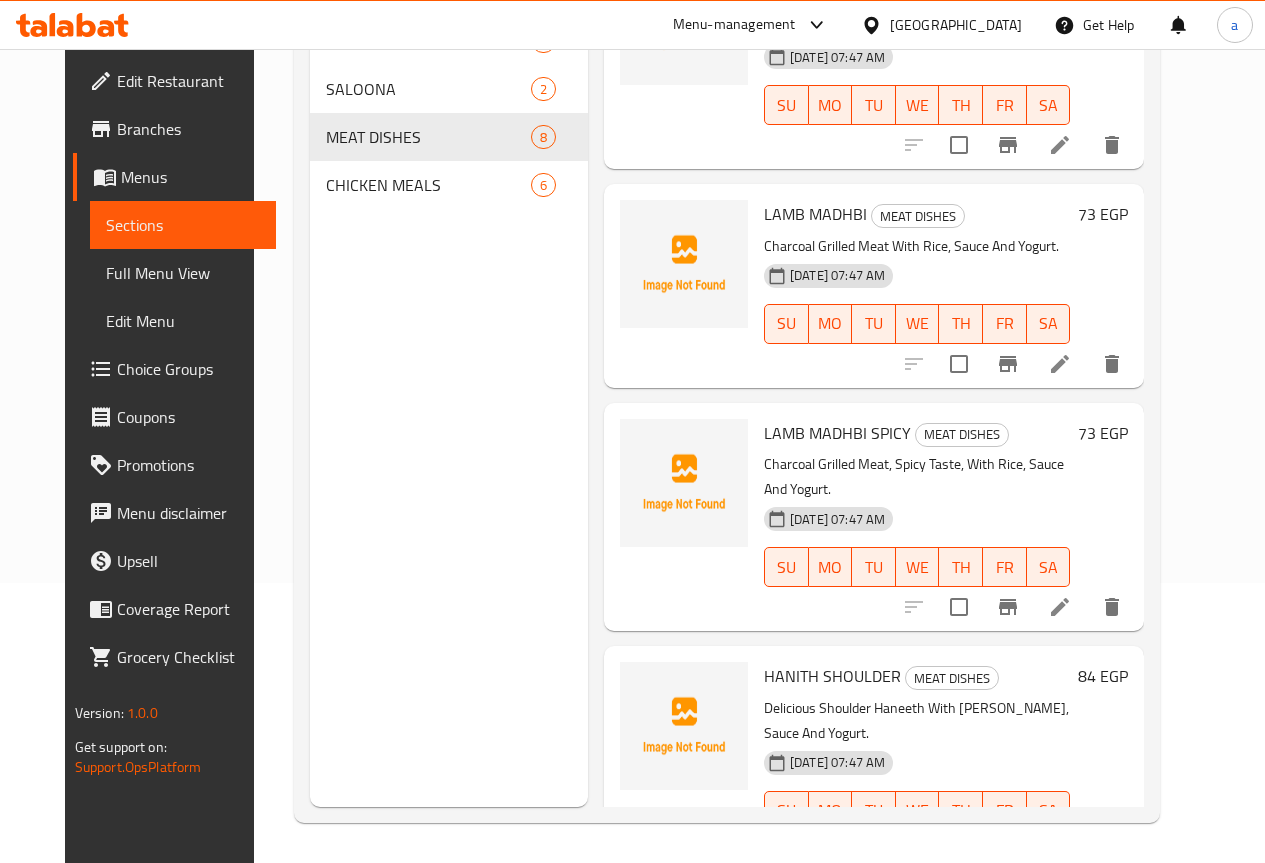 click at bounding box center [1060, 364] 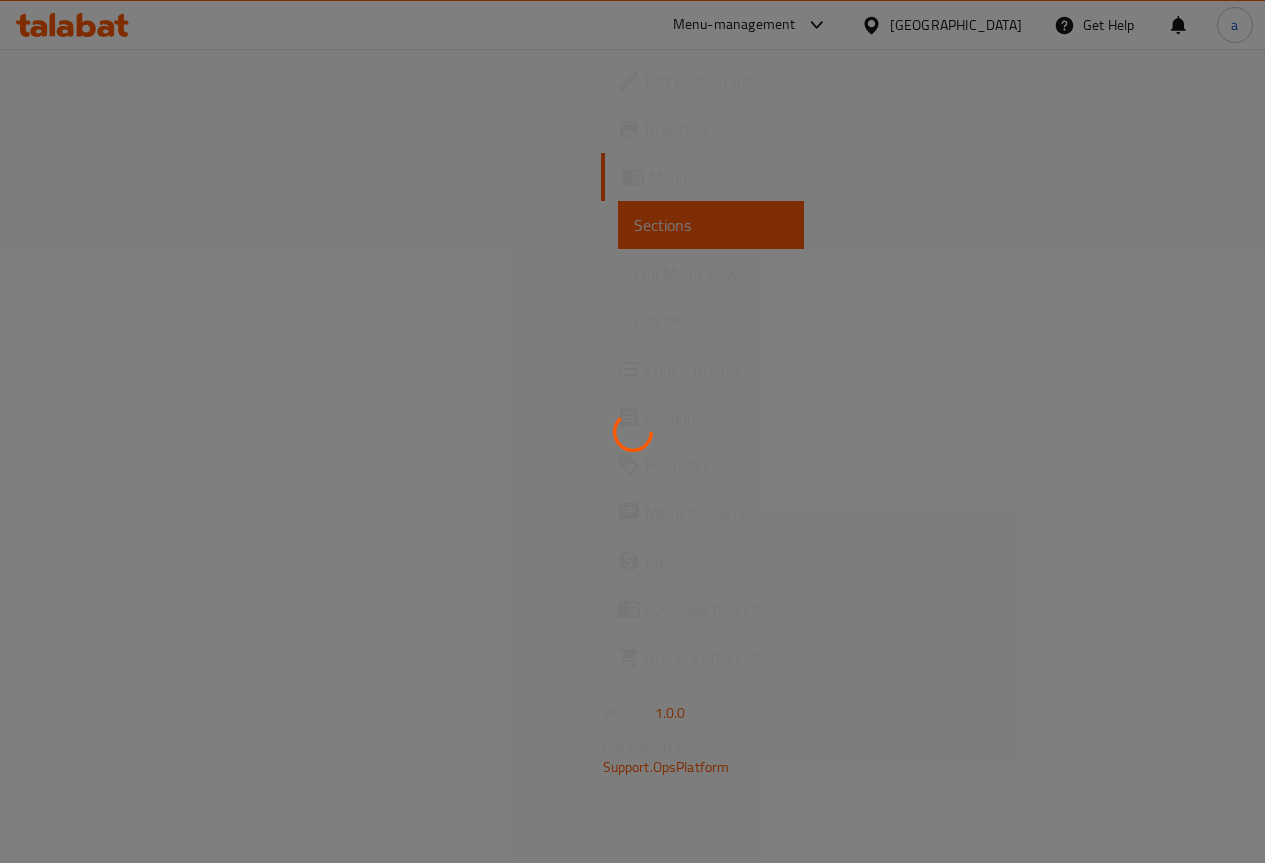 scroll, scrollTop: 0, scrollLeft: 0, axis: both 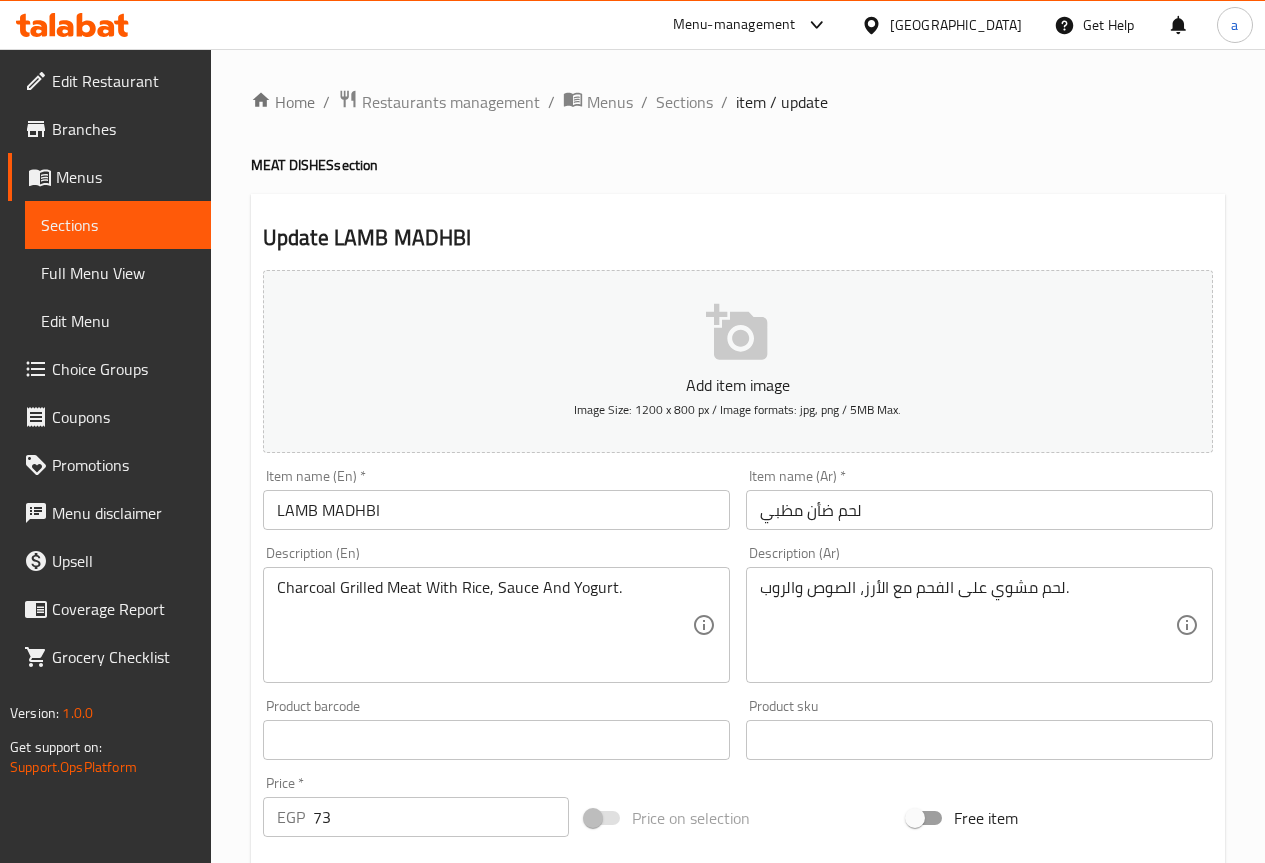 drag, startPoint x: 758, startPoint y: 597, endPoint x: 780, endPoint y: 582, distance: 26.627054 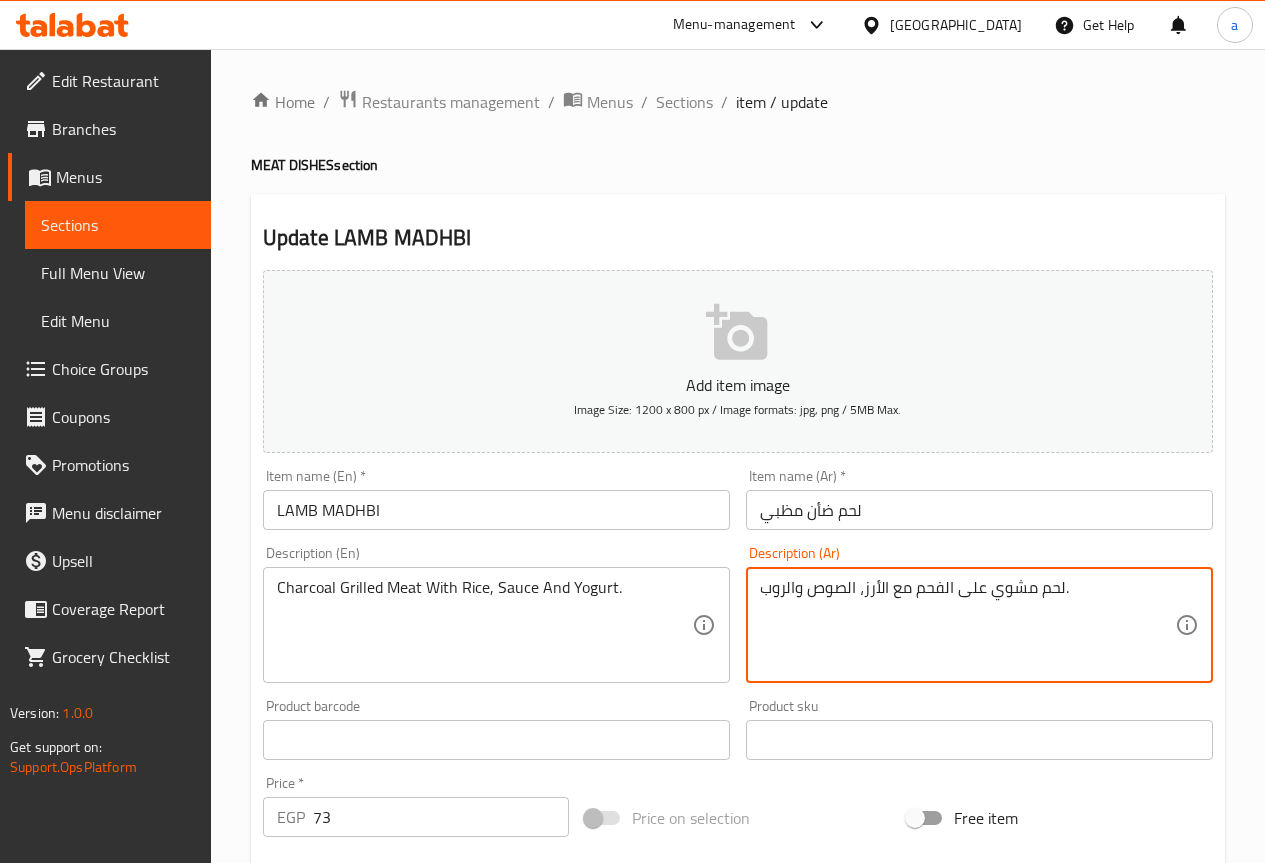 drag, startPoint x: 762, startPoint y: 591, endPoint x: 787, endPoint y: 600, distance: 26.57066 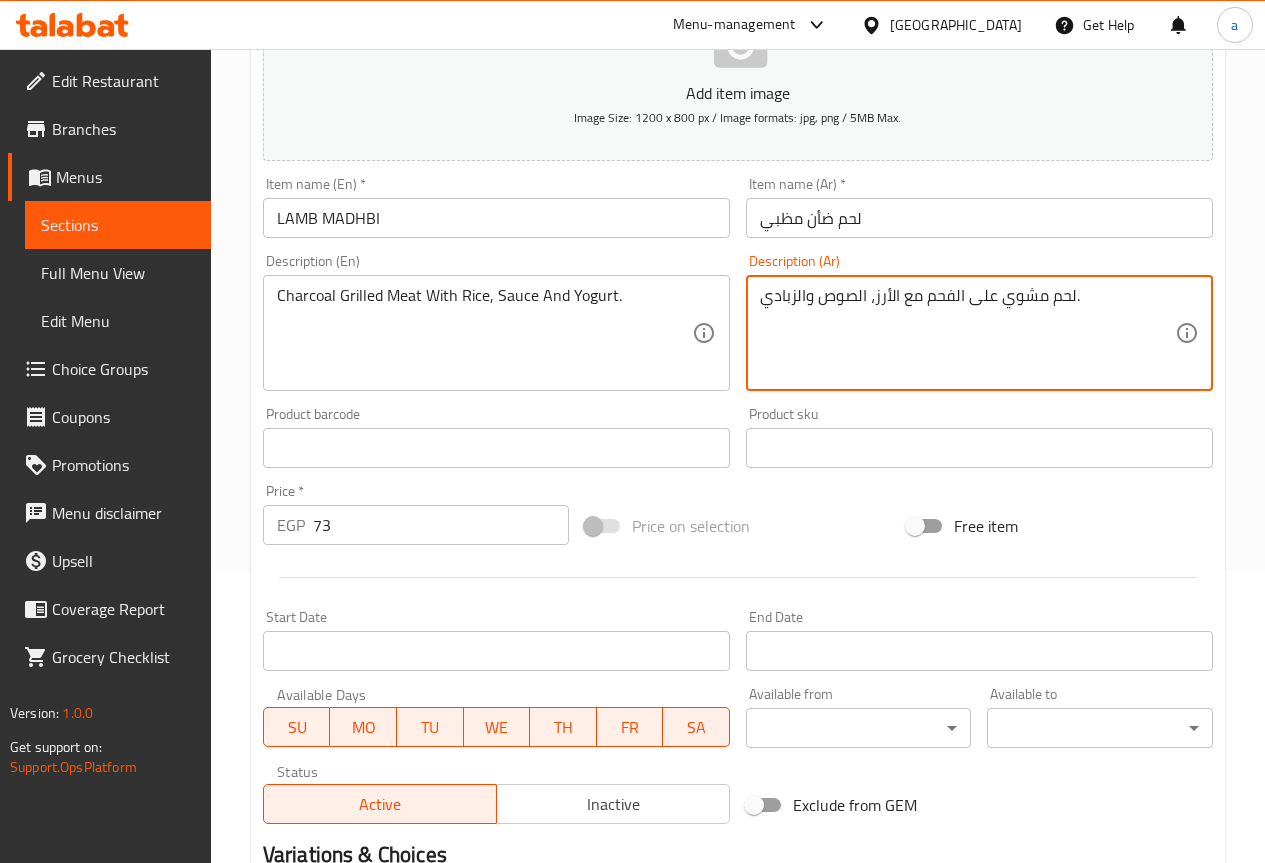 scroll, scrollTop: 550, scrollLeft: 0, axis: vertical 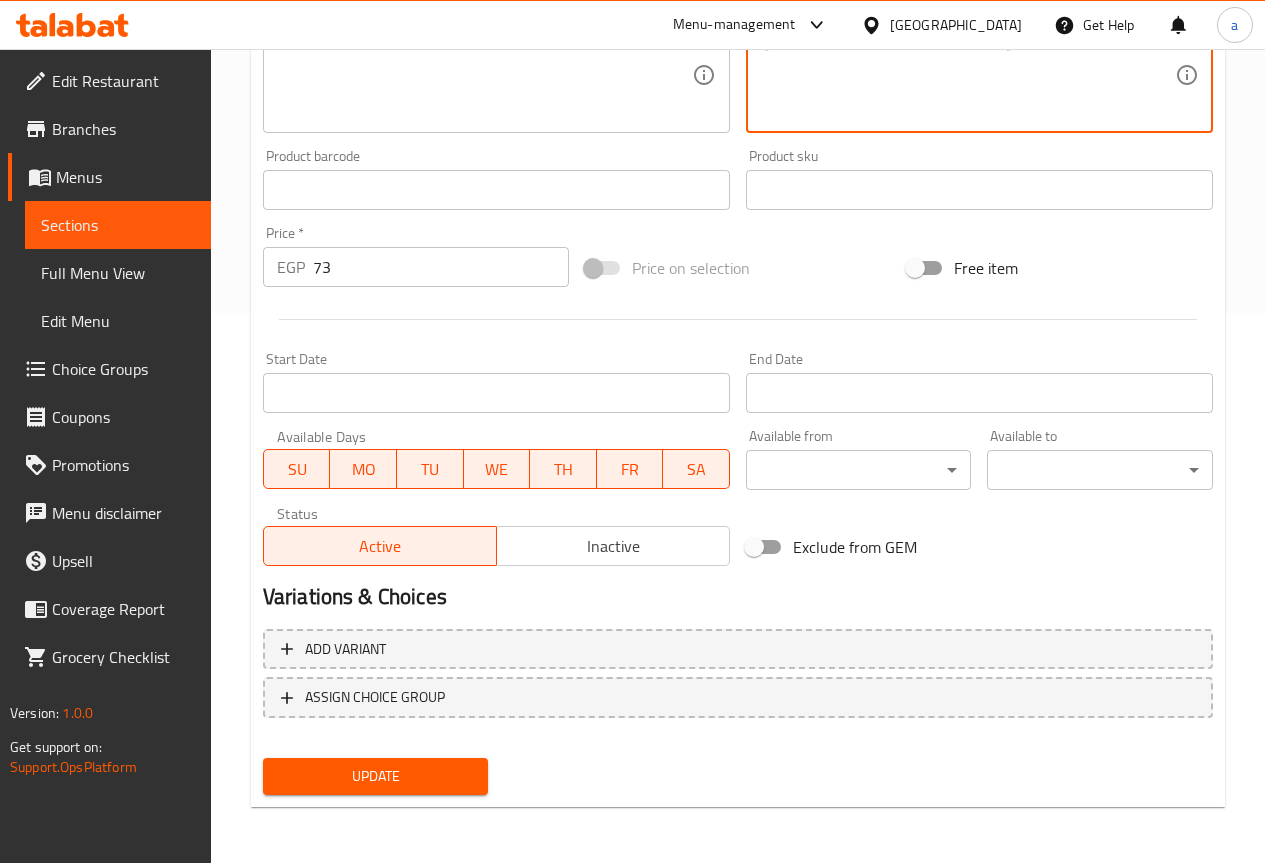 type on "لحم مشوي على الفحم مع الأرز، الصوص والزبادي." 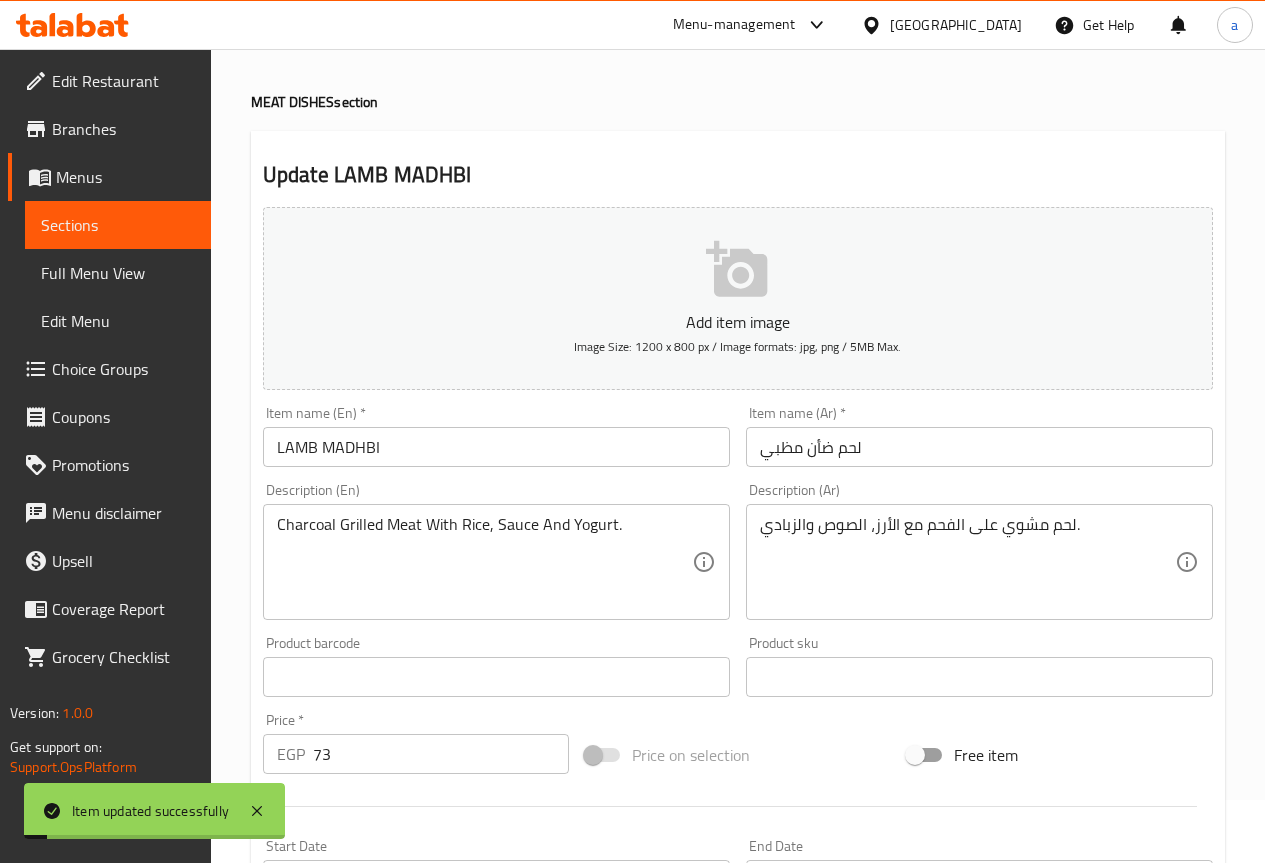 scroll, scrollTop: 0, scrollLeft: 0, axis: both 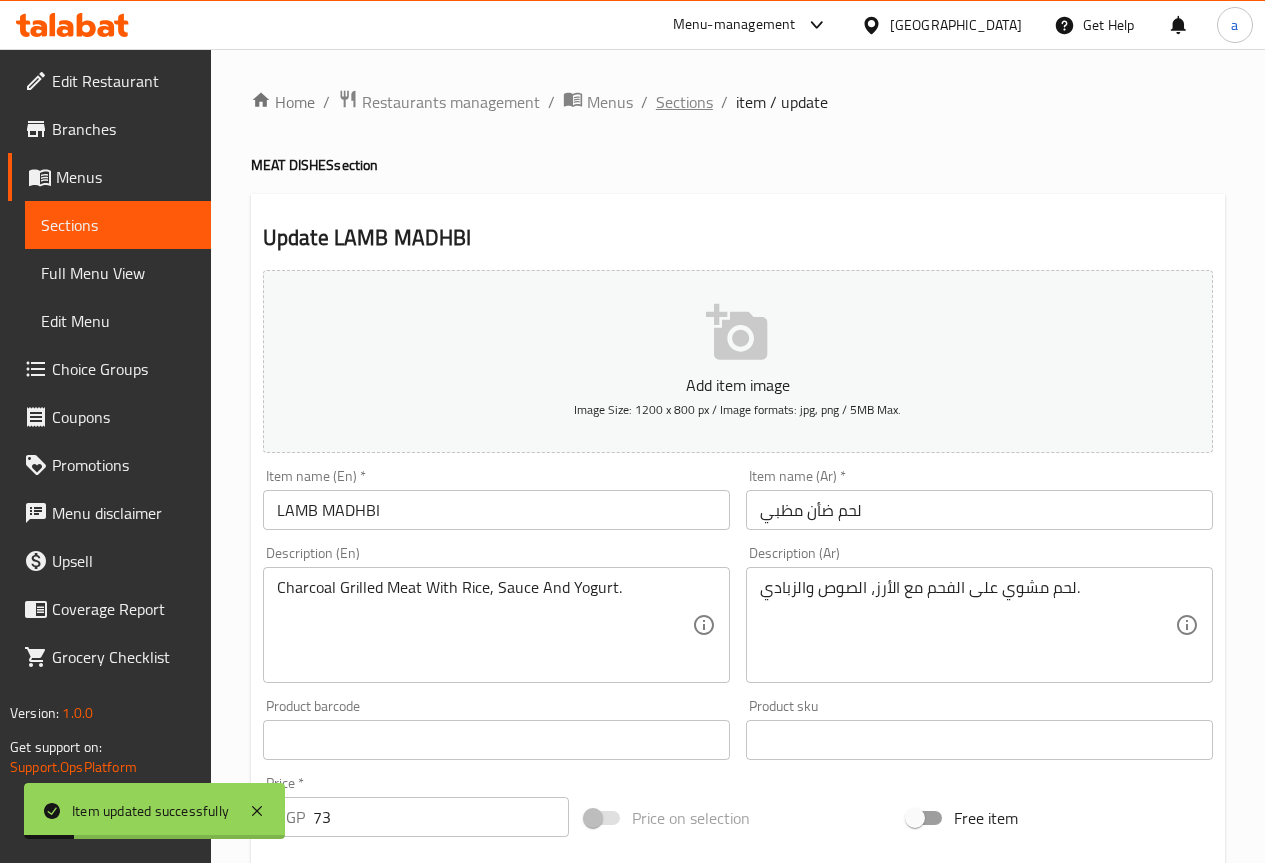 click on "Sections" at bounding box center (684, 102) 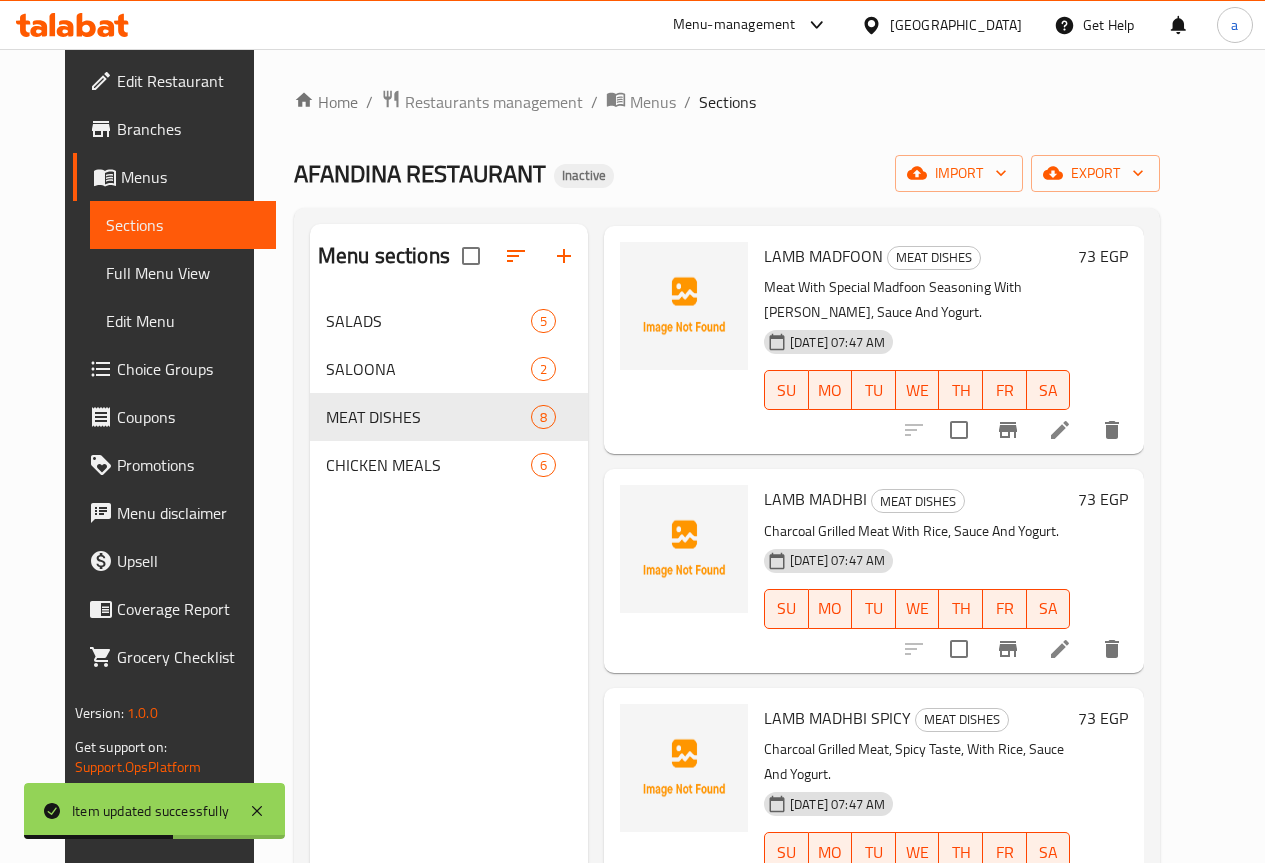 scroll, scrollTop: 700, scrollLeft: 0, axis: vertical 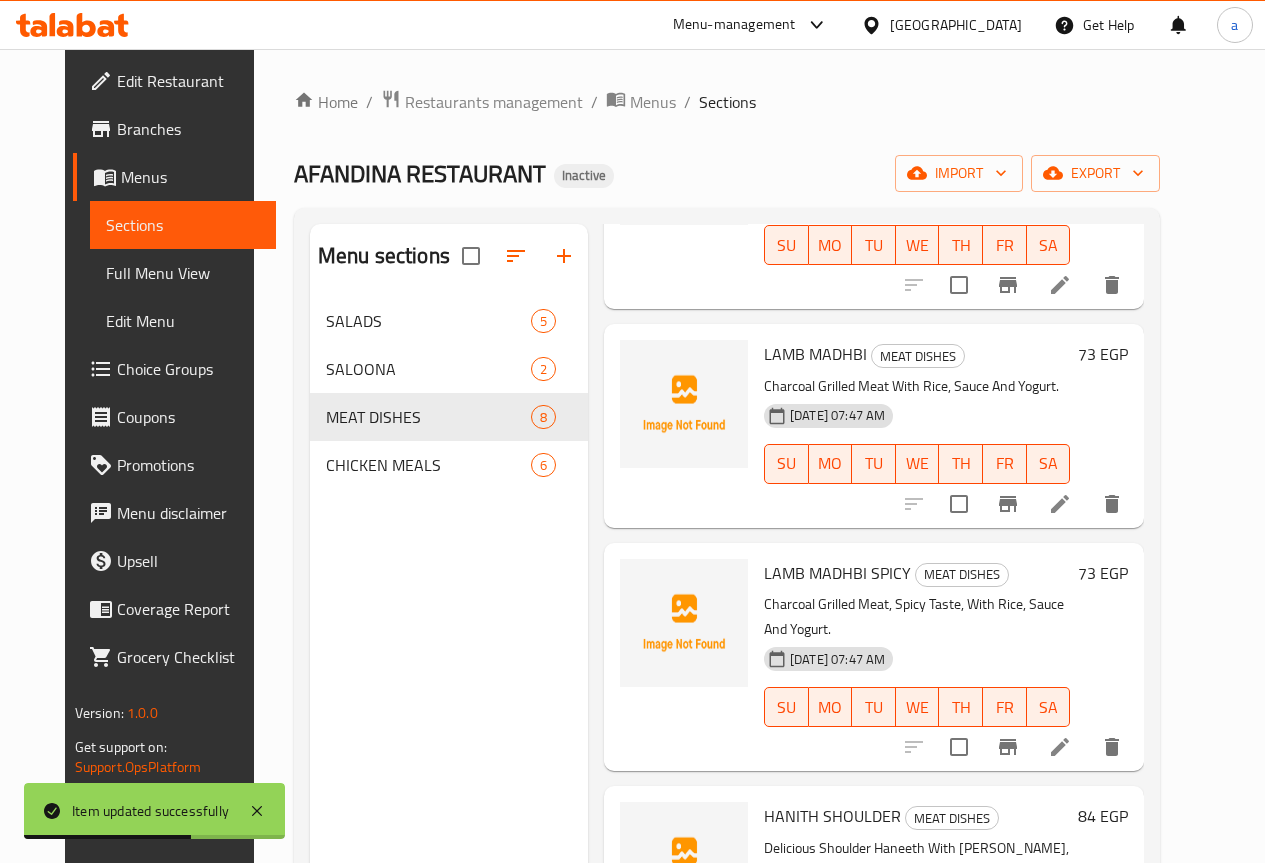 click at bounding box center [1060, 747] 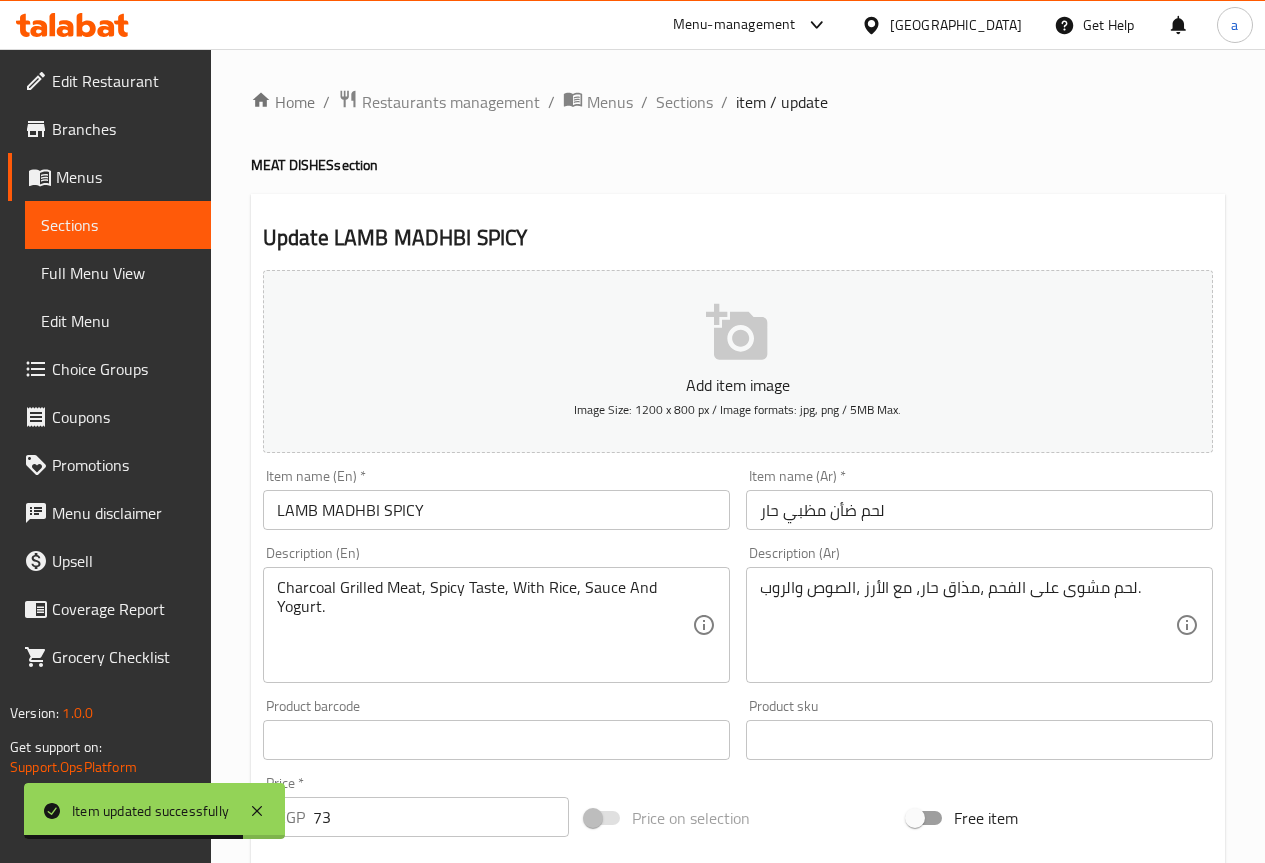drag, startPoint x: 758, startPoint y: 588, endPoint x: 786, endPoint y: 597, distance: 29.410883 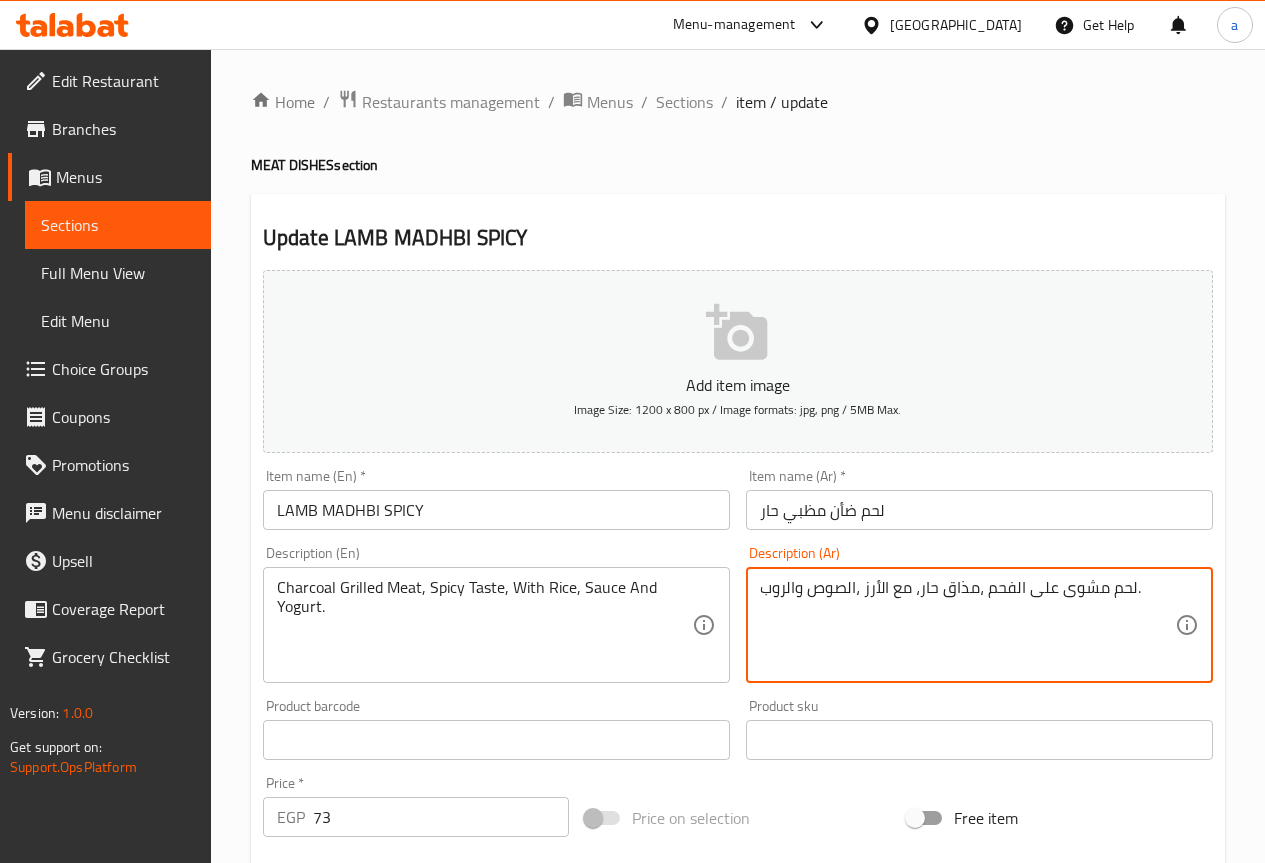 drag, startPoint x: 760, startPoint y: 592, endPoint x: 785, endPoint y: 603, distance: 27.313 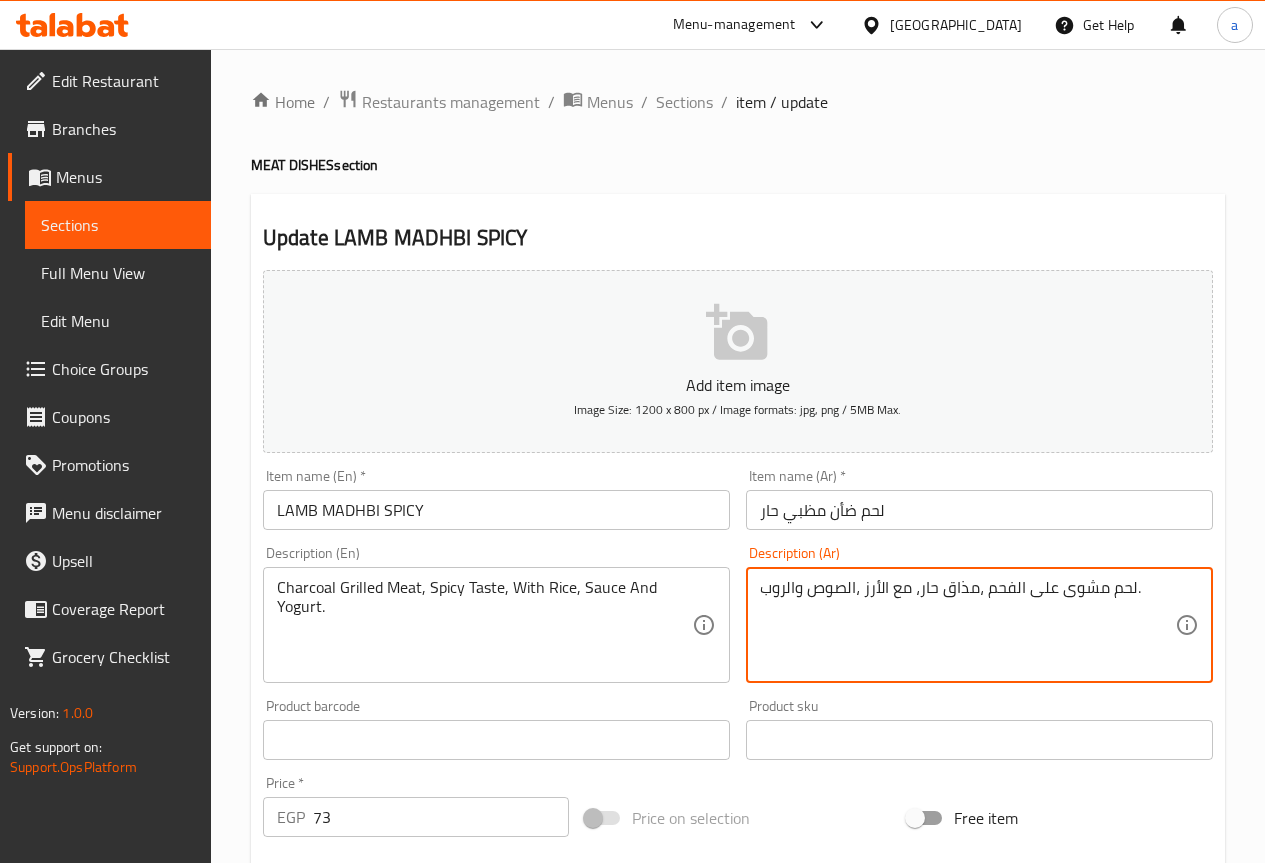 click on "لحم مشوى على الفحم ،مذاق حار، مع الأرز ،الصوص والروب." at bounding box center (967, 625) 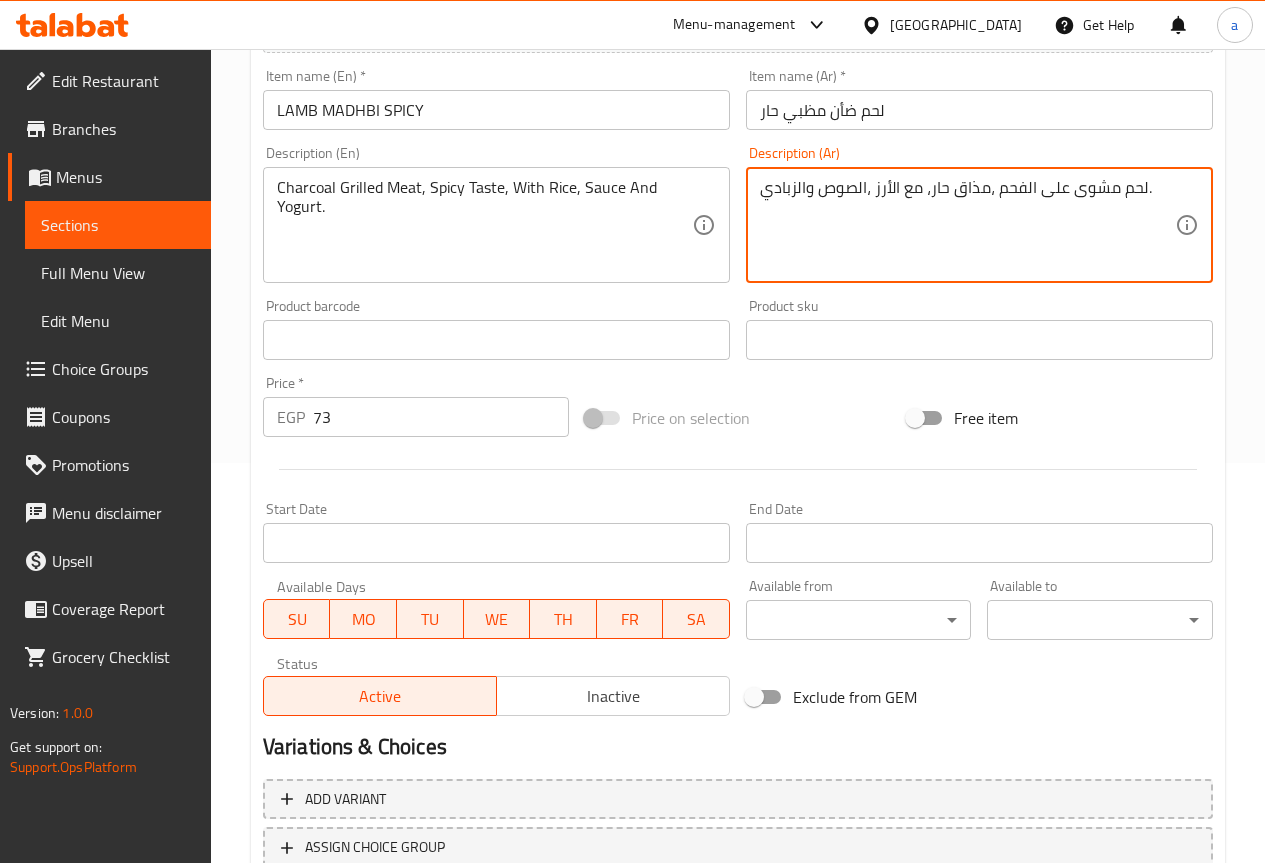 scroll, scrollTop: 550, scrollLeft: 0, axis: vertical 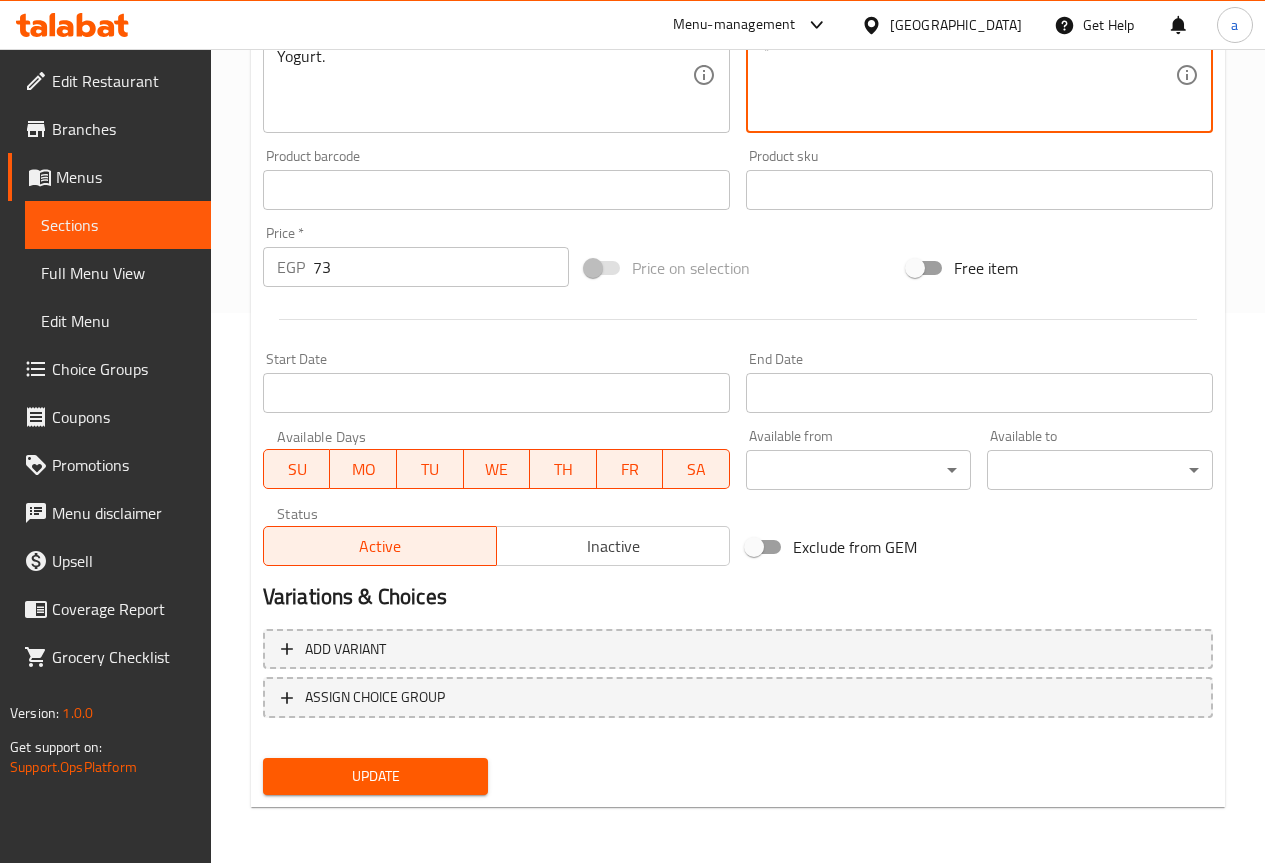type on "لحم مشوى على الفحم ،مذاق حار، مع الأرز ،الصوص والزبادي." 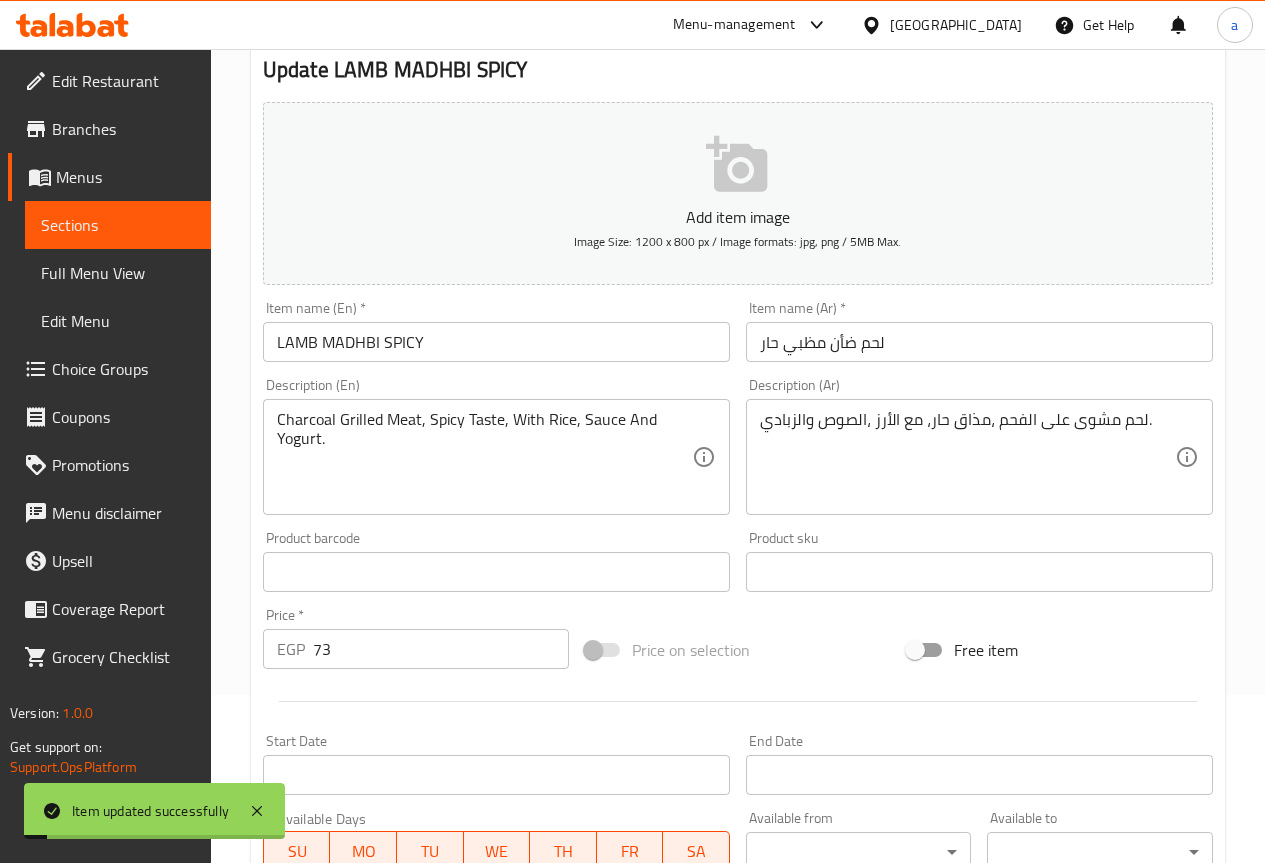 scroll, scrollTop: 0, scrollLeft: 0, axis: both 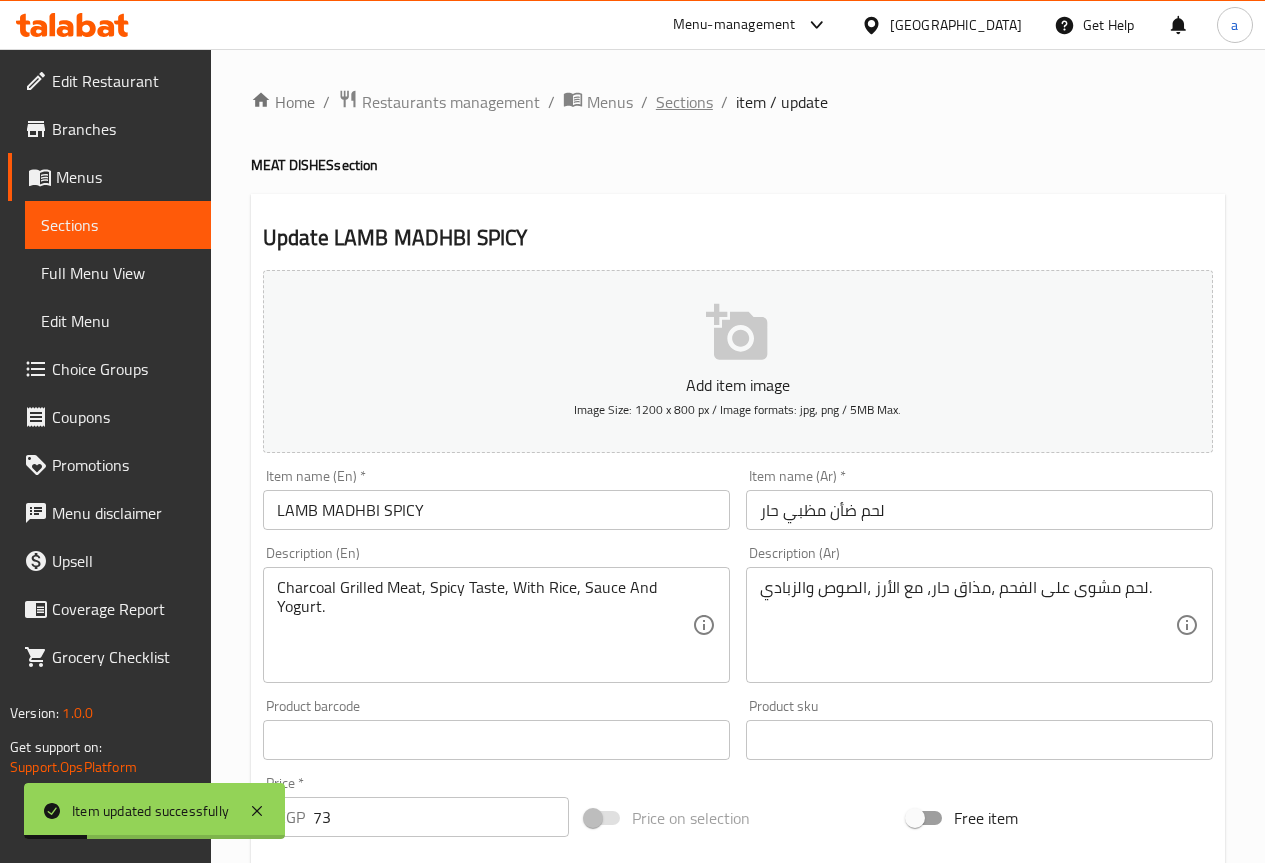 click on "Sections" at bounding box center (684, 102) 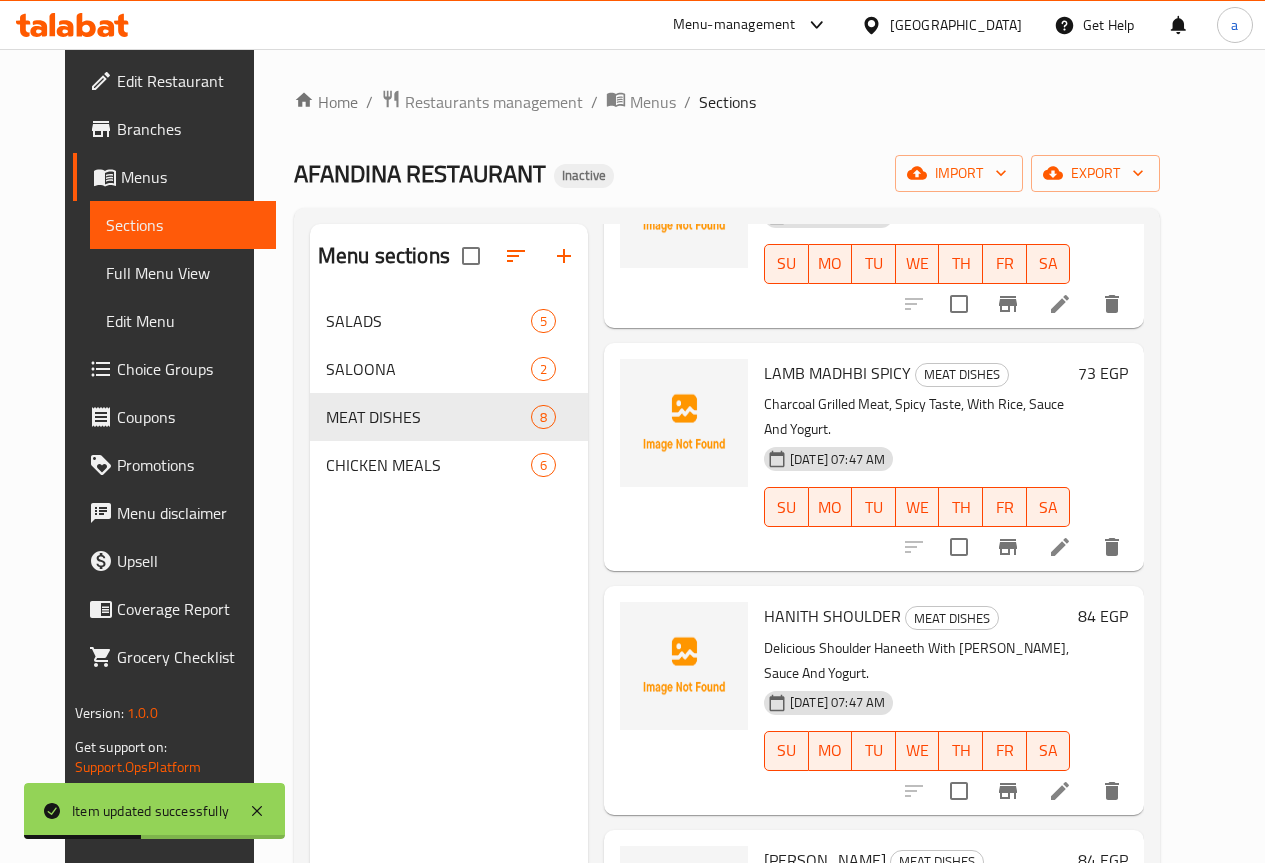 scroll, scrollTop: 965, scrollLeft: 0, axis: vertical 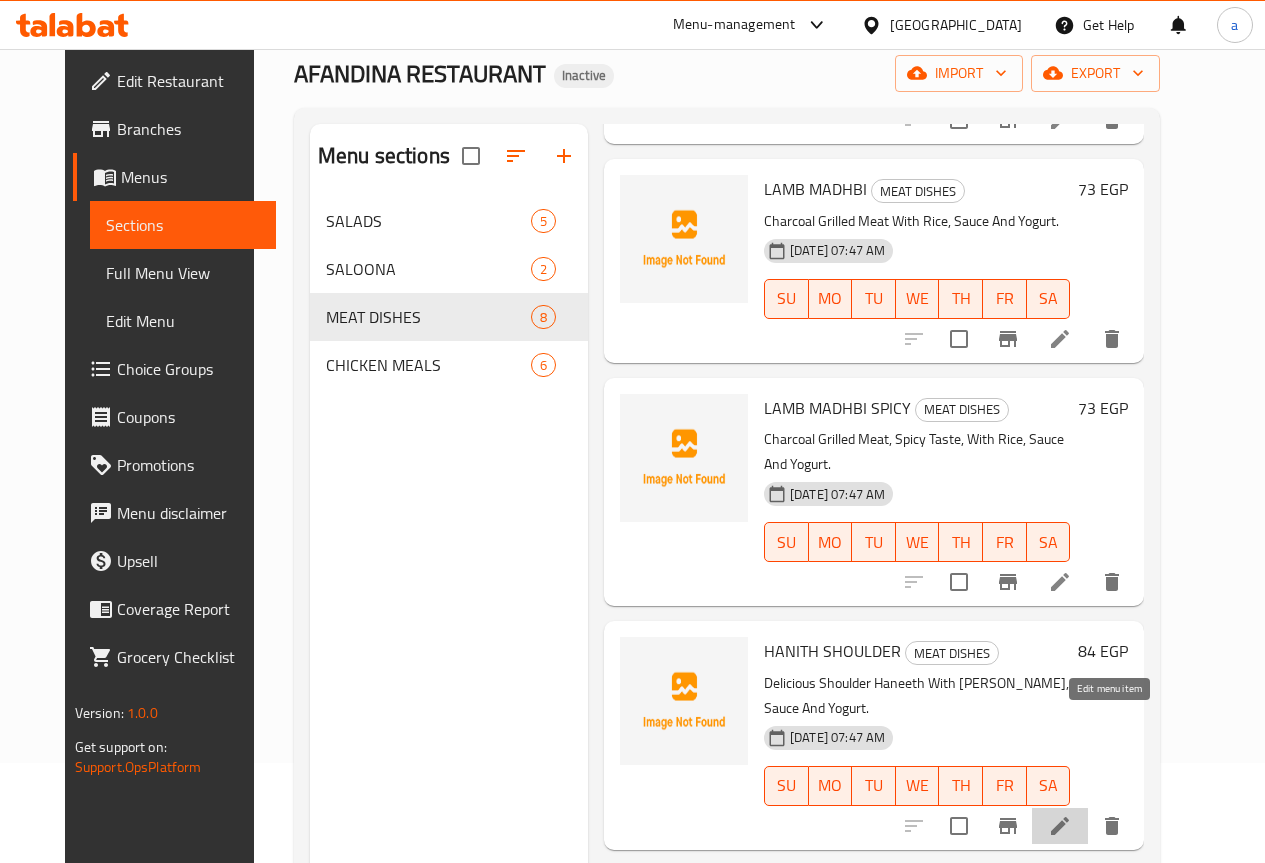 click 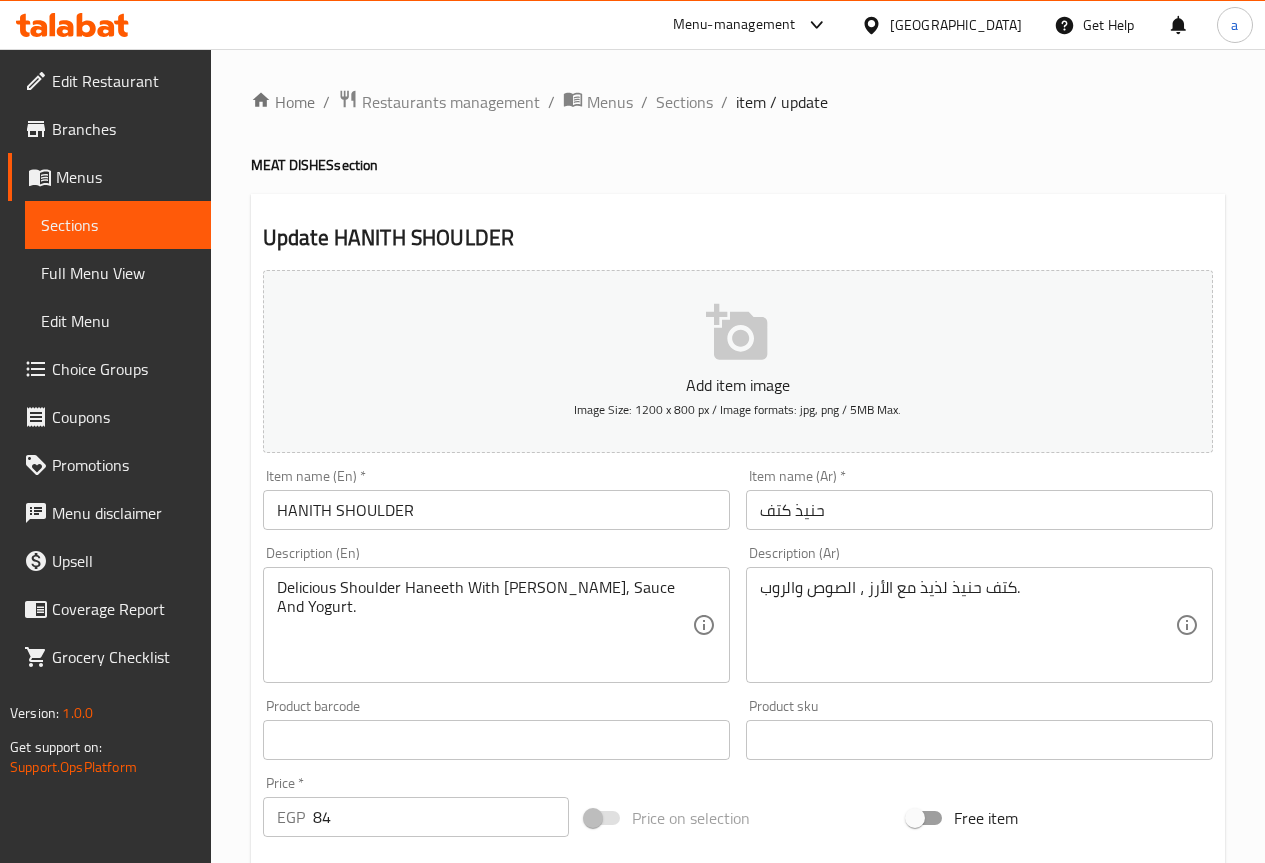 drag, startPoint x: 764, startPoint y: 600, endPoint x: 779, endPoint y: 599, distance: 15.033297 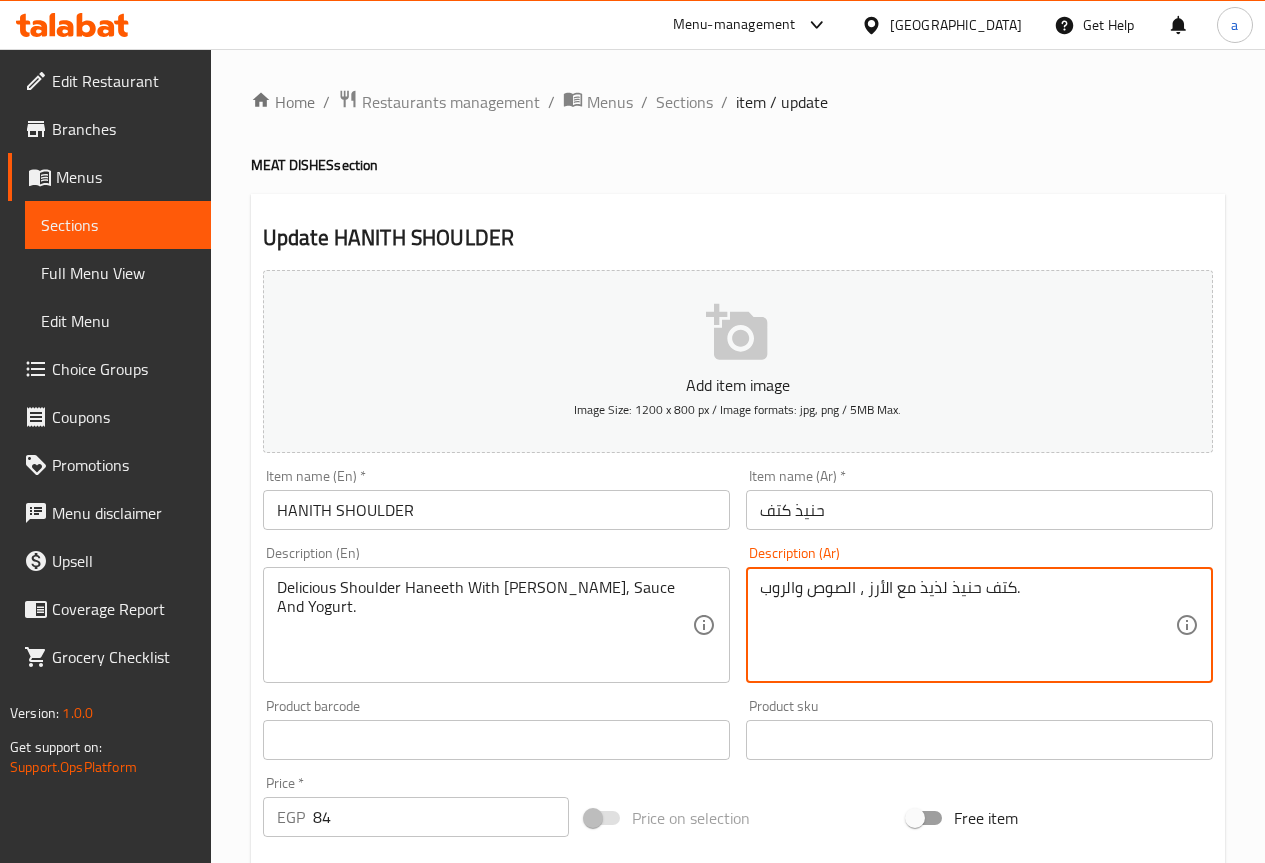 drag, startPoint x: 764, startPoint y: 593, endPoint x: 788, endPoint y: 594, distance: 24.020824 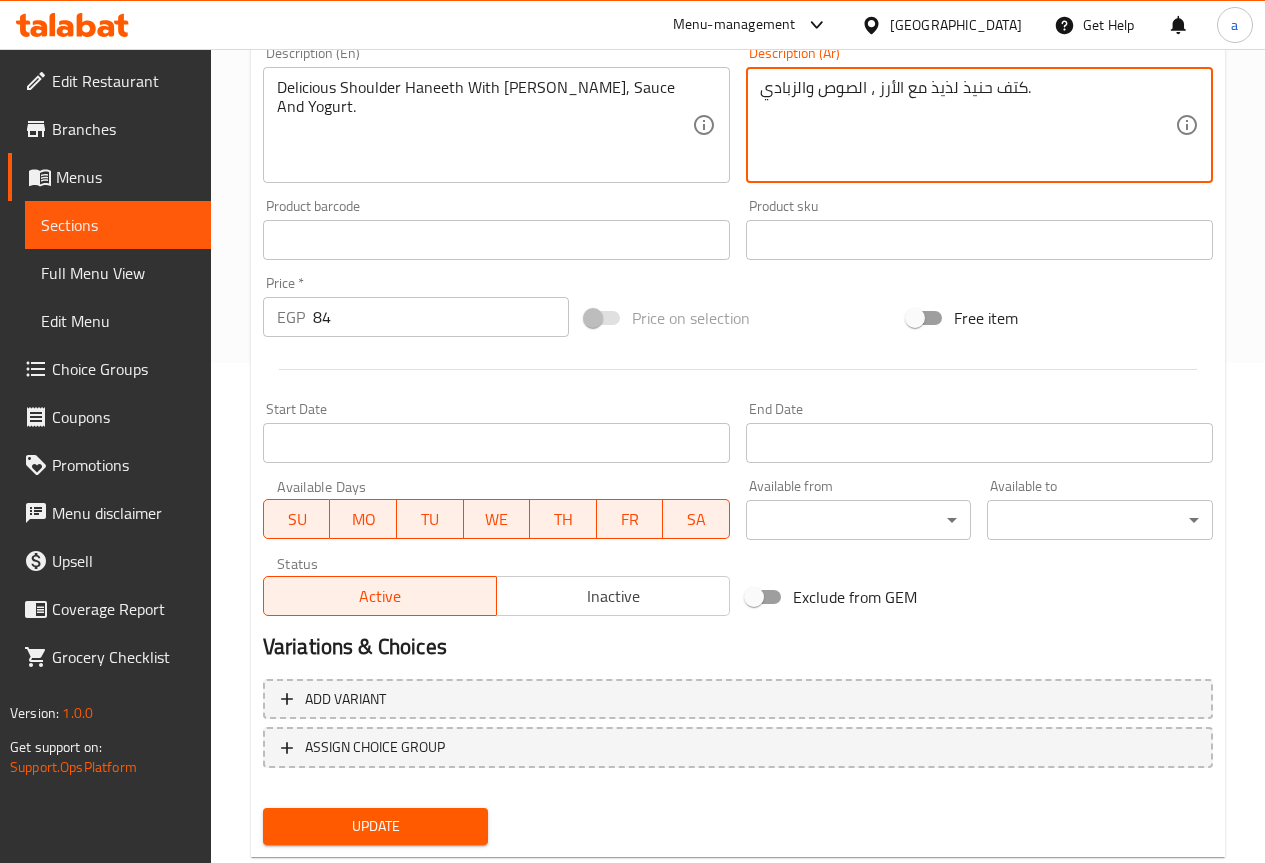 scroll, scrollTop: 550, scrollLeft: 0, axis: vertical 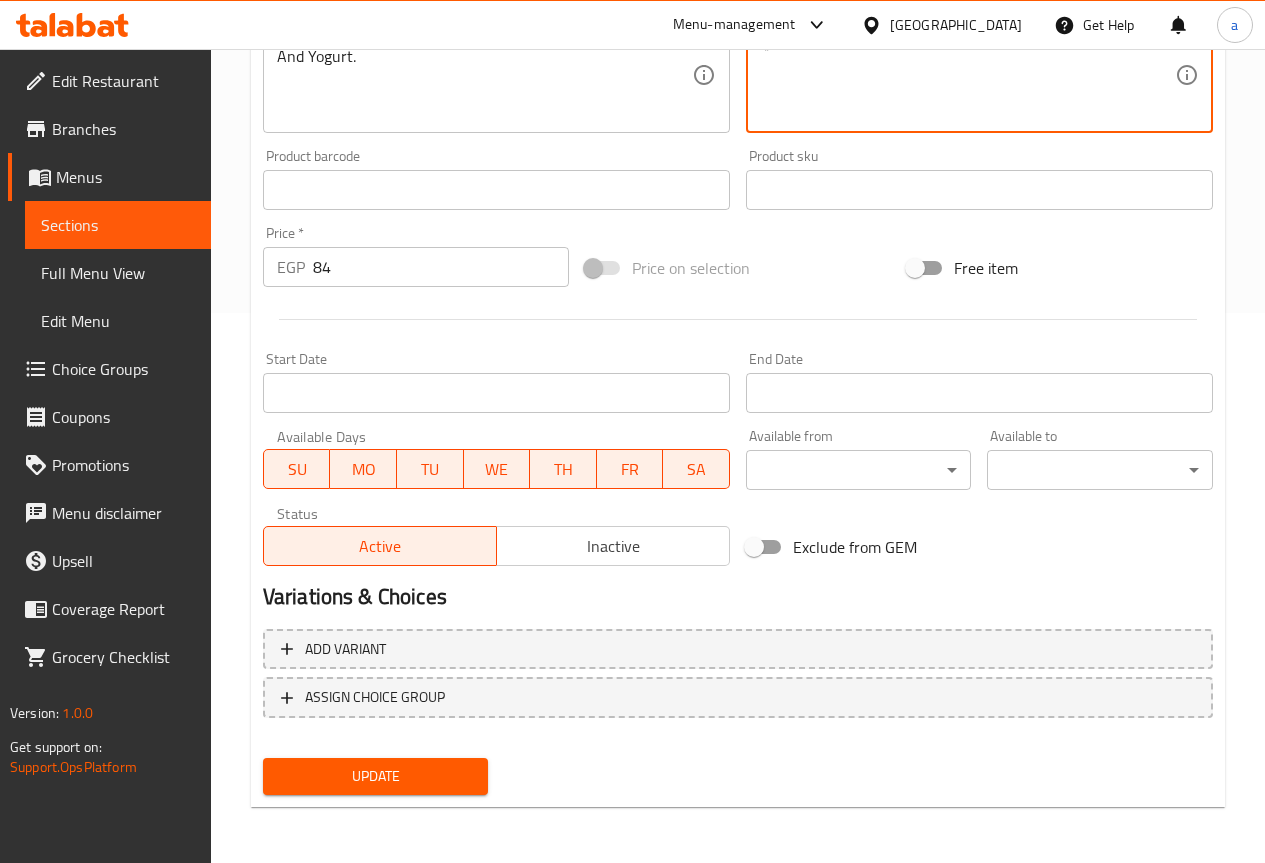 type on "كتف حنيذ لذيذ مع الأرز ، الصوص والزبادي." 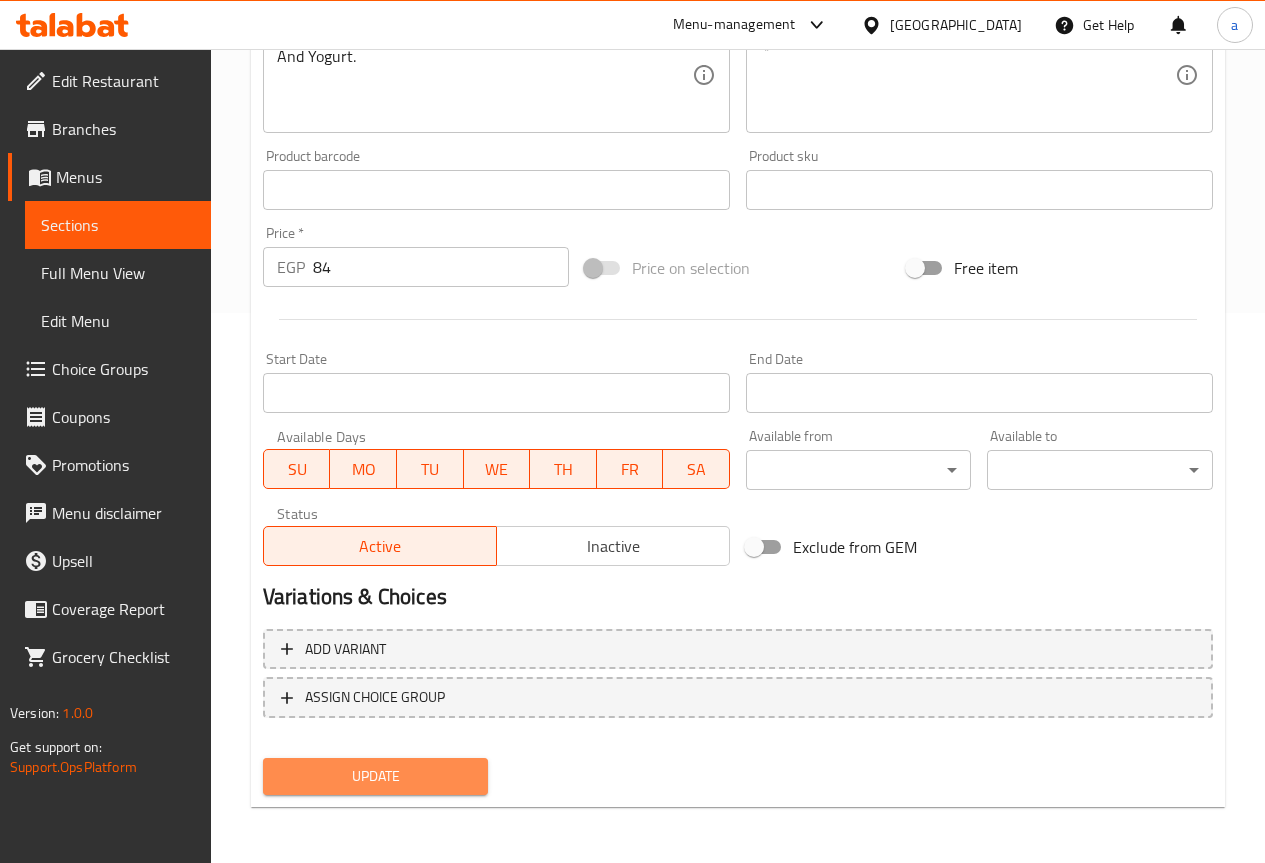 click on "Update" at bounding box center (376, 776) 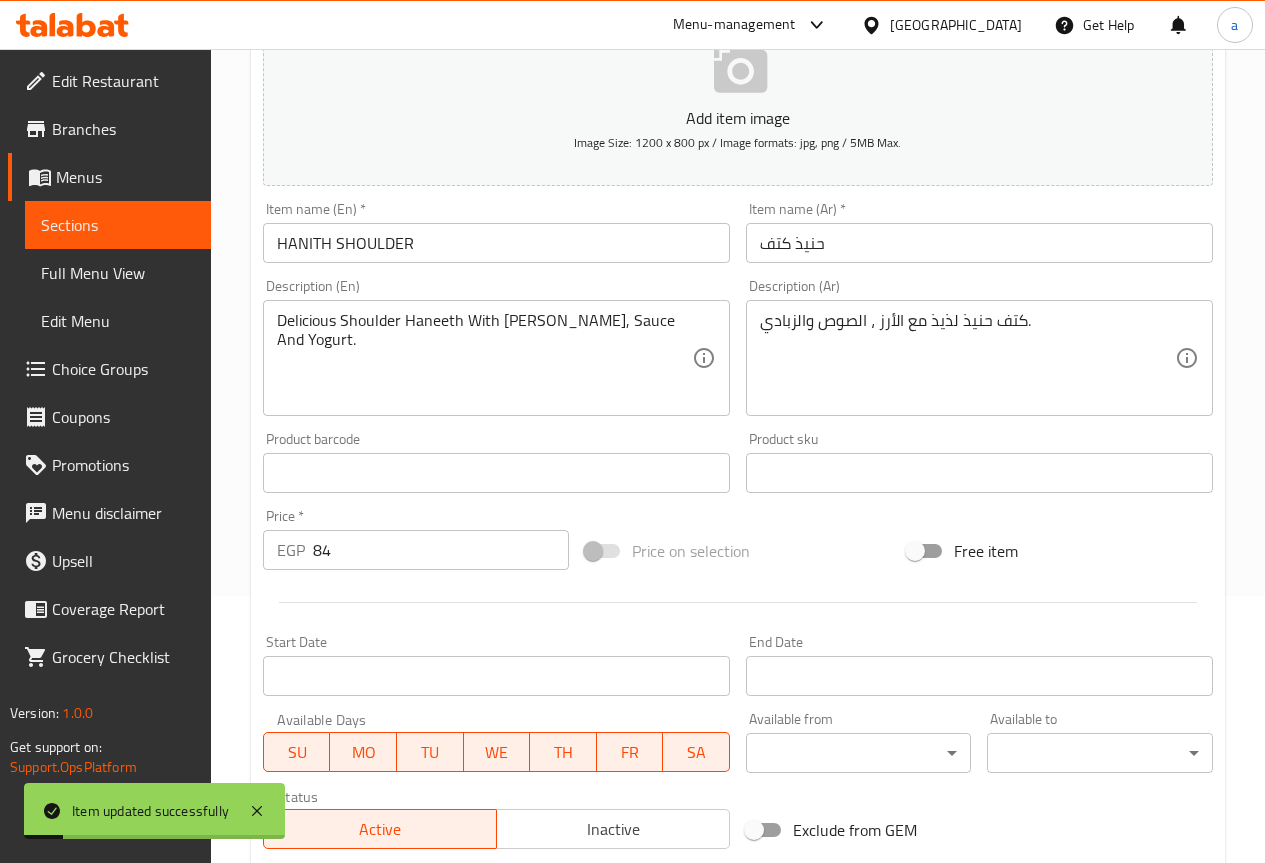 scroll, scrollTop: 0, scrollLeft: 0, axis: both 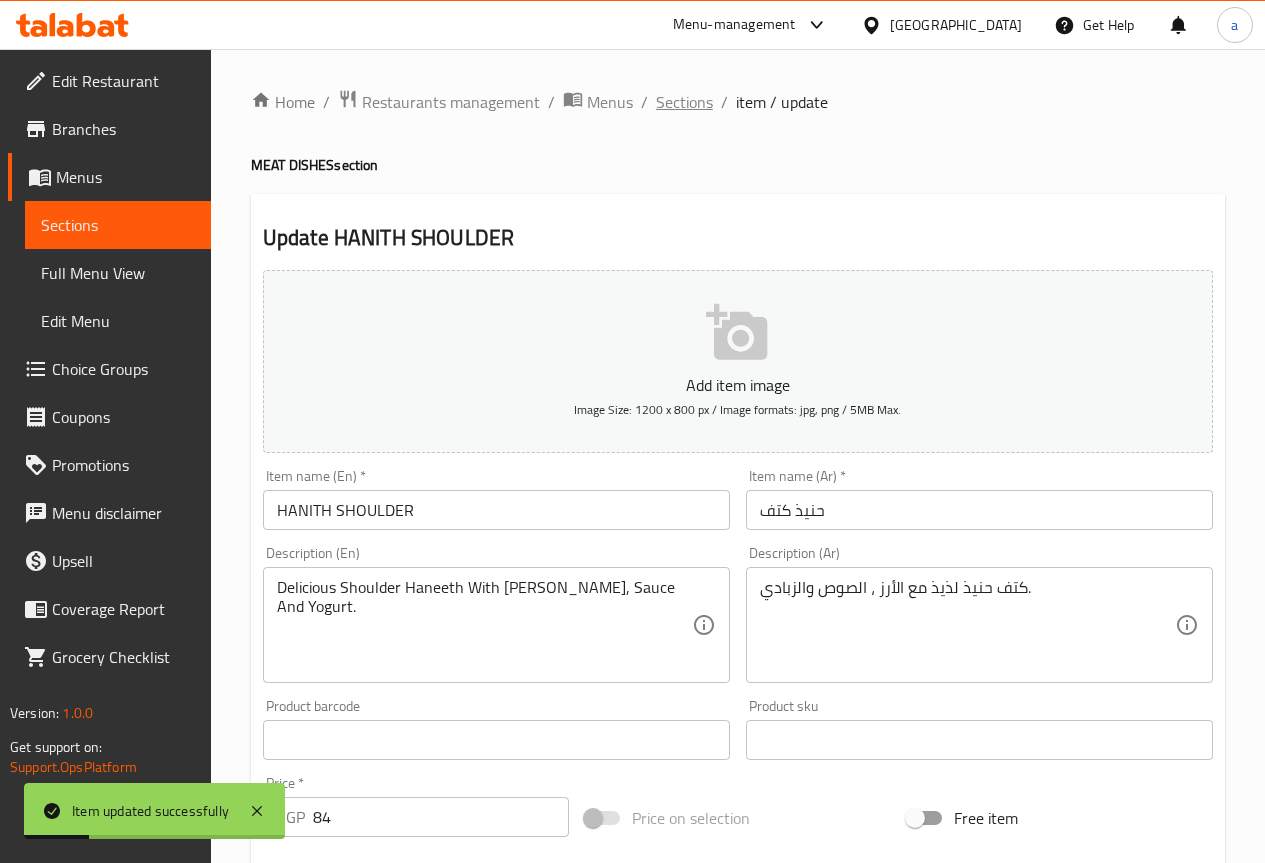 click on "Sections" at bounding box center (684, 102) 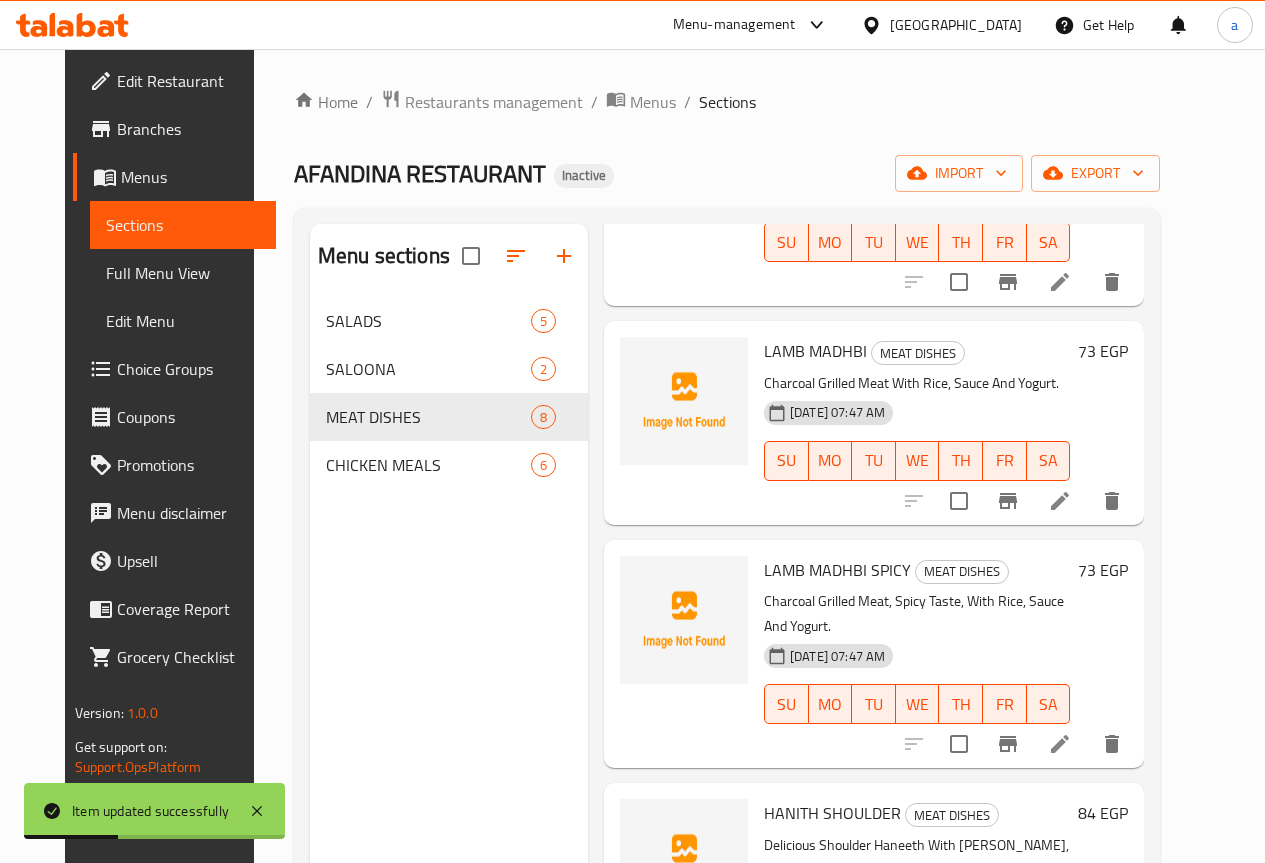 scroll, scrollTop: 965, scrollLeft: 0, axis: vertical 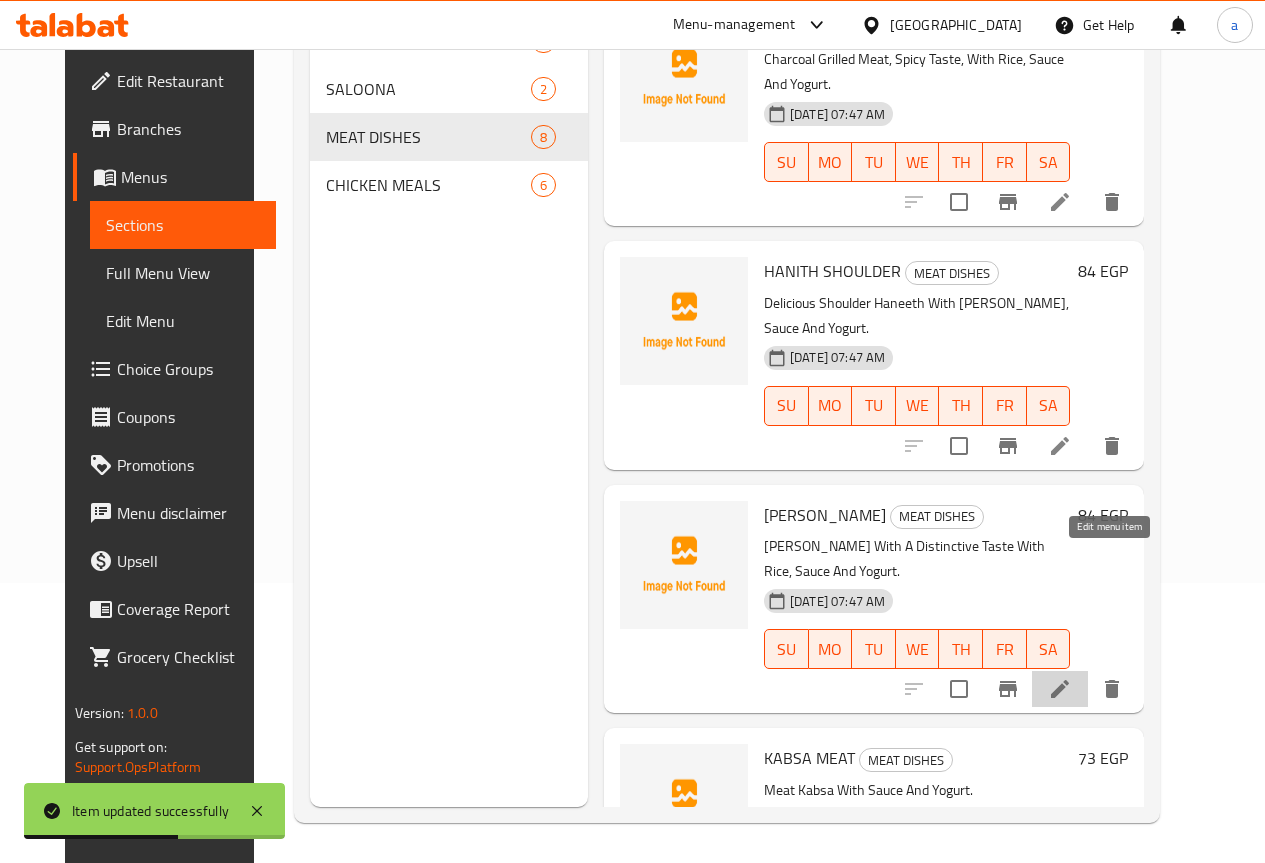 click 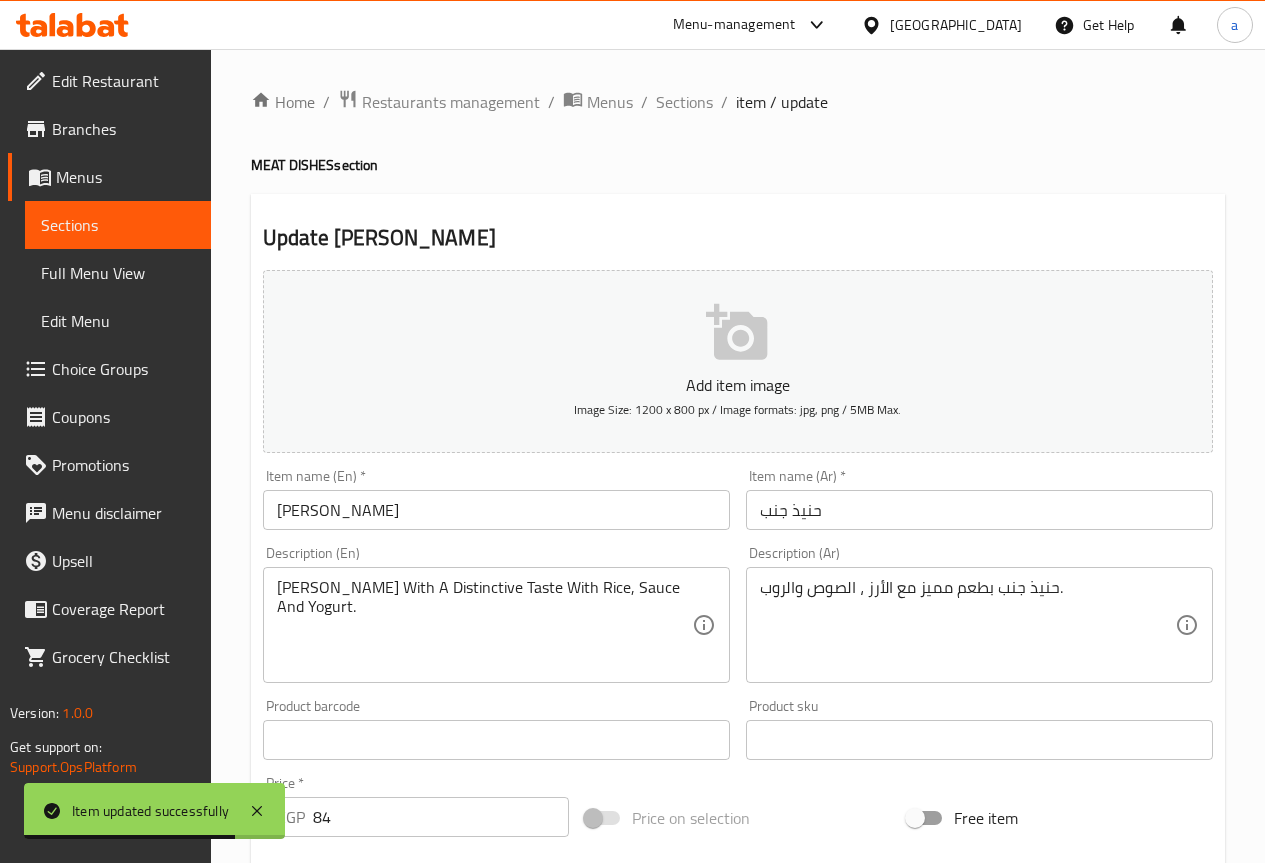 drag, startPoint x: 755, startPoint y: 597, endPoint x: 789, endPoint y: 596, distance: 34.0147 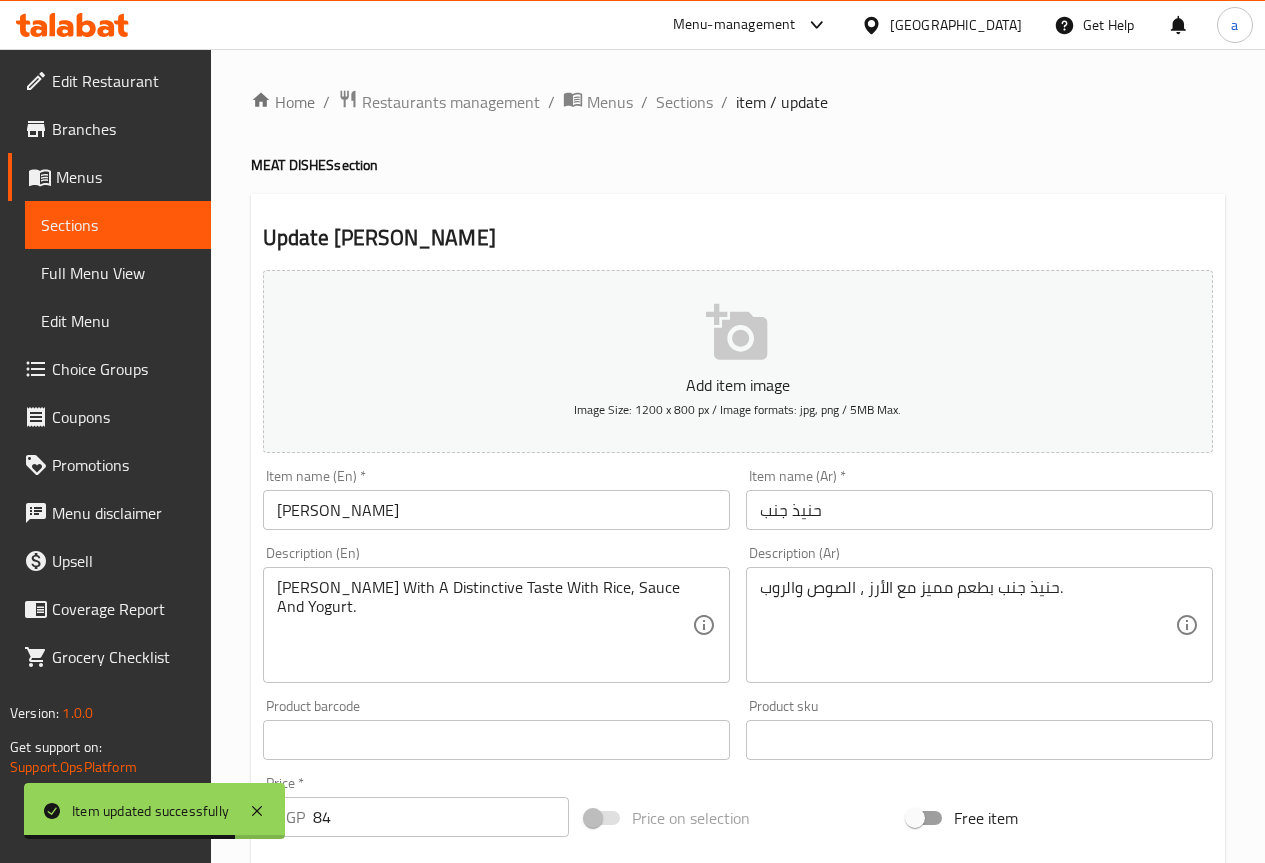 click on "حنيذ جنب بطعم مميز مع الأرز ، الصوص والروب. Description (Ar)" at bounding box center [979, 625] 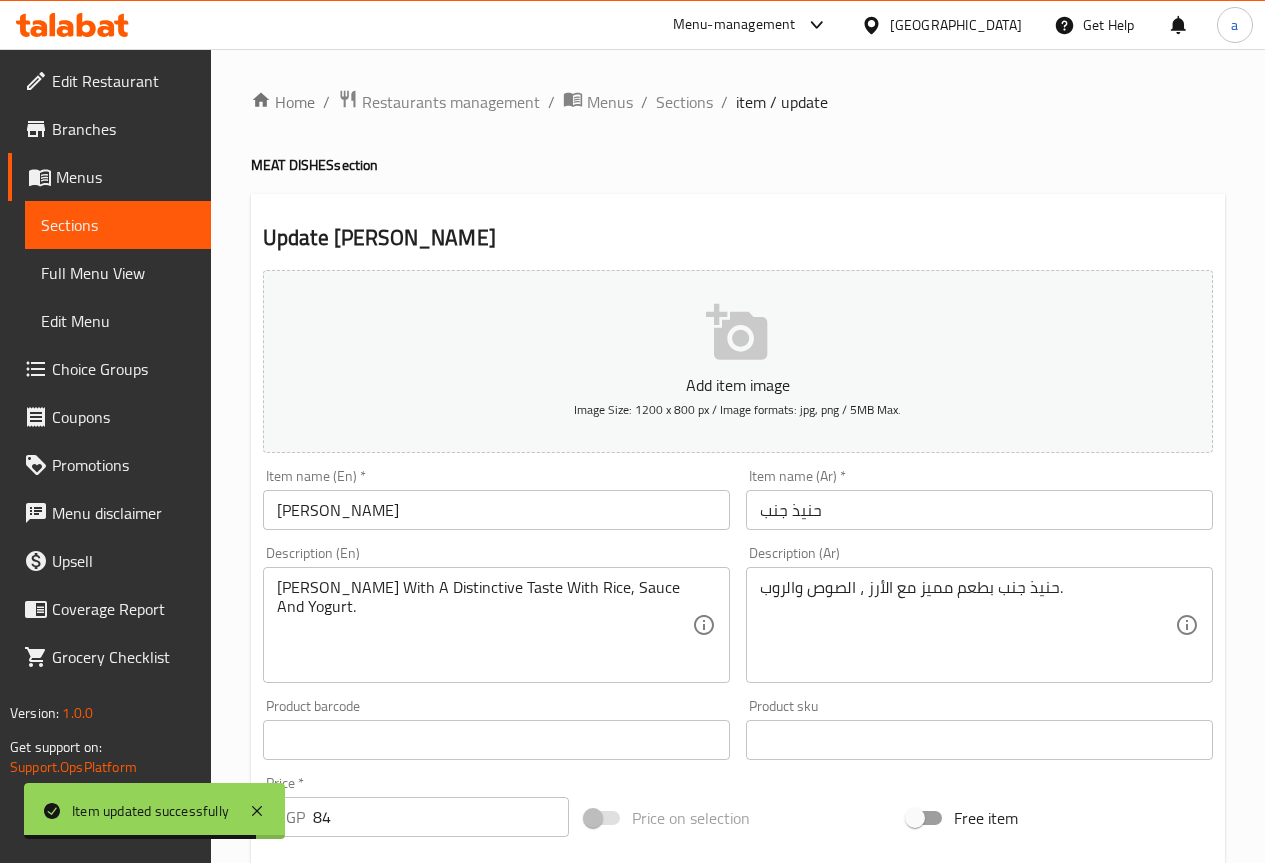 drag, startPoint x: 757, startPoint y: 583, endPoint x: 782, endPoint y: 592, distance: 26.57066 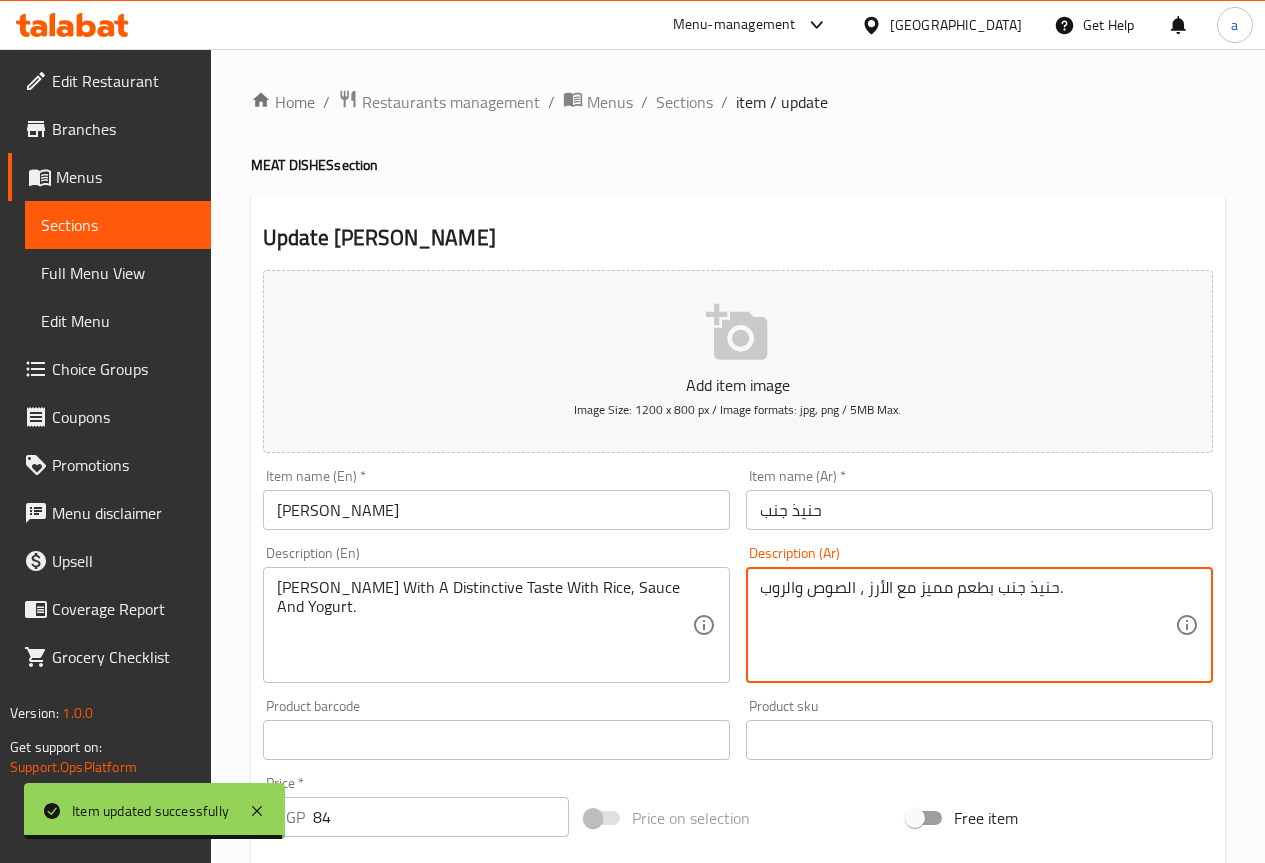 drag, startPoint x: 768, startPoint y: 589, endPoint x: 781, endPoint y: 590, distance: 13.038404 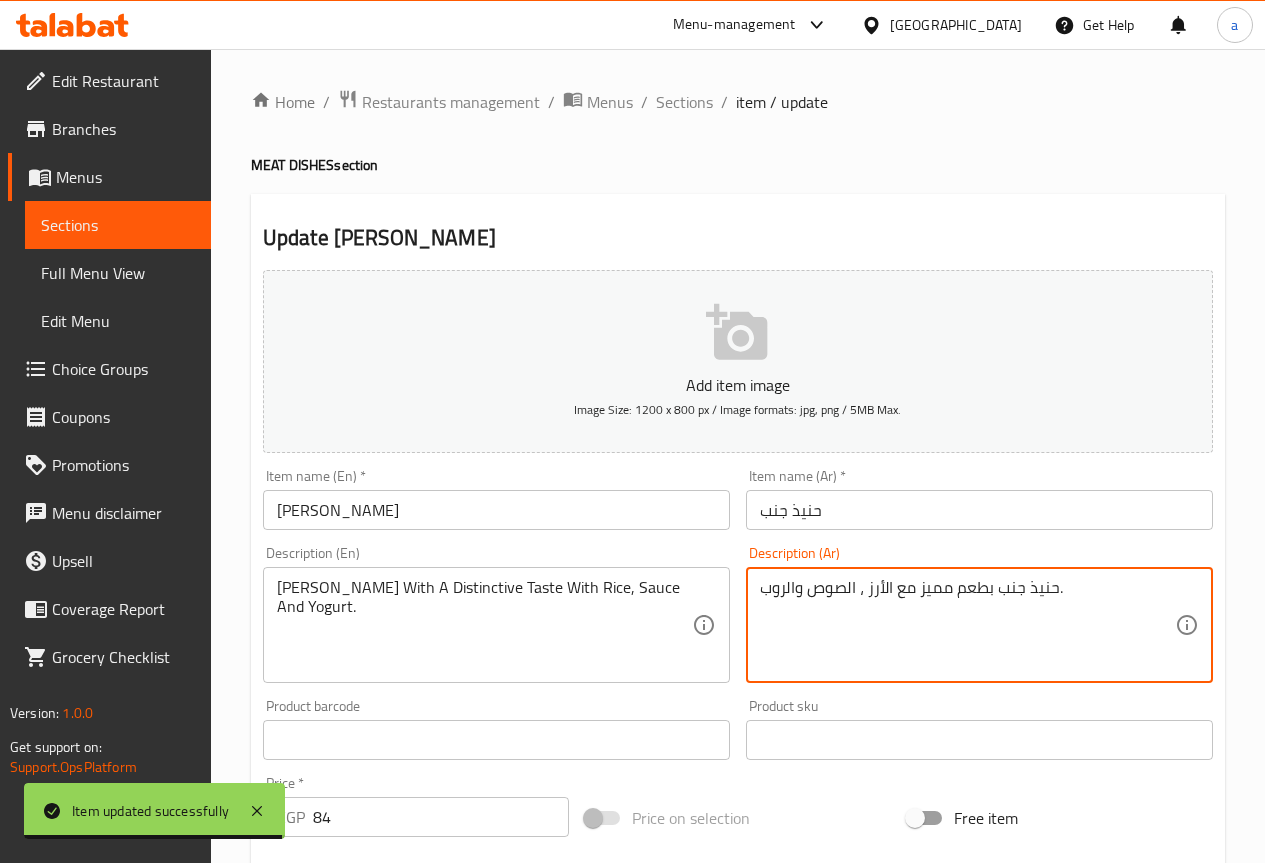 click on "حنيذ جنب بطعم مميز مع الأرز ، الصوص والروب." at bounding box center [967, 625] 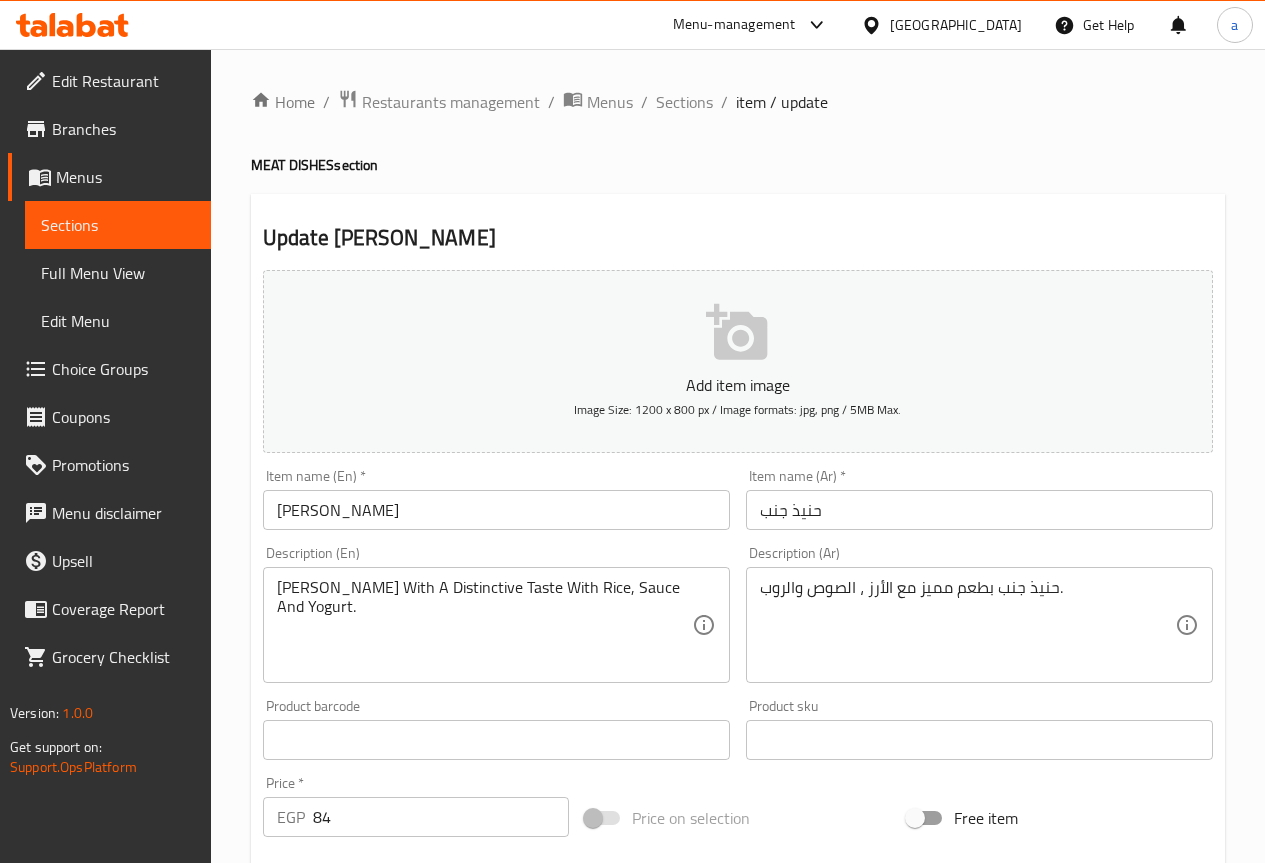 drag, startPoint x: 754, startPoint y: 592, endPoint x: 767, endPoint y: 592, distance: 13 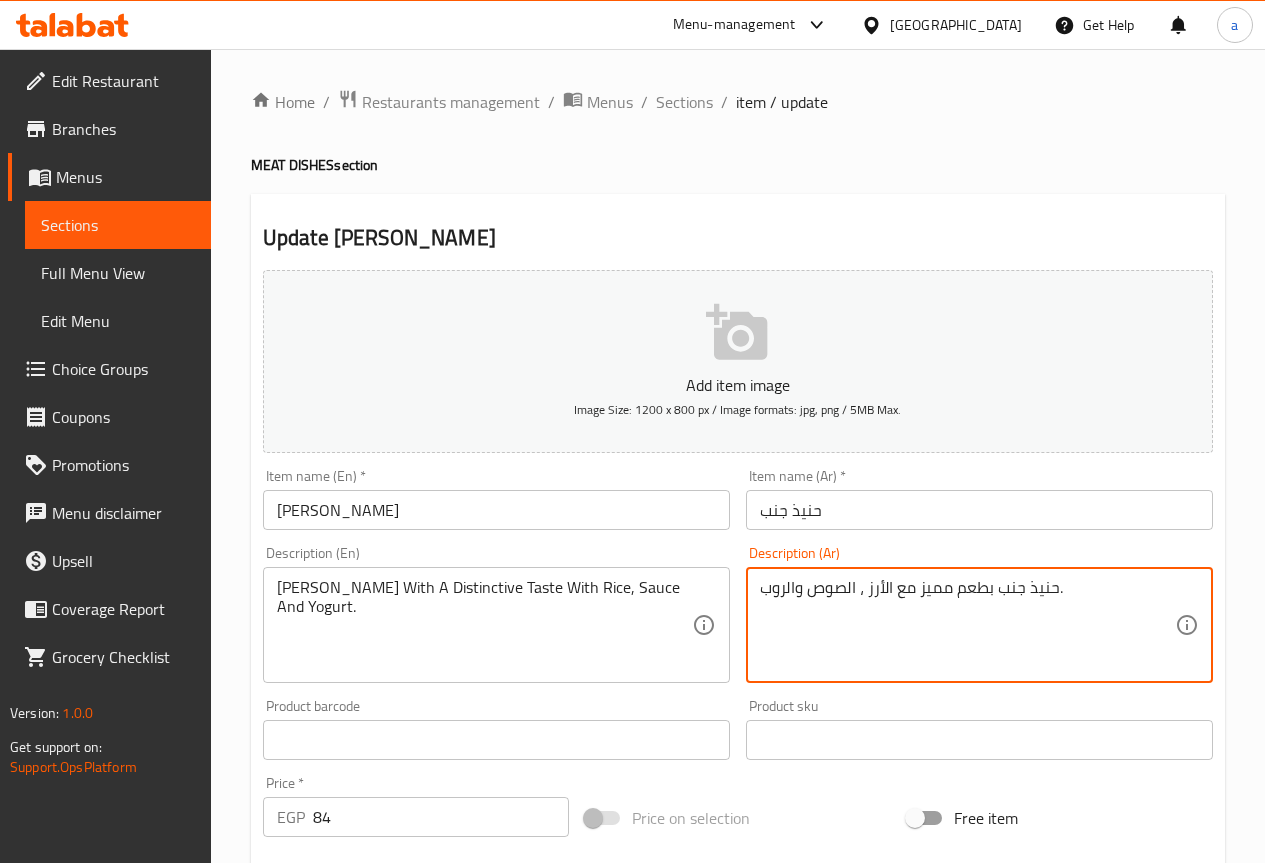 drag, startPoint x: 763, startPoint y: 592, endPoint x: 784, endPoint y: 593, distance: 21.023796 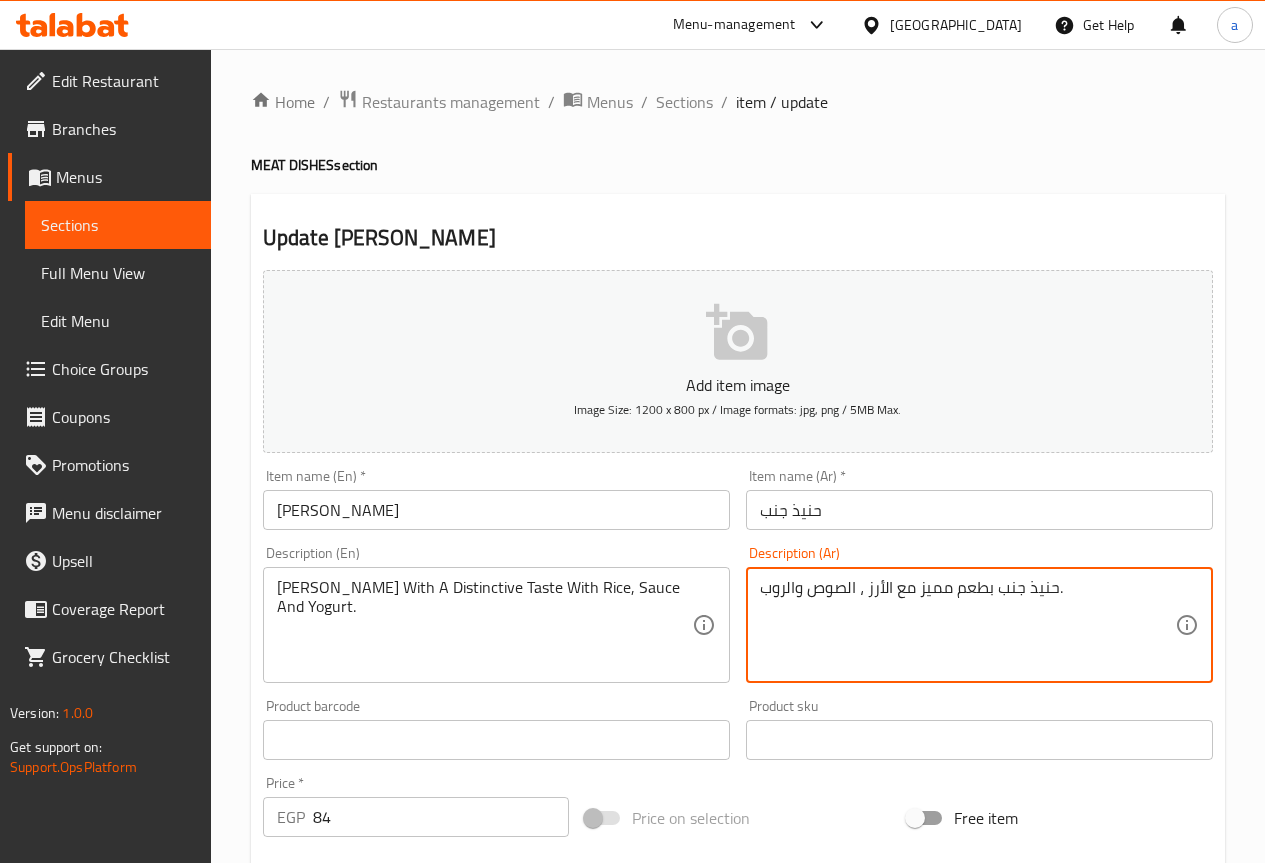 click on "حنيذ جنب بطعم مميز مع الأرز ، الصوص والروب." at bounding box center (967, 625) 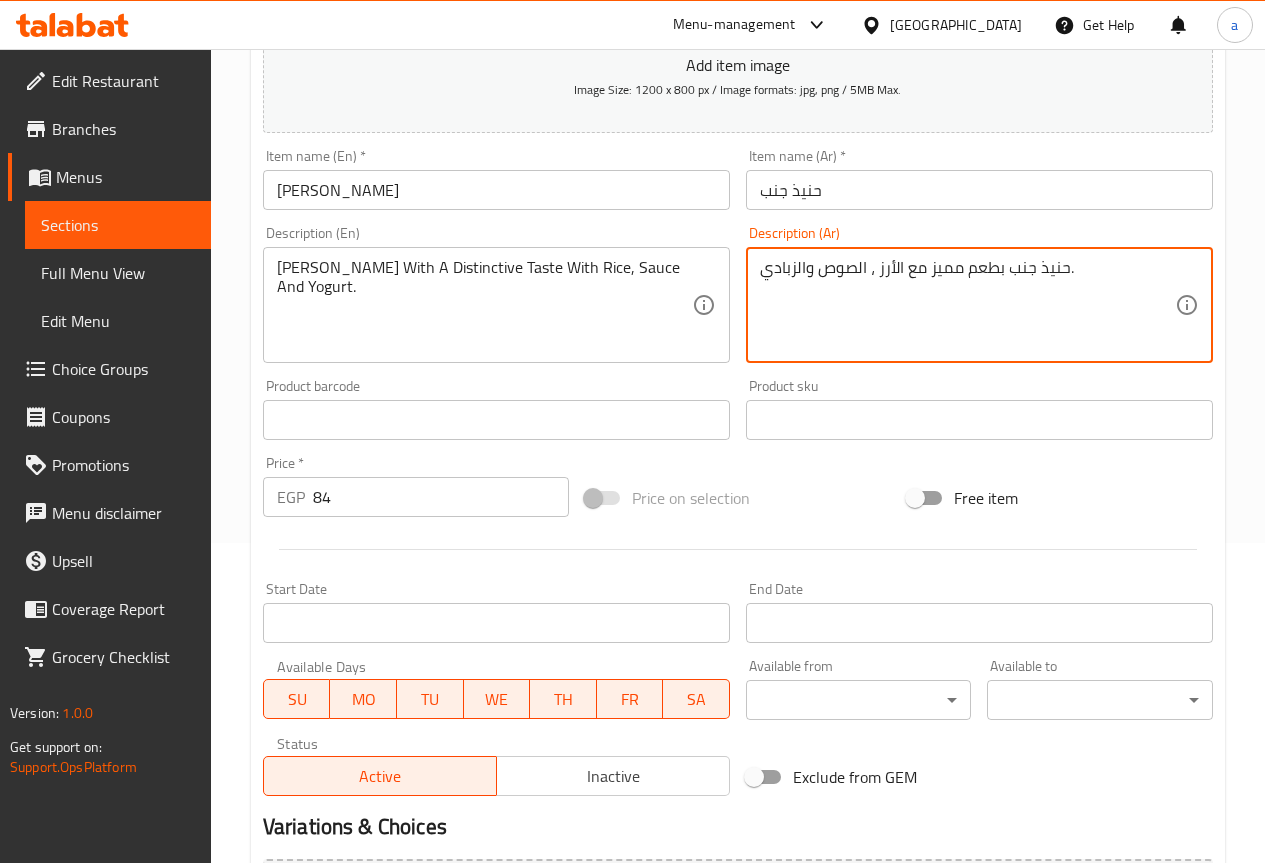 scroll, scrollTop: 550, scrollLeft: 0, axis: vertical 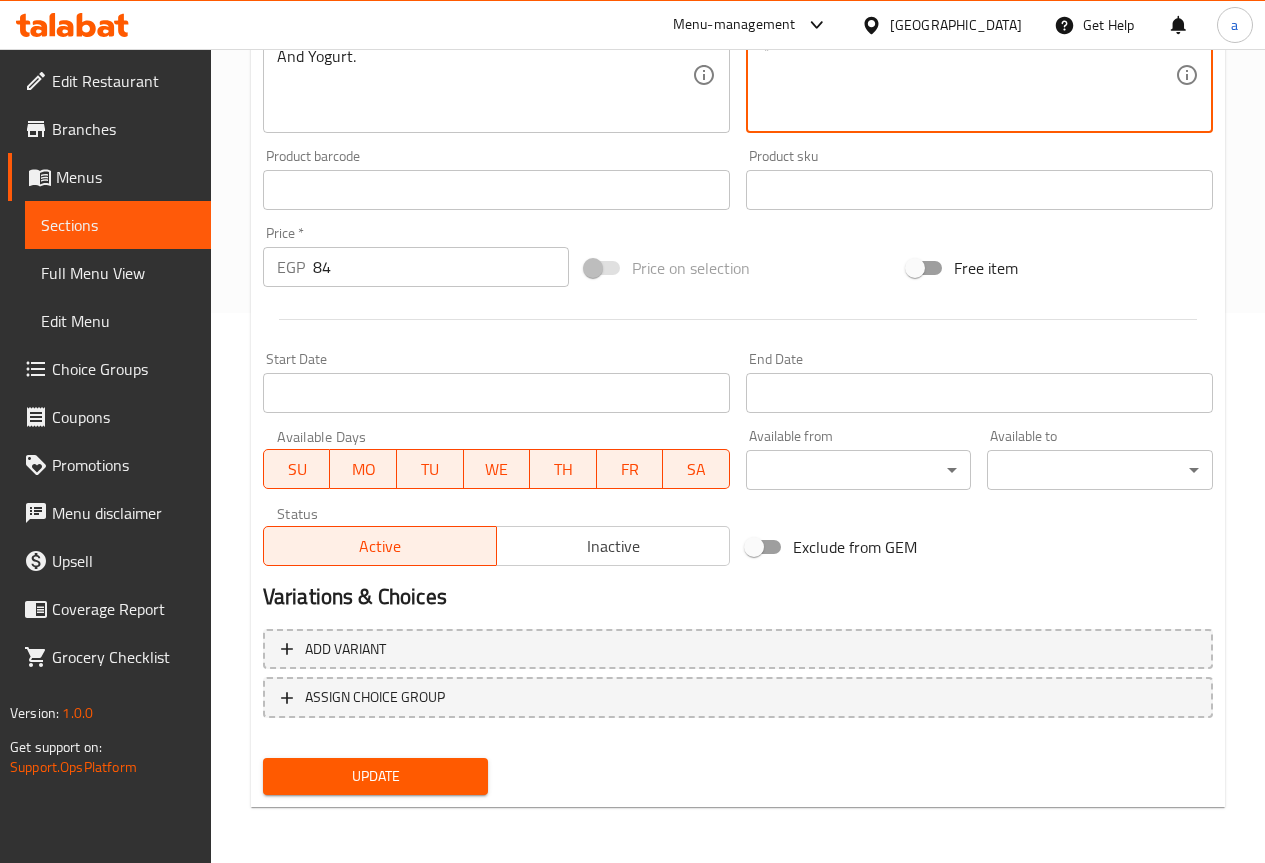 type on "حنيذ جنب بطعم مميز مع الأرز ، الصوص والزبادي." 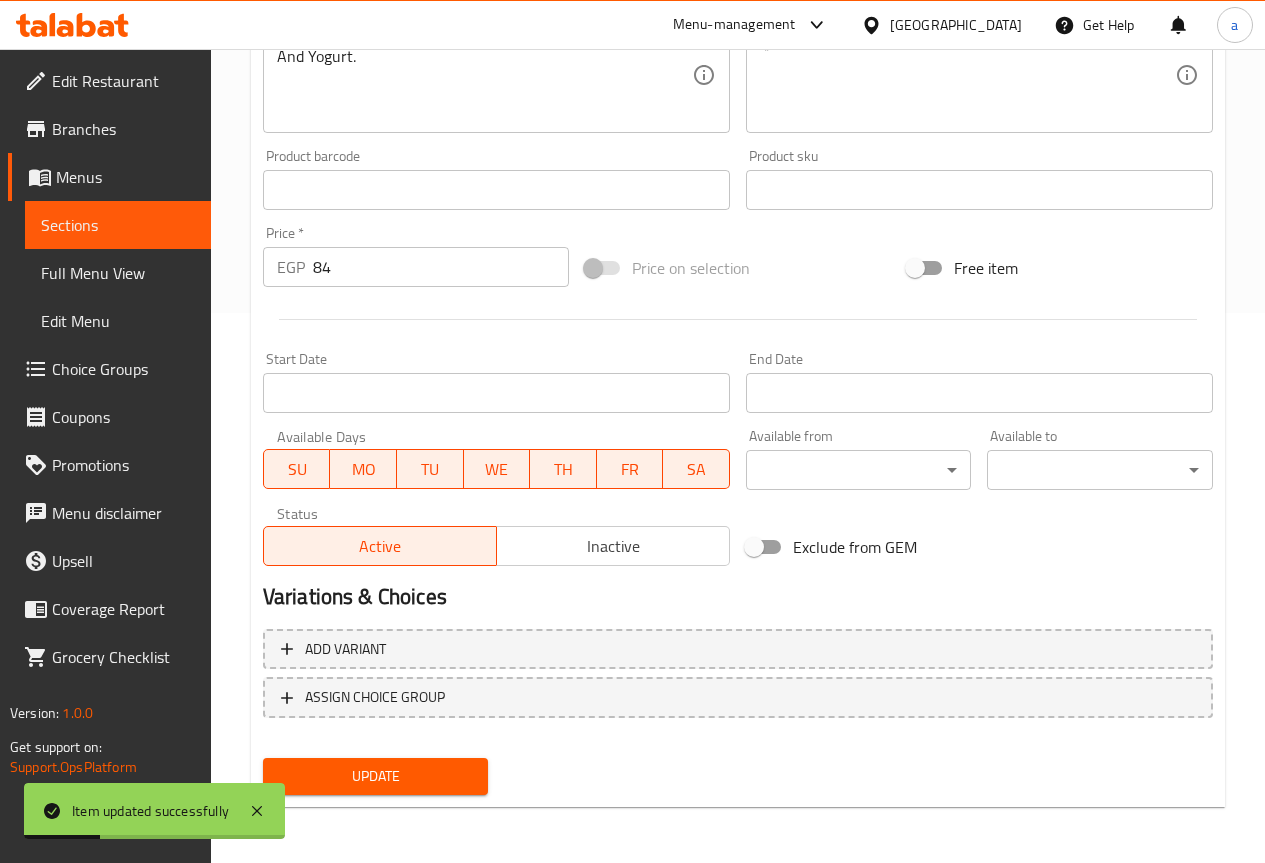 scroll, scrollTop: 0, scrollLeft: 0, axis: both 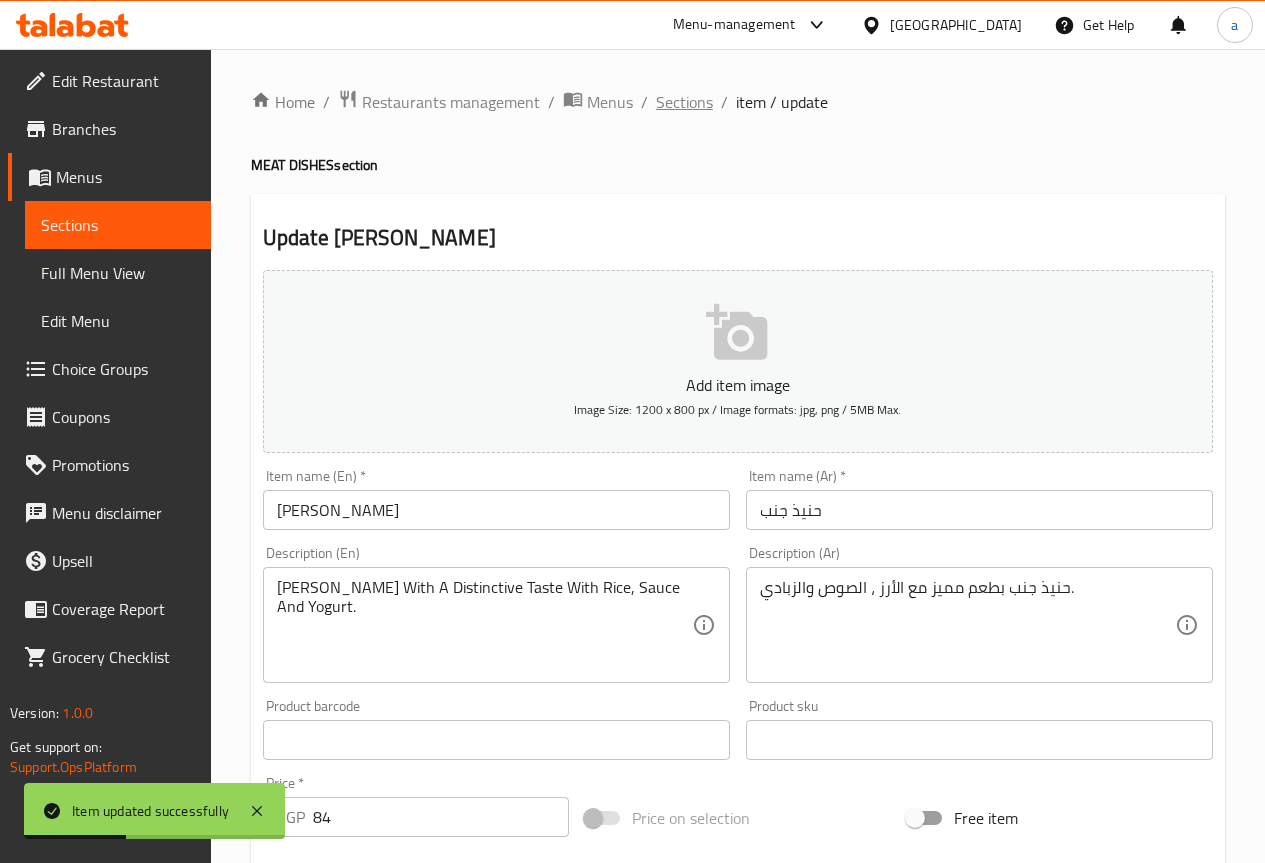 click on "Sections" at bounding box center (684, 102) 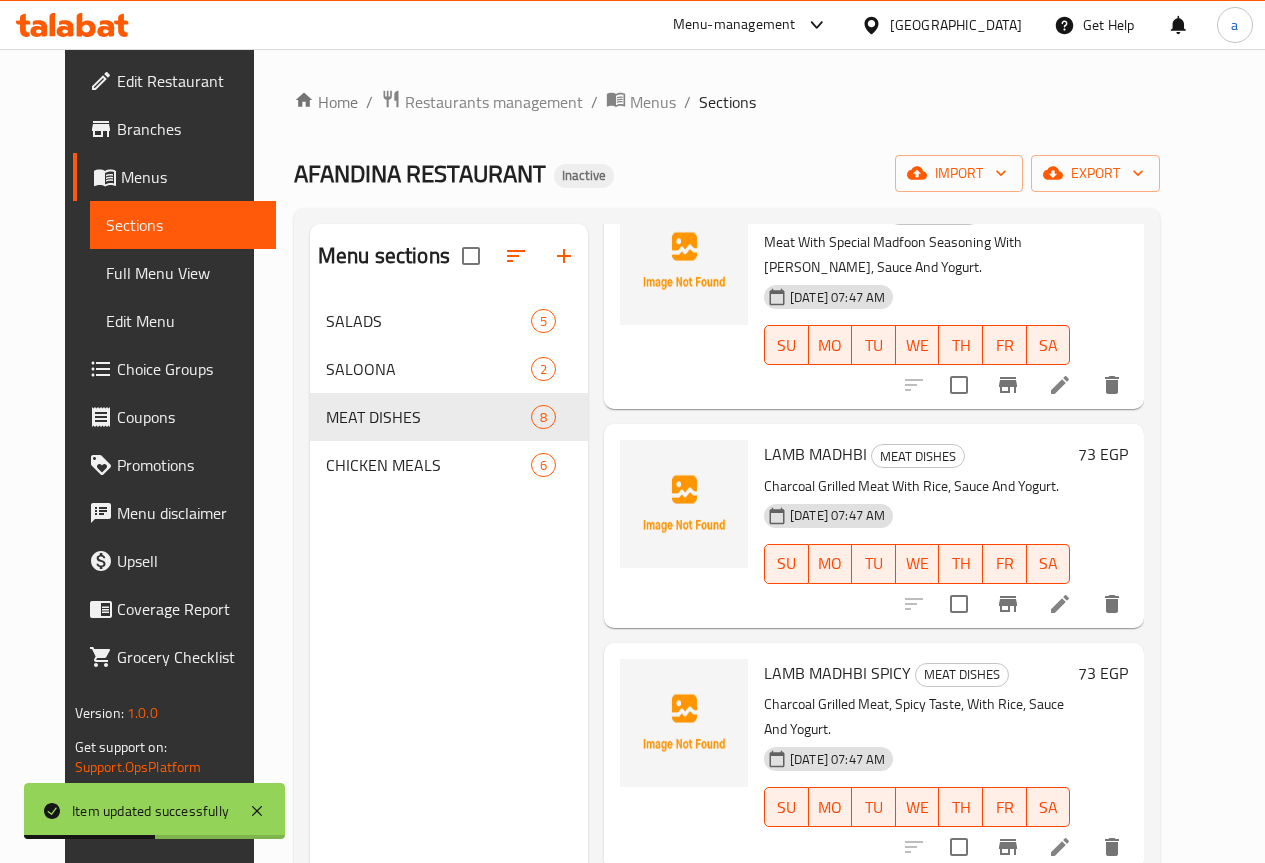scroll, scrollTop: 965, scrollLeft: 0, axis: vertical 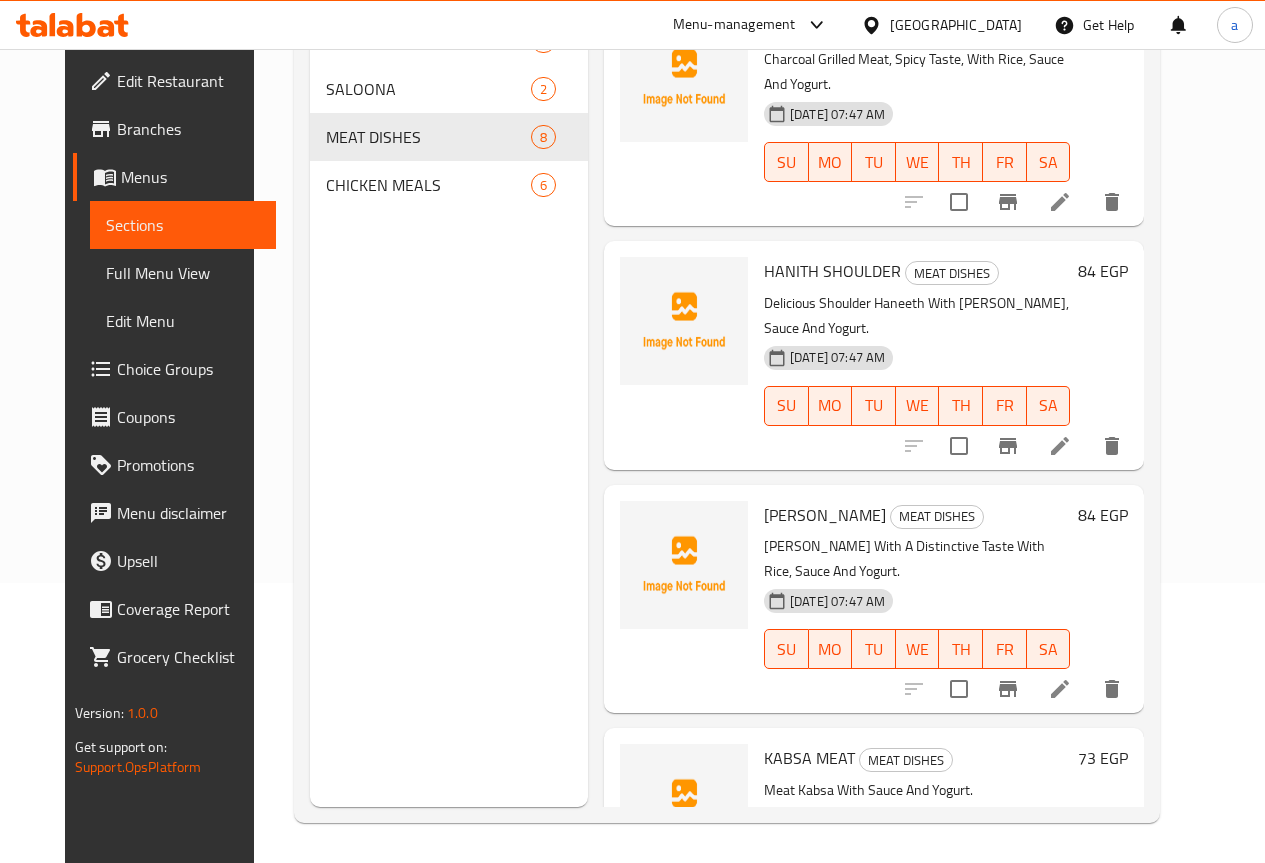 click at bounding box center [1013, 908] 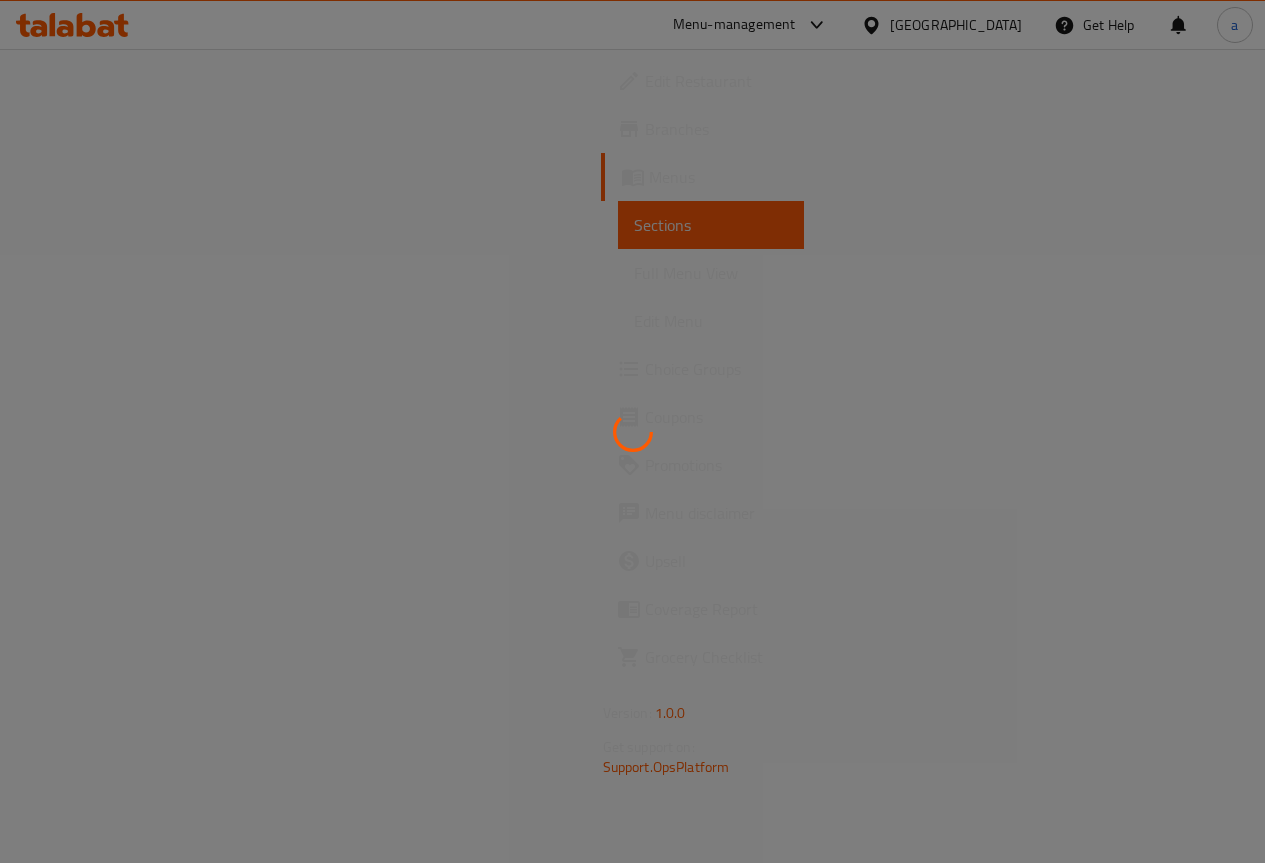 scroll, scrollTop: 0, scrollLeft: 0, axis: both 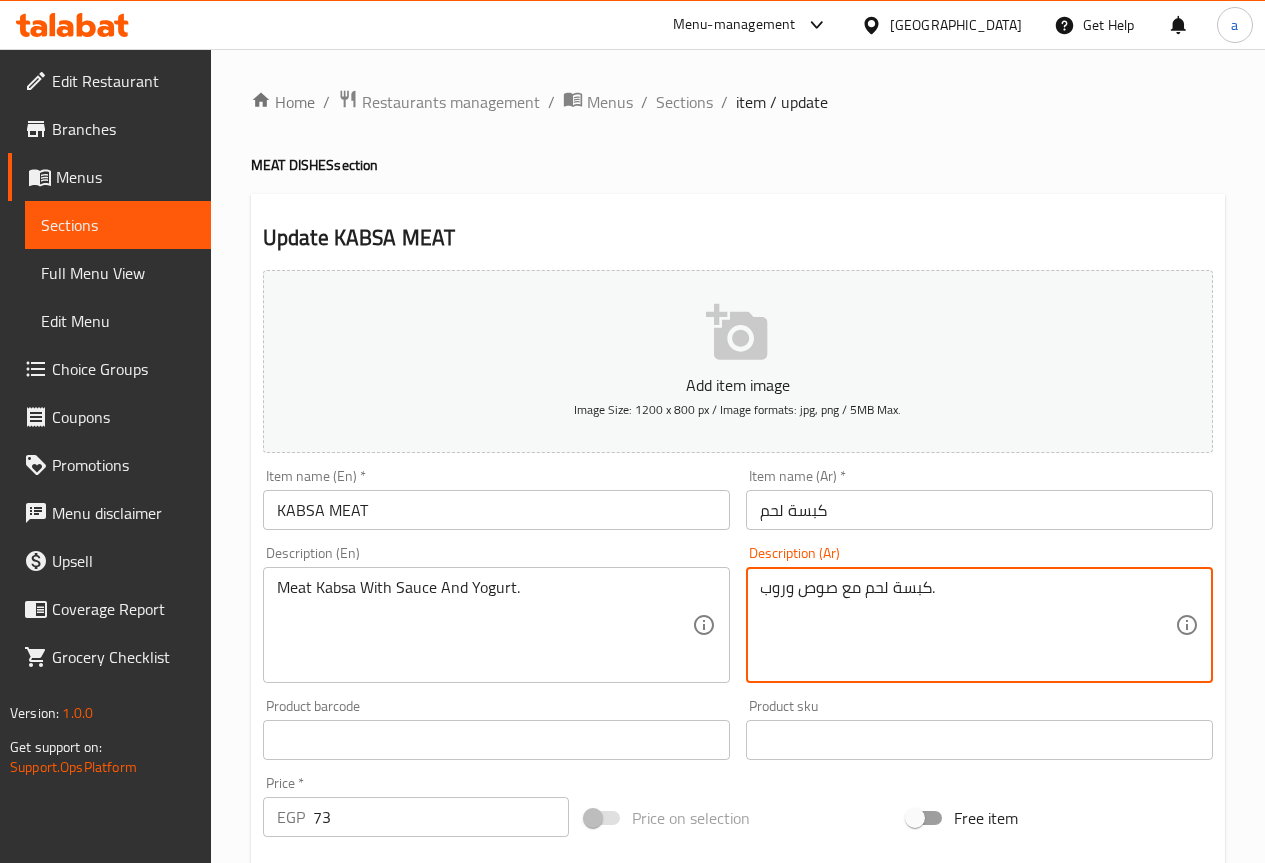 drag, startPoint x: 762, startPoint y: 594, endPoint x: 787, endPoint y: 596, distance: 25.079872 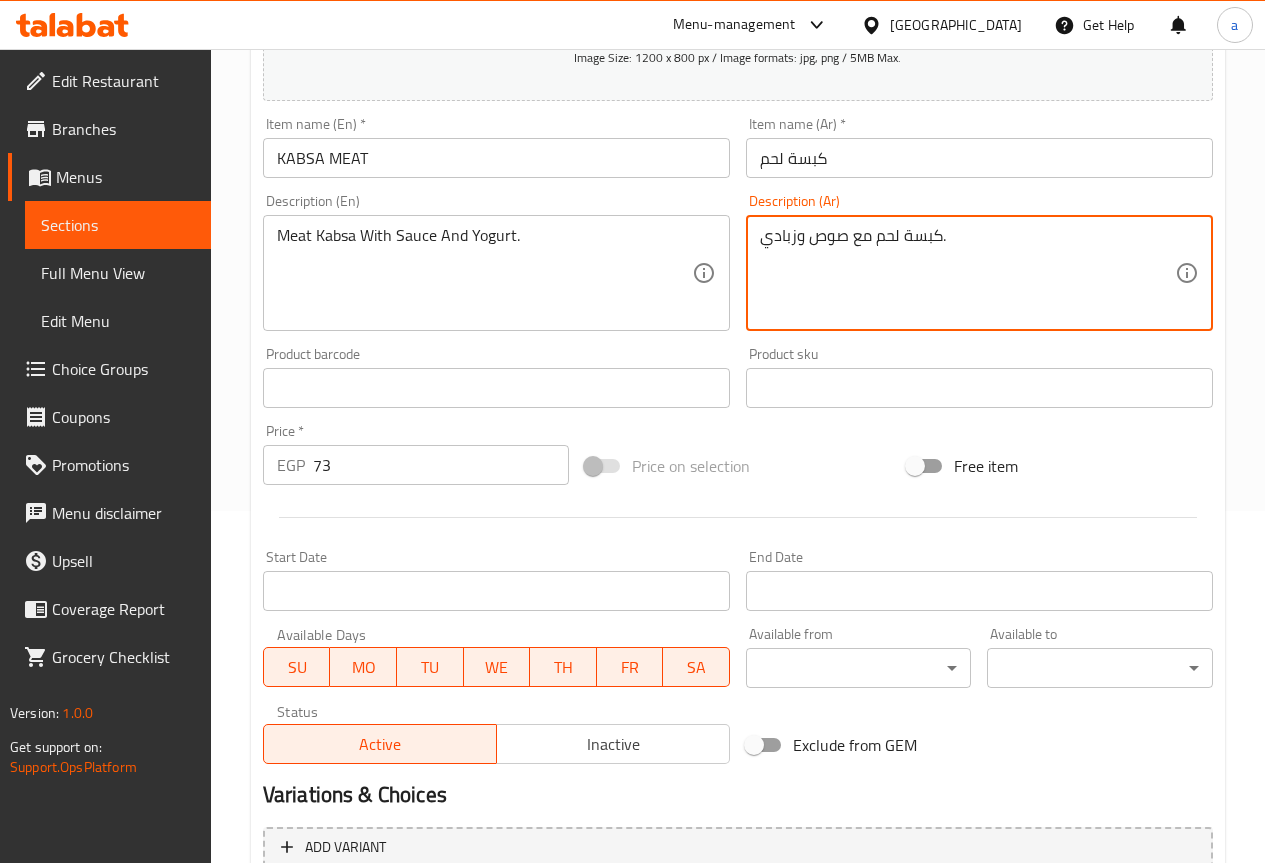 scroll, scrollTop: 550, scrollLeft: 0, axis: vertical 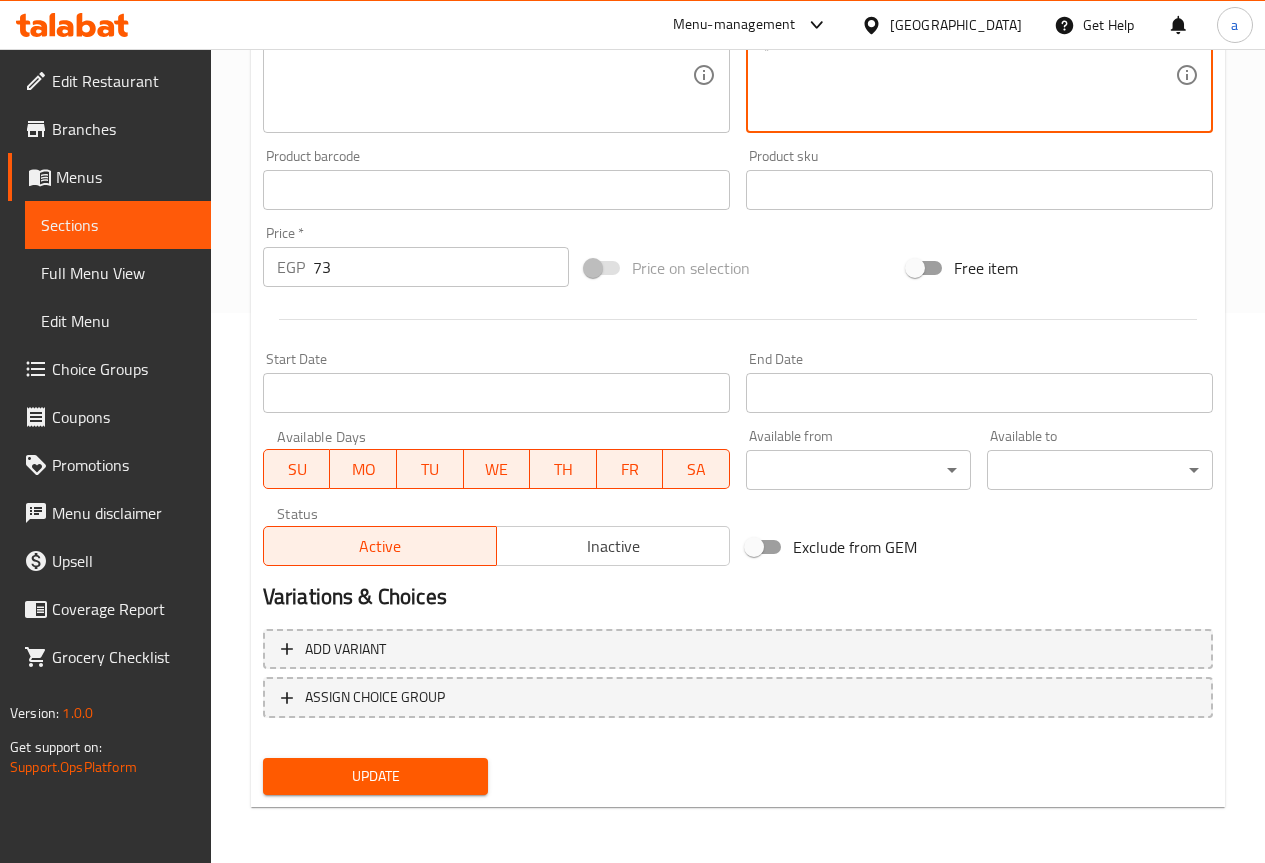type on "كبسة لحم مع صوص وزبادي." 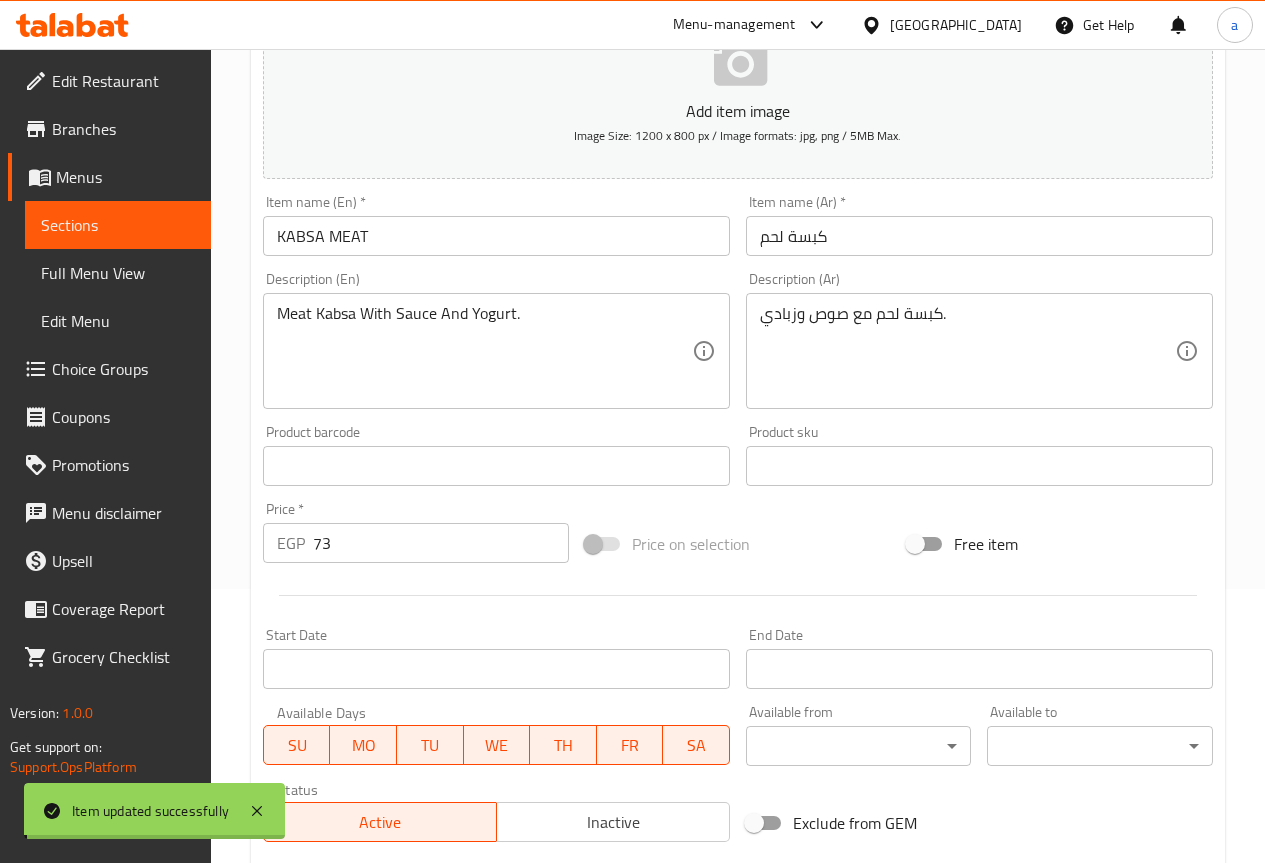 scroll, scrollTop: 0, scrollLeft: 0, axis: both 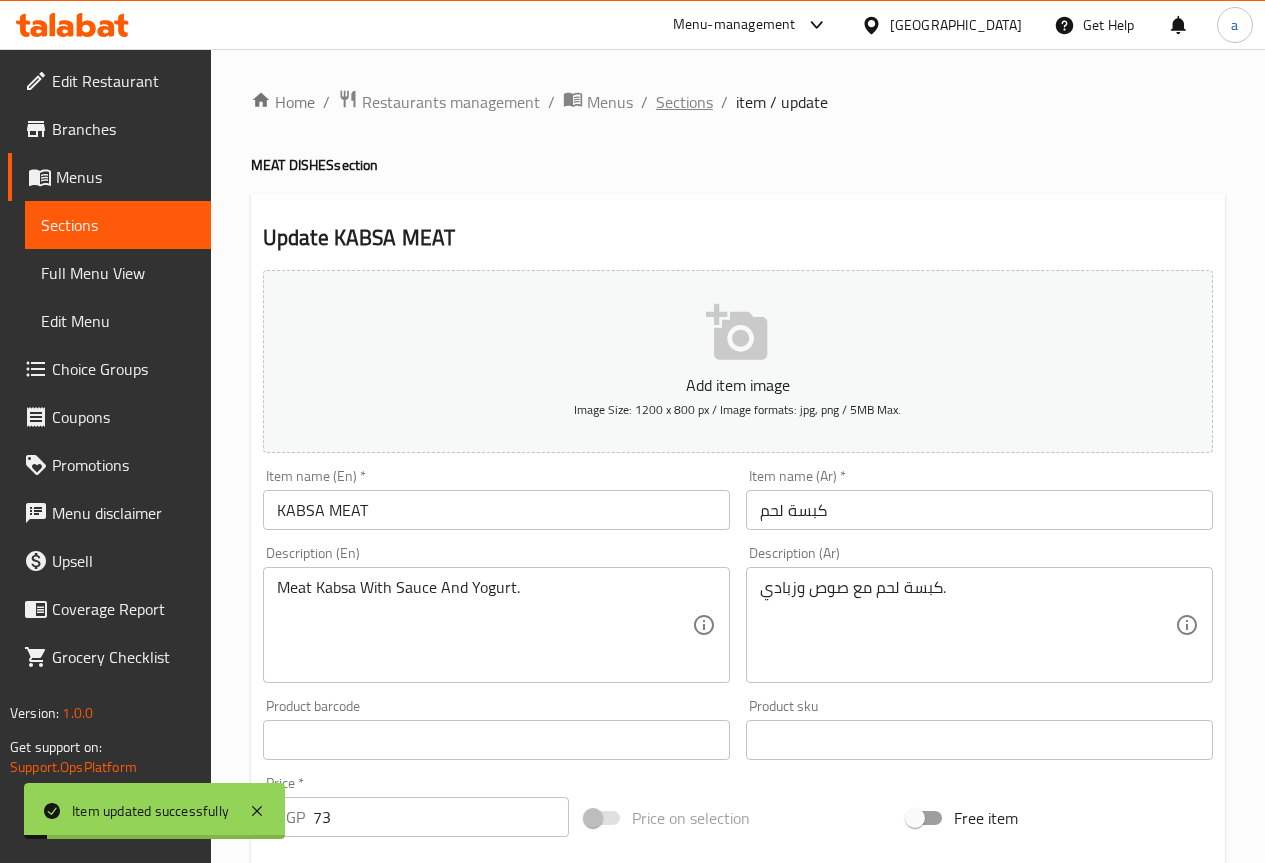 click on "Sections" at bounding box center (684, 102) 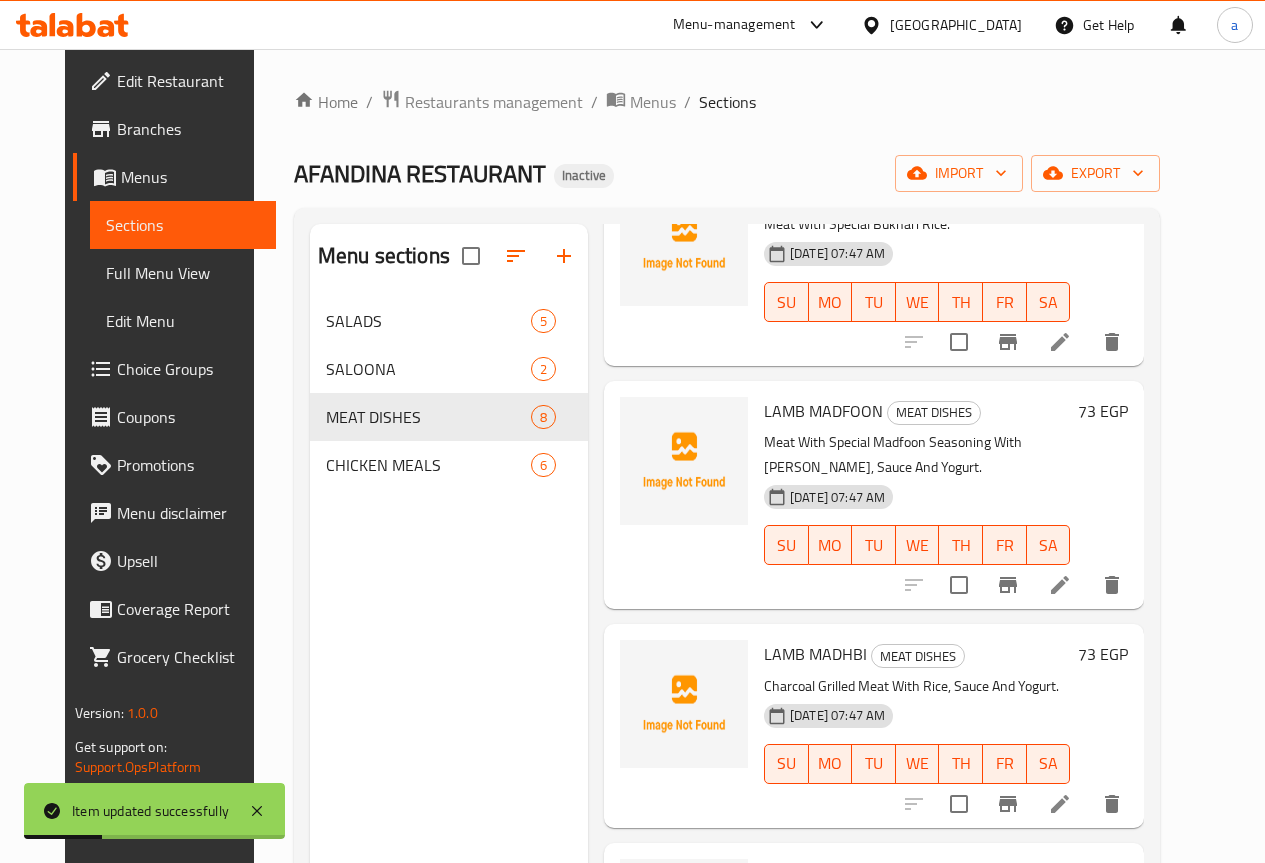 scroll, scrollTop: 965, scrollLeft: 0, axis: vertical 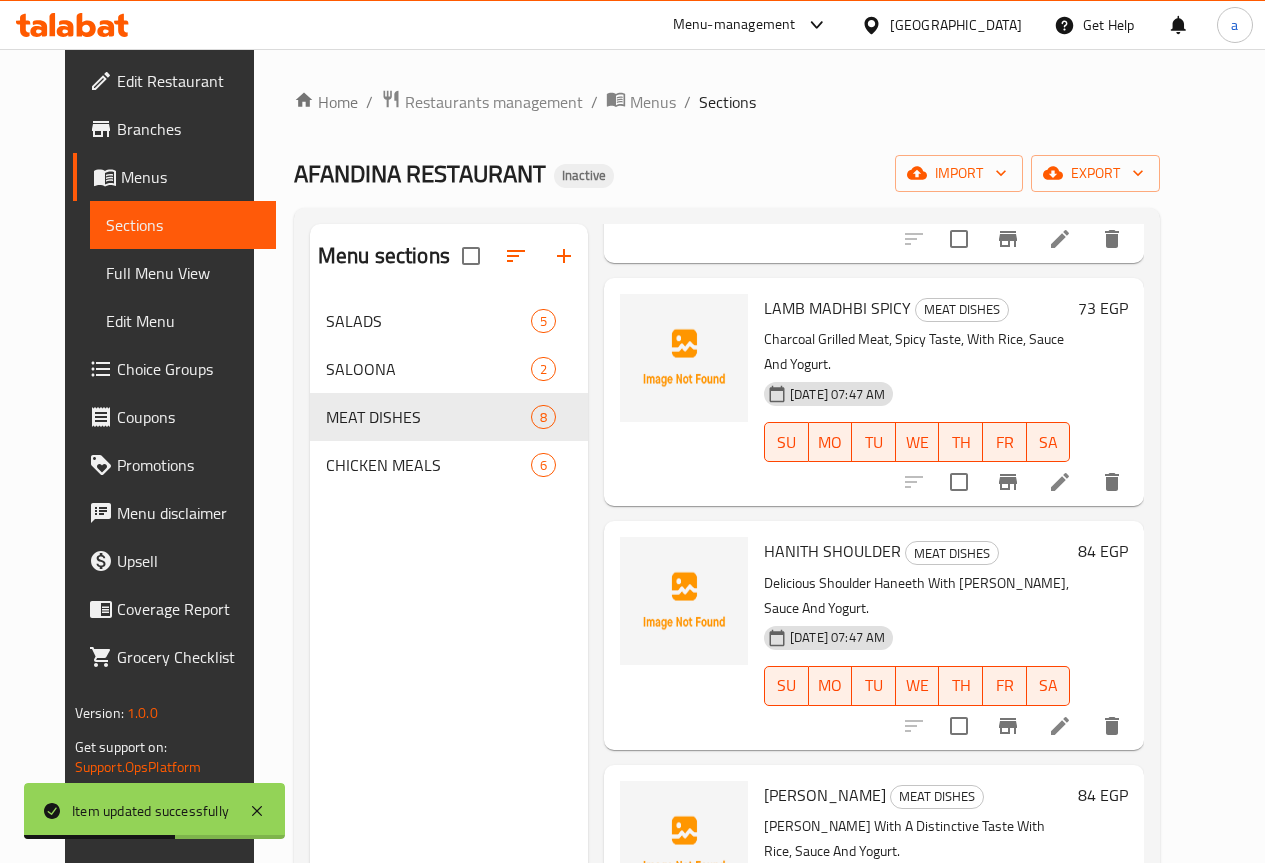 click on "Full Menu View" at bounding box center [183, 273] 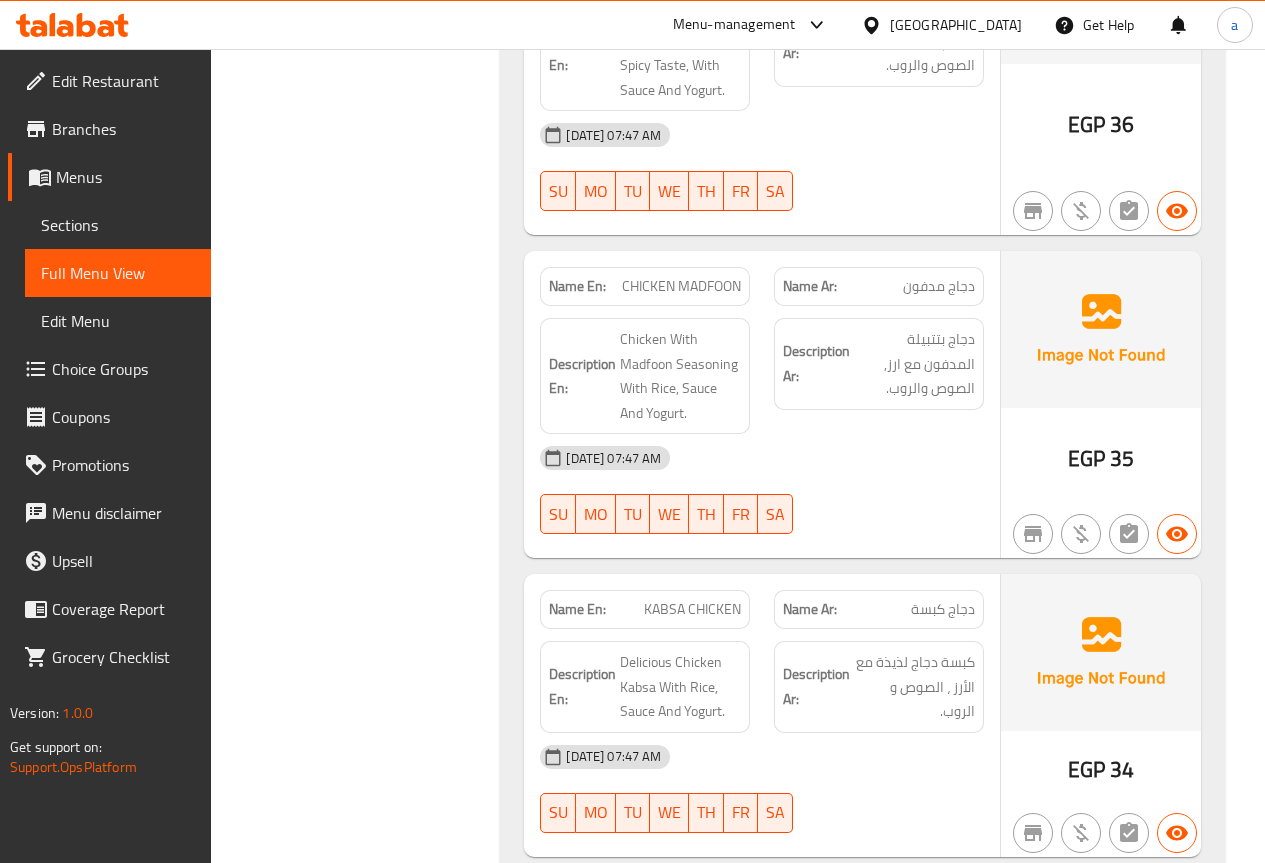 scroll, scrollTop: 5569, scrollLeft: 0, axis: vertical 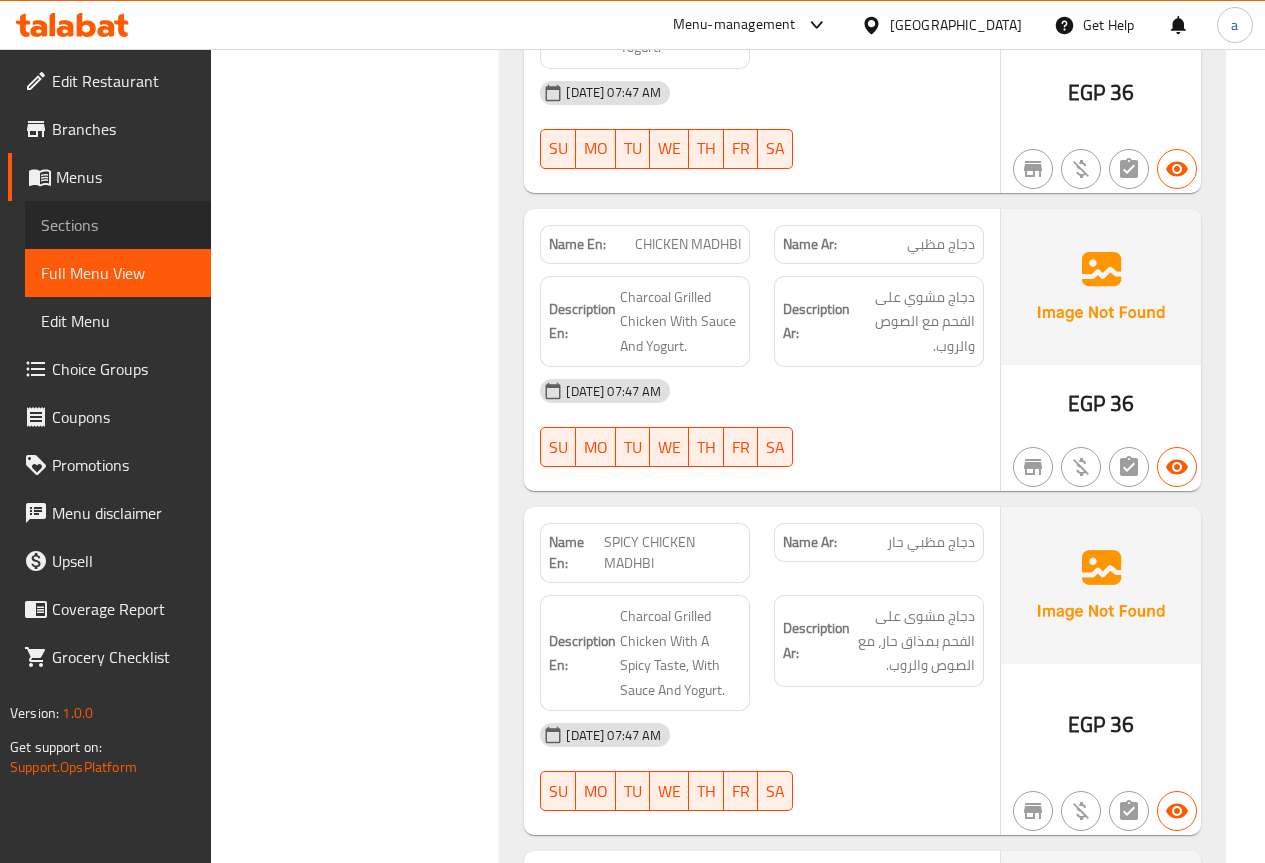 click on "Sections" at bounding box center [118, 225] 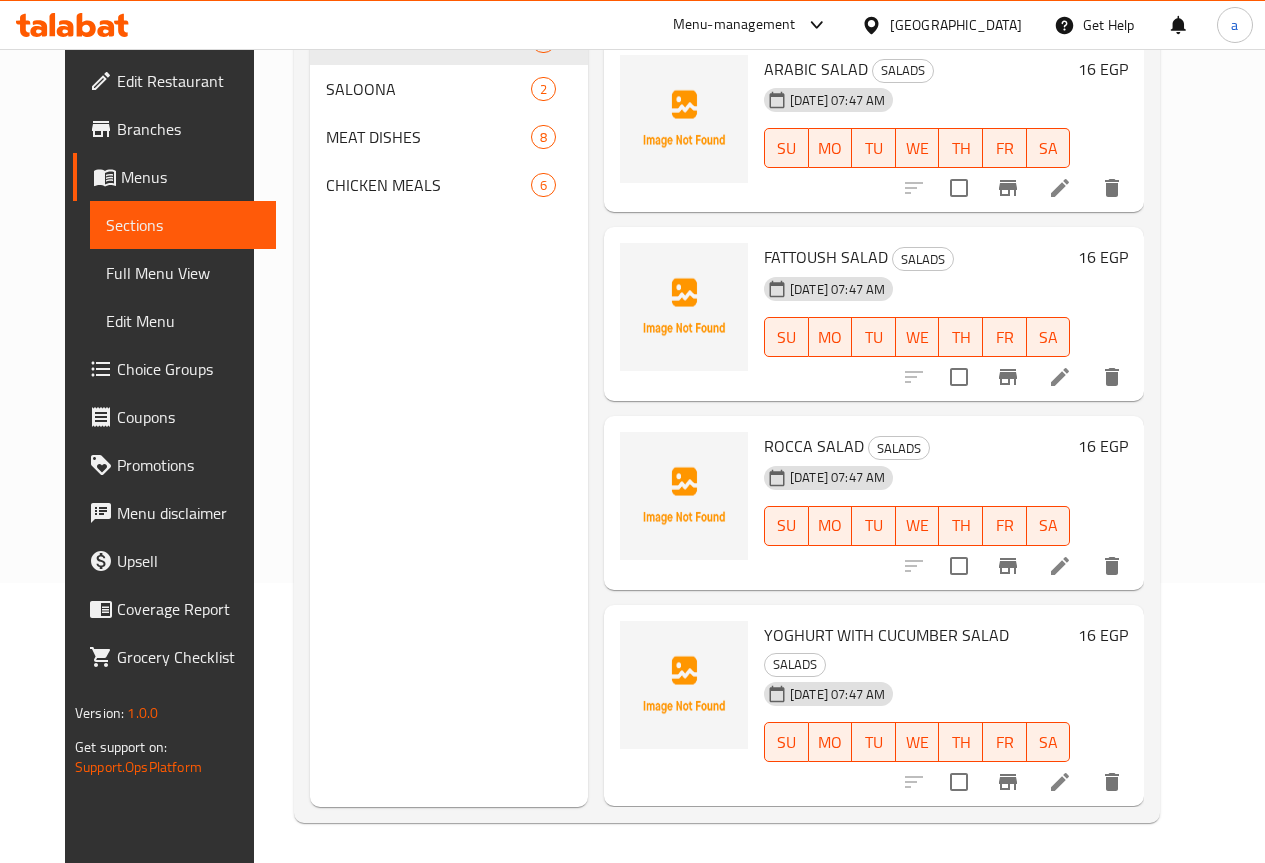 scroll, scrollTop: 280, scrollLeft: 0, axis: vertical 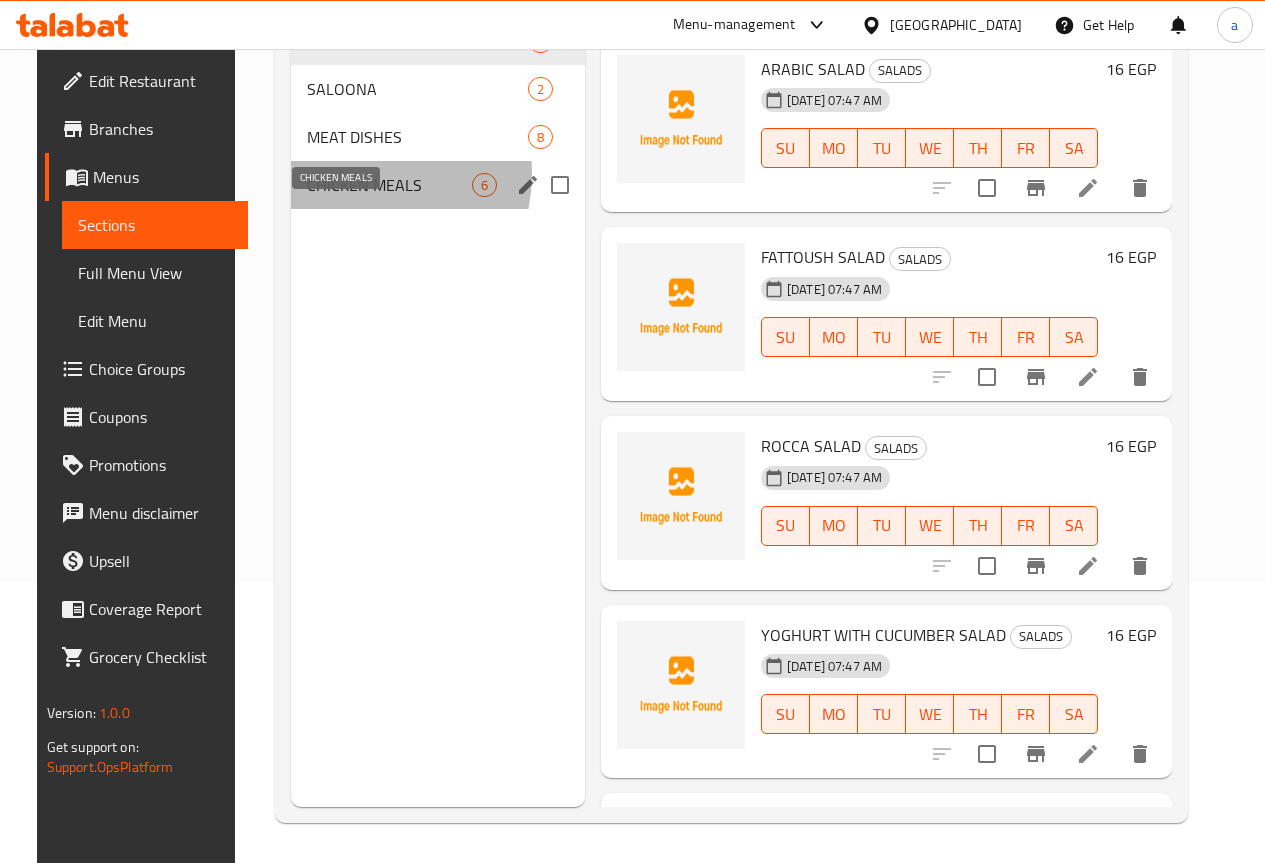 click on "CHICKEN MEALS" at bounding box center (389, 185) 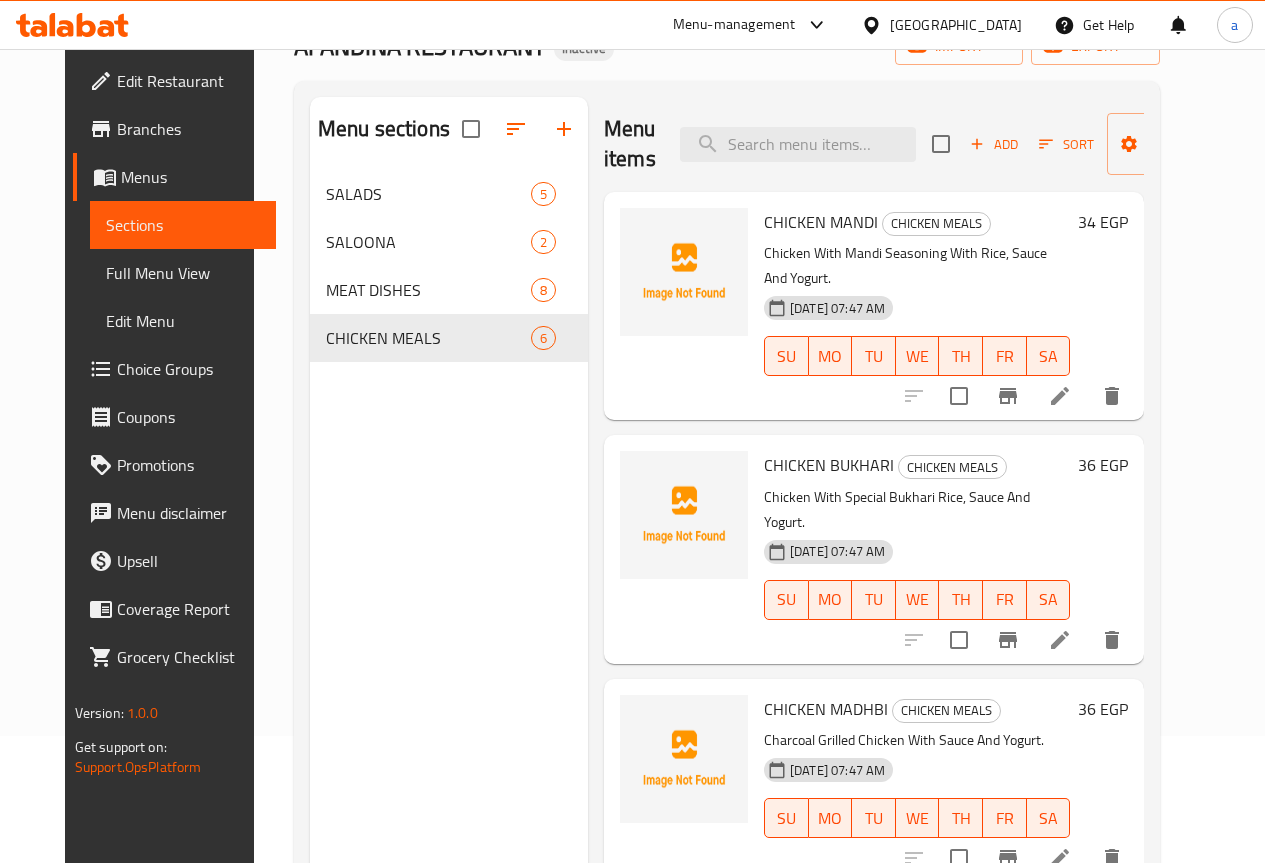 scroll, scrollTop: 0, scrollLeft: 0, axis: both 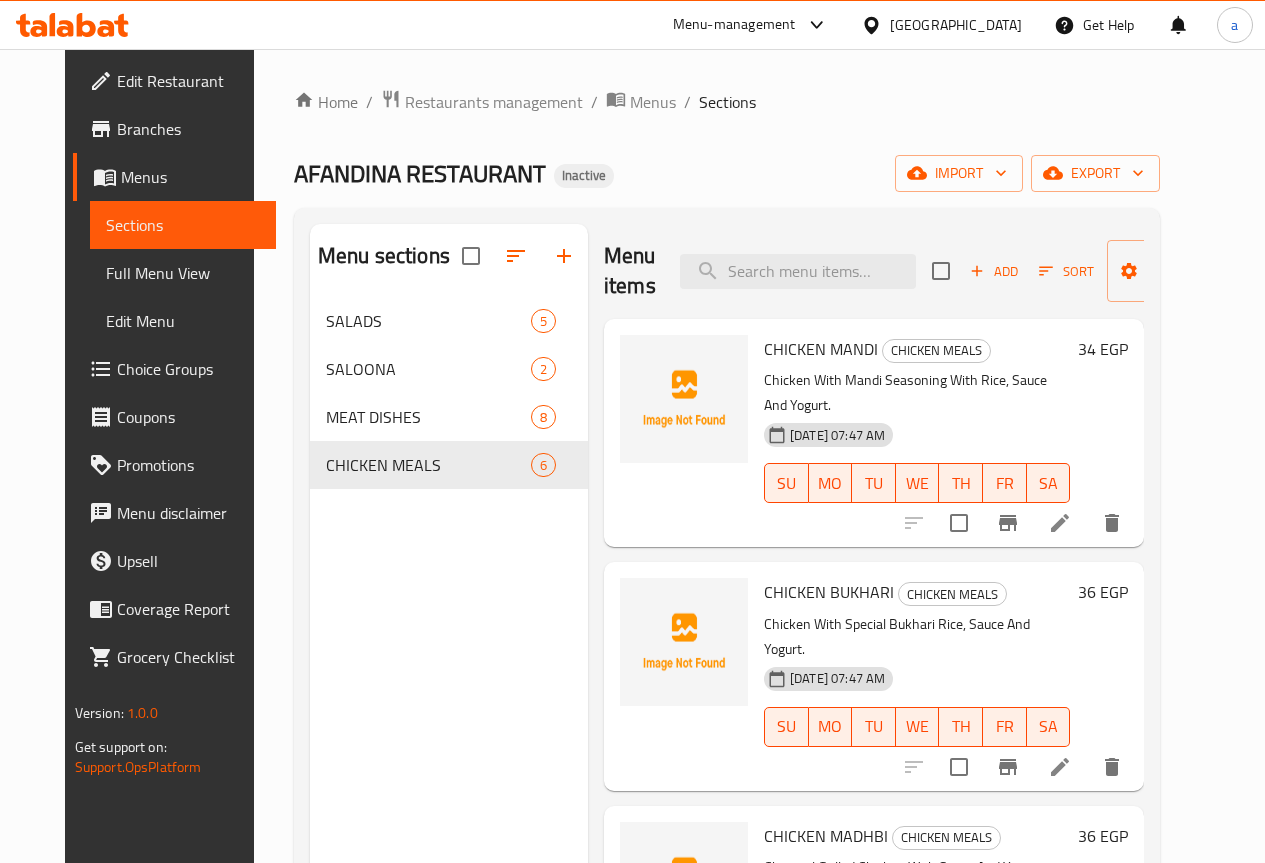 click at bounding box center (1060, 523) 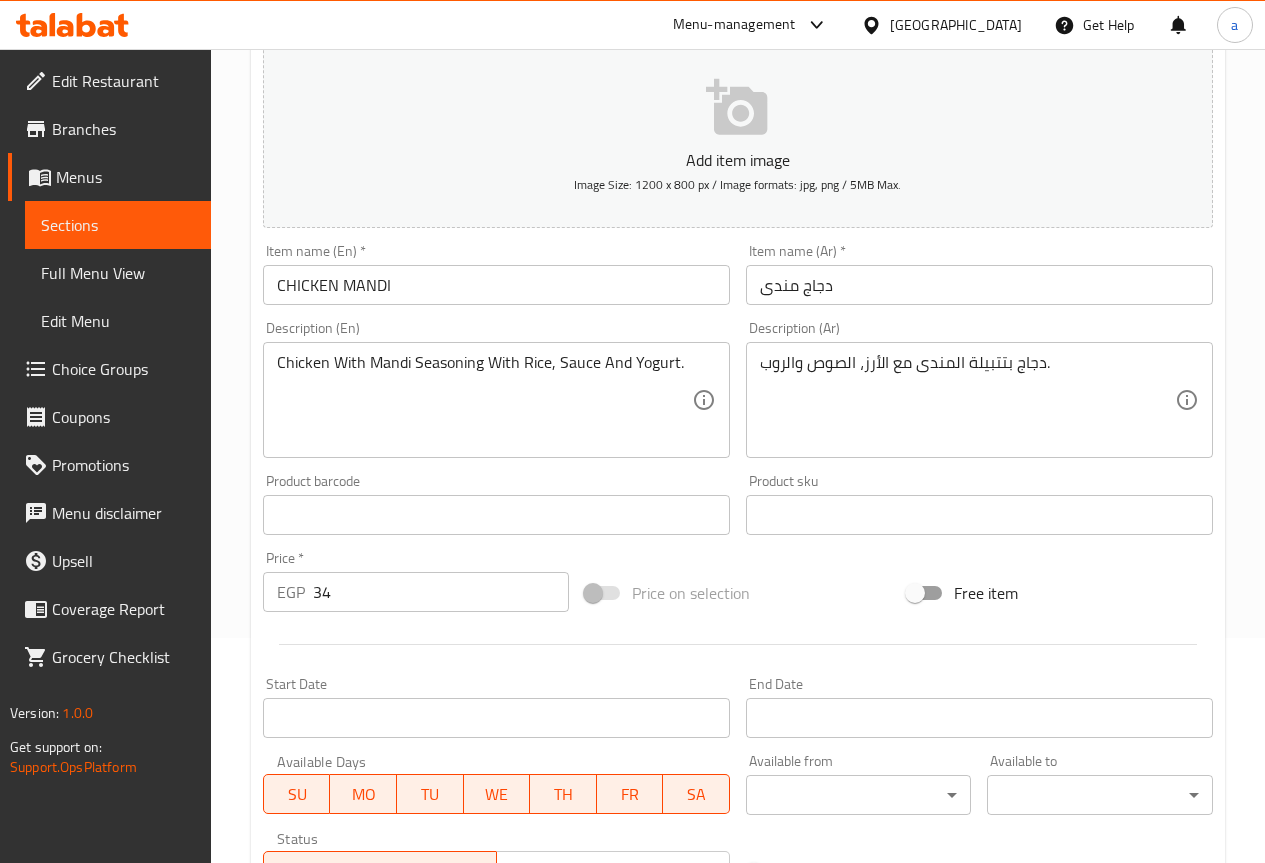 scroll, scrollTop: 400, scrollLeft: 0, axis: vertical 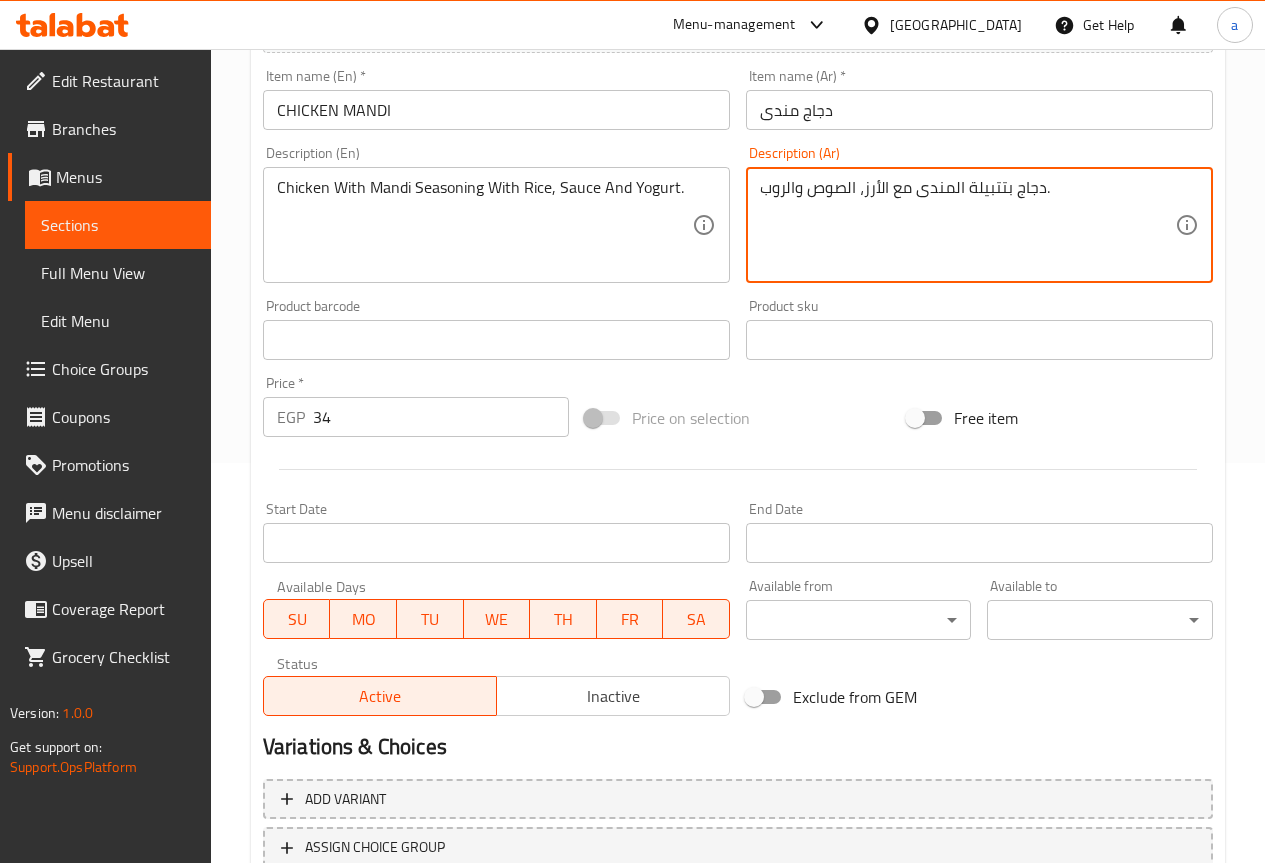 drag, startPoint x: 761, startPoint y: 192, endPoint x: 785, endPoint y: 192, distance: 24 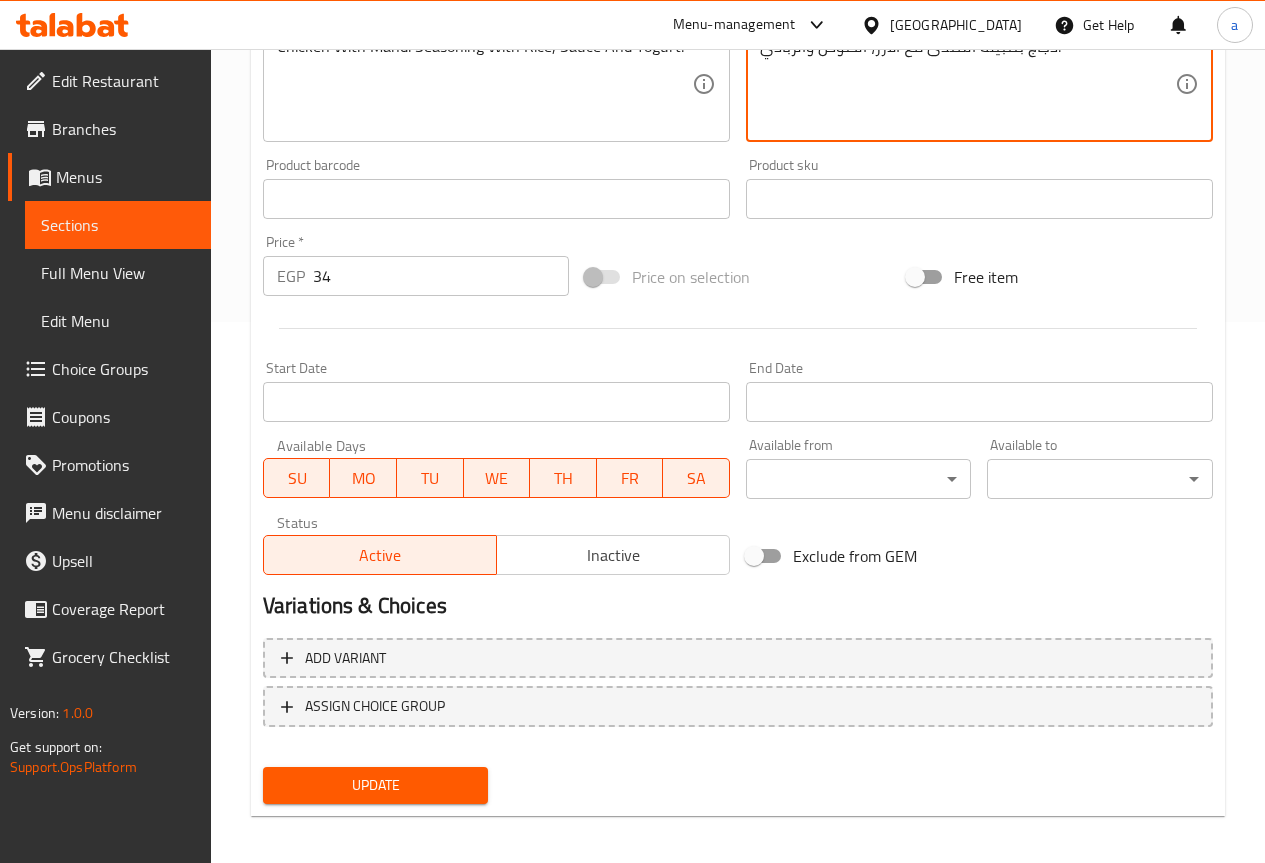 scroll, scrollTop: 550, scrollLeft: 0, axis: vertical 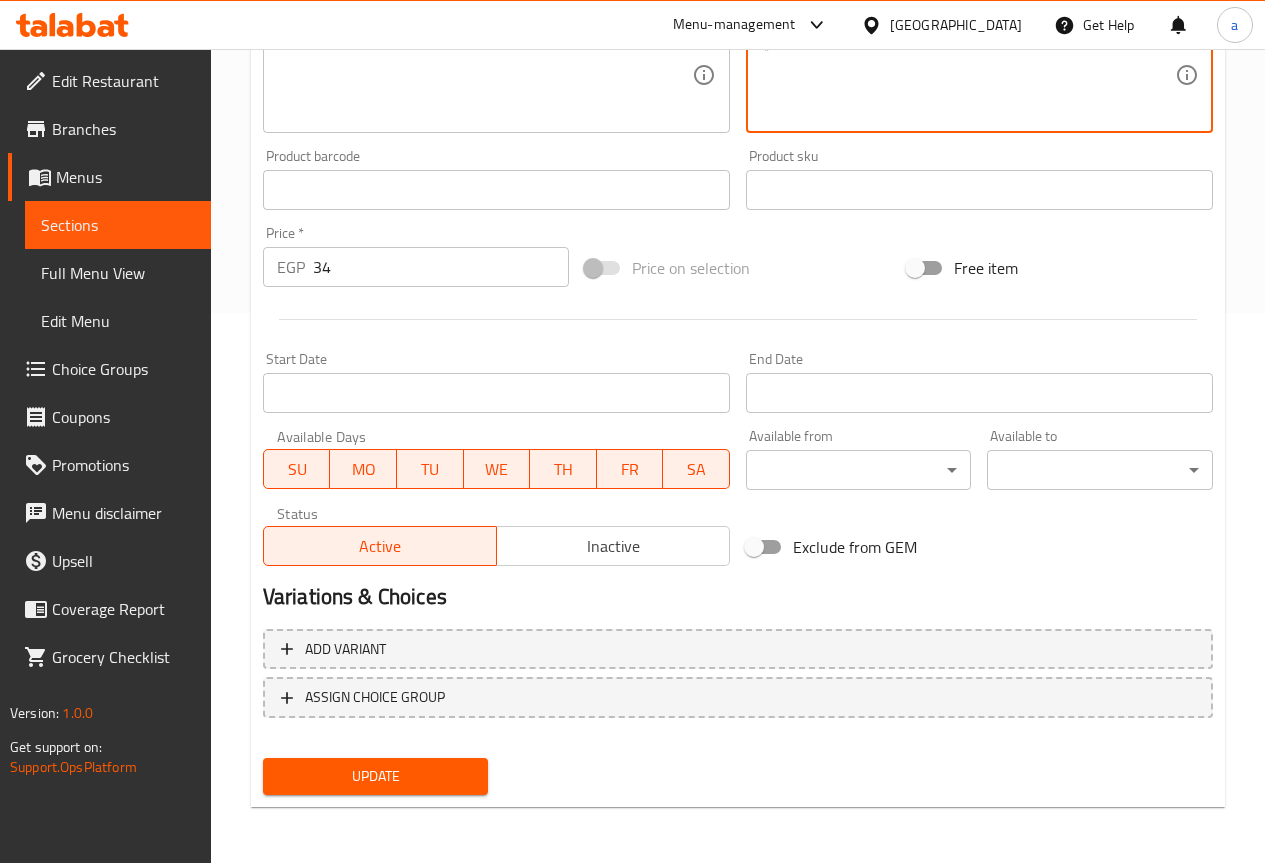 type on "دجاج بتتبيلة المندى مع الأرز، الصوص والزبادي." 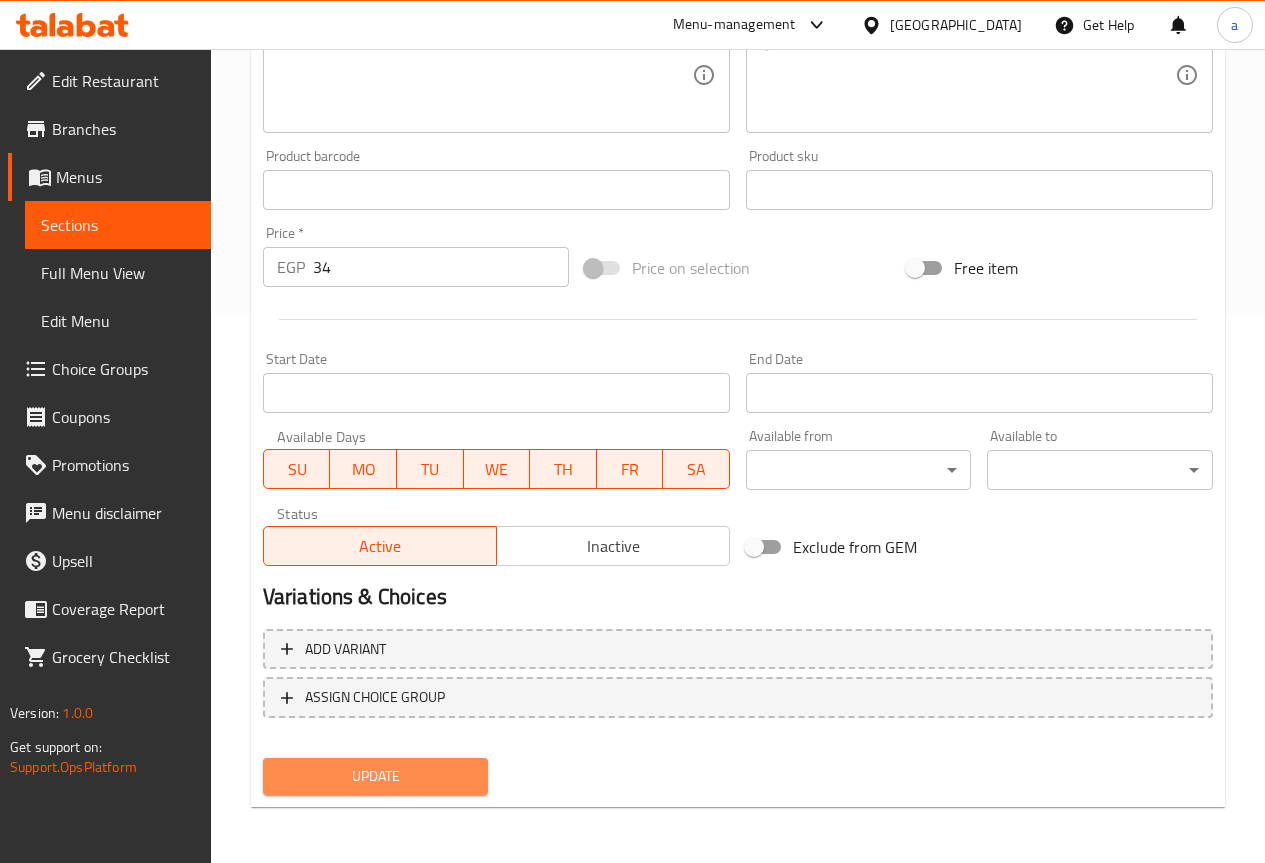 click on "Update" at bounding box center (376, 776) 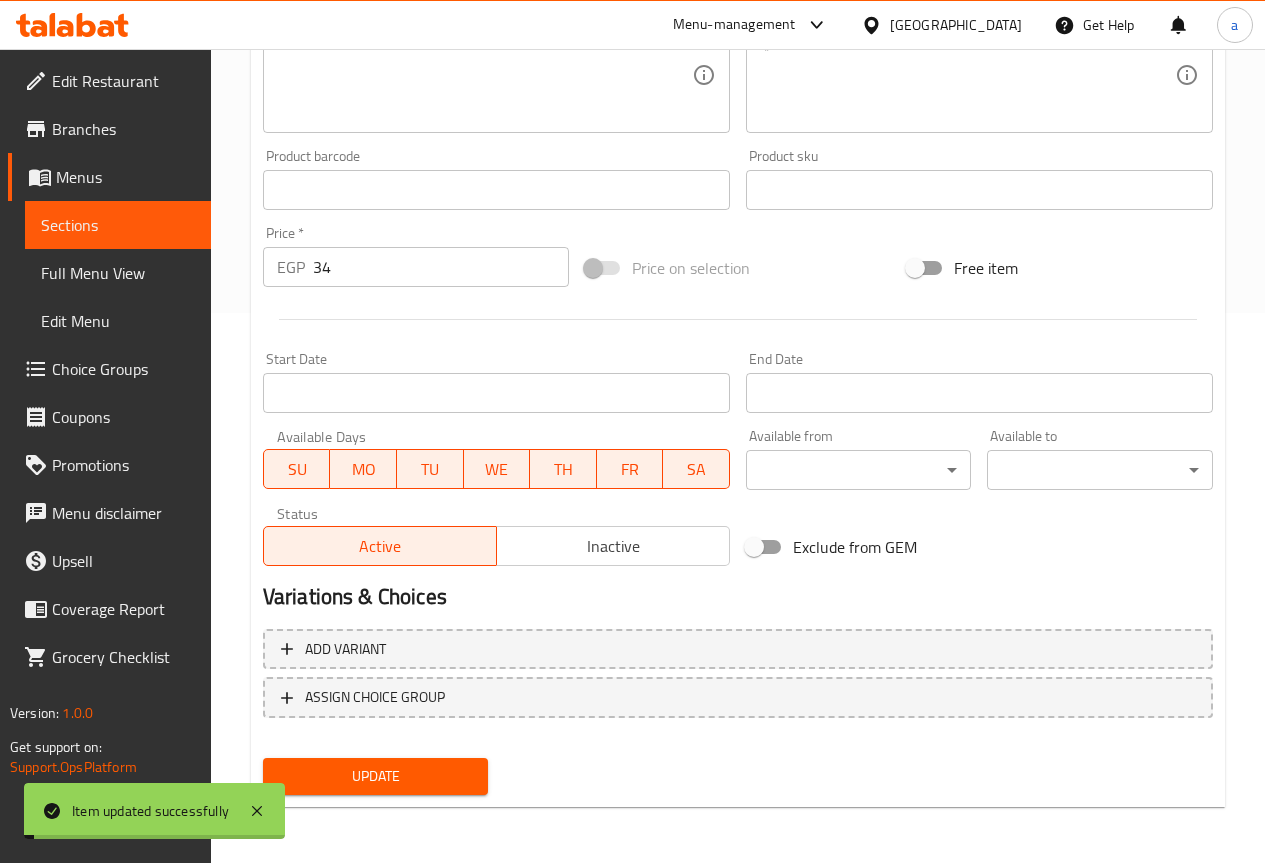 scroll, scrollTop: 0, scrollLeft: 0, axis: both 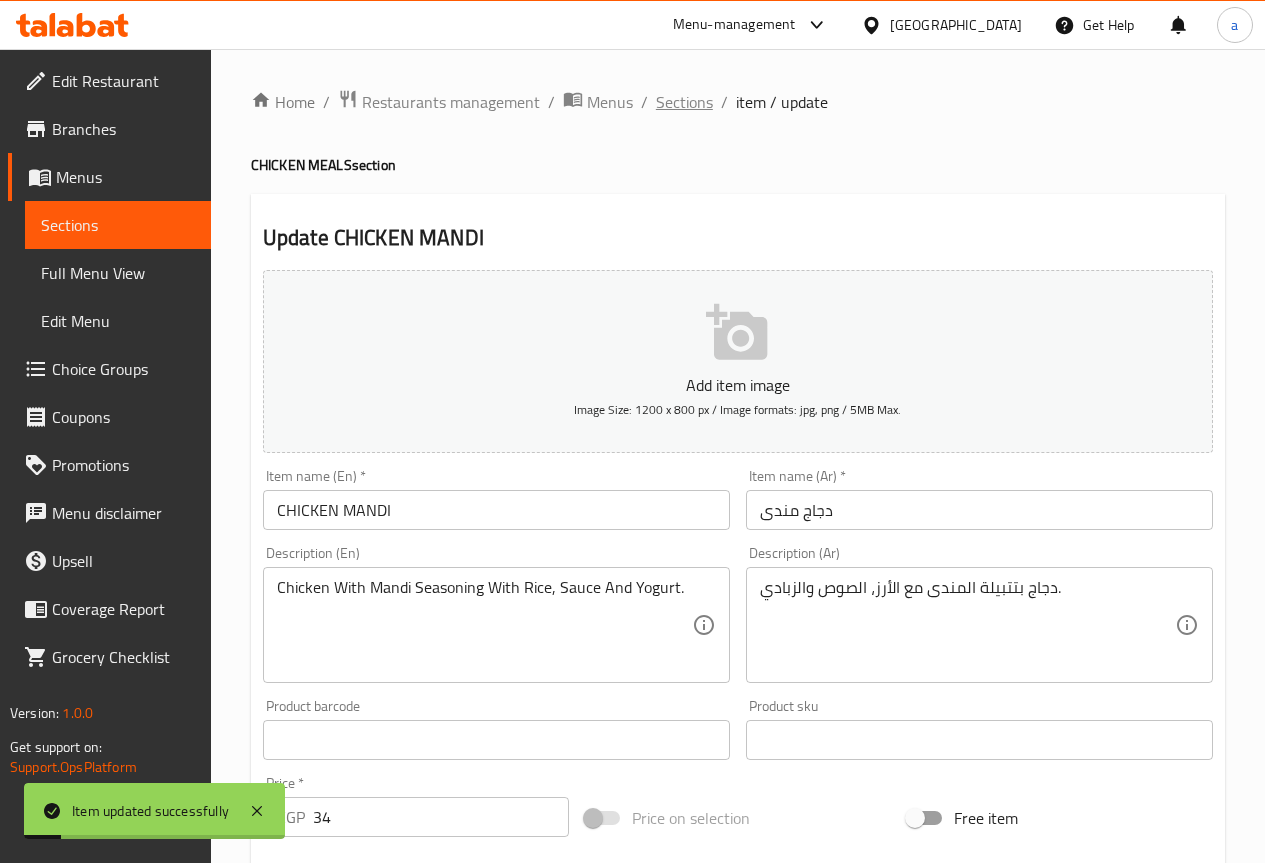 click on "Sections" at bounding box center (684, 102) 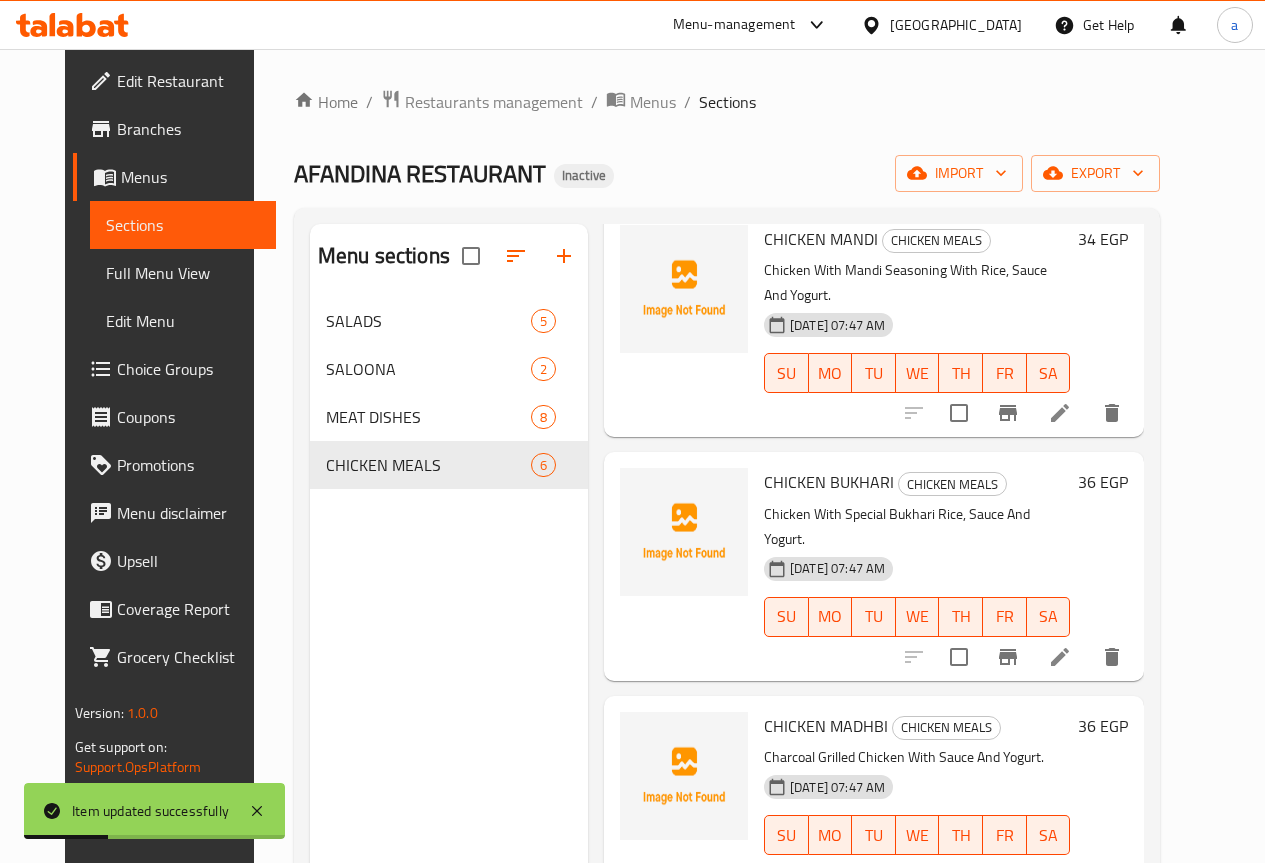 scroll, scrollTop: 0, scrollLeft: 0, axis: both 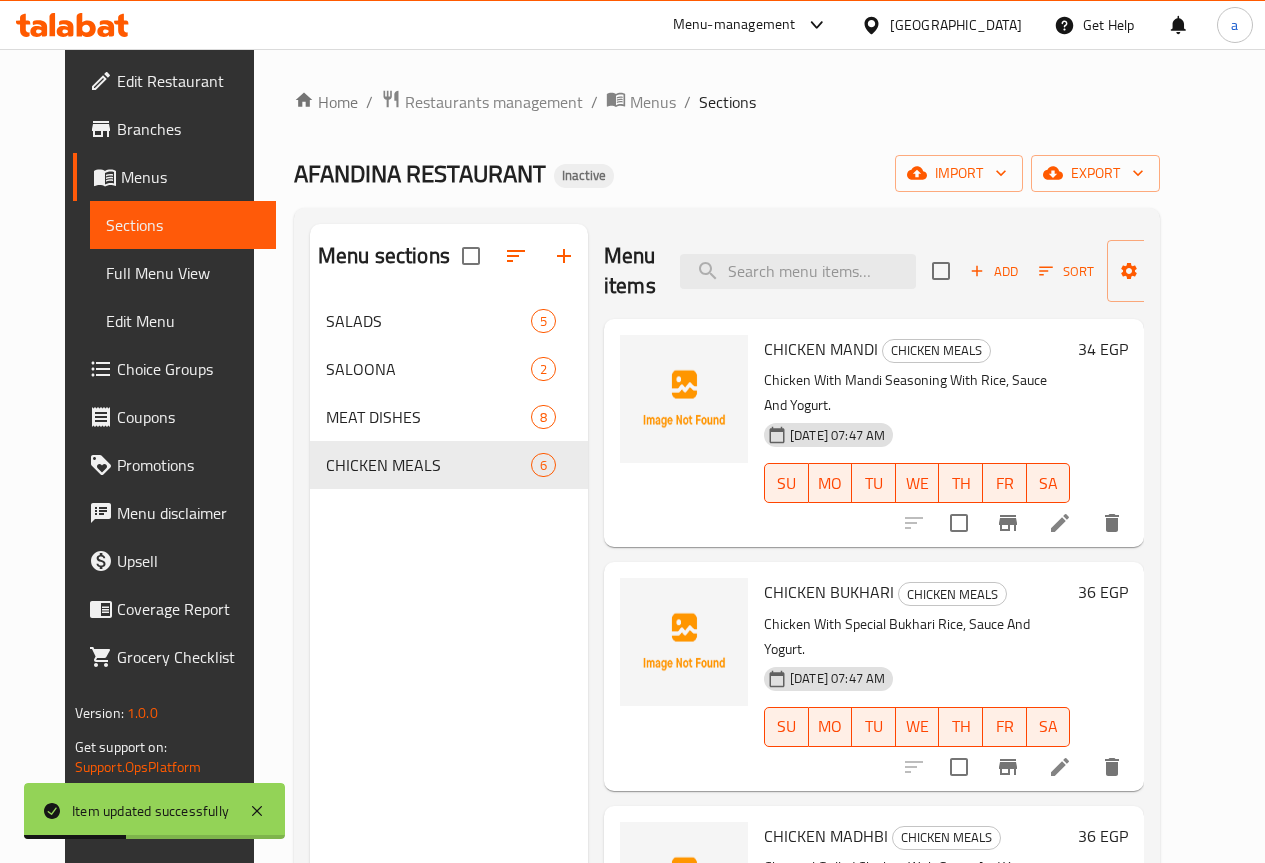 click 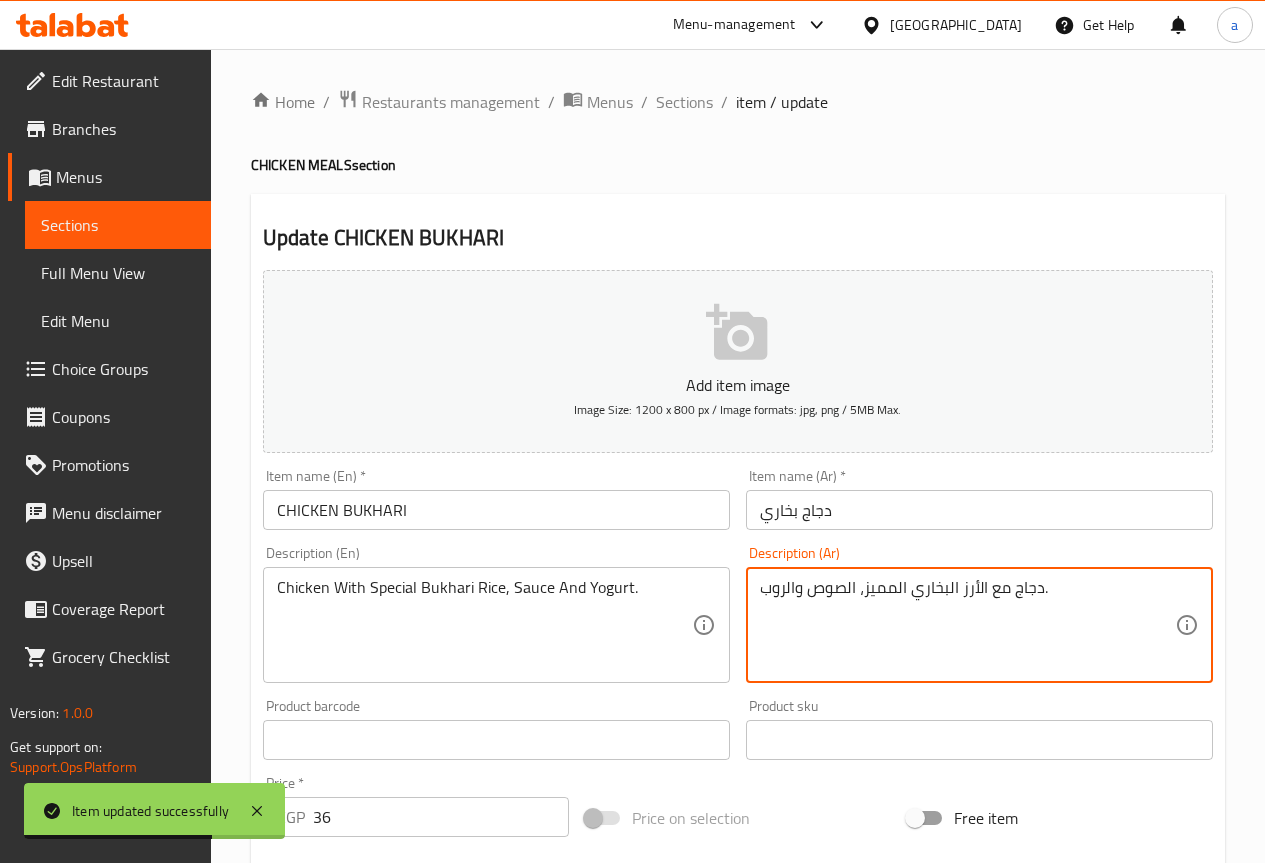 drag, startPoint x: 763, startPoint y: 582, endPoint x: 786, endPoint y: 614, distance: 39.40812 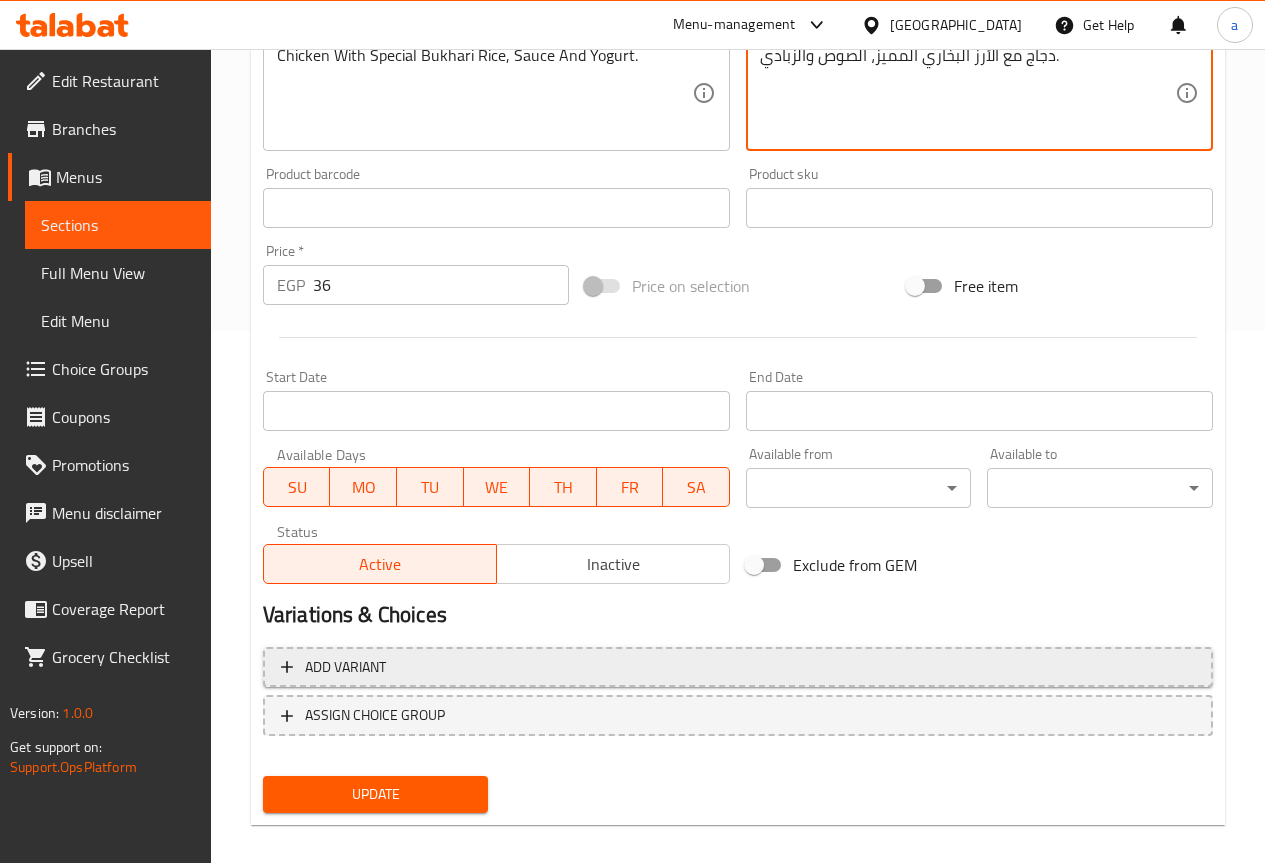 scroll, scrollTop: 550, scrollLeft: 0, axis: vertical 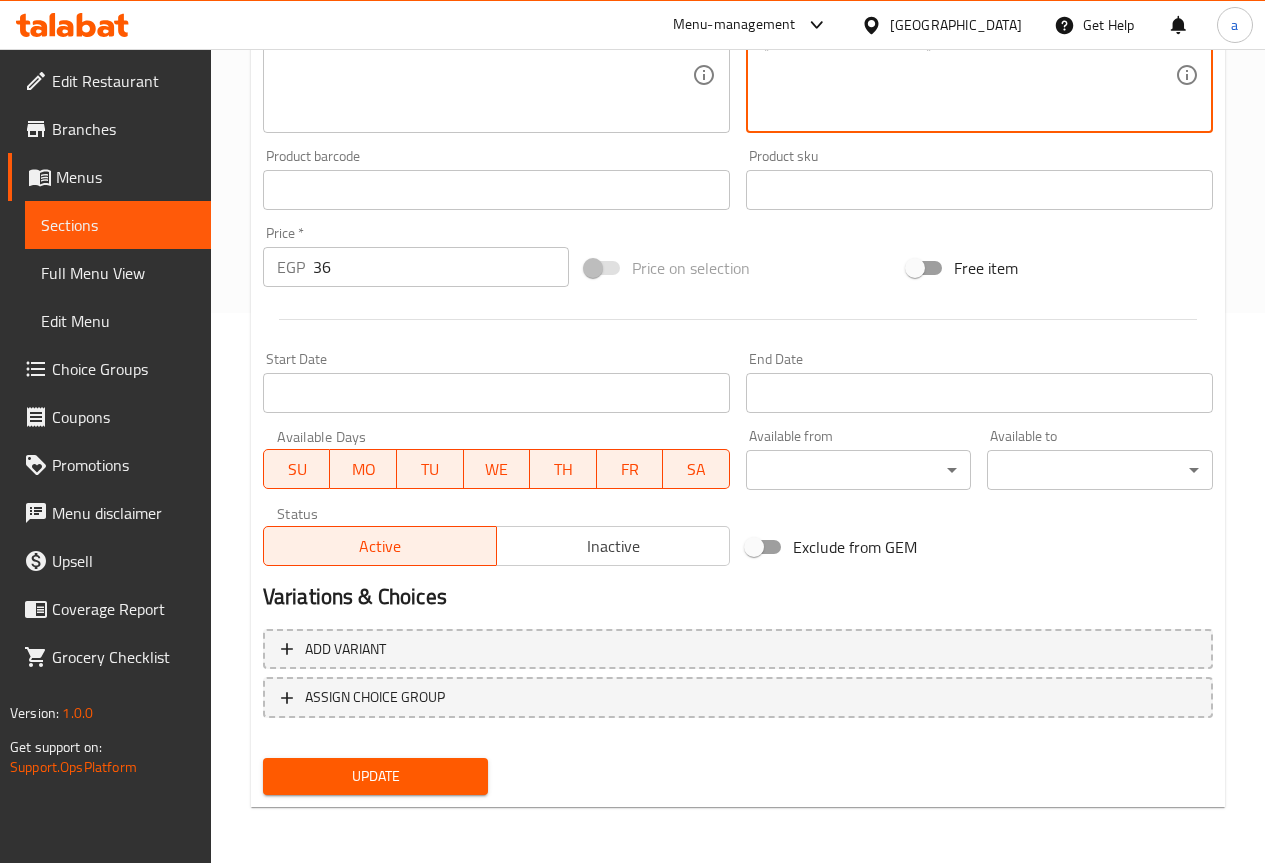 type on "دجاج مع الأرز البخاري المميز، الصوص والزبادي." 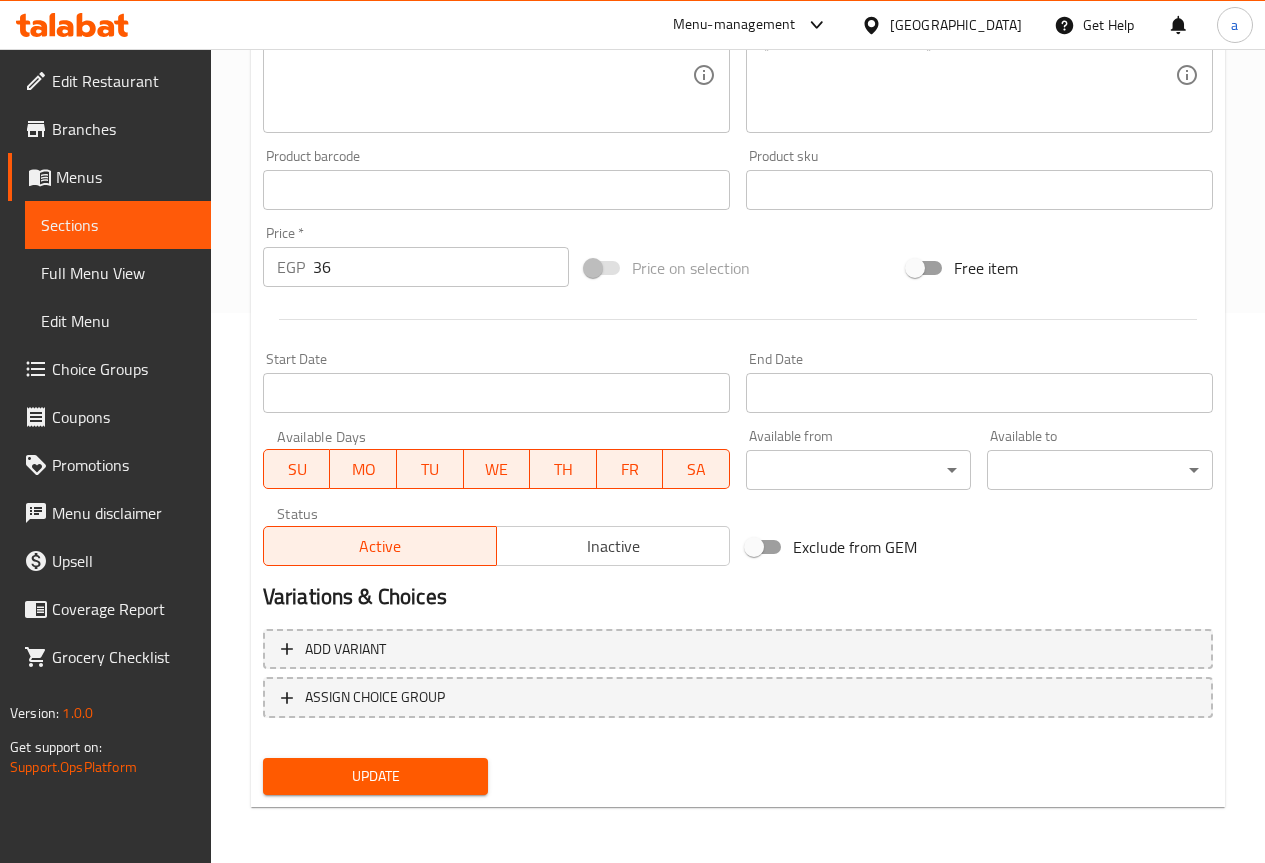 click on "Update" at bounding box center [376, 776] 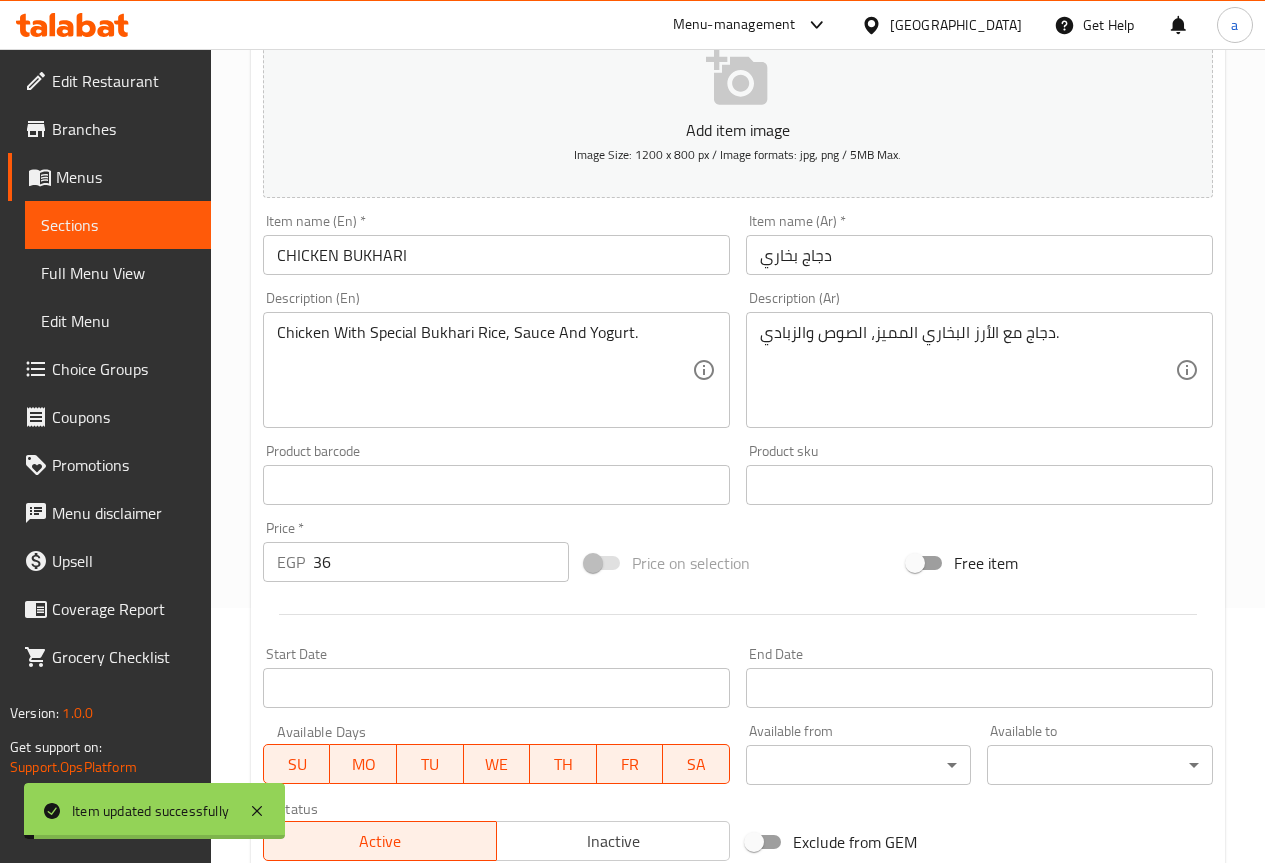 scroll, scrollTop: 0, scrollLeft: 0, axis: both 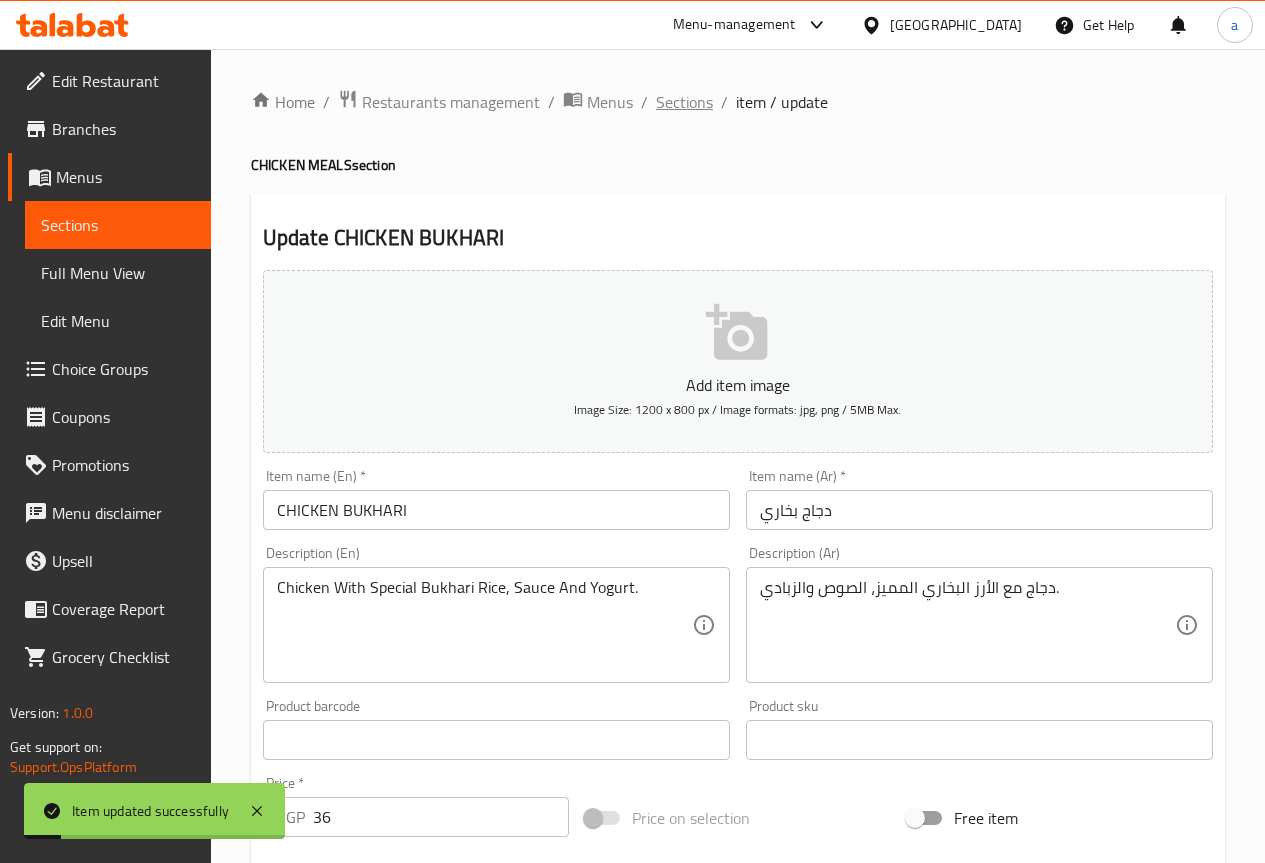 click on "Sections" at bounding box center (684, 102) 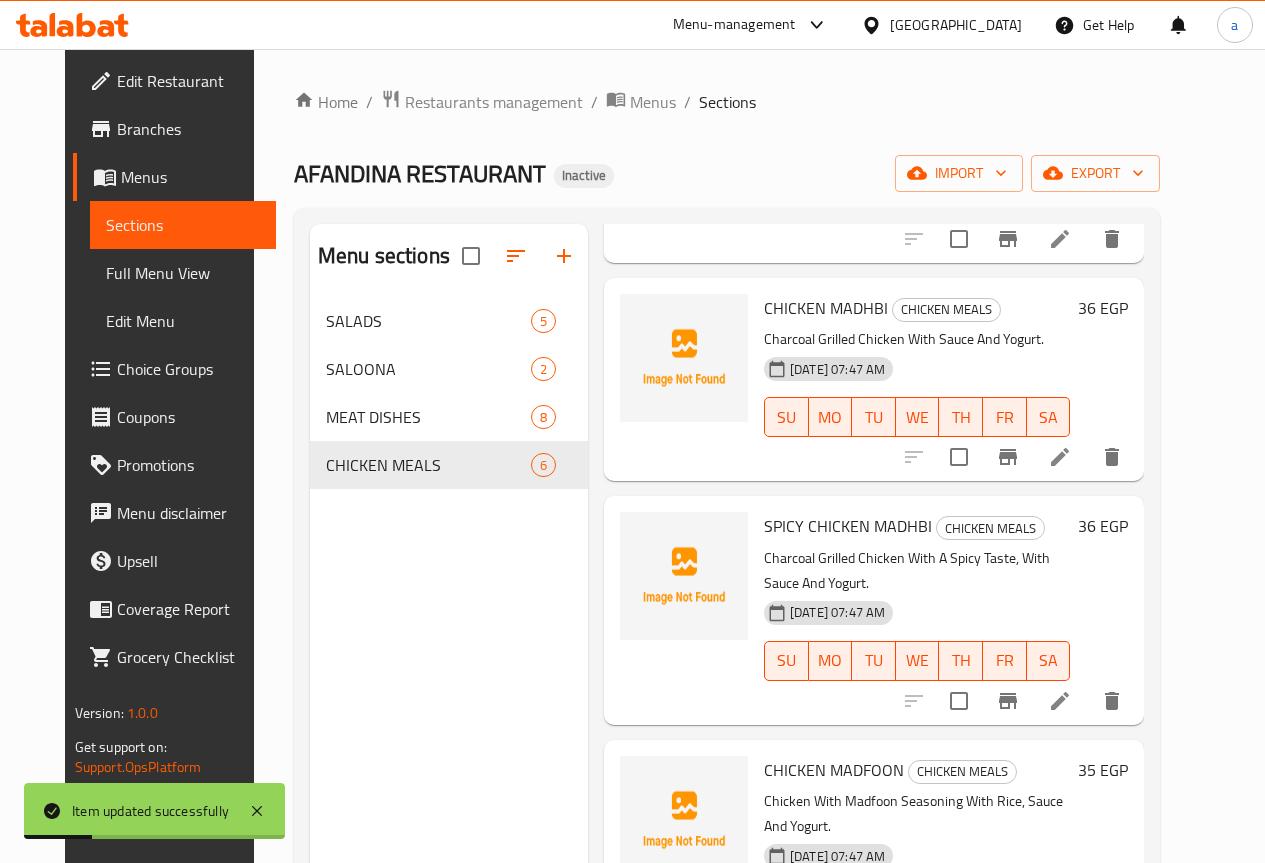 scroll, scrollTop: 228, scrollLeft: 0, axis: vertical 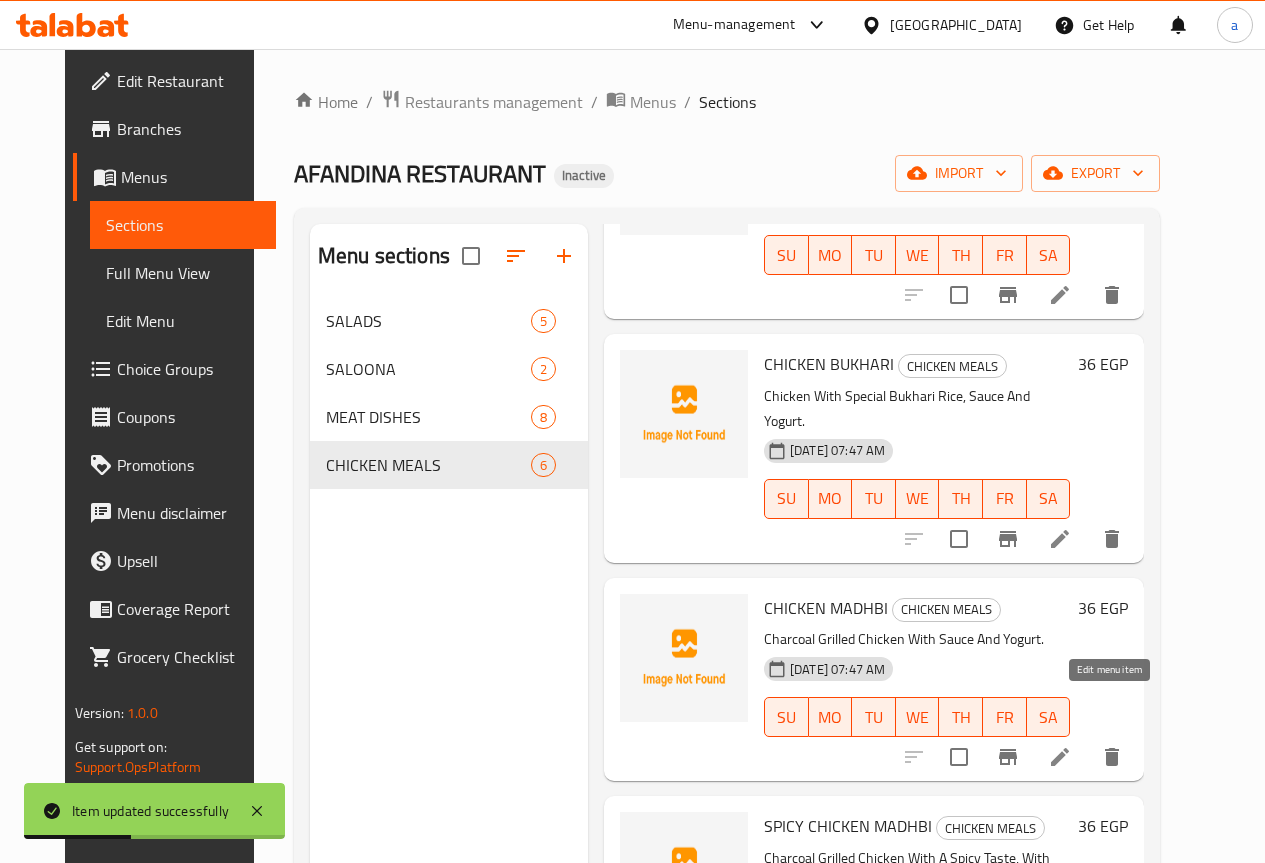 click 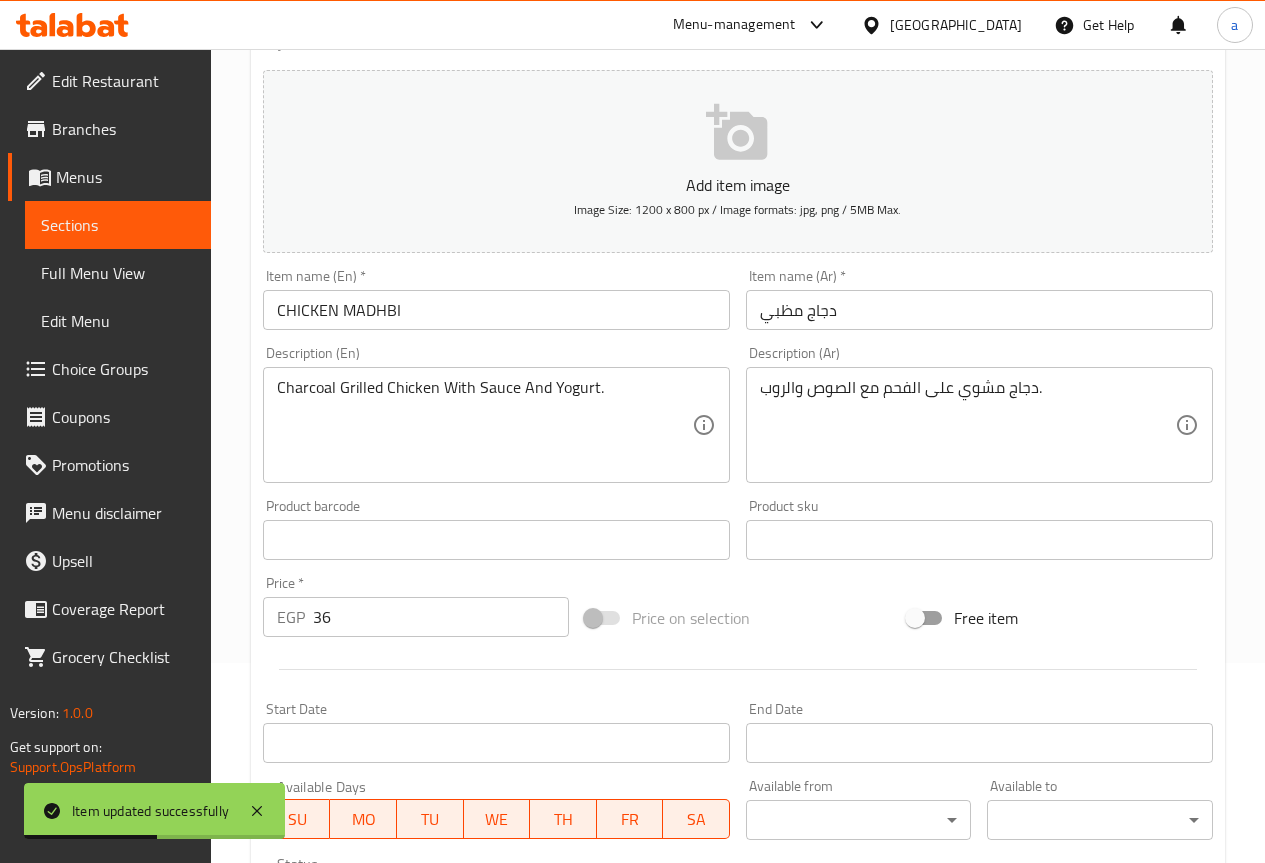 scroll, scrollTop: 400, scrollLeft: 0, axis: vertical 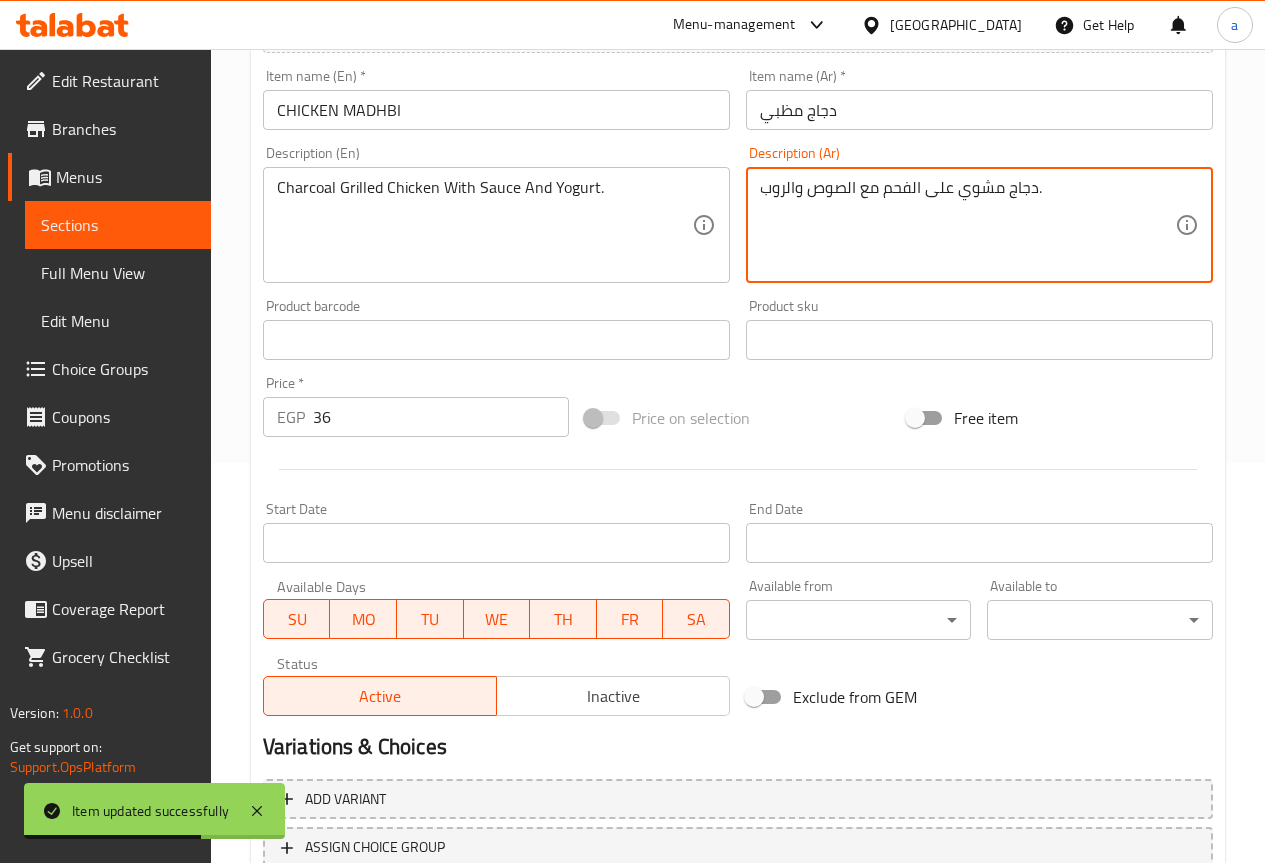 drag, startPoint x: 765, startPoint y: 197, endPoint x: 785, endPoint y: 200, distance: 20.22375 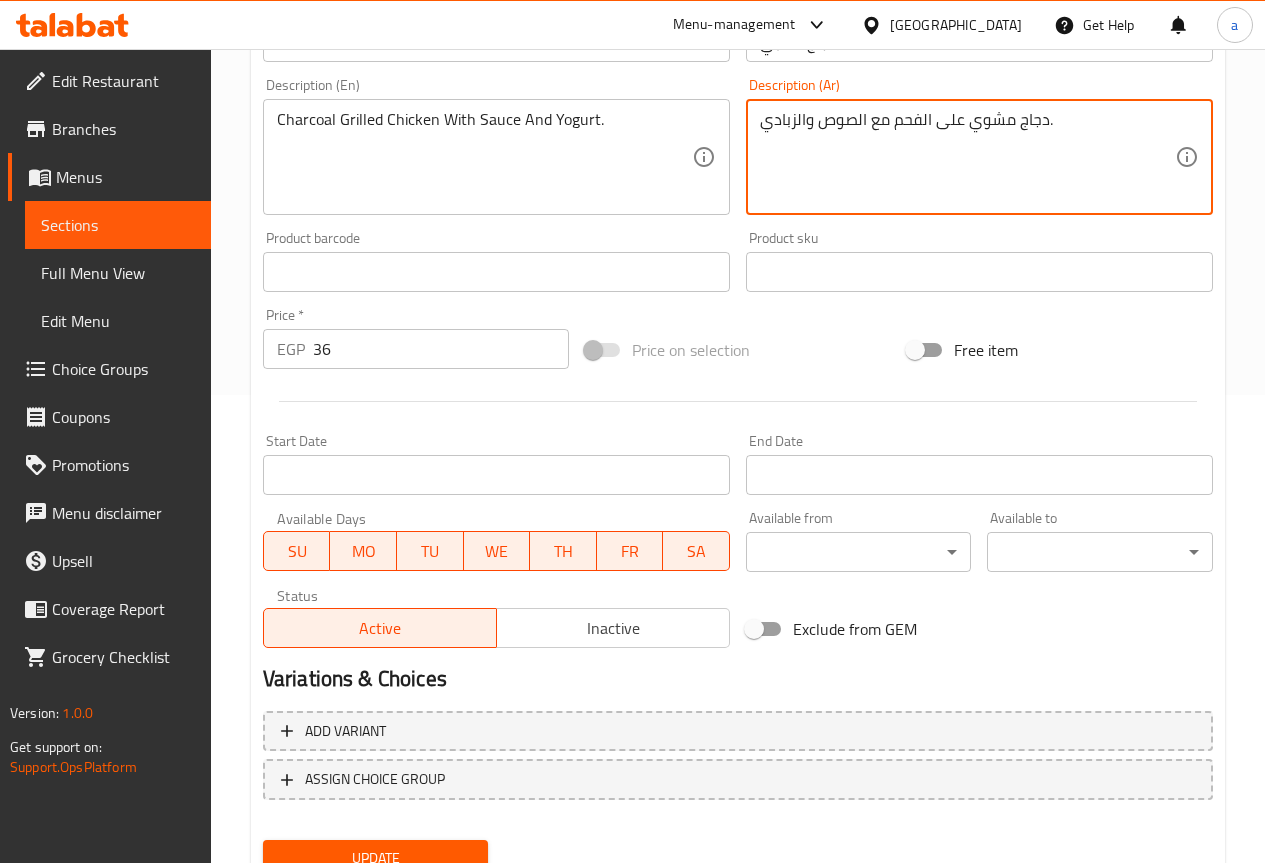 scroll, scrollTop: 550, scrollLeft: 0, axis: vertical 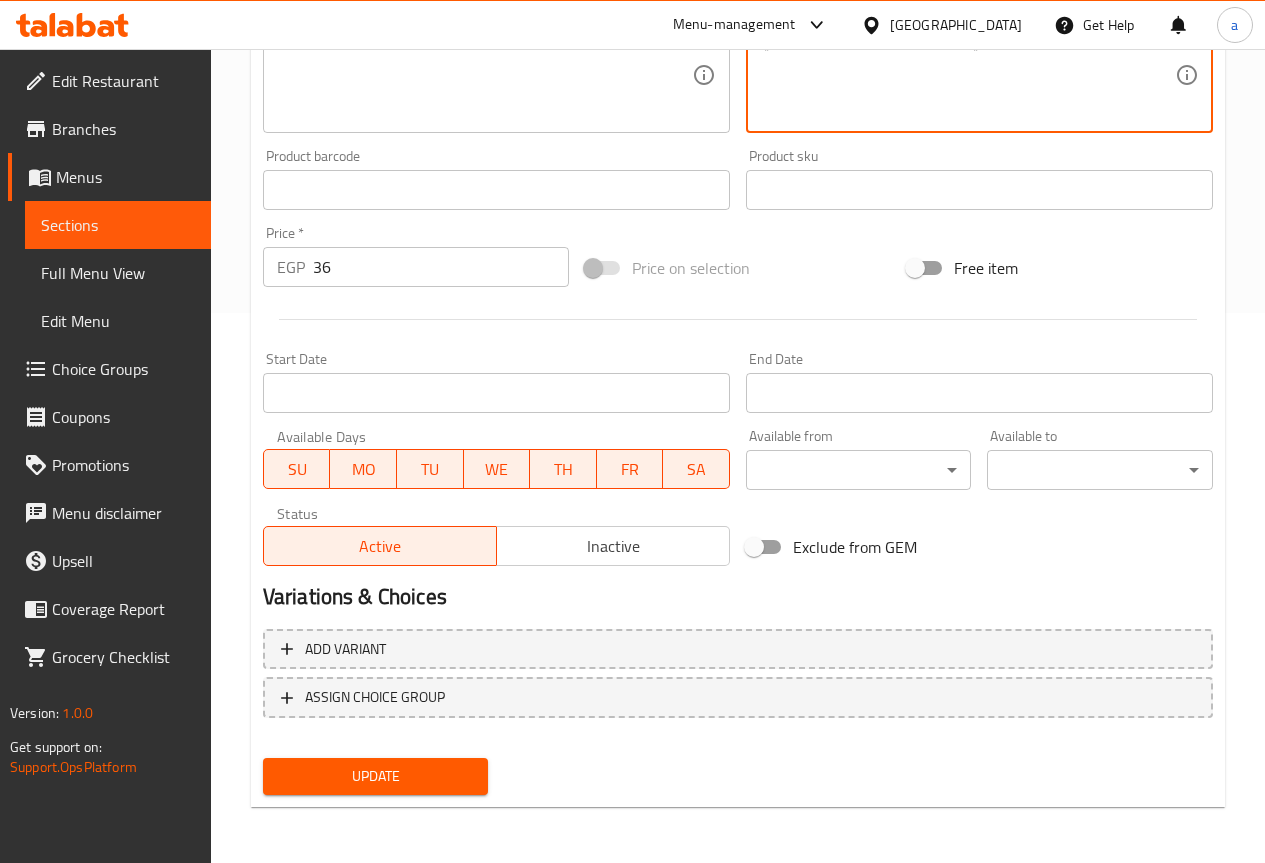 type on "دجاج مشوي على الفحم مع الصوص والزبادي." 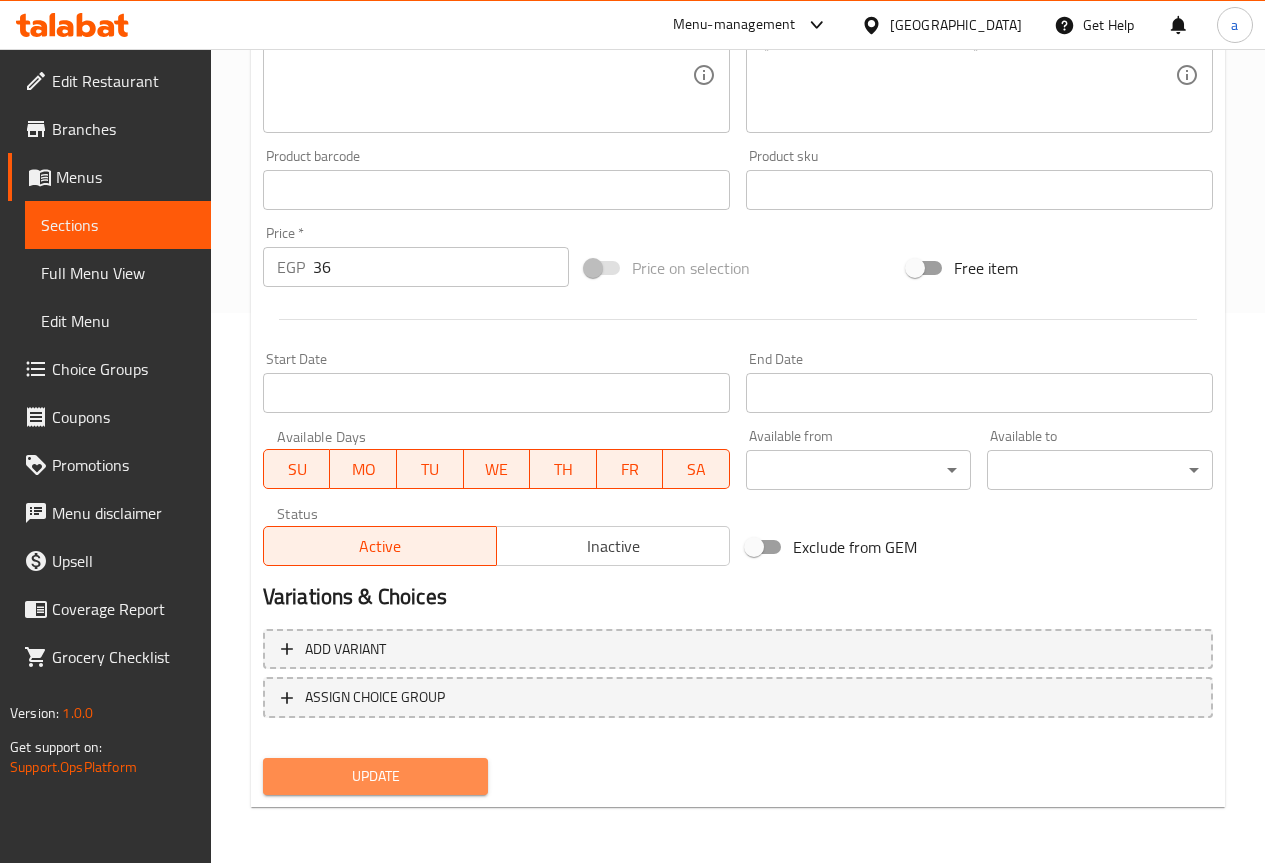 click on "Update" at bounding box center [376, 776] 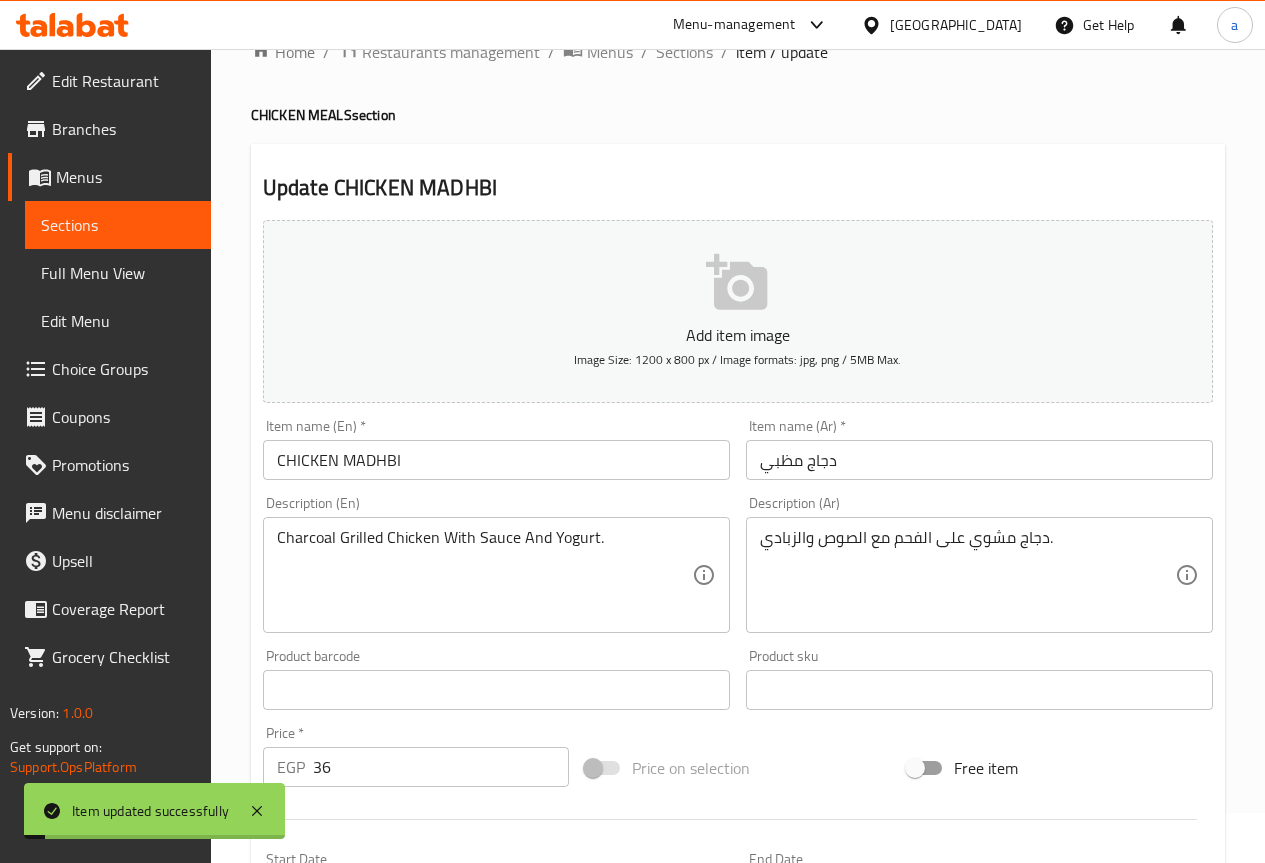 scroll, scrollTop: 0, scrollLeft: 0, axis: both 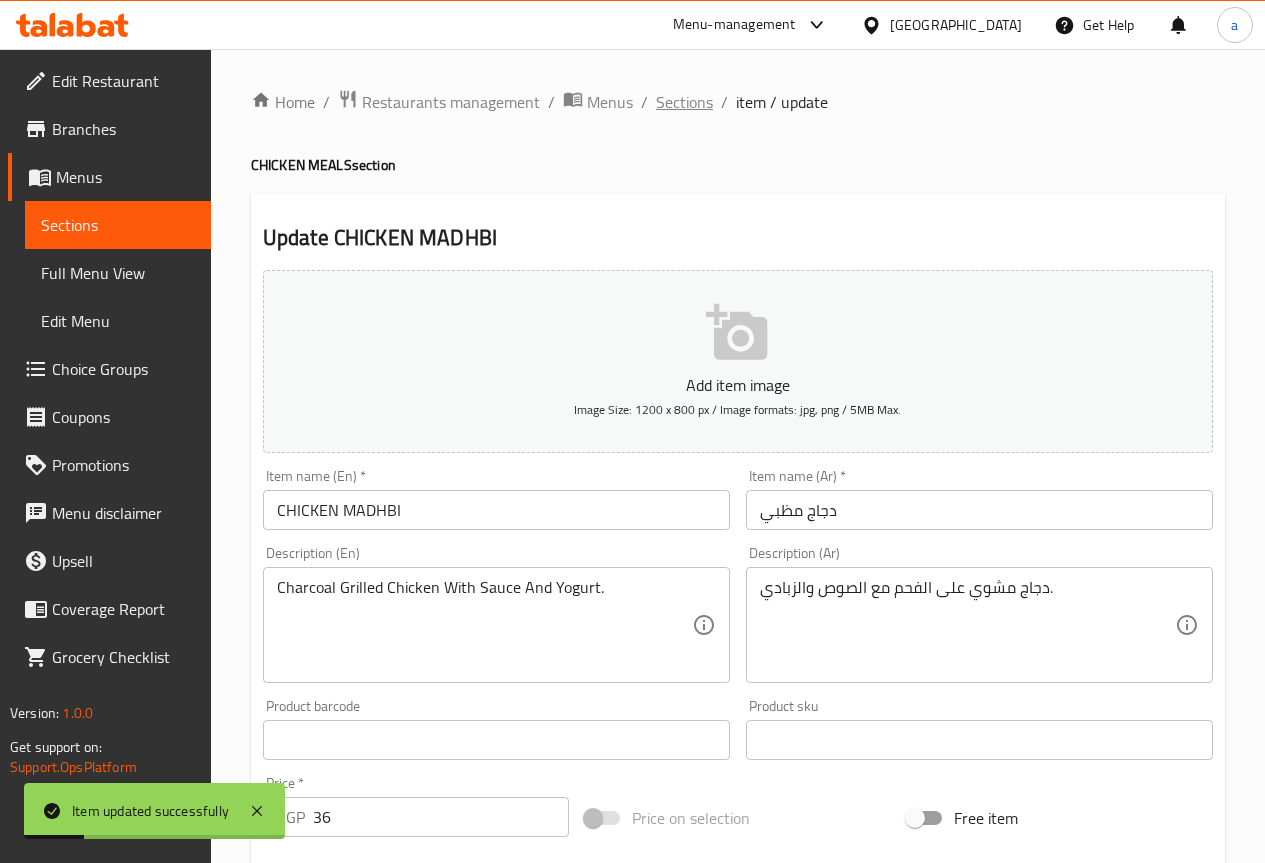 click on "Sections" at bounding box center (684, 102) 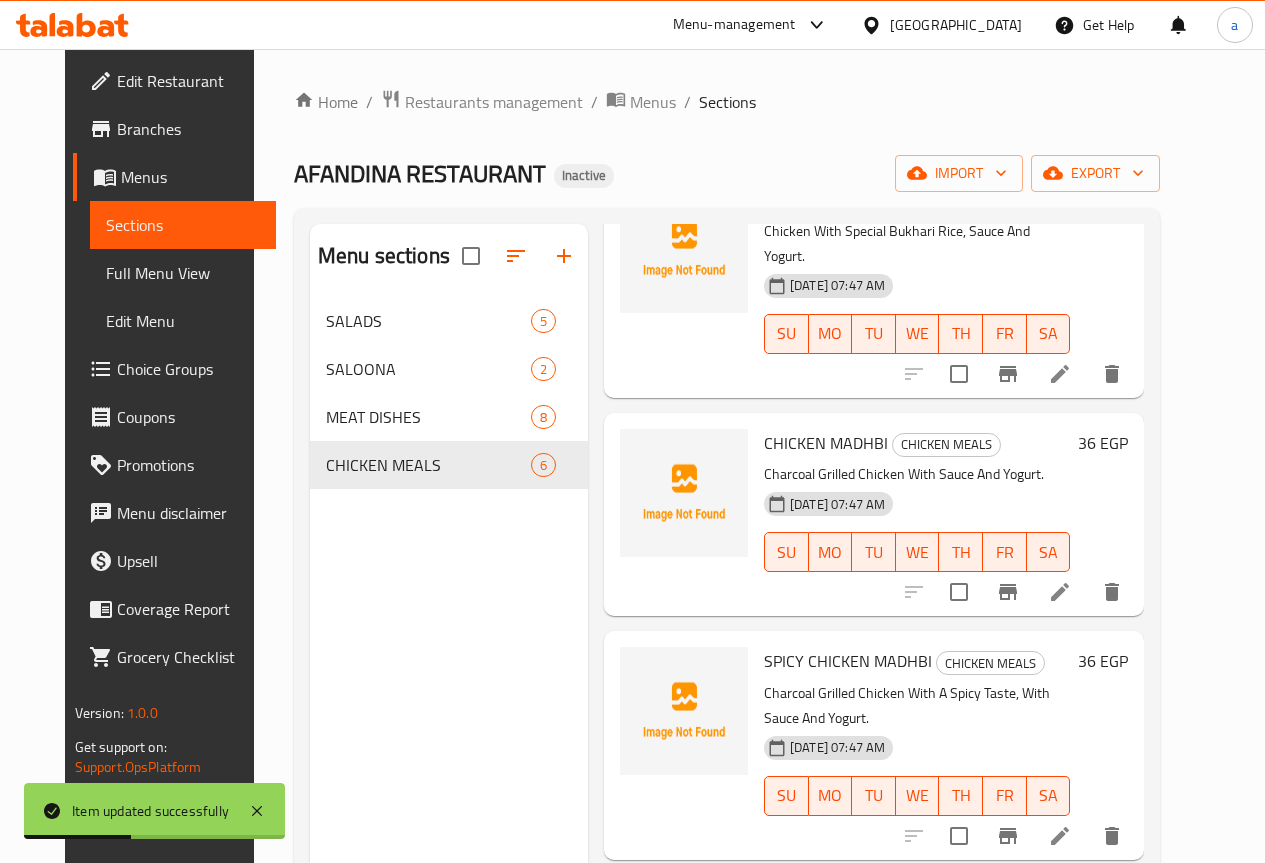 scroll, scrollTop: 500, scrollLeft: 0, axis: vertical 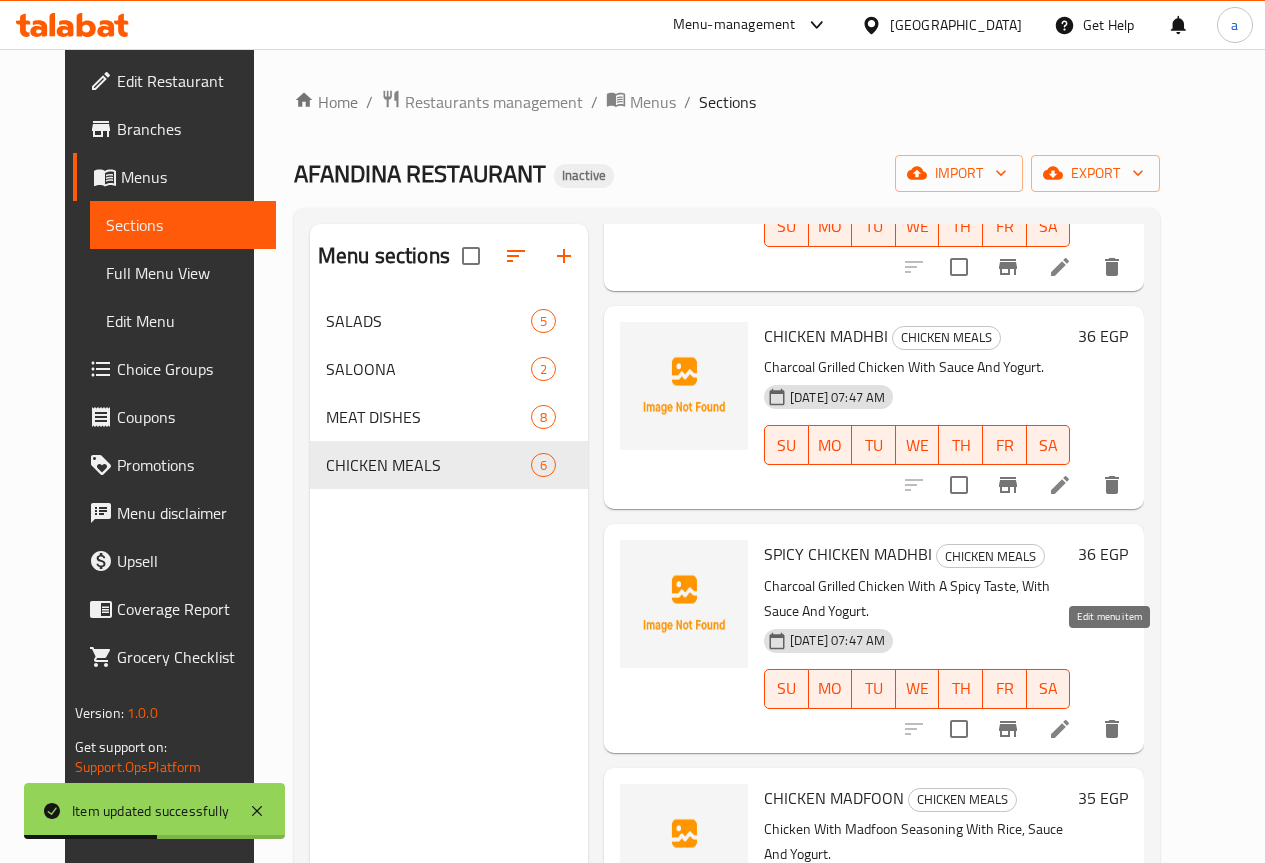click 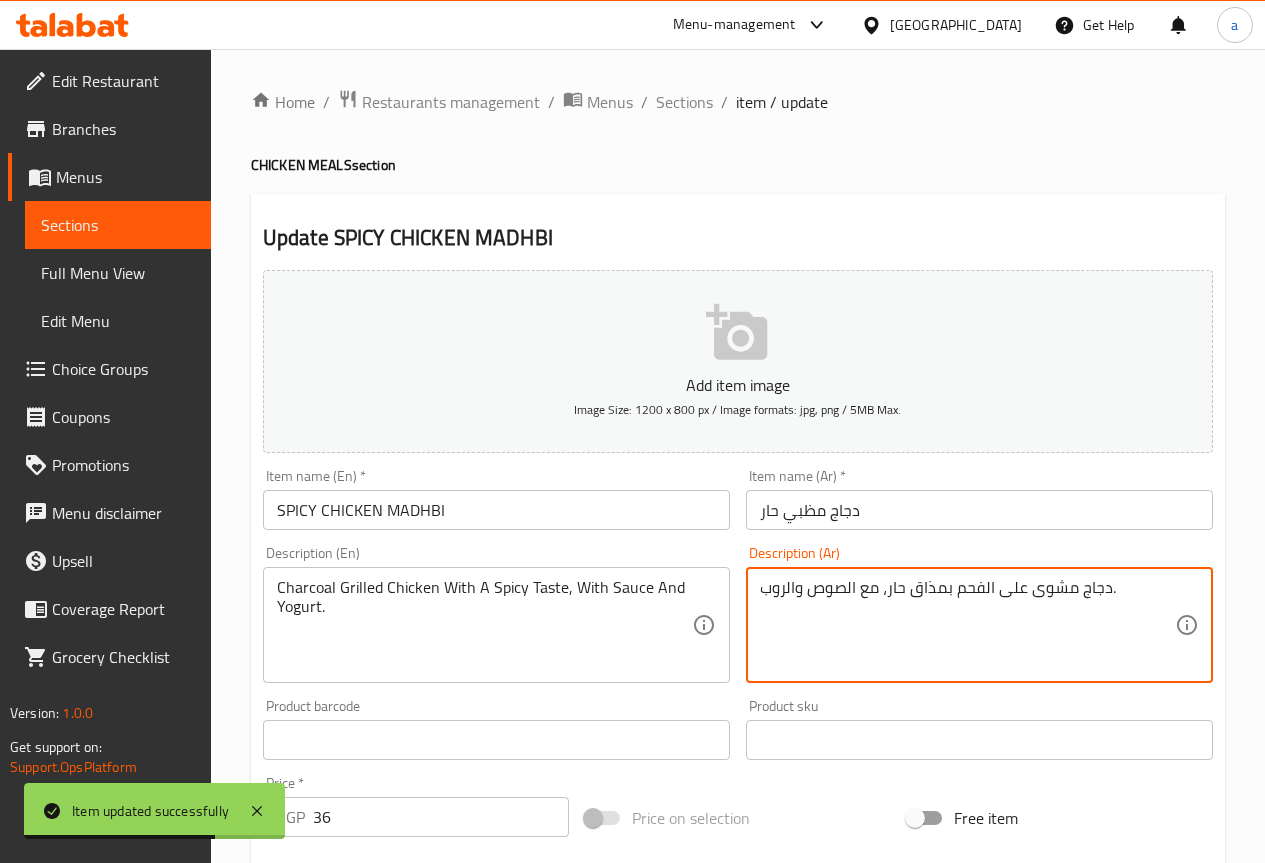 drag, startPoint x: 765, startPoint y: 581, endPoint x: 789, endPoint y: 588, distance: 25 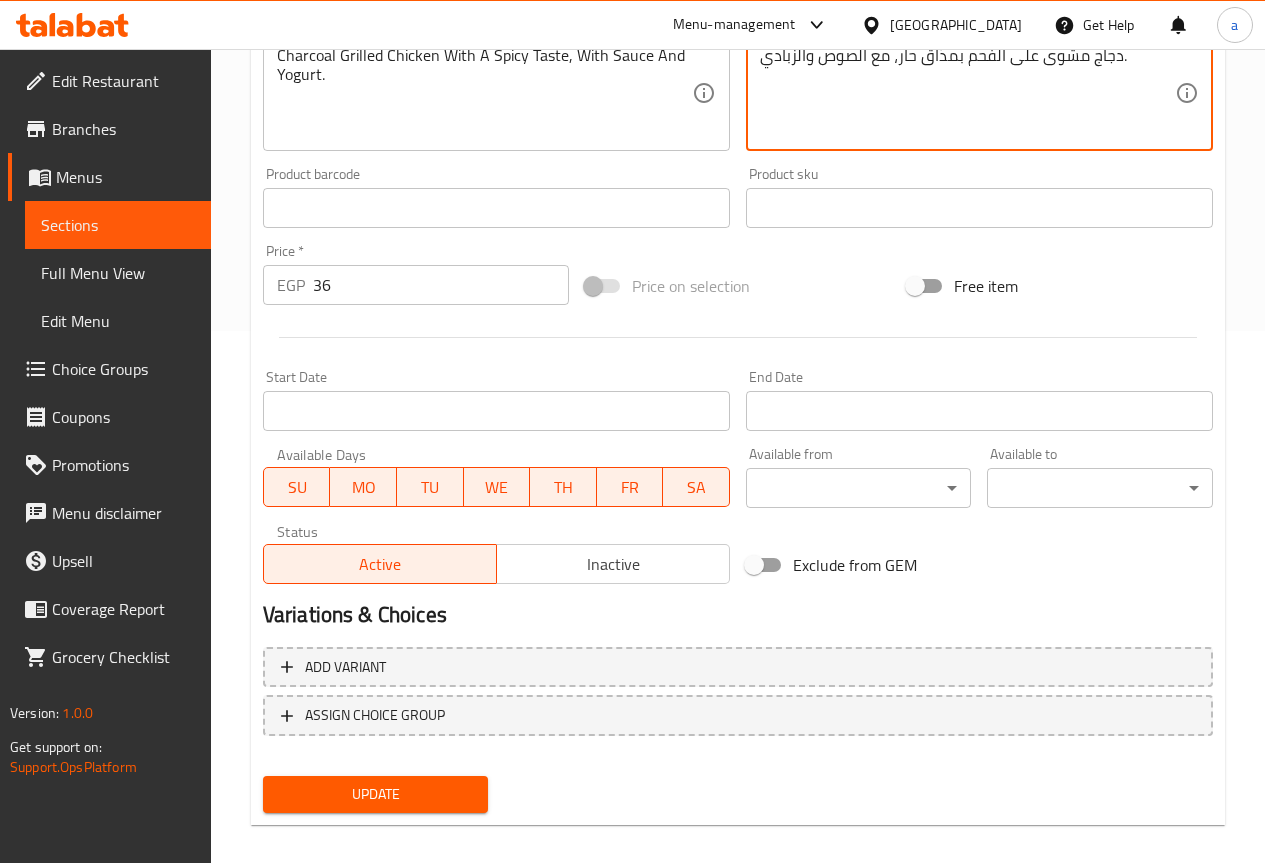 scroll, scrollTop: 550, scrollLeft: 0, axis: vertical 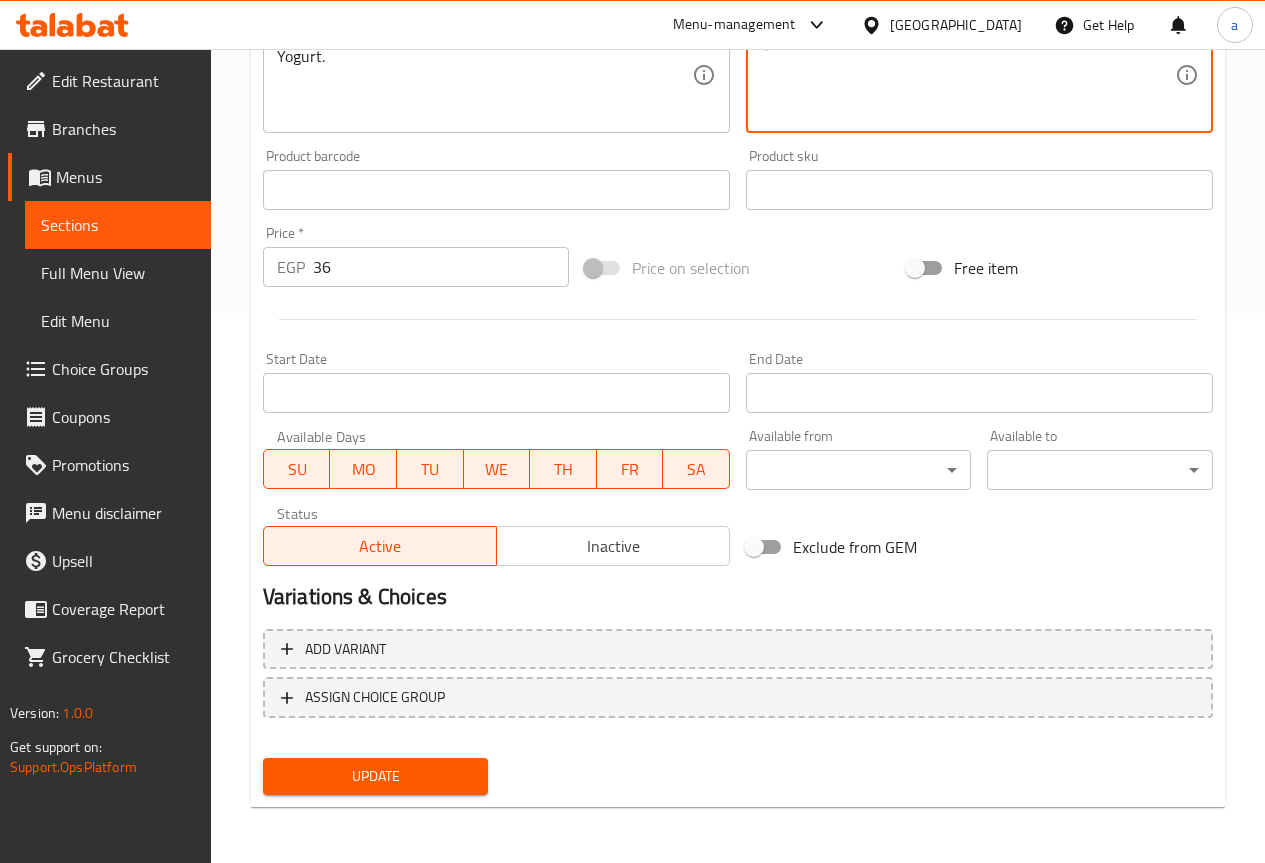 type on "دجاج مشوى على الفحم بمذاق حار، مع الصوص والزبادي." 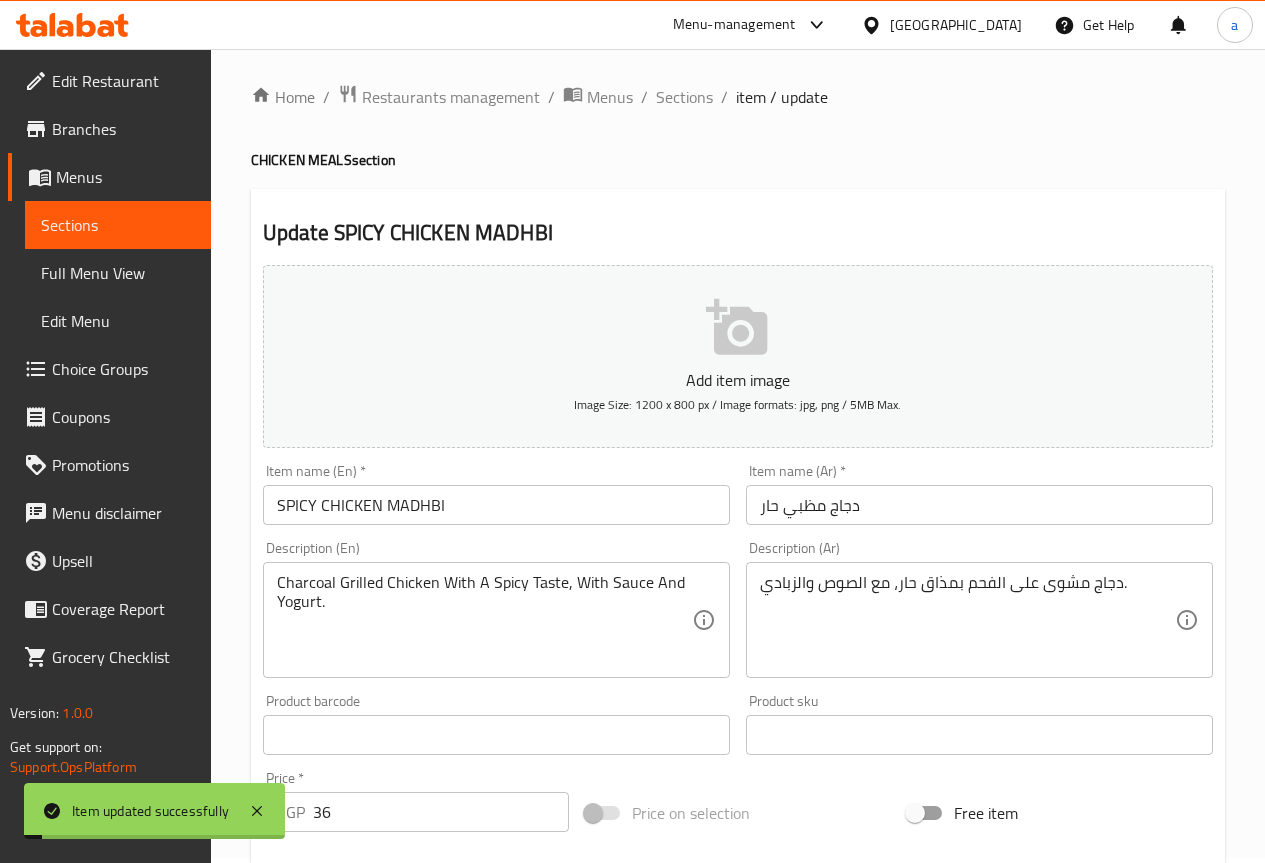 scroll, scrollTop: 0, scrollLeft: 0, axis: both 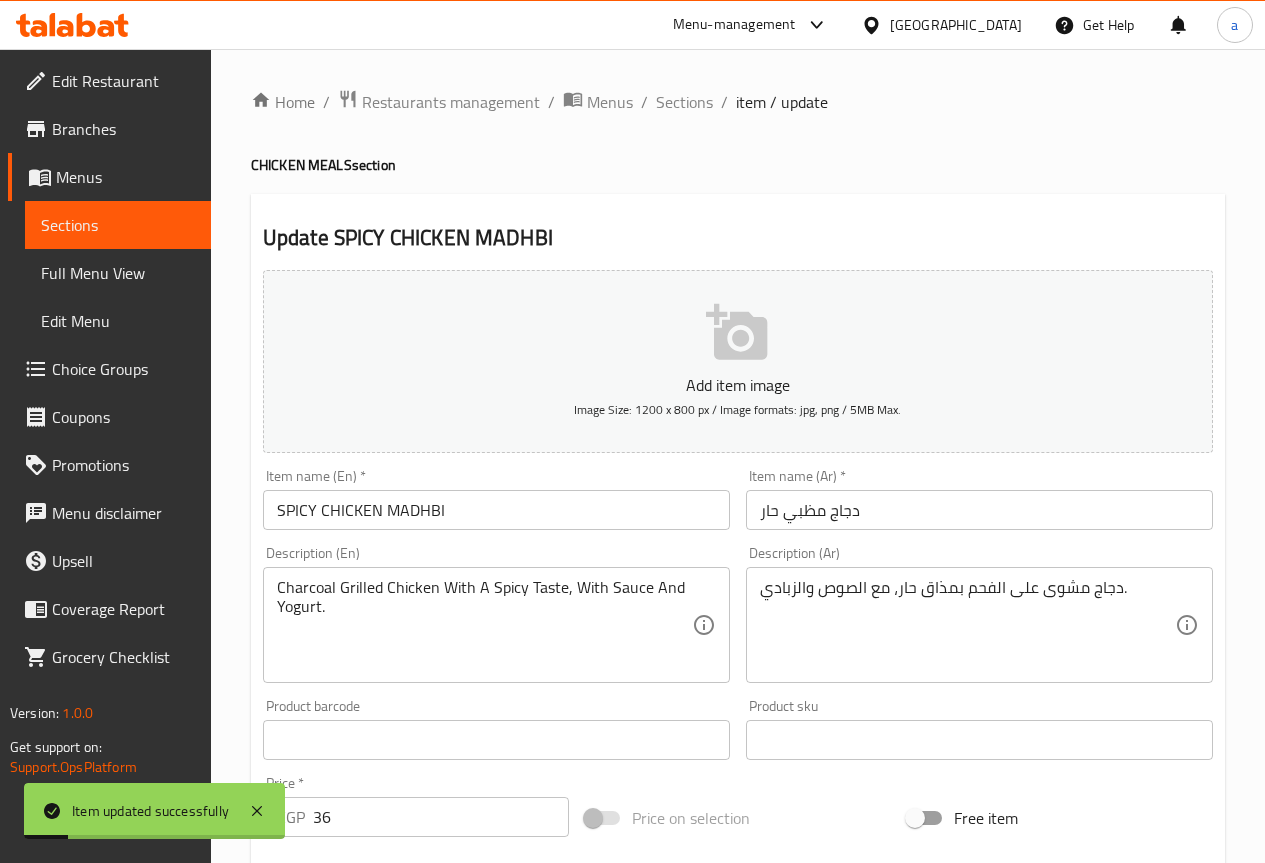 click on "Home / Restaurants management / Menus / Sections / item / update CHICKEN MEALS  section Update SPICY CHICKEN MADHBI Add item image Image Size: 1200 x 800 px / Image formats: jpg, png / 5MB Max. Item name (En)   * SPICY CHICKEN MADHBI Item name (En)  * Item name (Ar)   * دجاج مظبي حار Item name (Ar)  * Description (En) Charcoal Grilled Chicken With A Spicy Taste, With Sauce And Yogurt. Description (En) Description (Ar) دجاج مشوى على الفحم بمذاق حار، مع الصوص والزبادي. Description (Ar) Product barcode Product barcode Product sku Product sku Price   * EGP 36 Price  * Price on selection Free item Start Date Start Date End Date End Date Available Days SU MO TU WE TH FR SA Available from ​ ​ Available to ​ ​ Status Active Inactive Exclude from GEM Variations & Choices Add variant ASSIGN CHOICE GROUP Update" at bounding box center (738, 731) 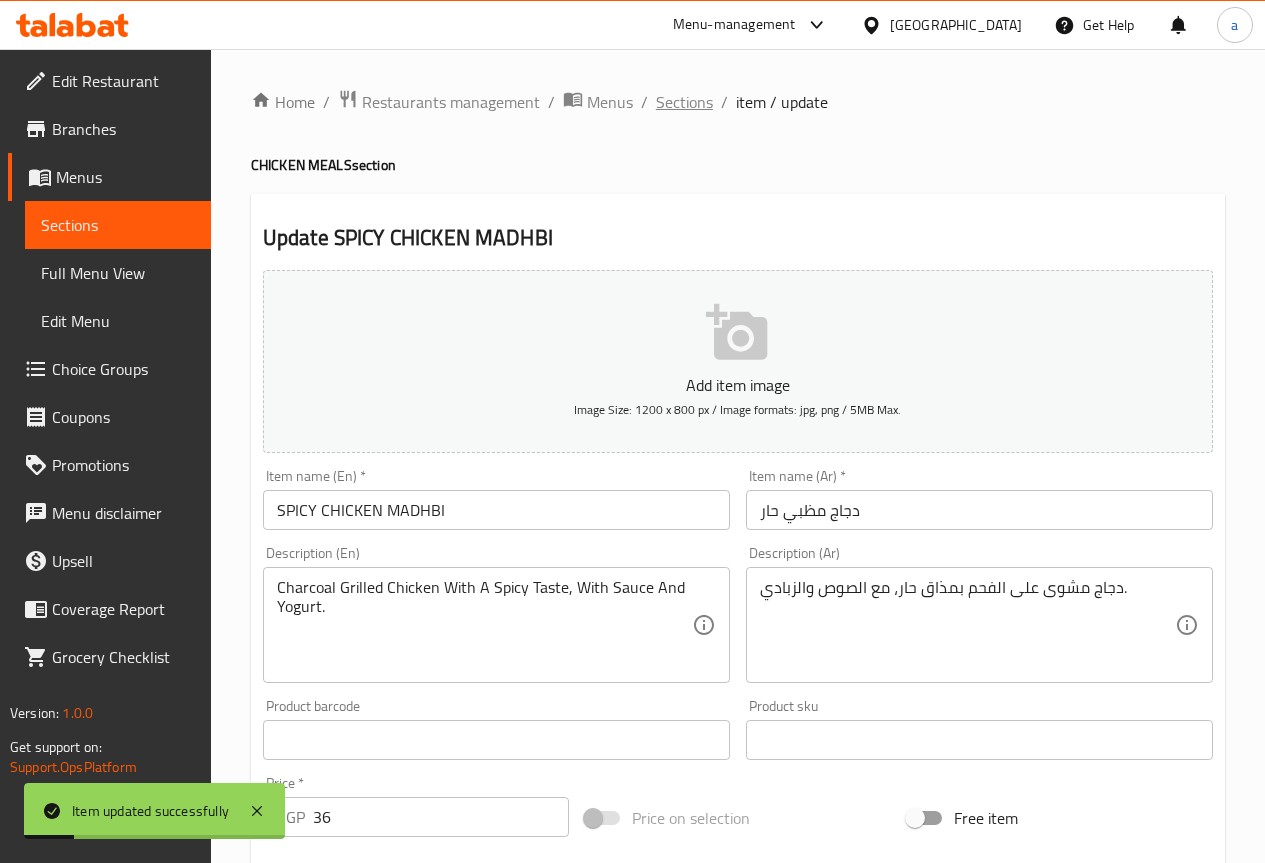 click on "Sections" at bounding box center [684, 102] 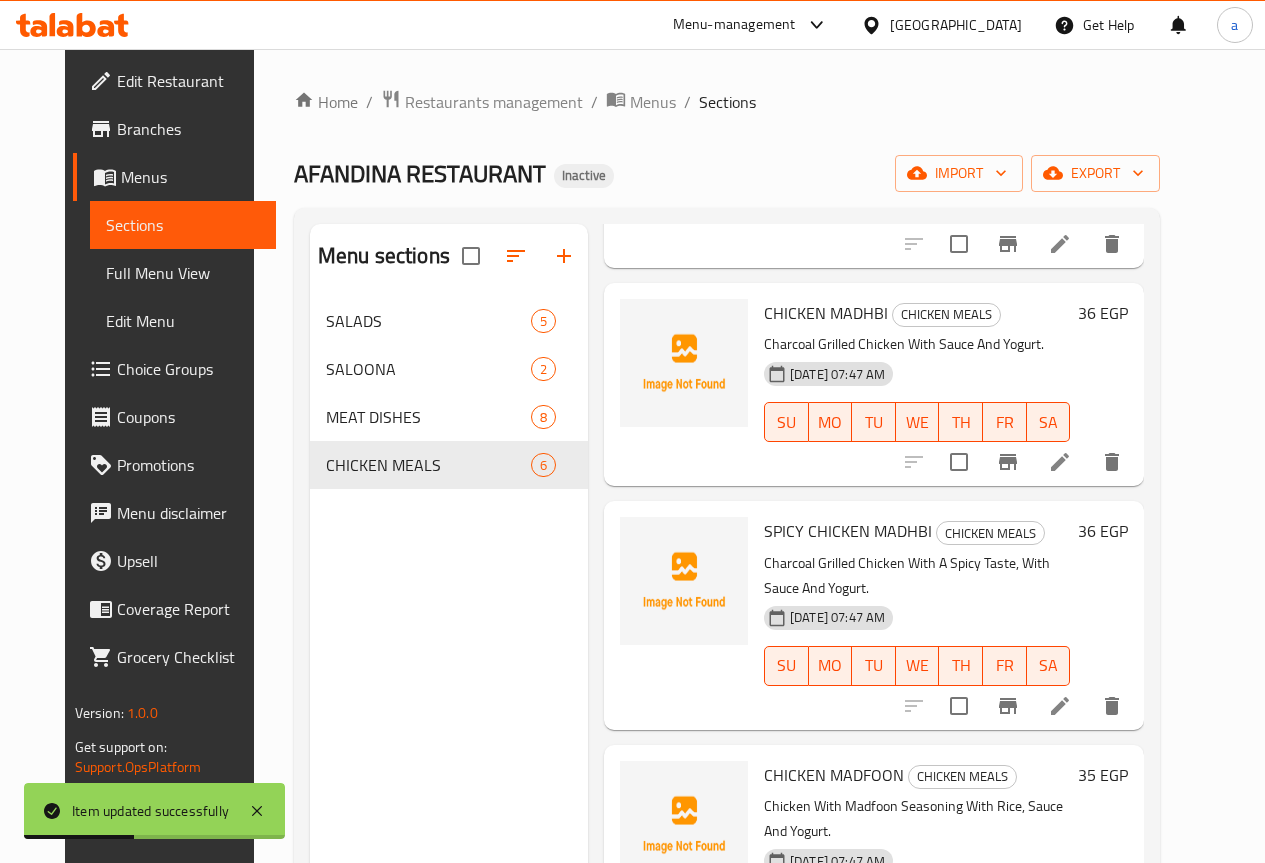 scroll, scrollTop: 528, scrollLeft: 0, axis: vertical 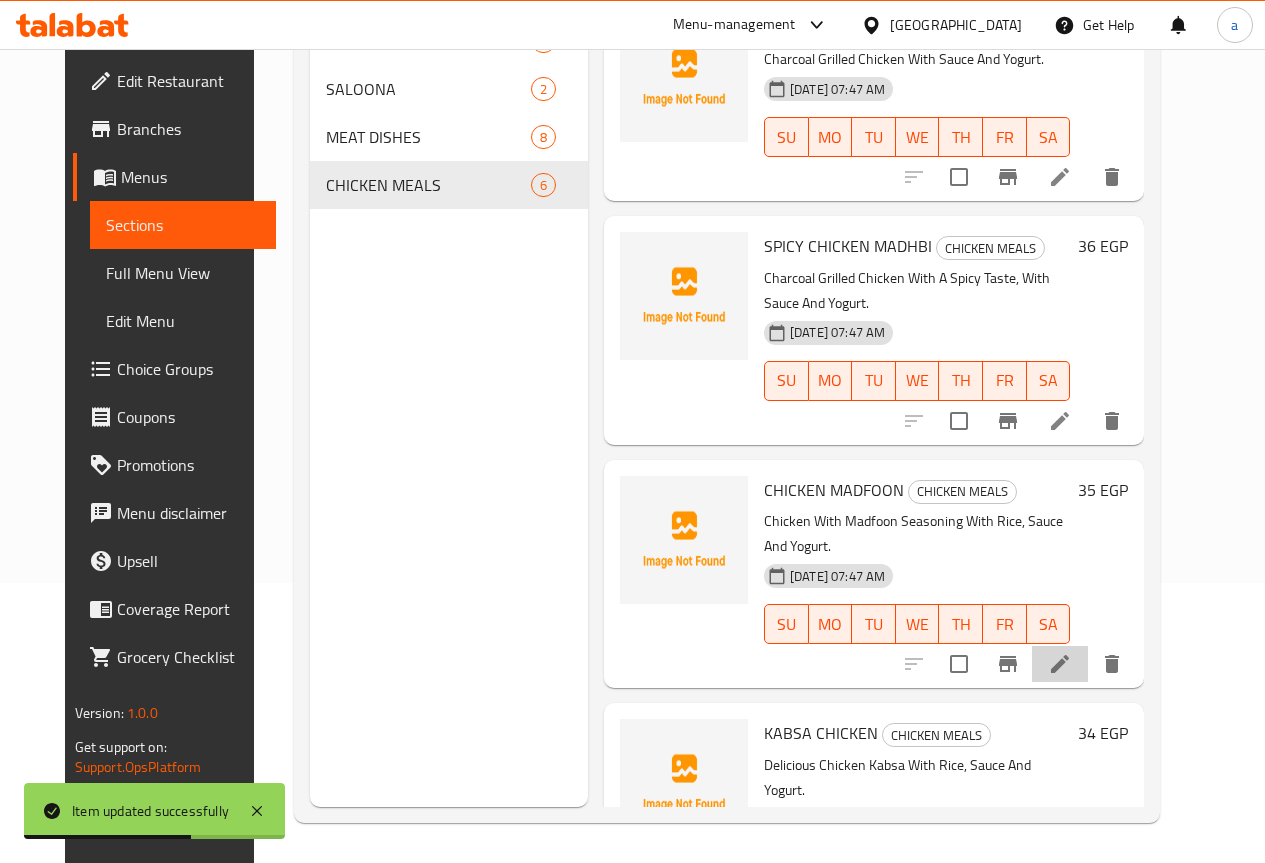 click at bounding box center (1060, 664) 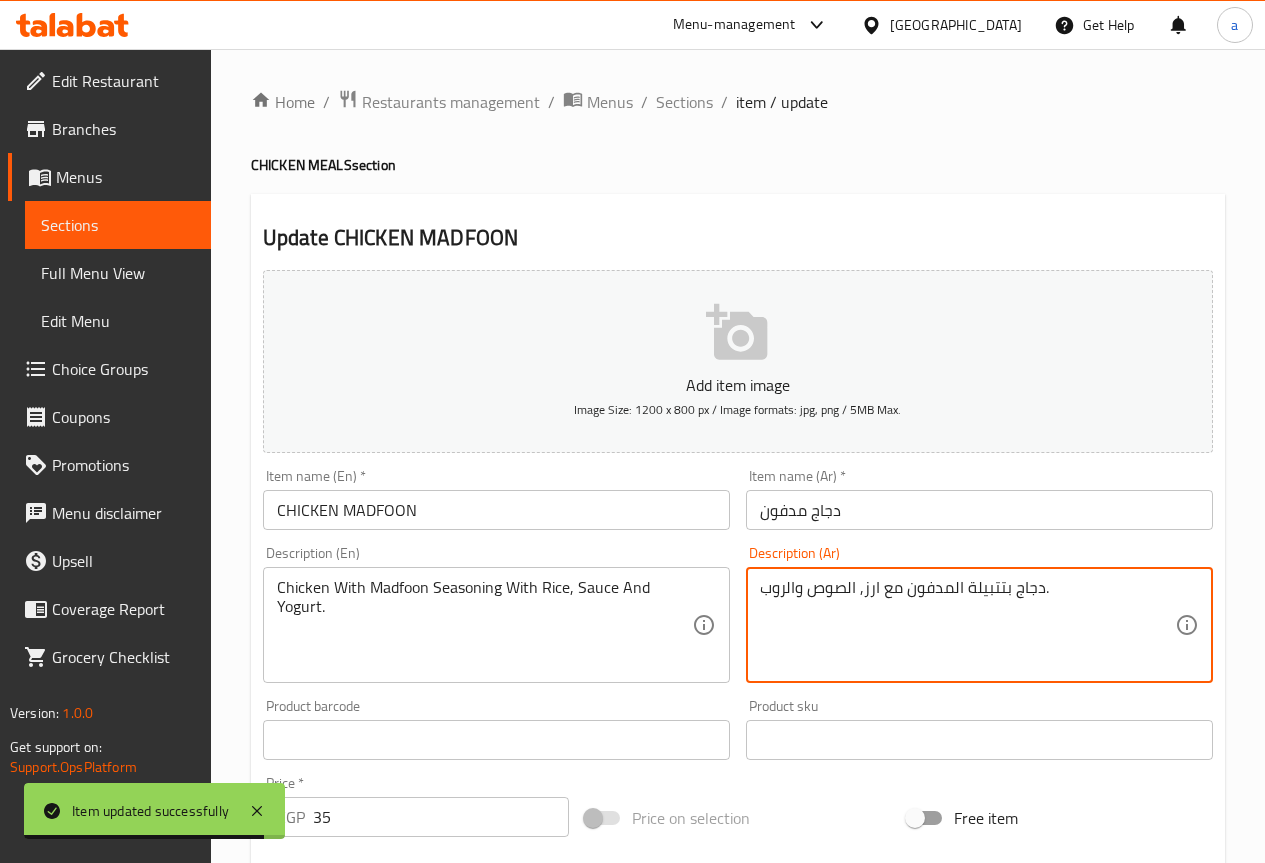 drag, startPoint x: 760, startPoint y: 593, endPoint x: 785, endPoint y: 603, distance: 26.925823 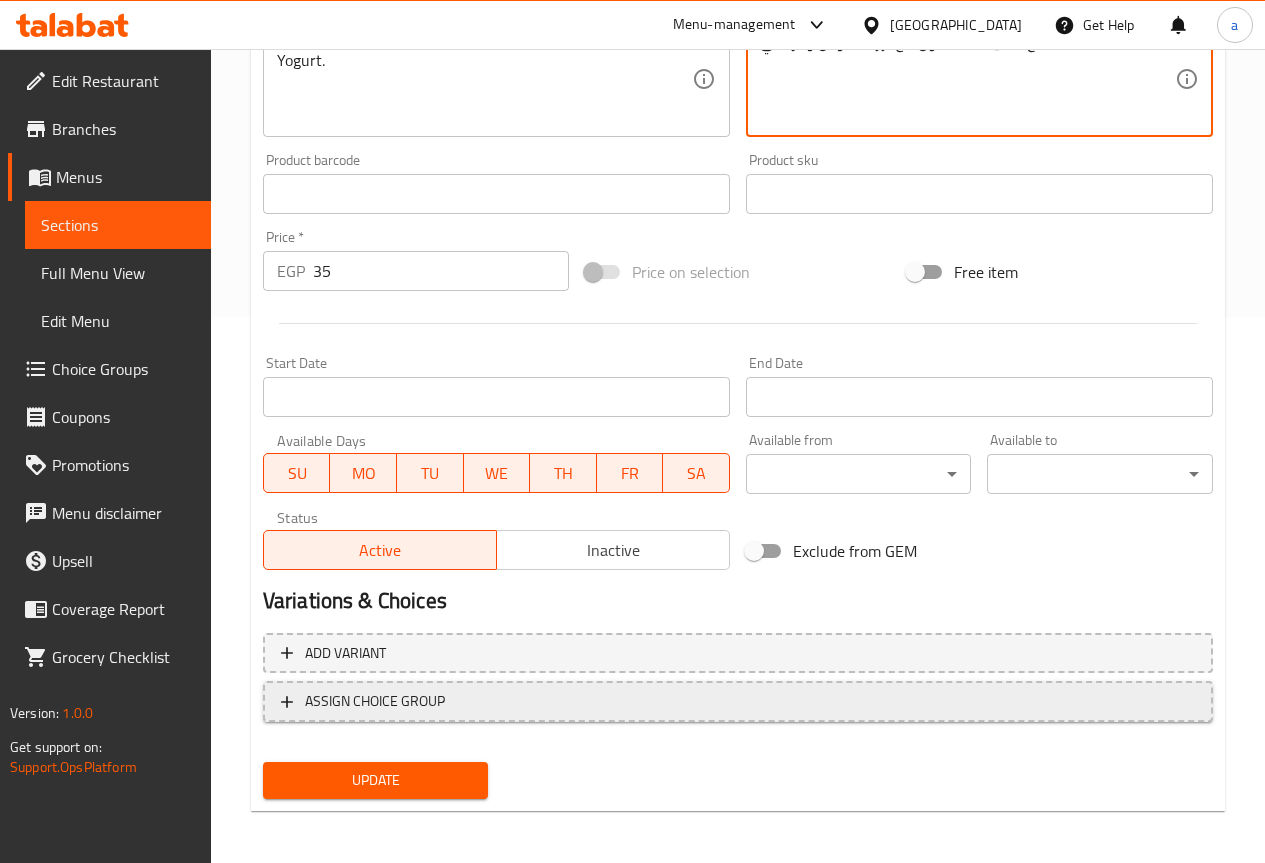 scroll, scrollTop: 550, scrollLeft: 0, axis: vertical 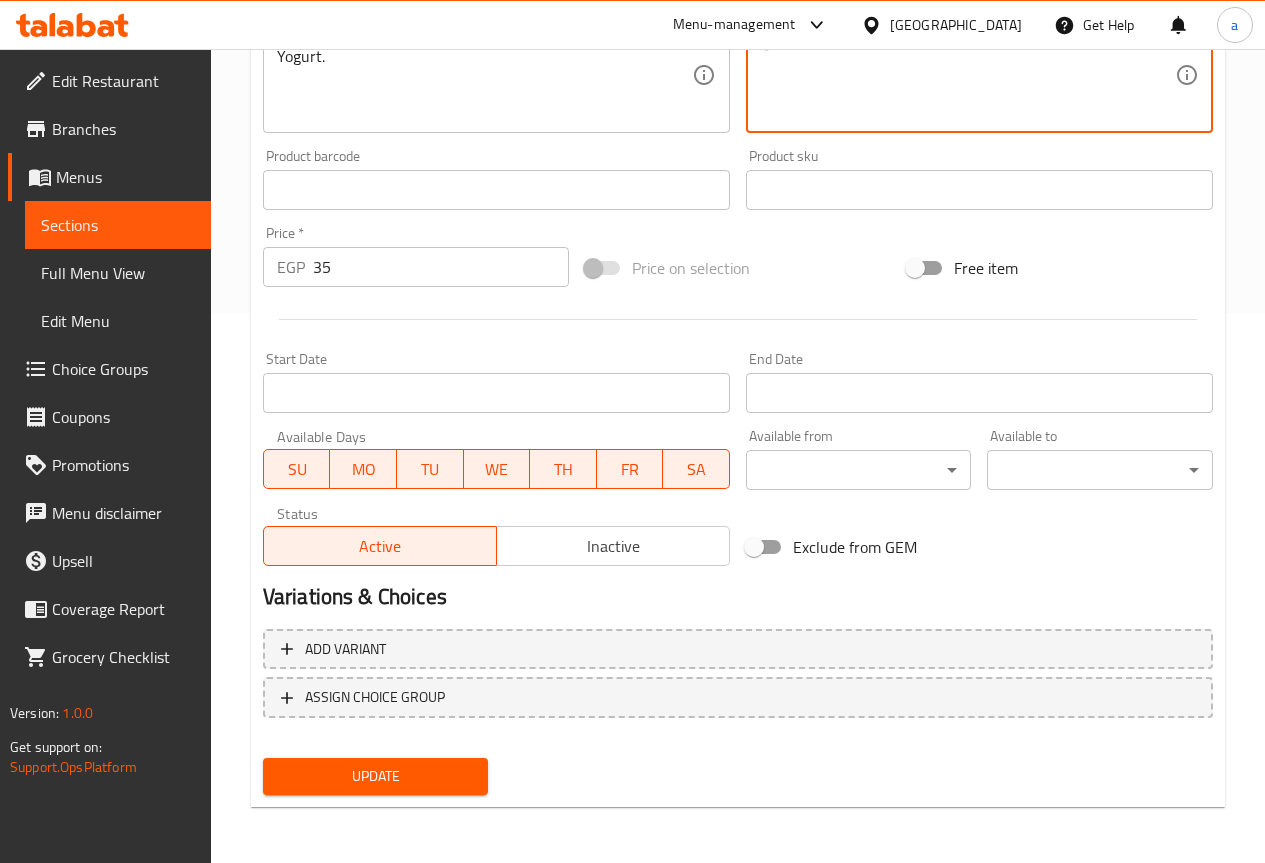 type on "دجاج بتتبيلة المدفون مع ارز, الصوص والزبادي." 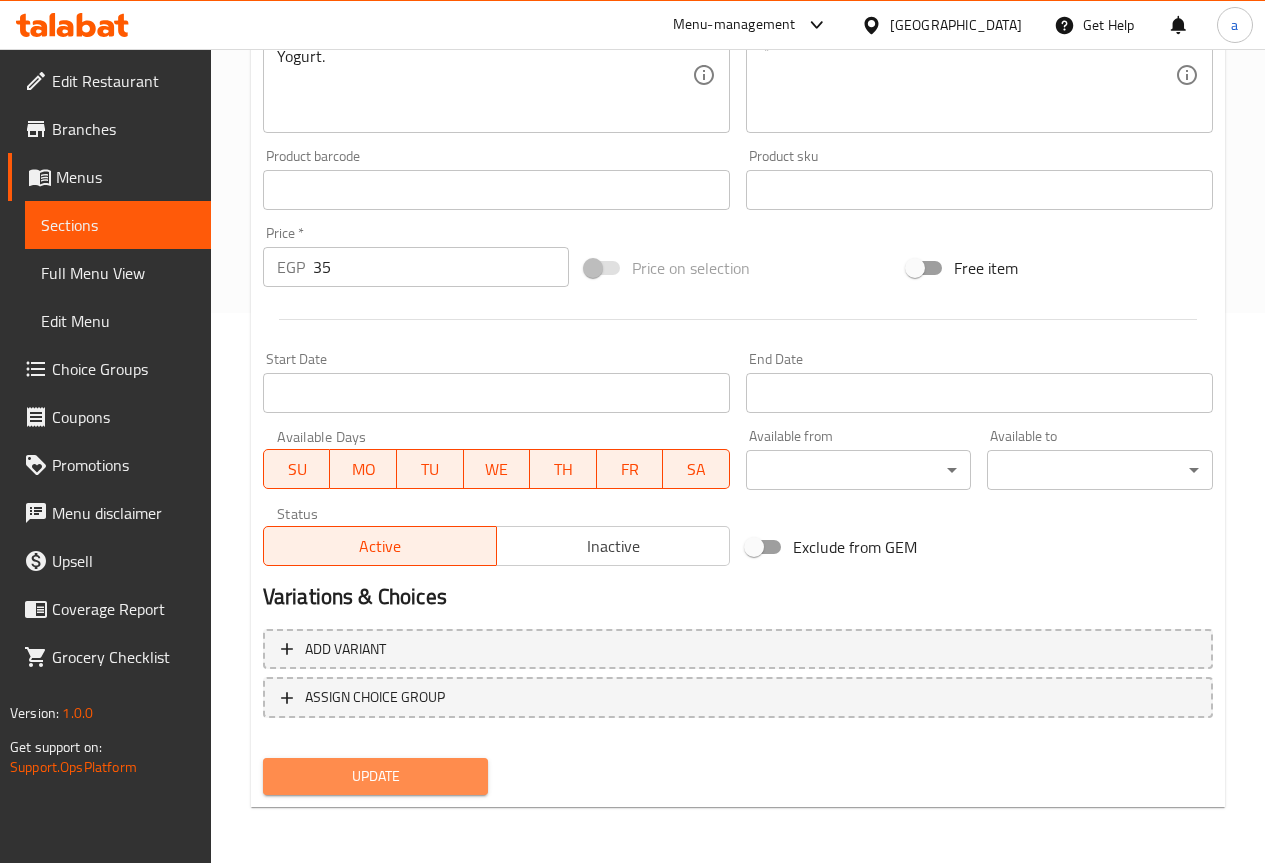 click on "Update" at bounding box center [376, 776] 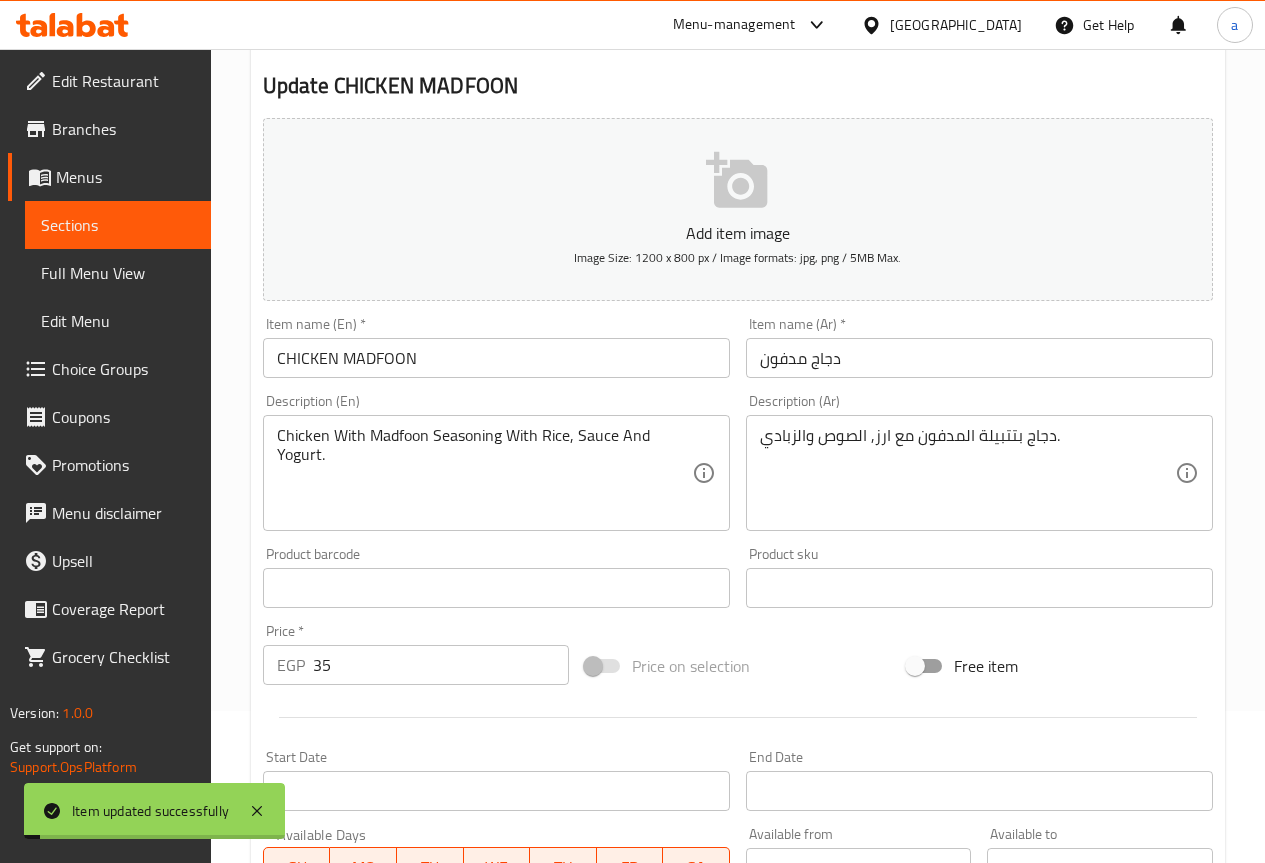 scroll, scrollTop: 150, scrollLeft: 0, axis: vertical 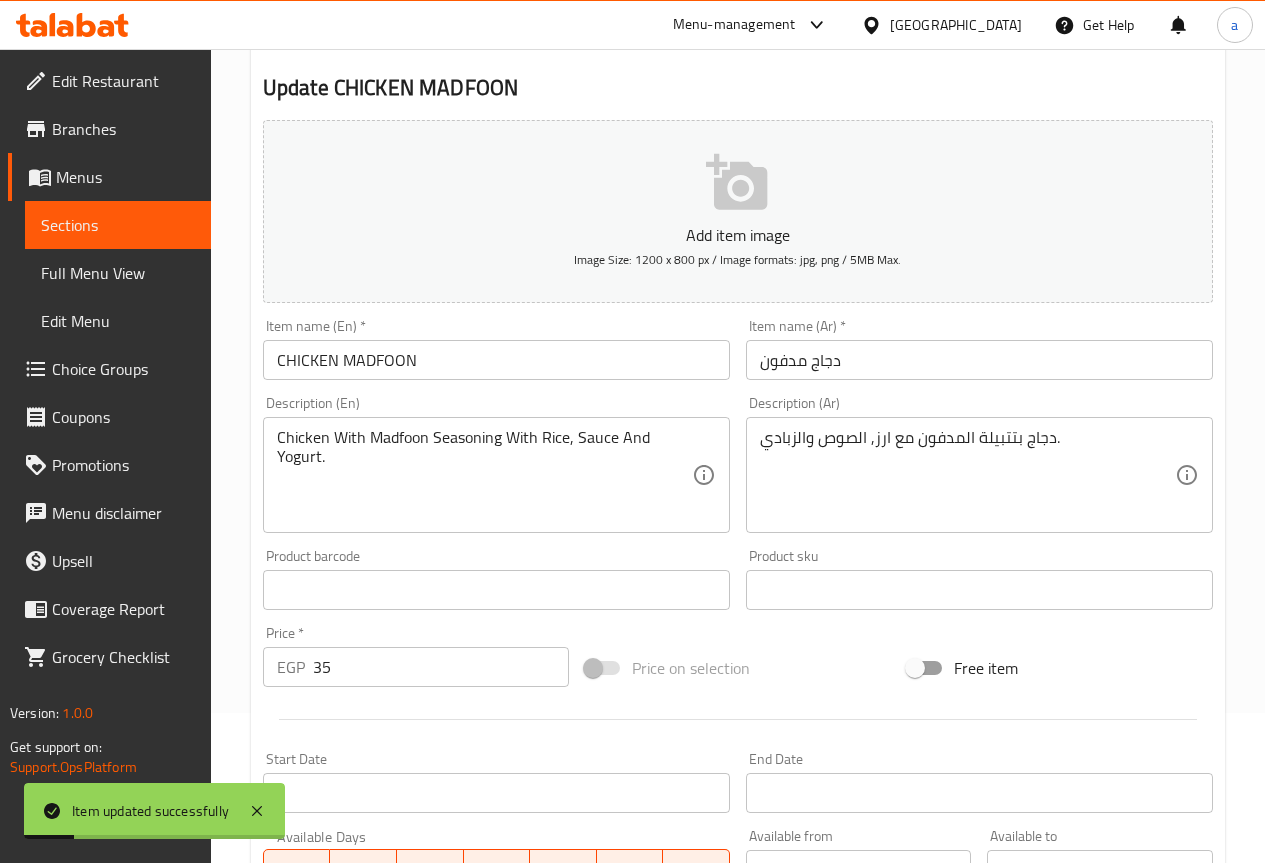 click on "Full Menu View" at bounding box center [118, 273] 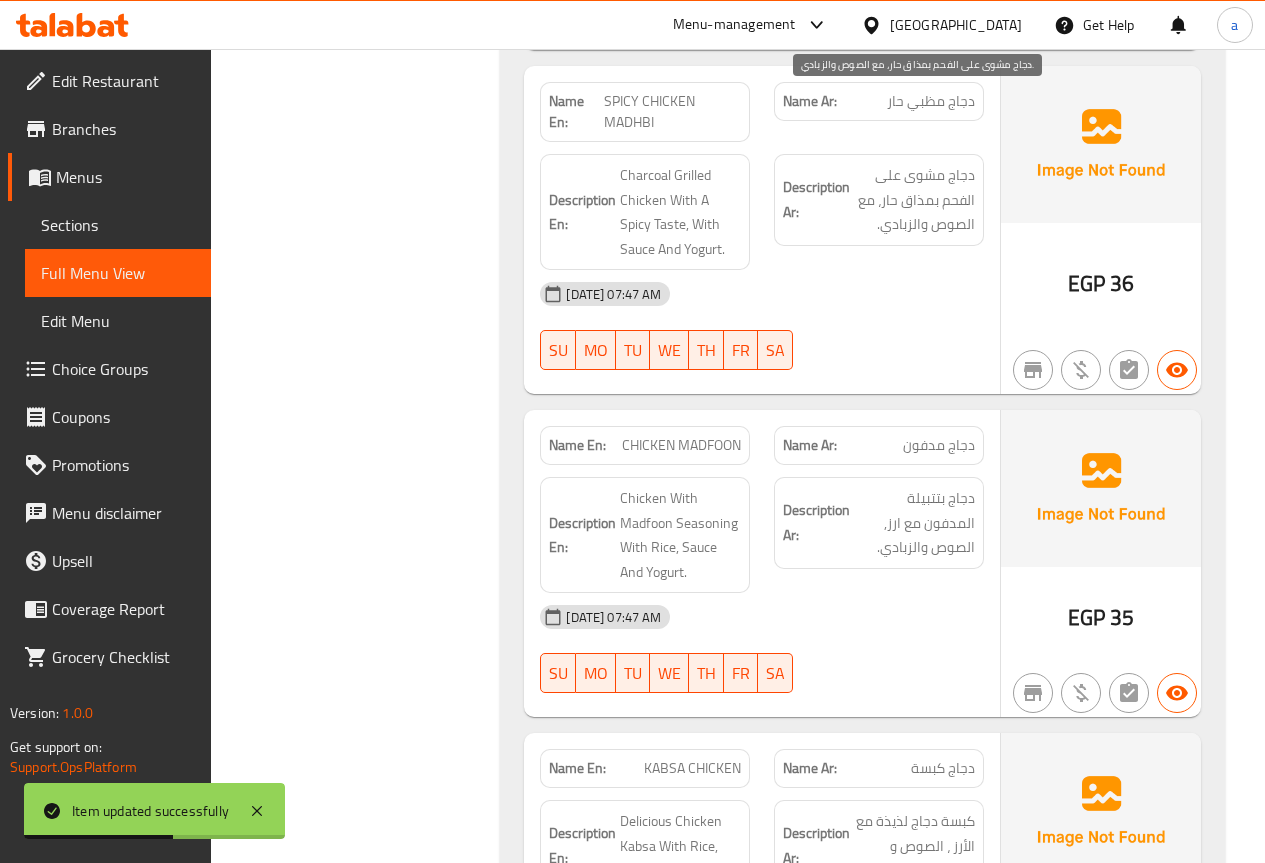 scroll, scrollTop: 6169, scrollLeft: 0, axis: vertical 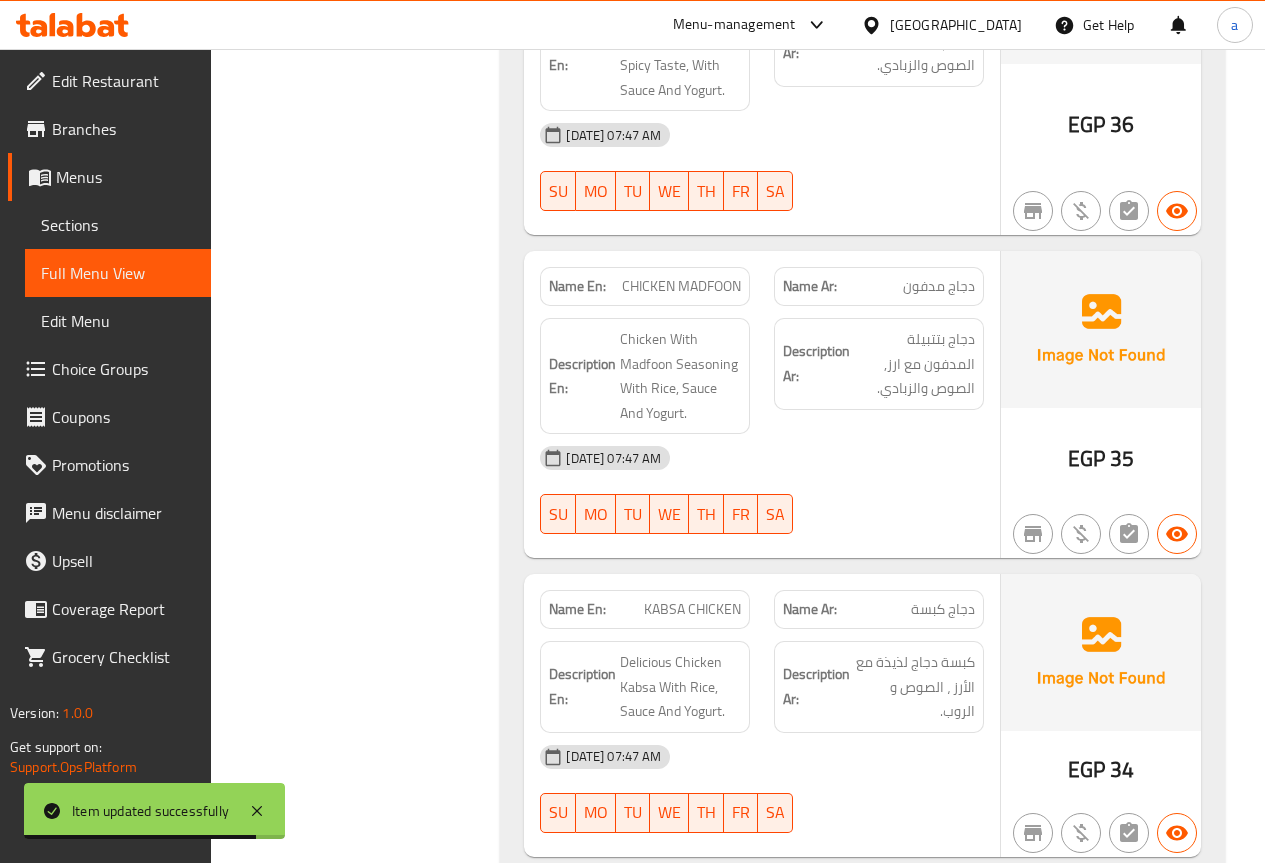 click on "Sections" at bounding box center [118, 225] 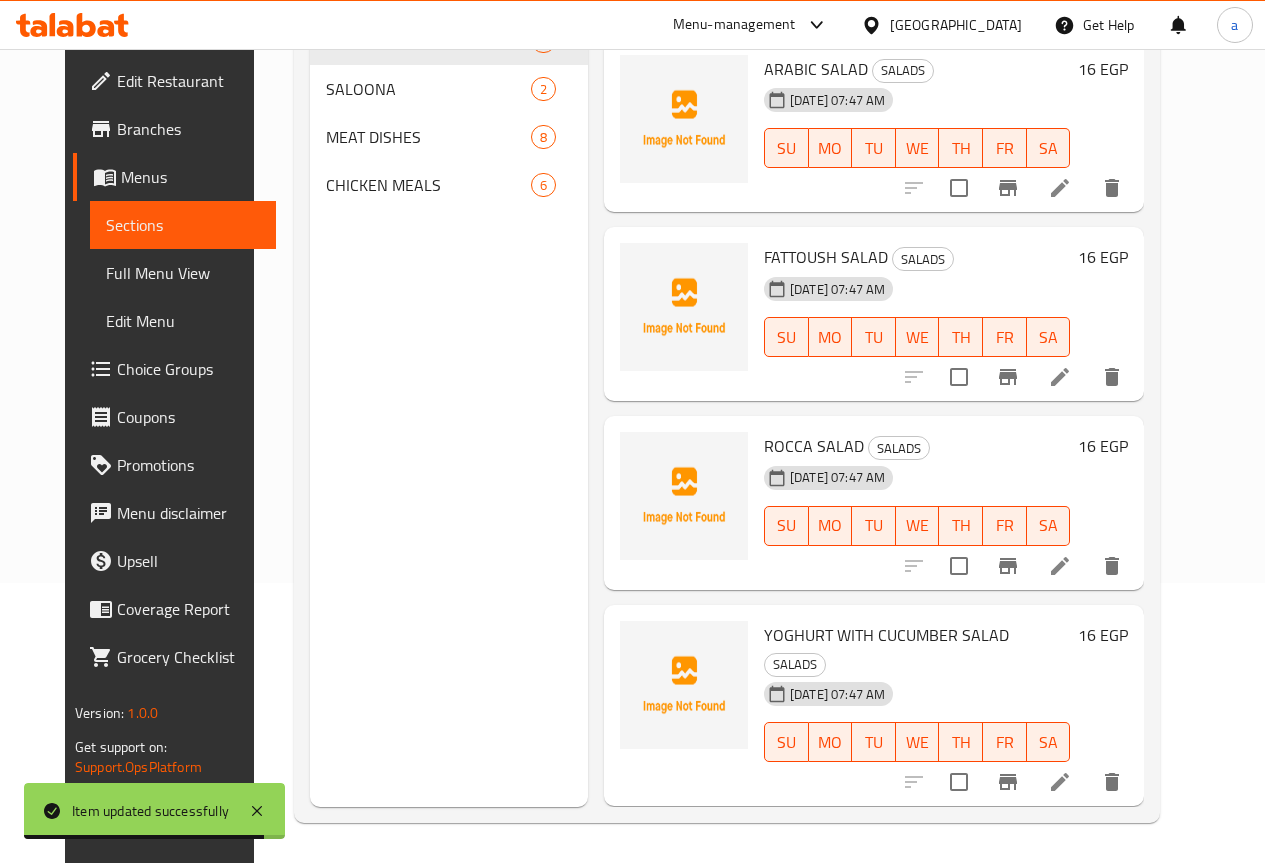 scroll, scrollTop: 280, scrollLeft: 0, axis: vertical 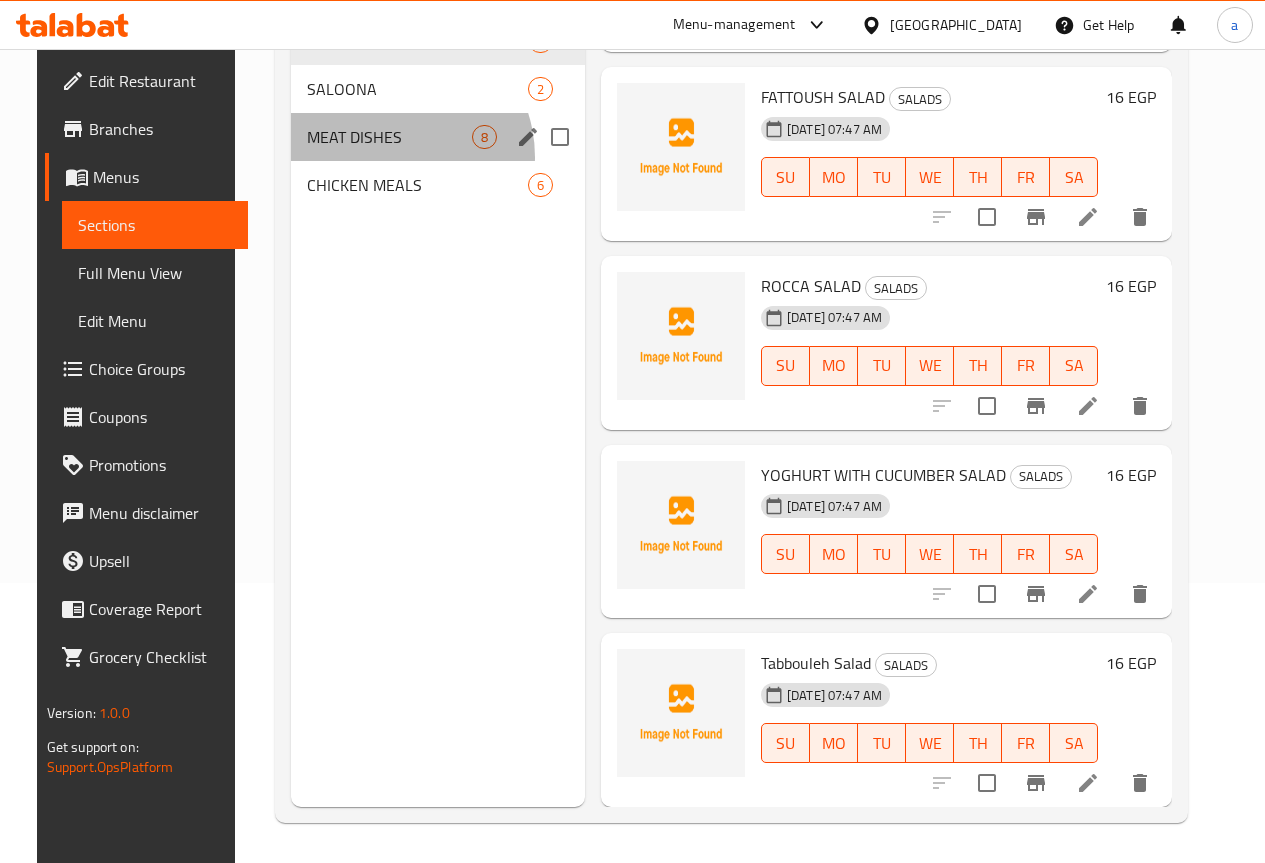 click on "MEAT DISHES 8" at bounding box center (438, 137) 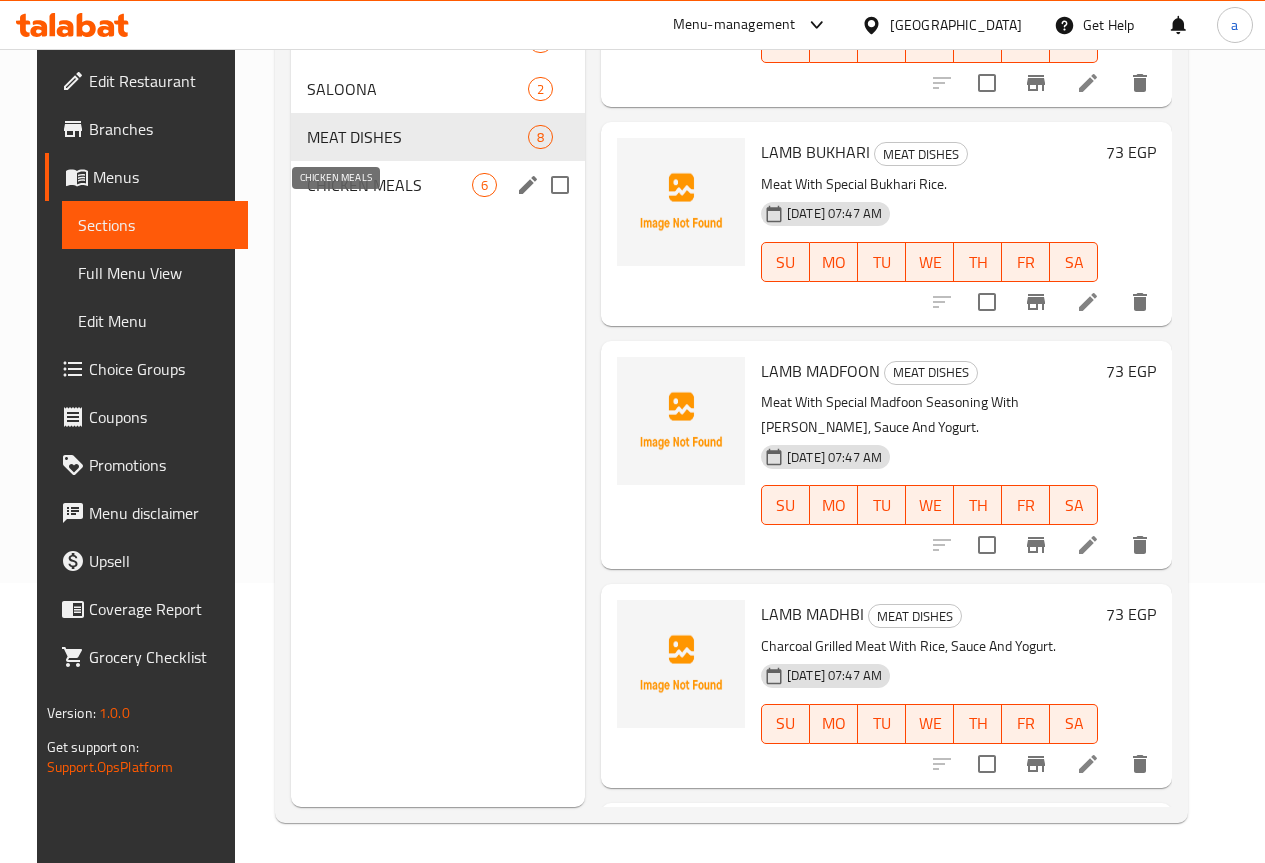 click on "CHICKEN MEALS 6" at bounding box center (438, 185) 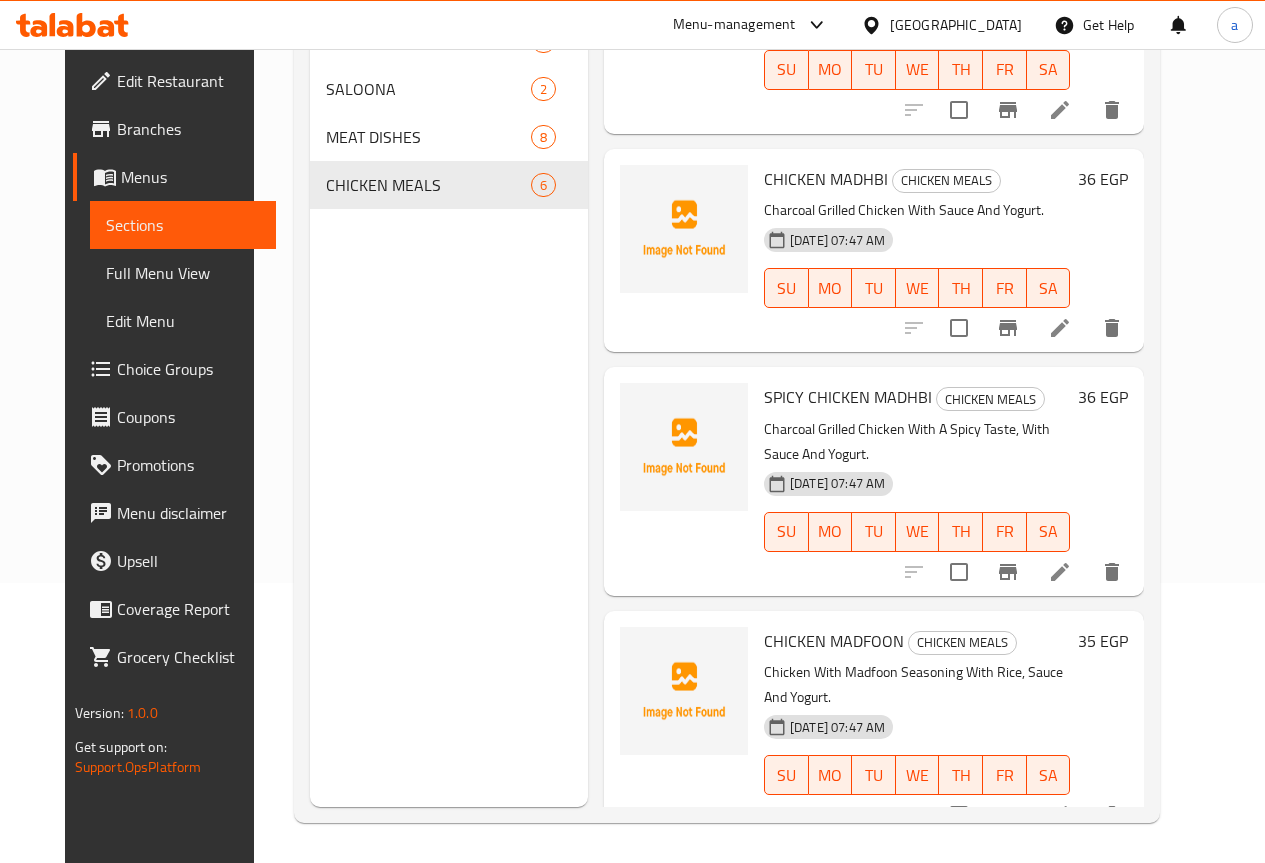 scroll, scrollTop: 528, scrollLeft: 0, axis: vertical 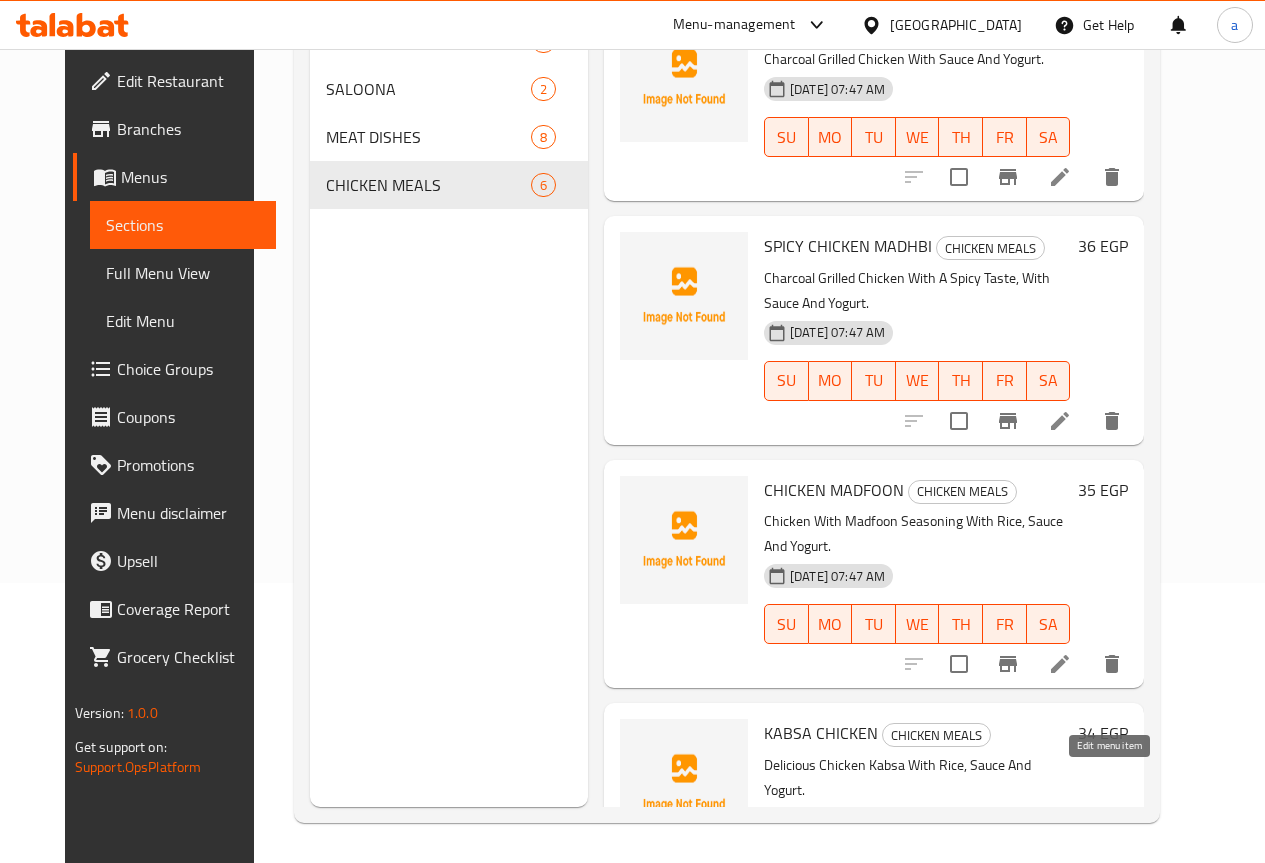 click 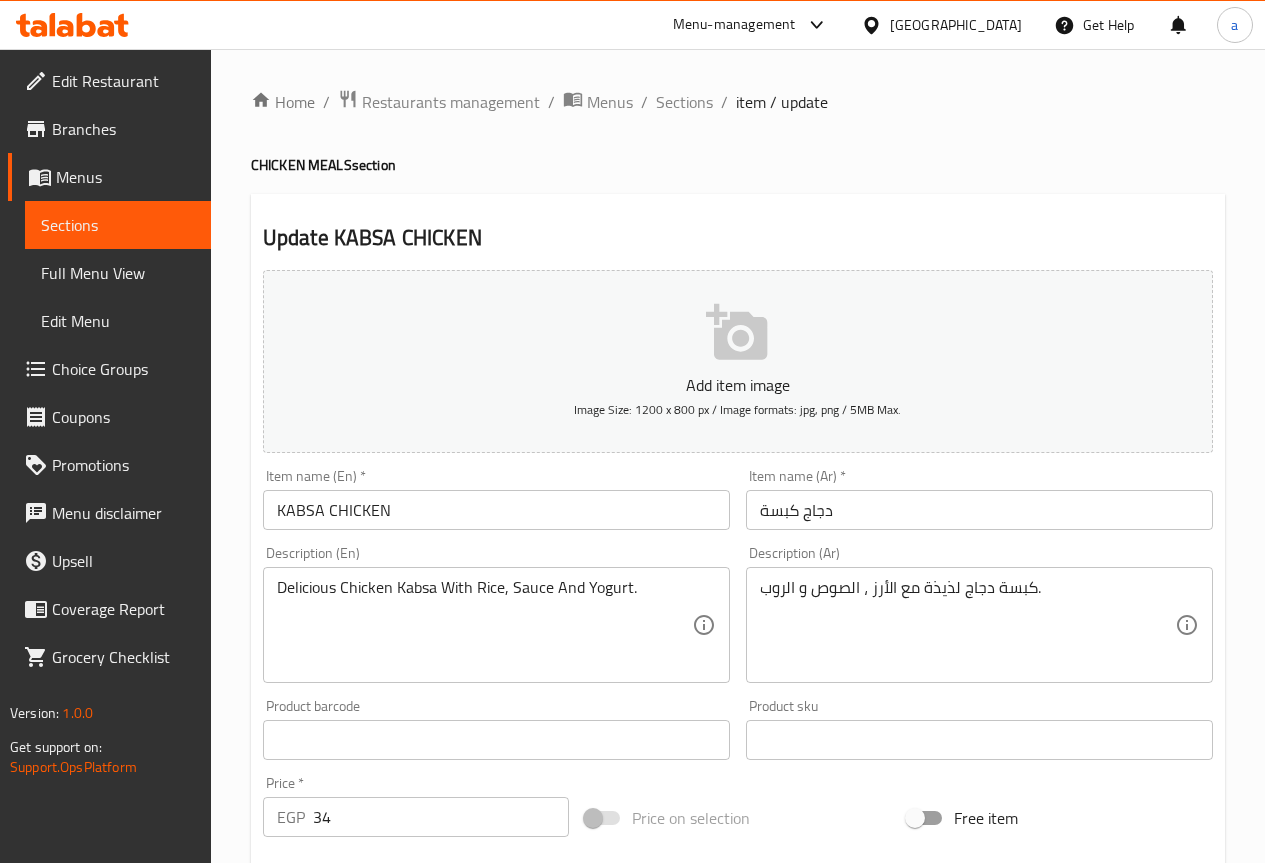 drag, startPoint x: 757, startPoint y: 590, endPoint x: 783, endPoint y: 593, distance: 26.172504 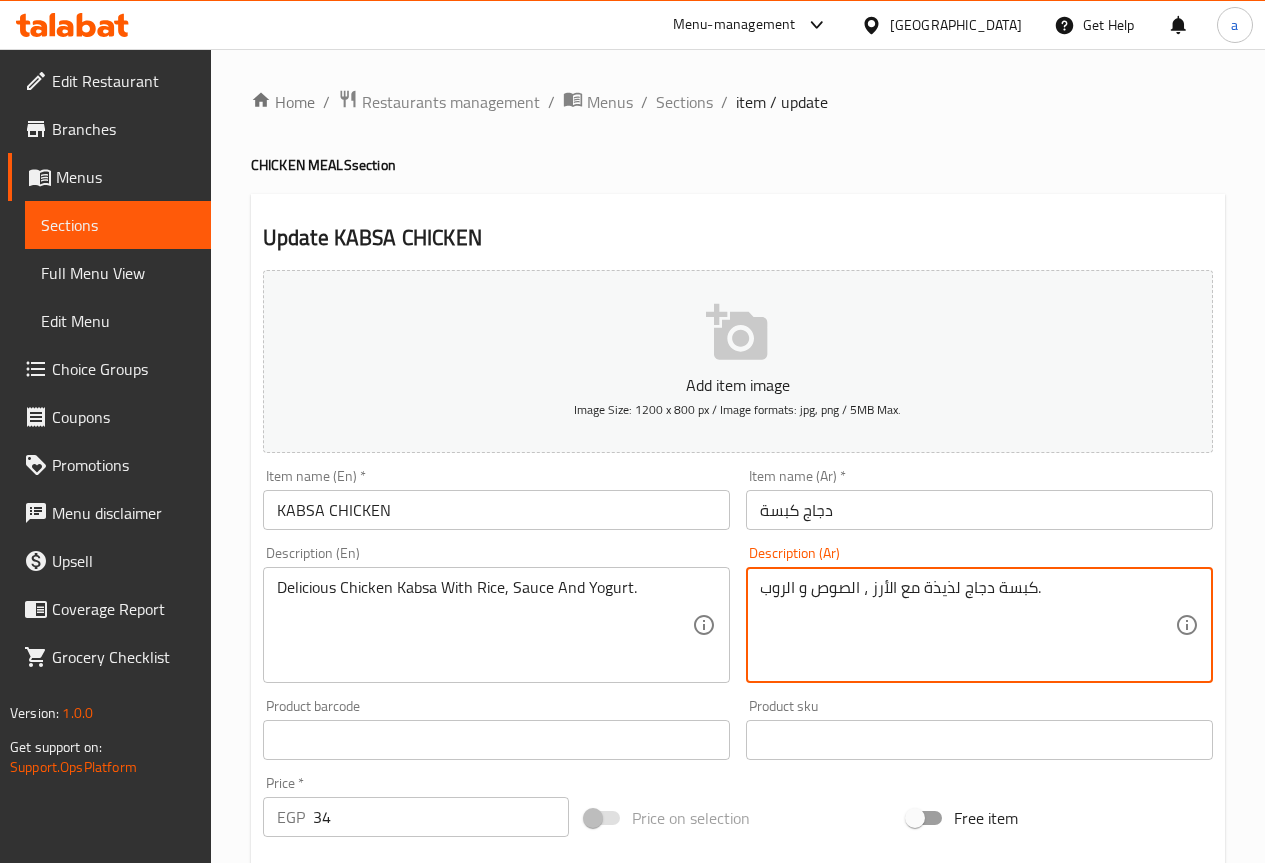 drag, startPoint x: 765, startPoint y: 590, endPoint x: 787, endPoint y: 593, distance: 22.203604 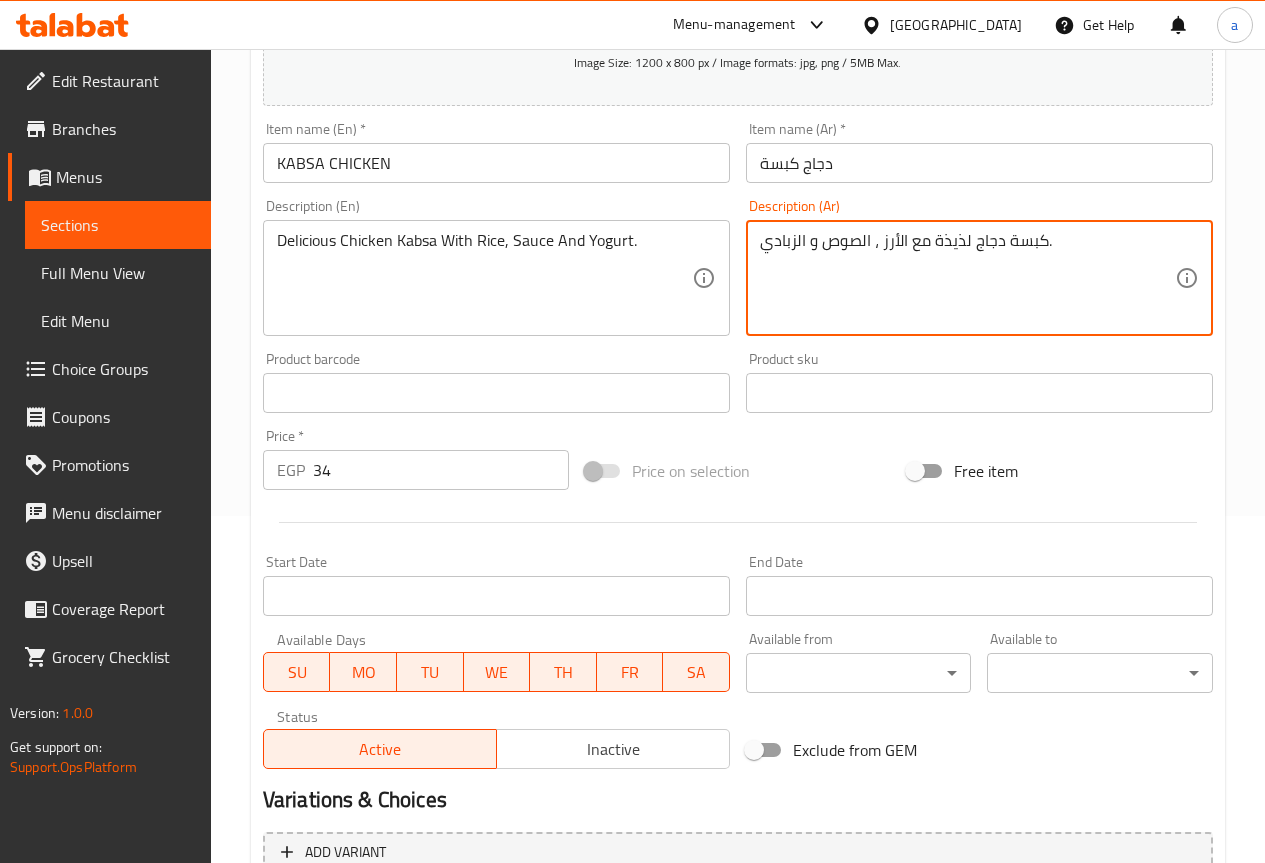 scroll, scrollTop: 550, scrollLeft: 0, axis: vertical 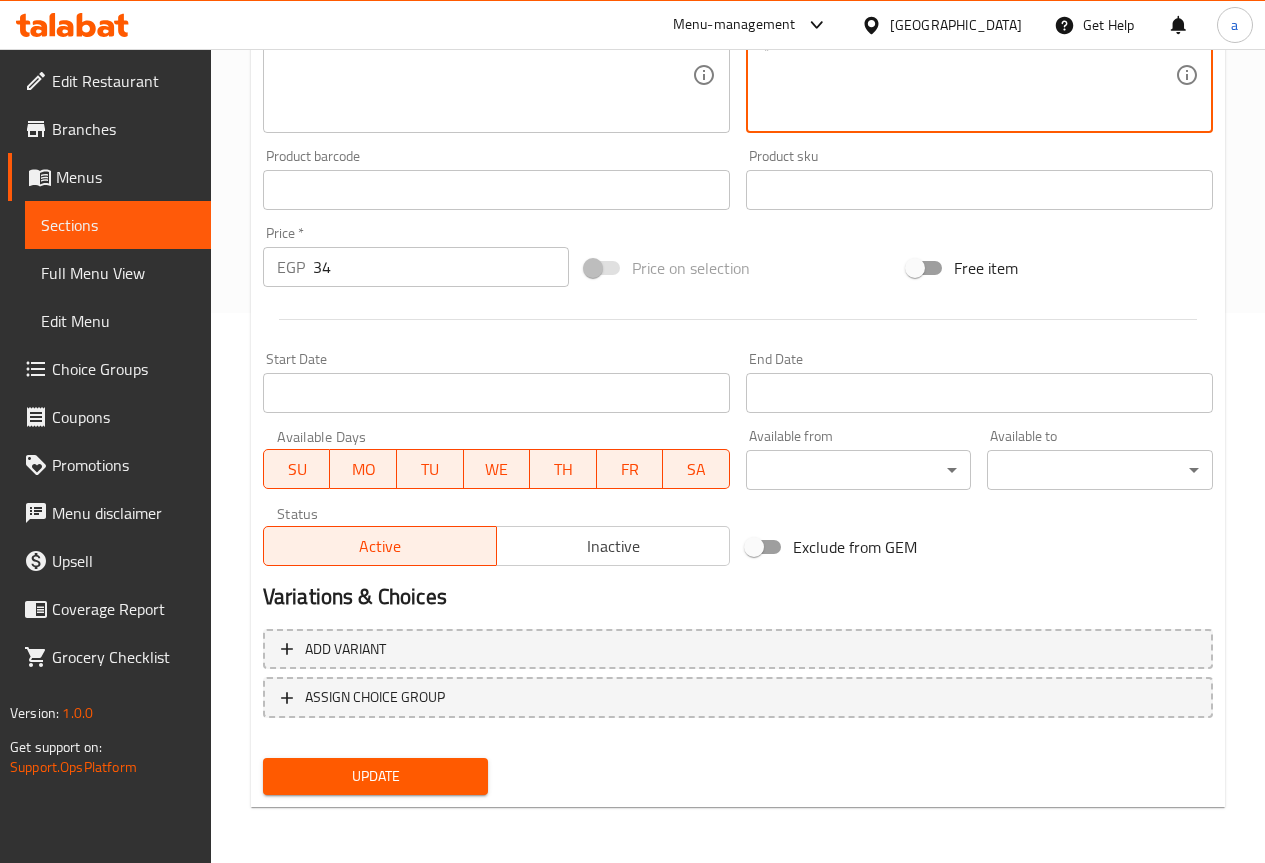 type on "كبسة دجاج لذيذة مع الأرز ، الصوص و الزبادي." 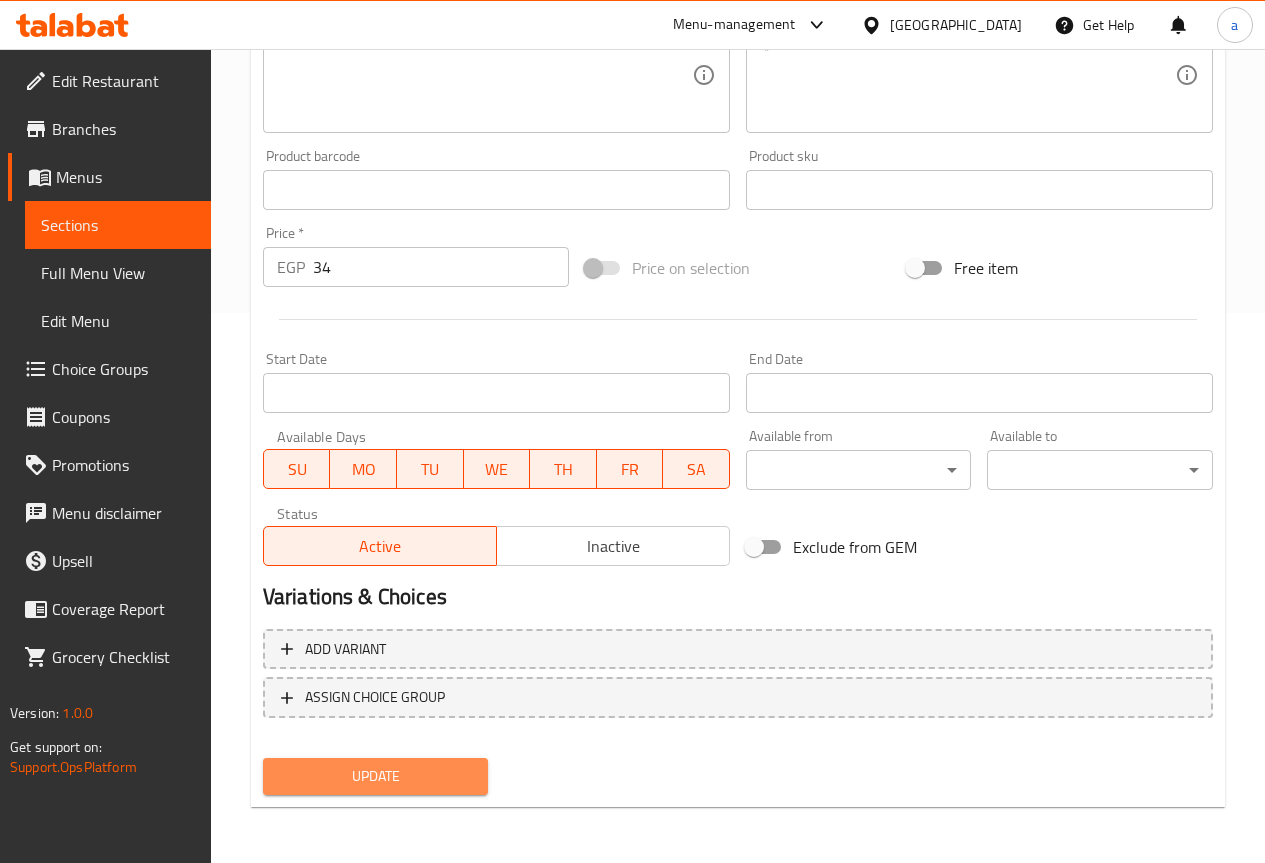 click on "Update" at bounding box center (376, 776) 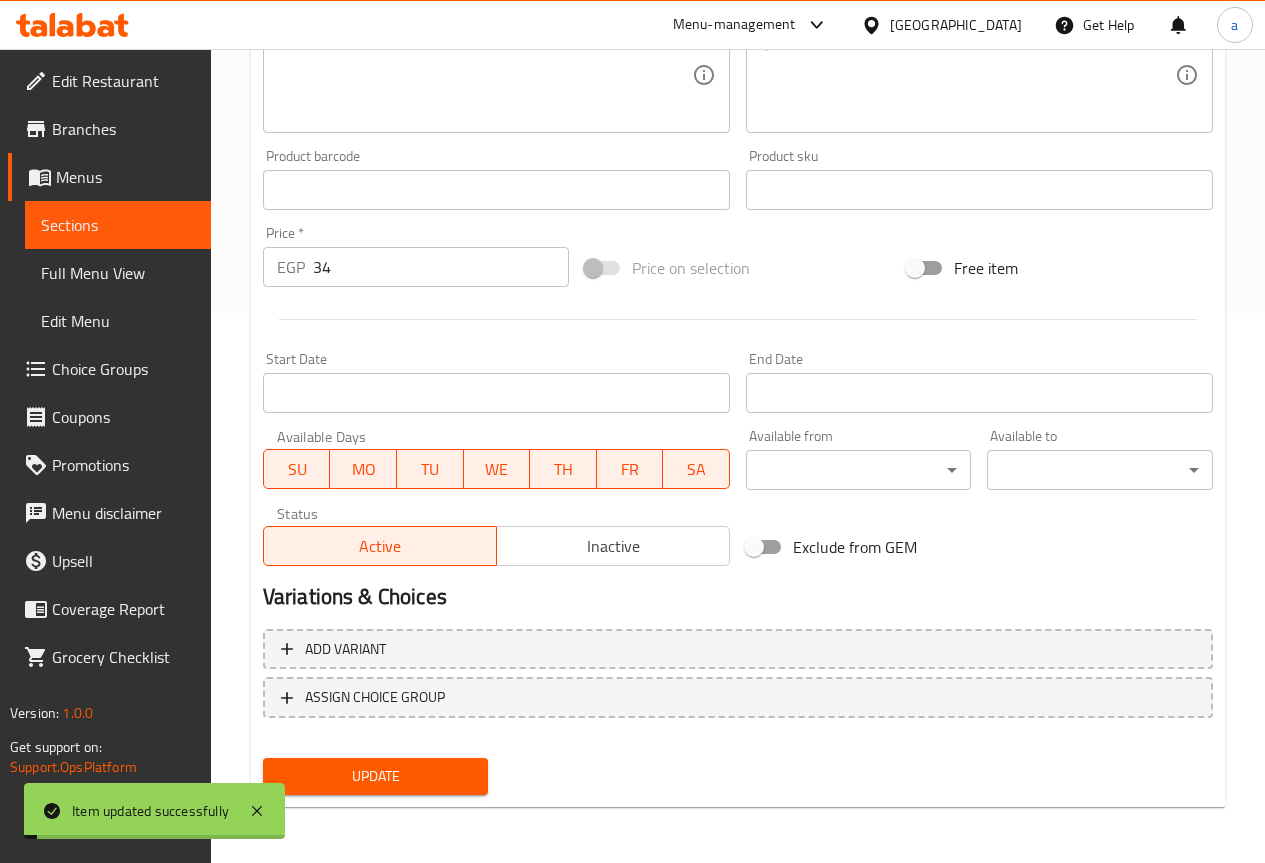 click on "Full Menu View" at bounding box center [118, 273] 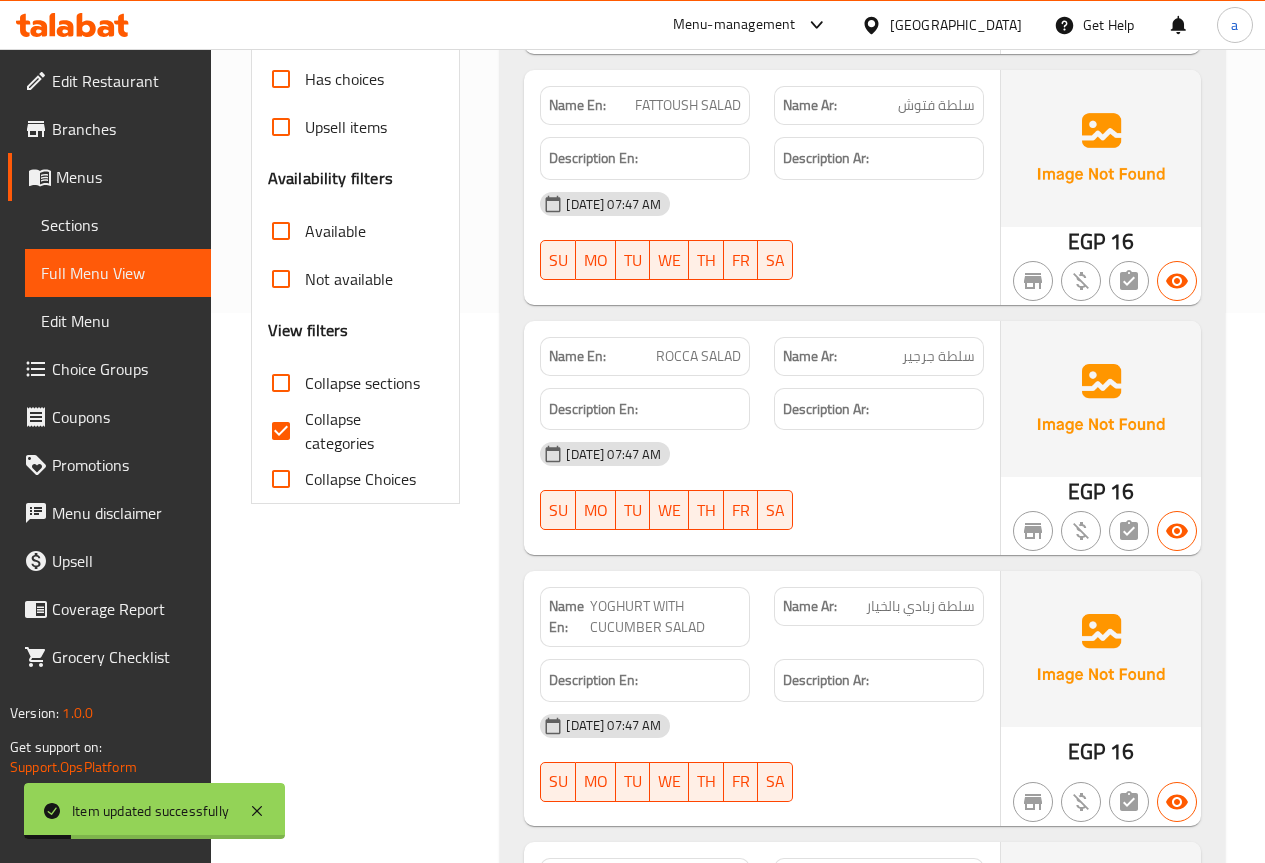 click on "Collapse categories" at bounding box center [366, 431] 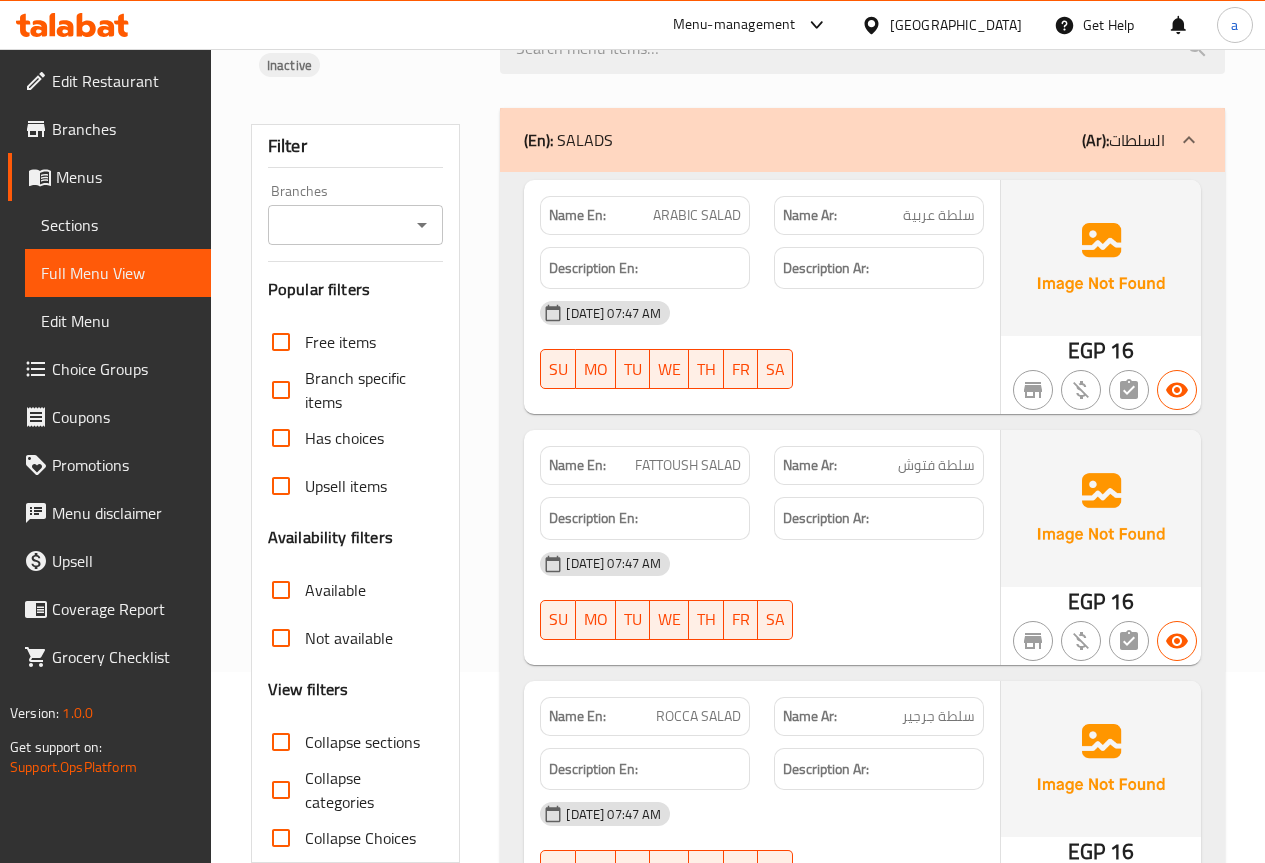 scroll, scrollTop: 200, scrollLeft: 0, axis: vertical 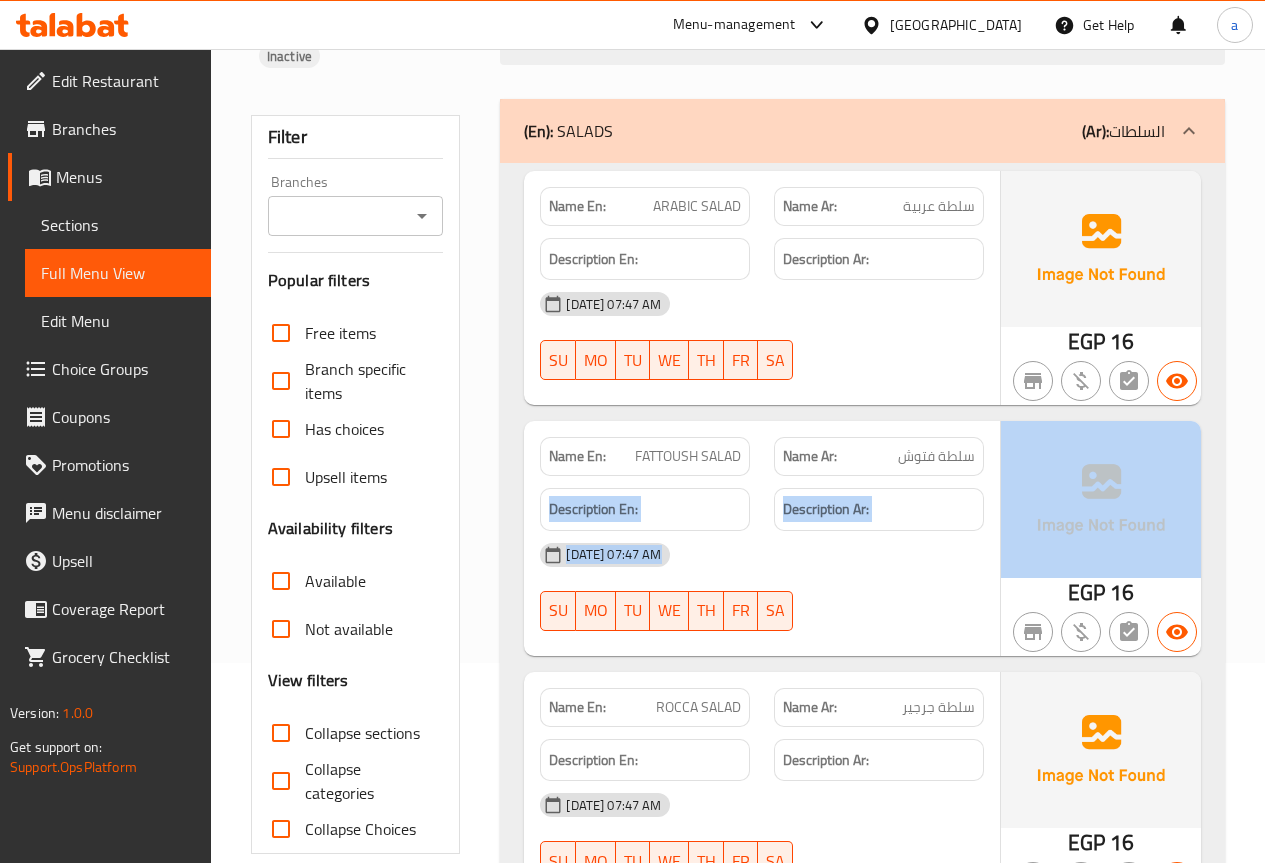 drag, startPoint x: 904, startPoint y: 455, endPoint x: 1039, endPoint y: 455, distance: 135 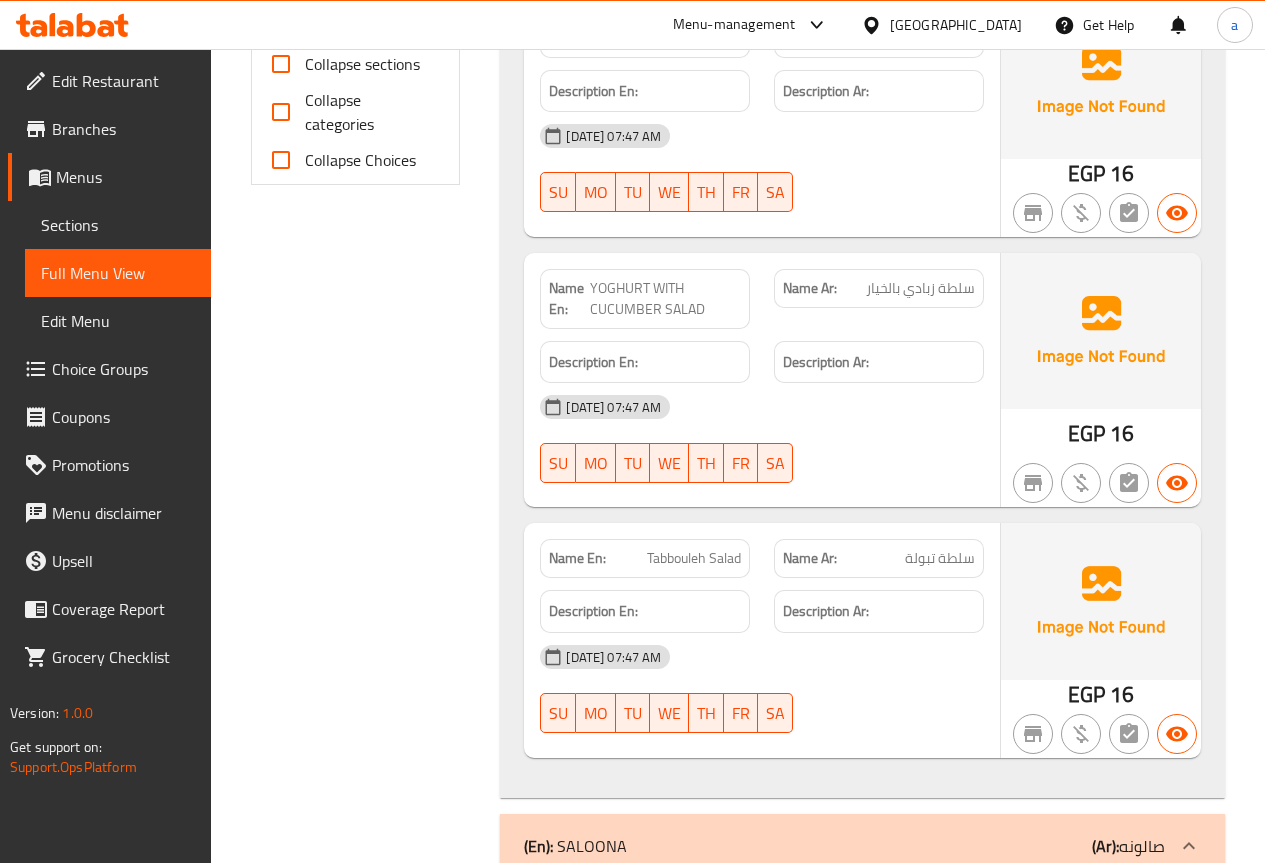 scroll, scrollTop: 0, scrollLeft: 0, axis: both 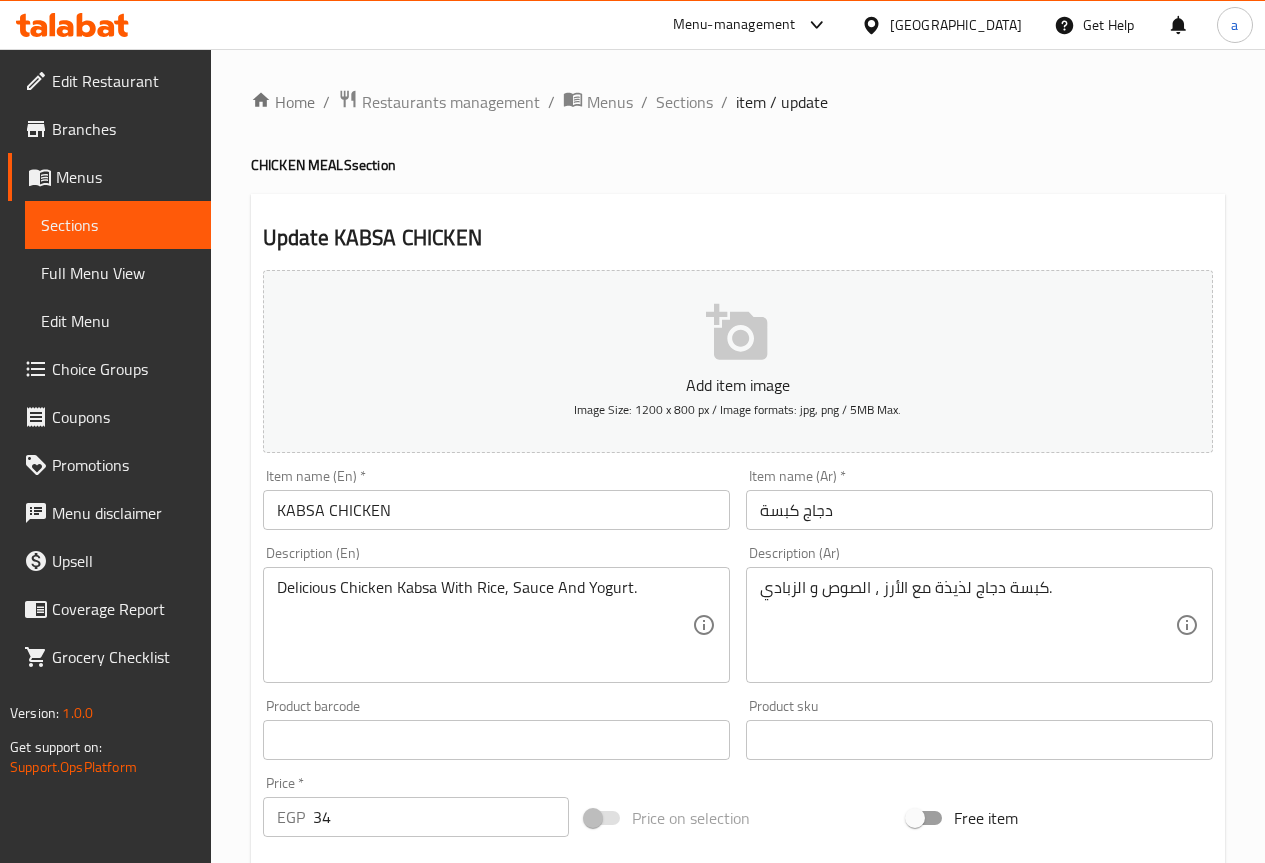 click on "Menus" at bounding box center [125, 177] 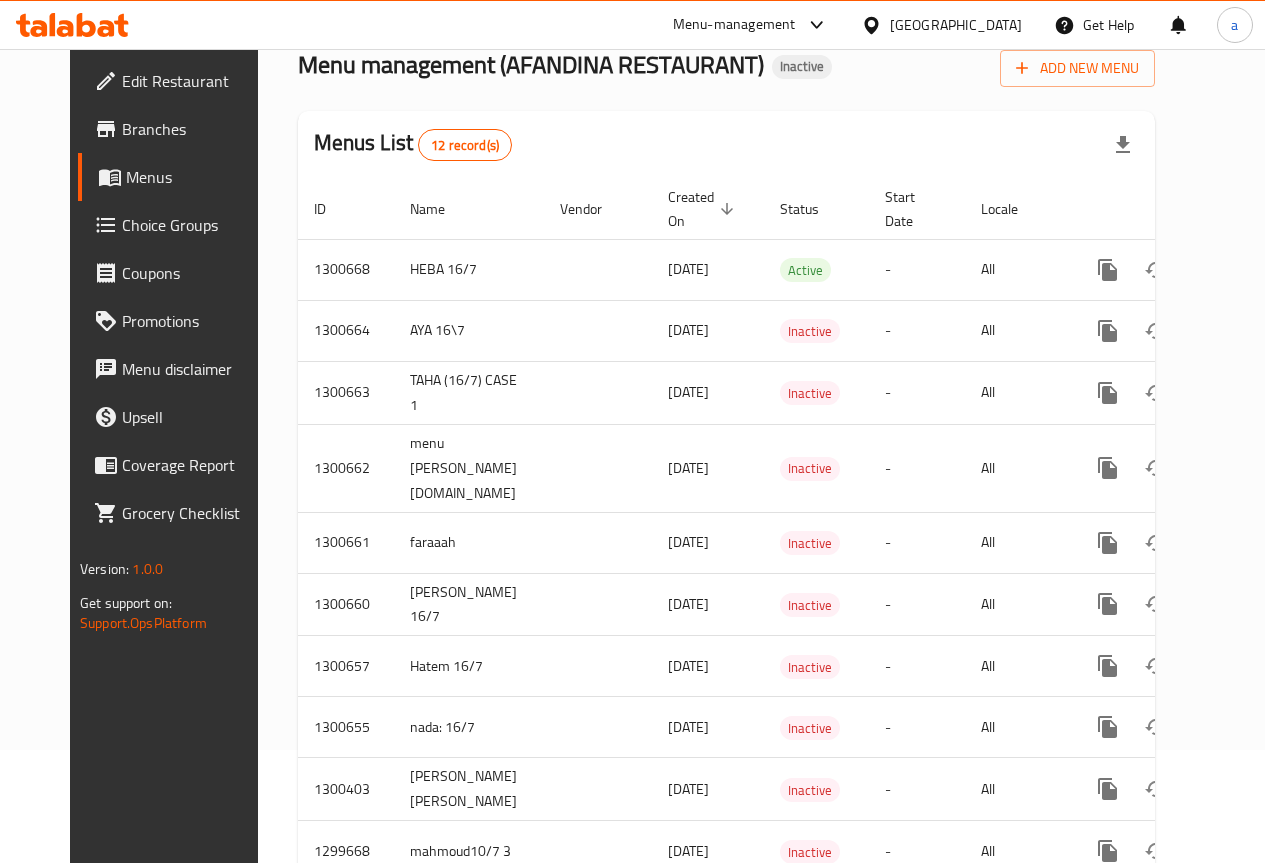 scroll, scrollTop: 0, scrollLeft: 0, axis: both 